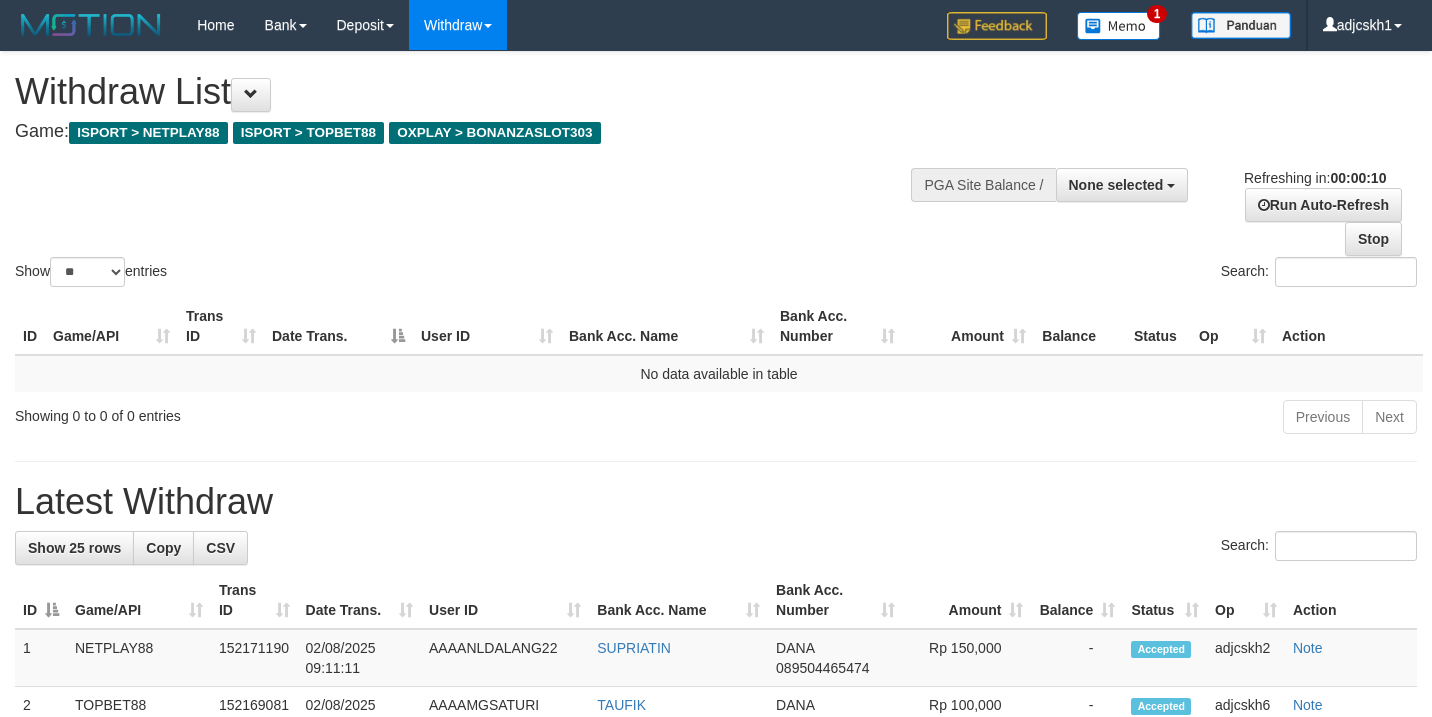 select 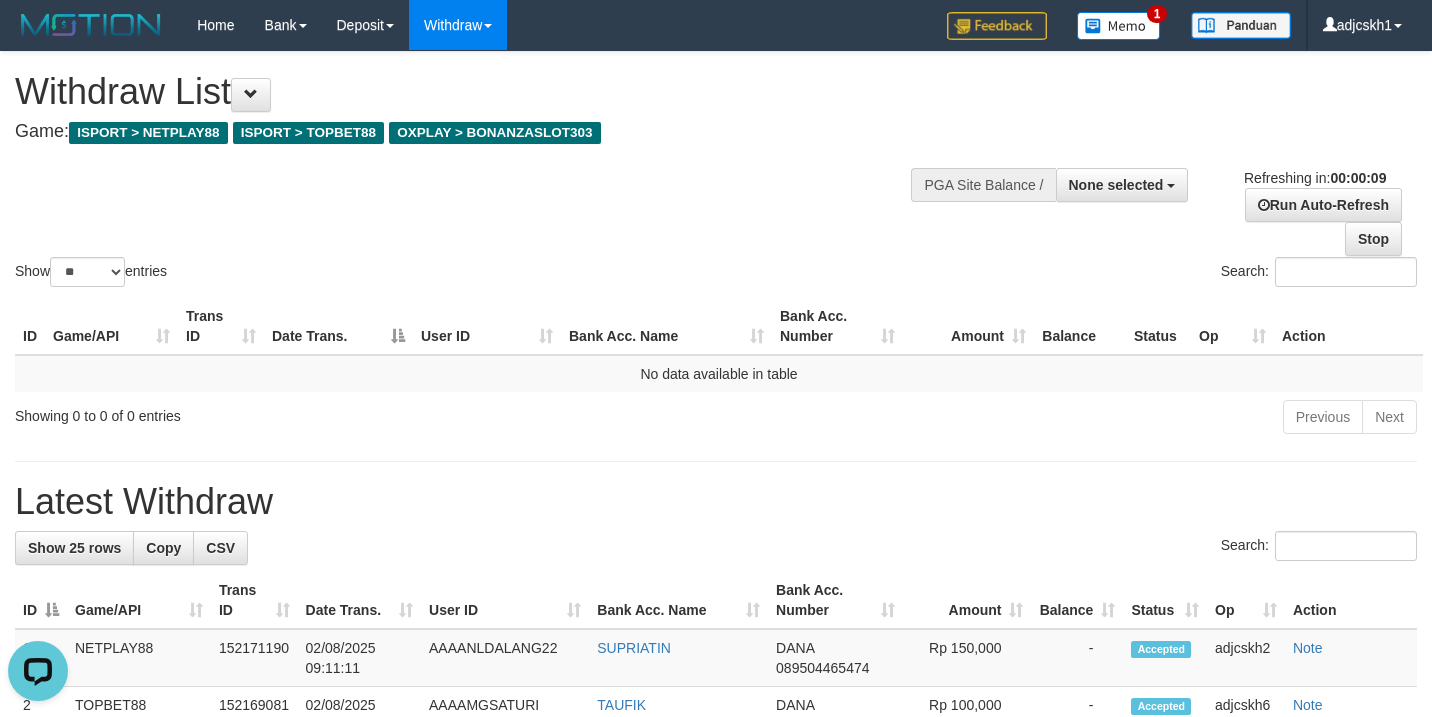scroll, scrollTop: 0, scrollLeft: 0, axis: both 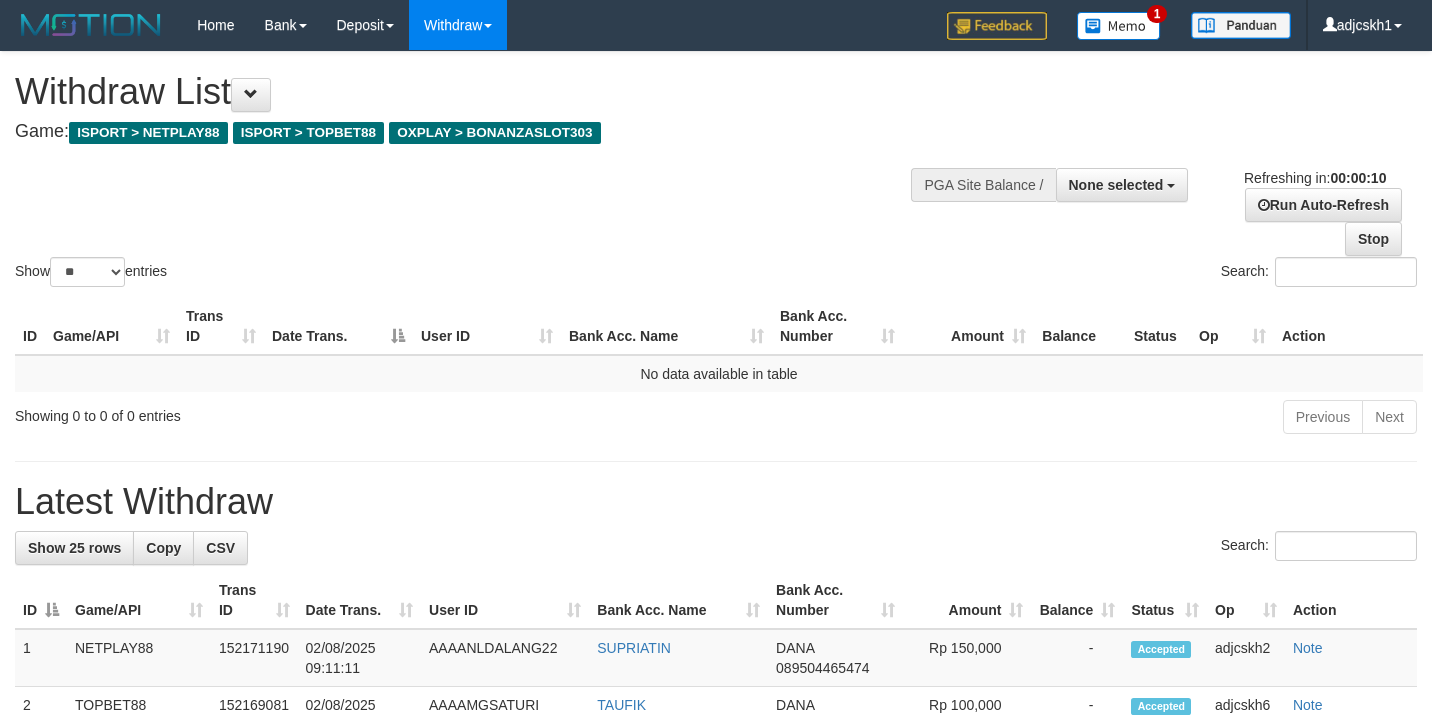 select 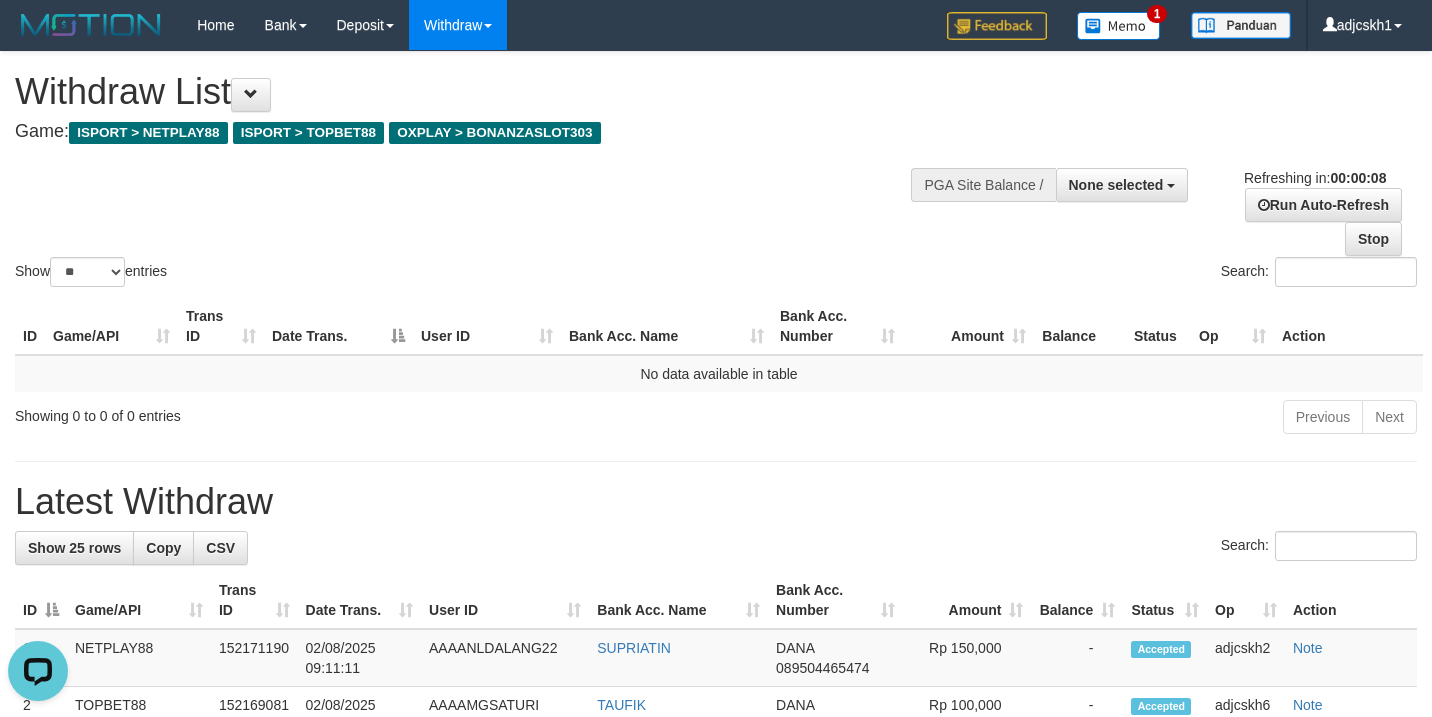 scroll, scrollTop: 0, scrollLeft: 0, axis: both 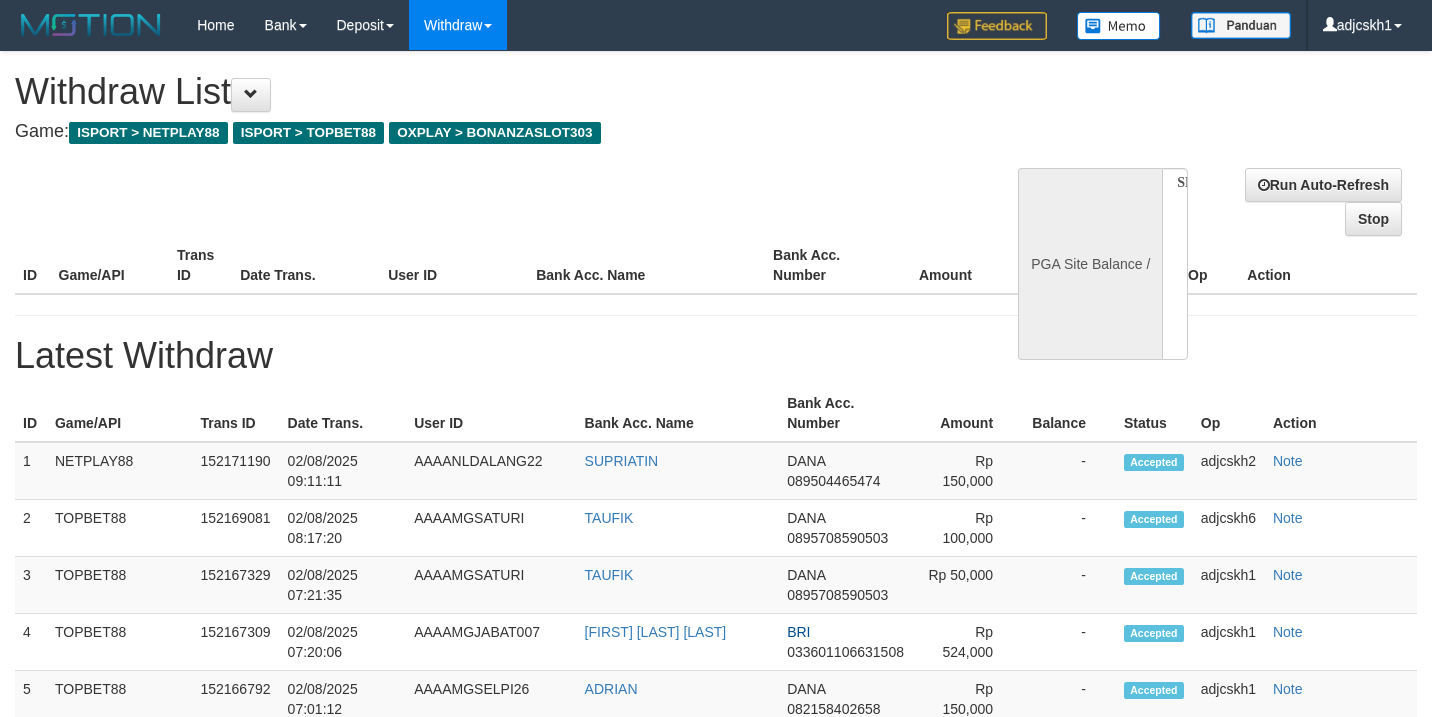 select 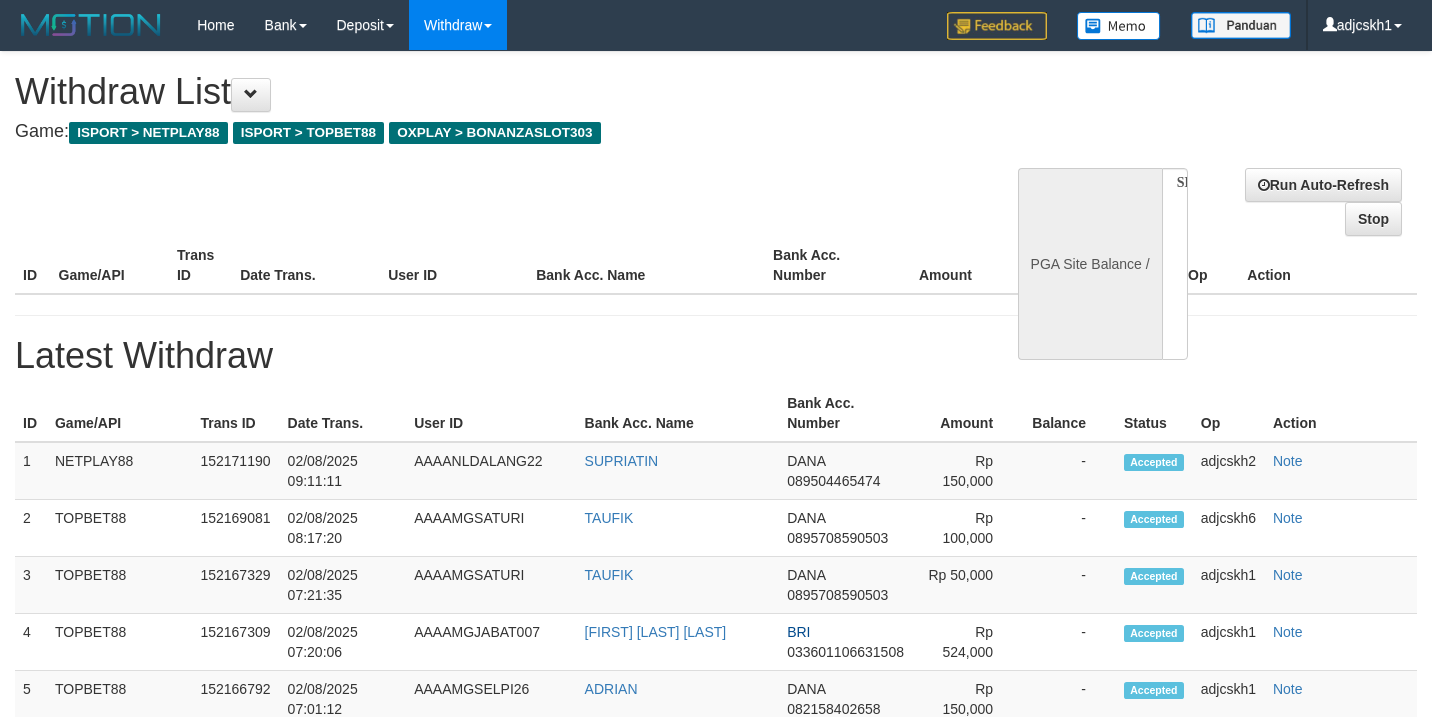 scroll, scrollTop: 0, scrollLeft: 0, axis: both 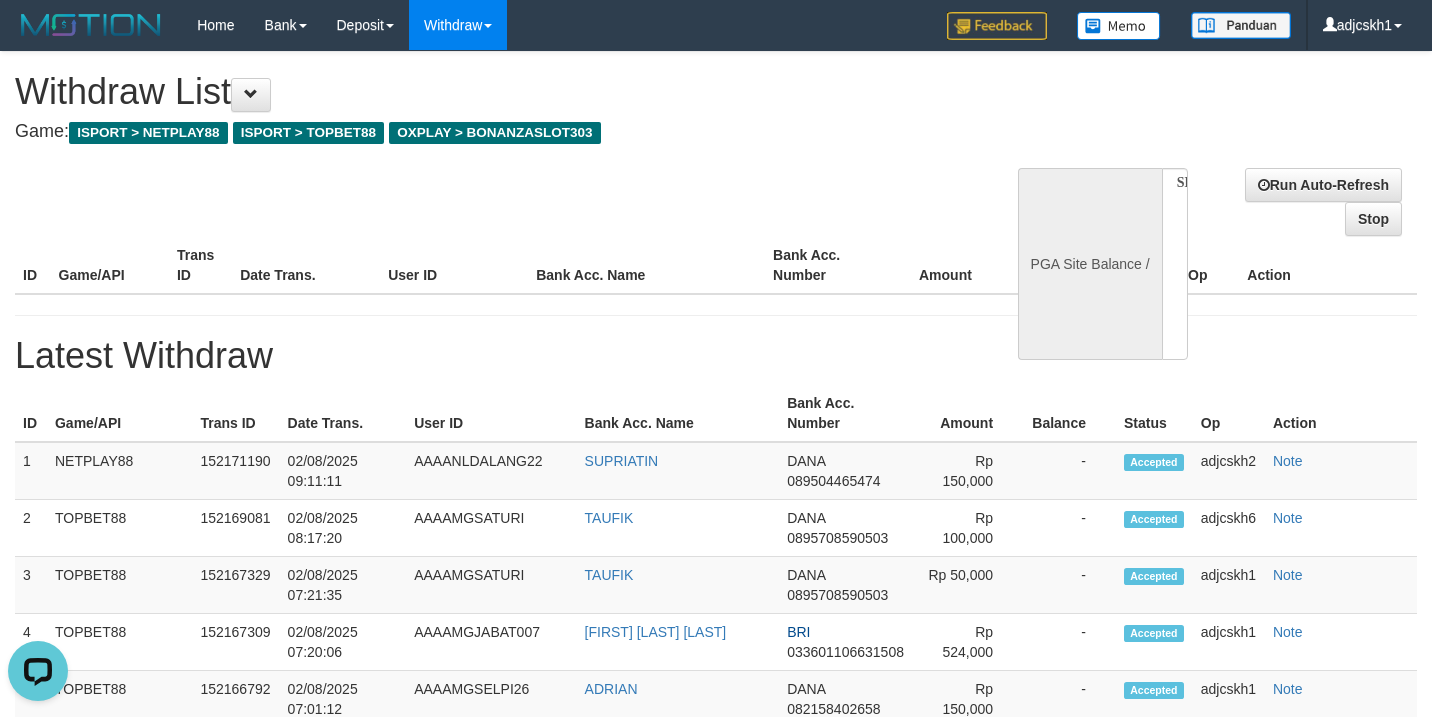 select on "**" 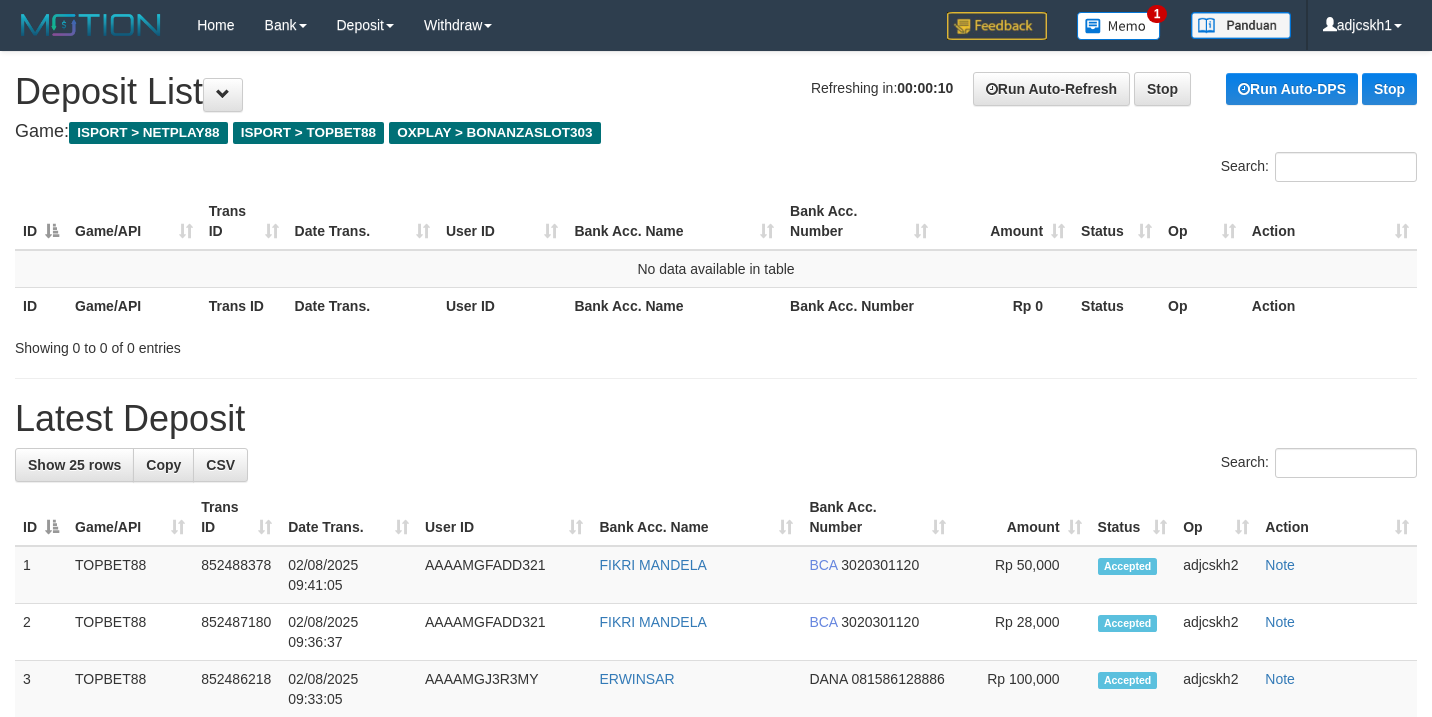 scroll, scrollTop: 0, scrollLeft: 0, axis: both 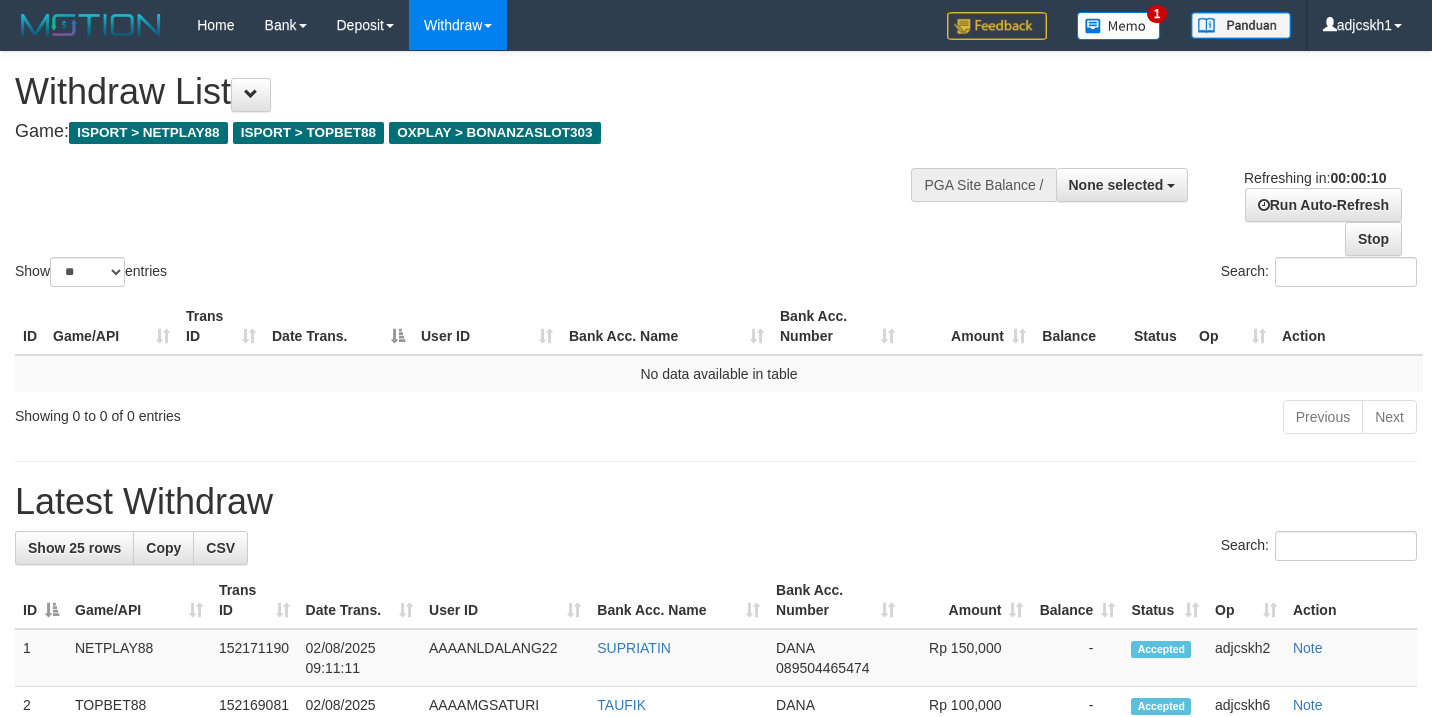 select 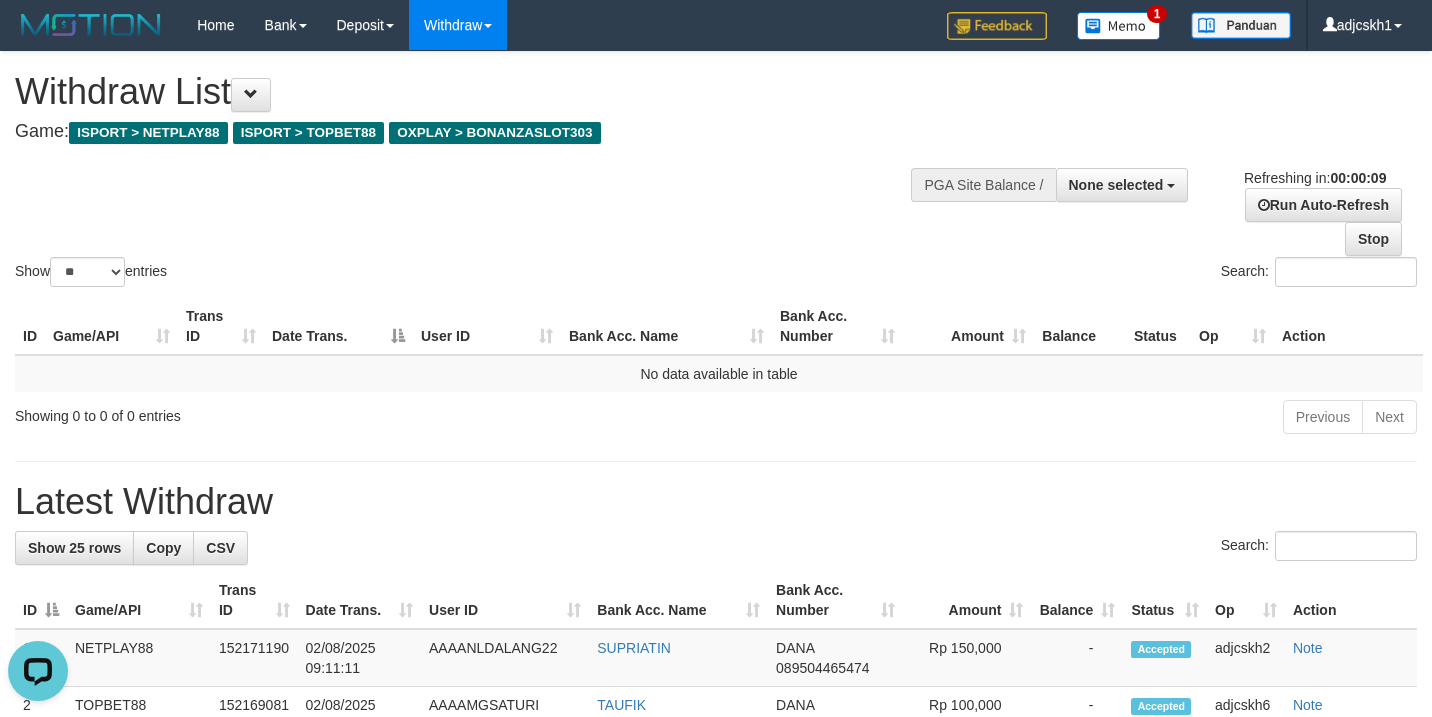 scroll, scrollTop: 0, scrollLeft: 0, axis: both 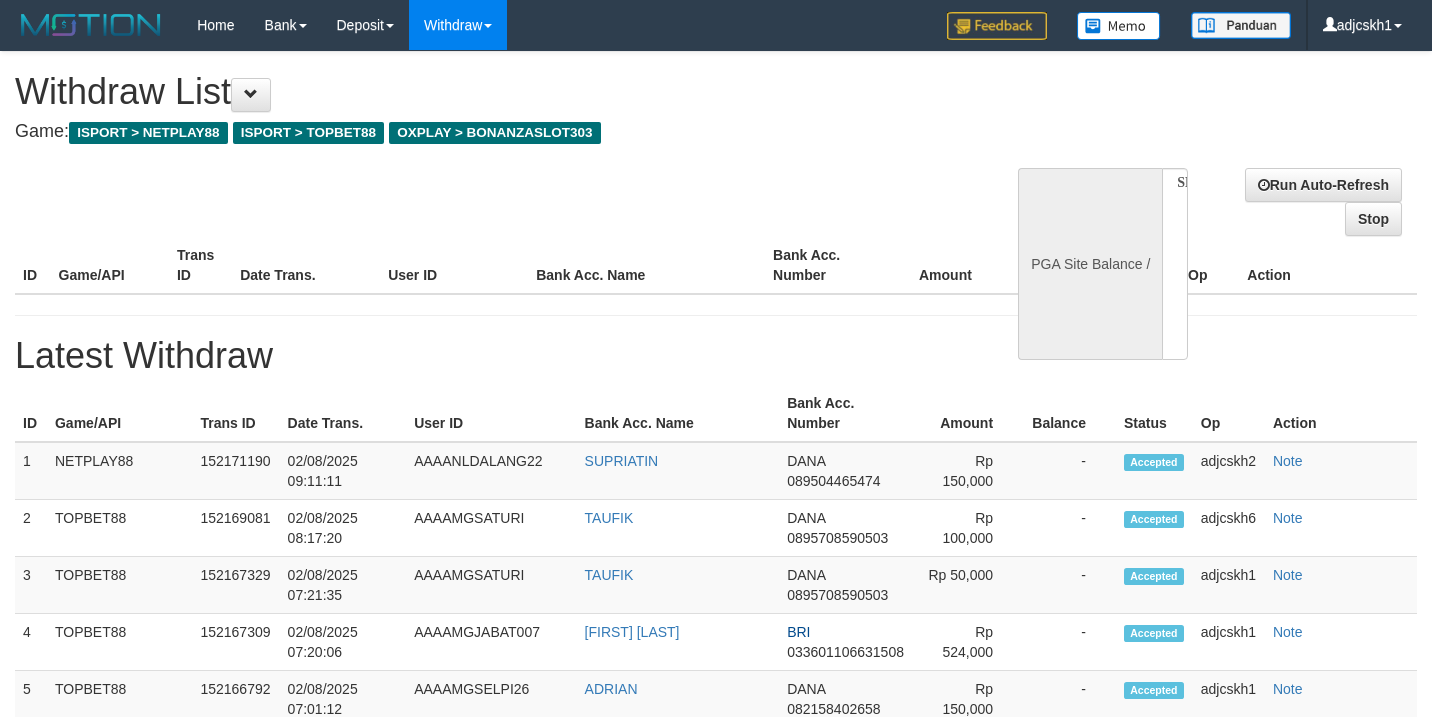 select 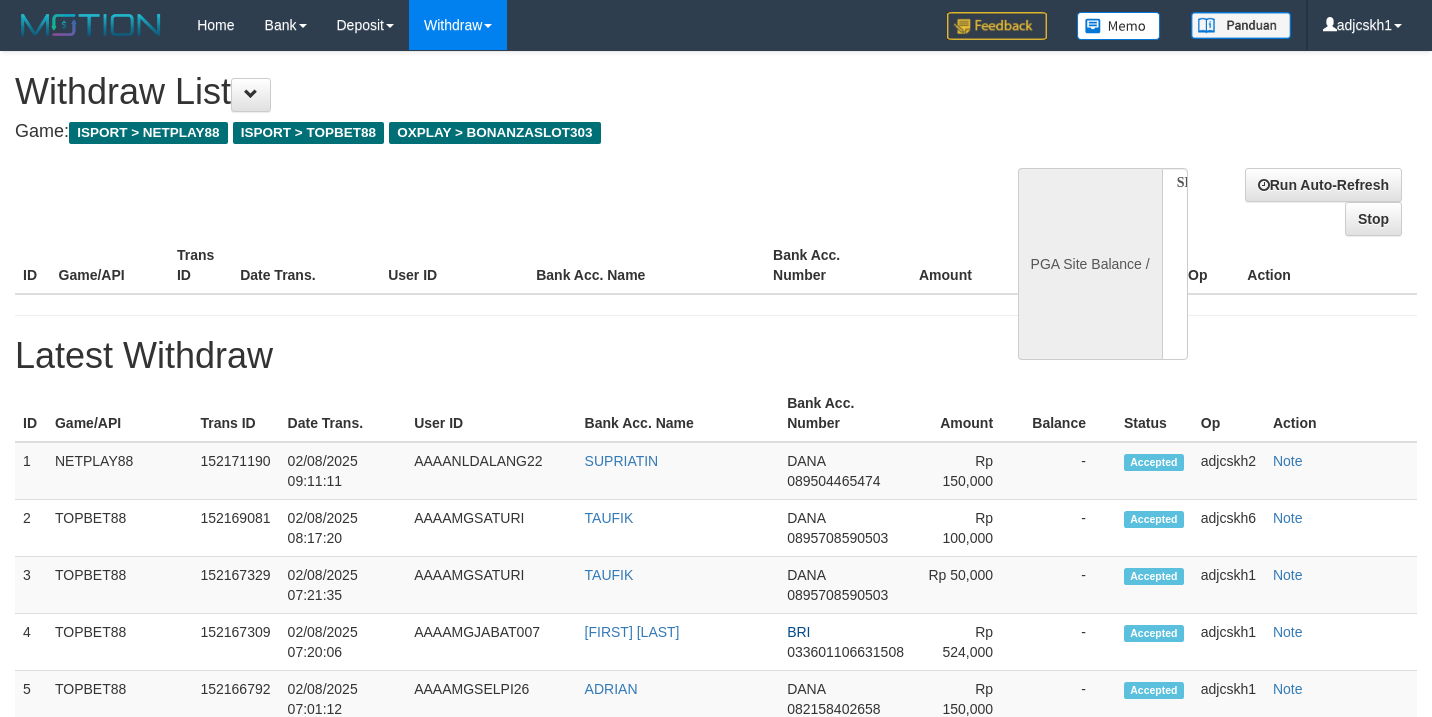scroll, scrollTop: 0, scrollLeft: 0, axis: both 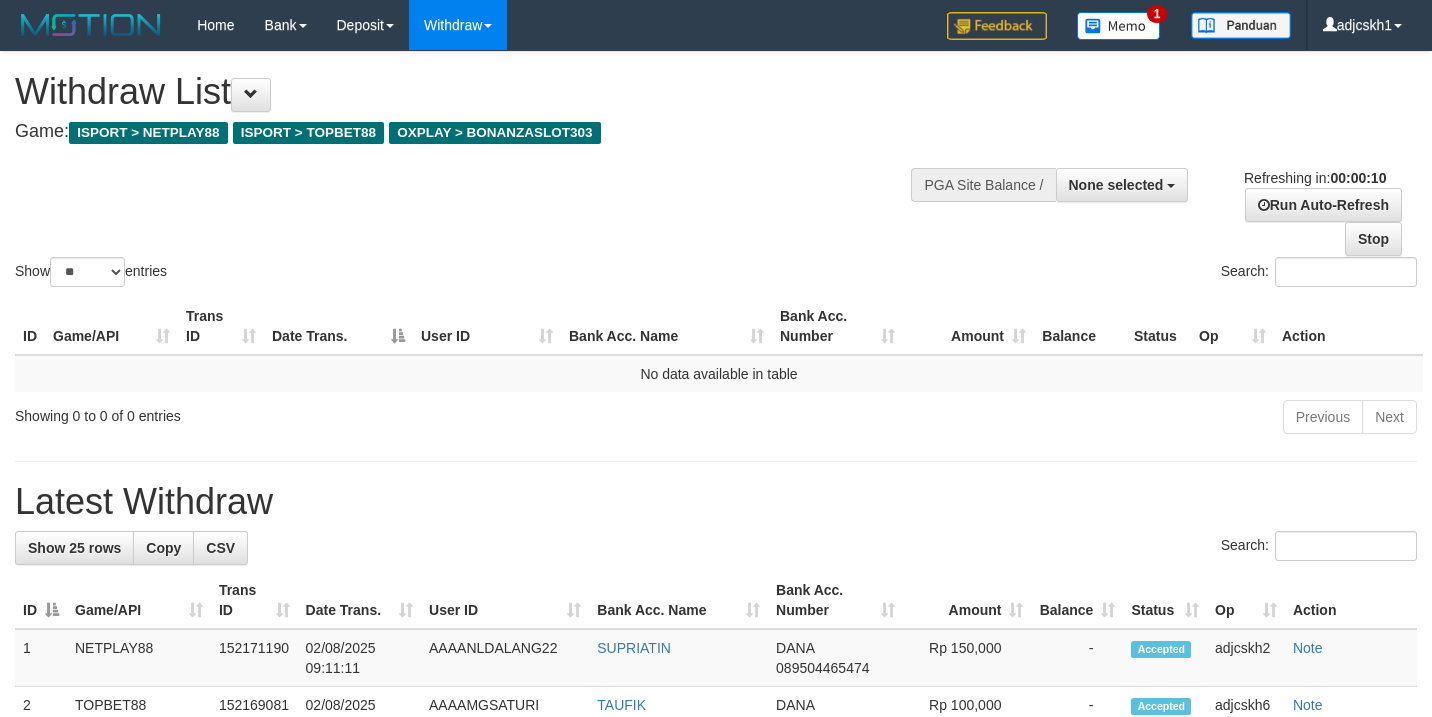 select 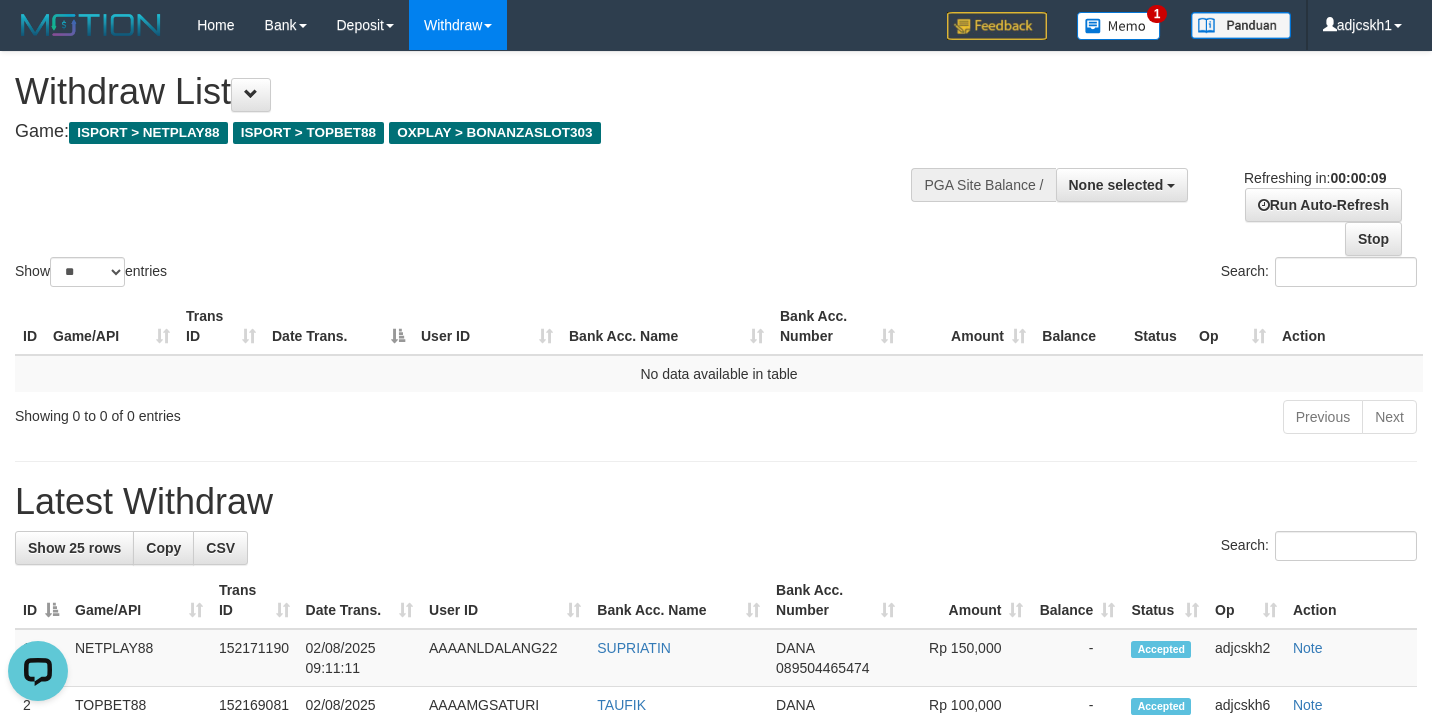 scroll, scrollTop: 0, scrollLeft: 0, axis: both 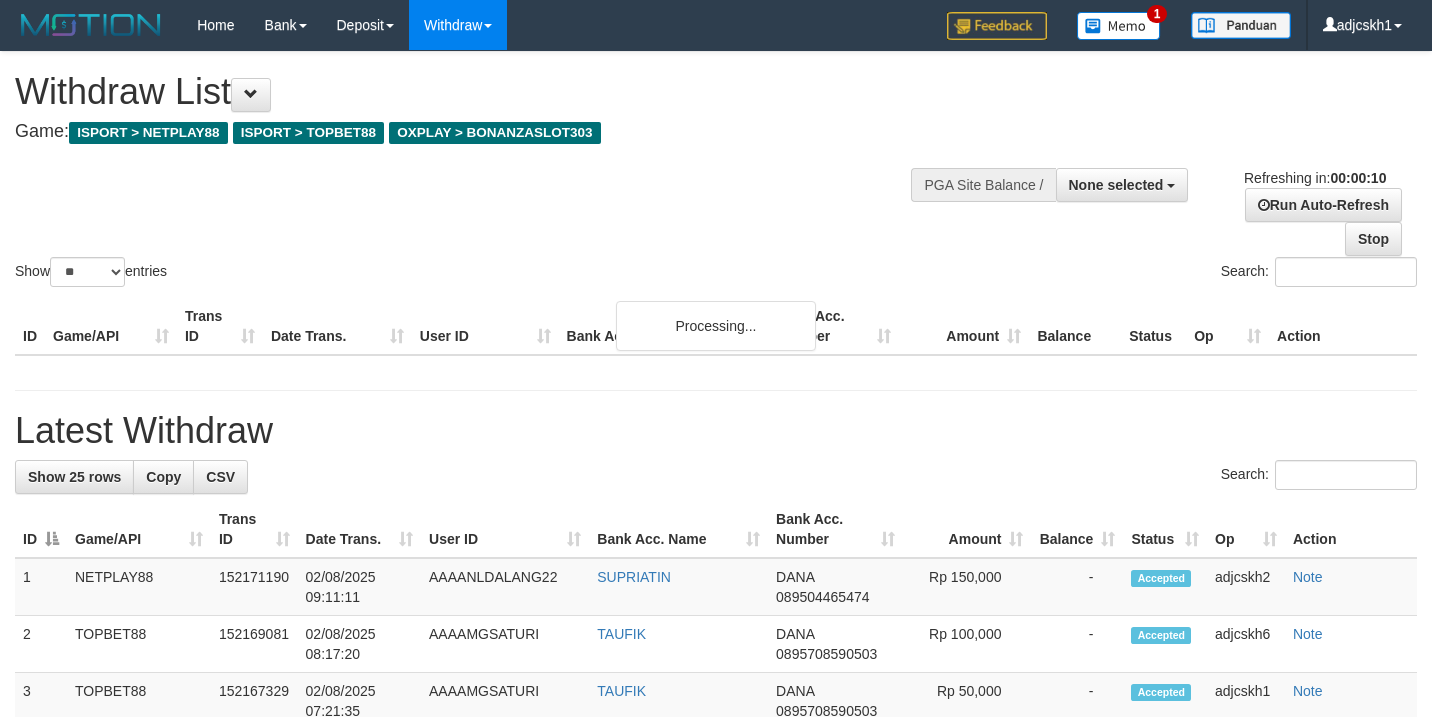 select 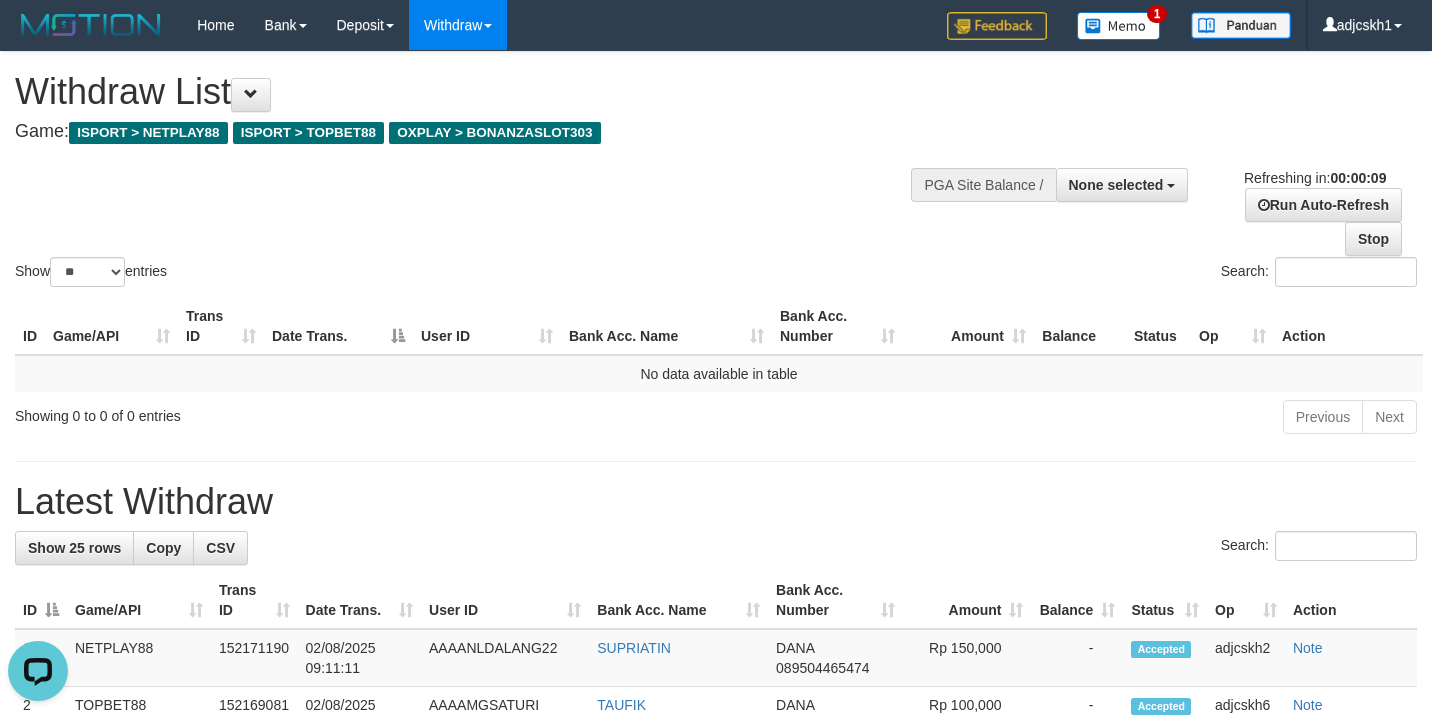 scroll, scrollTop: 0, scrollLeft: 0, axis: both 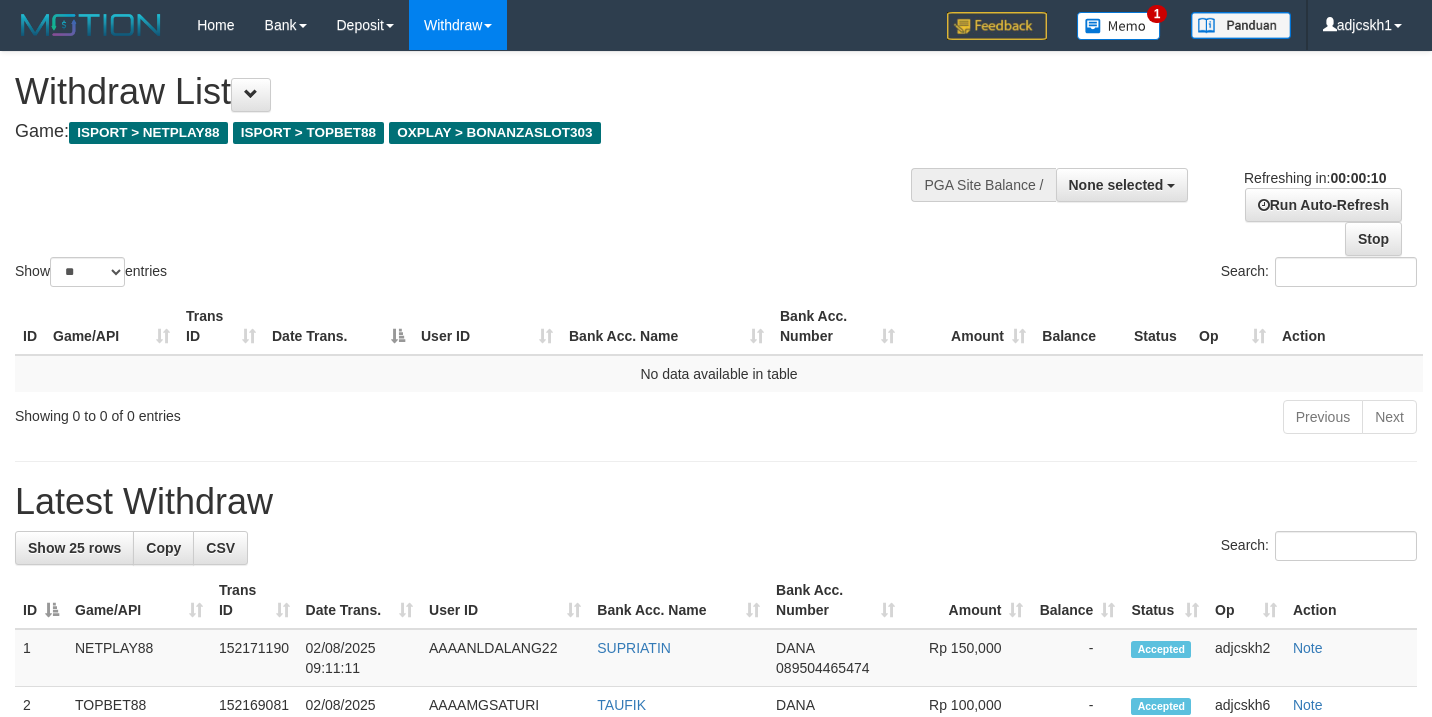 select 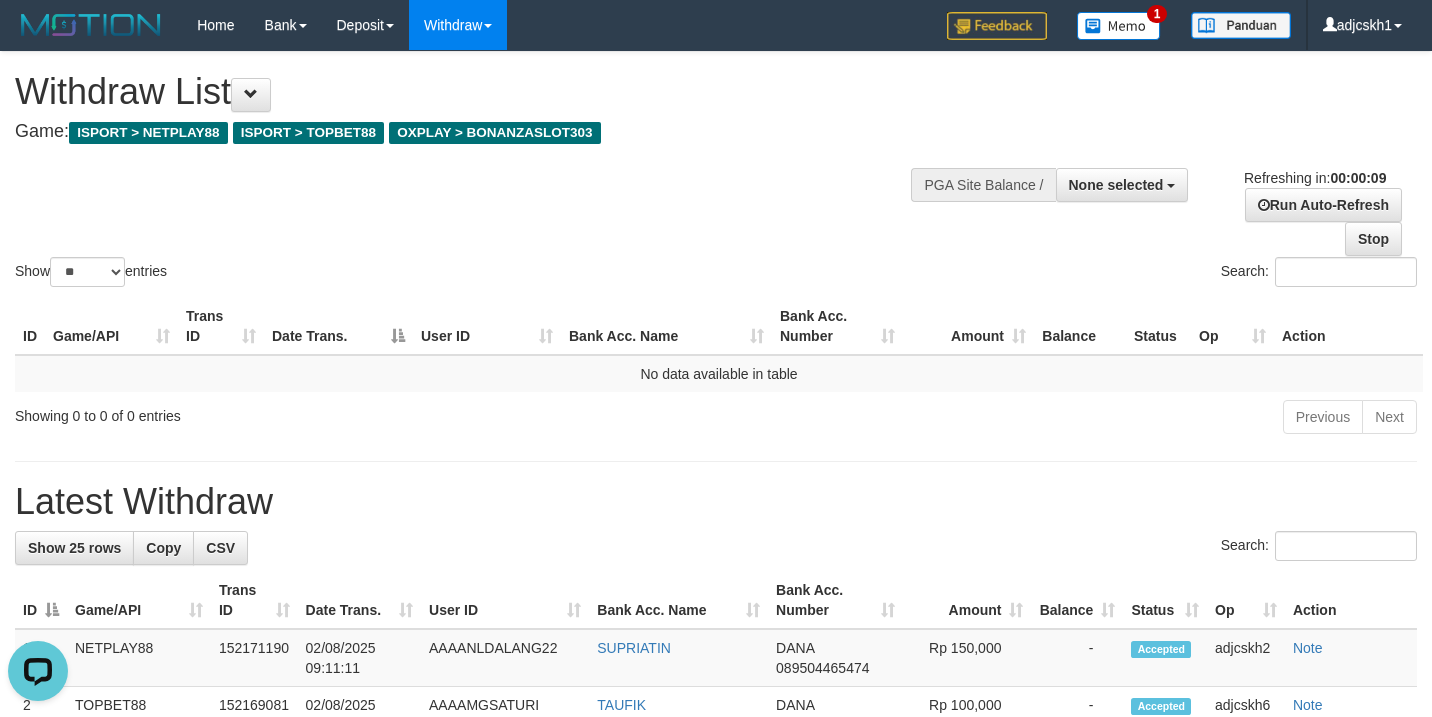 scroll, scrollTop: 0, scrollLeft: 0, axis: both 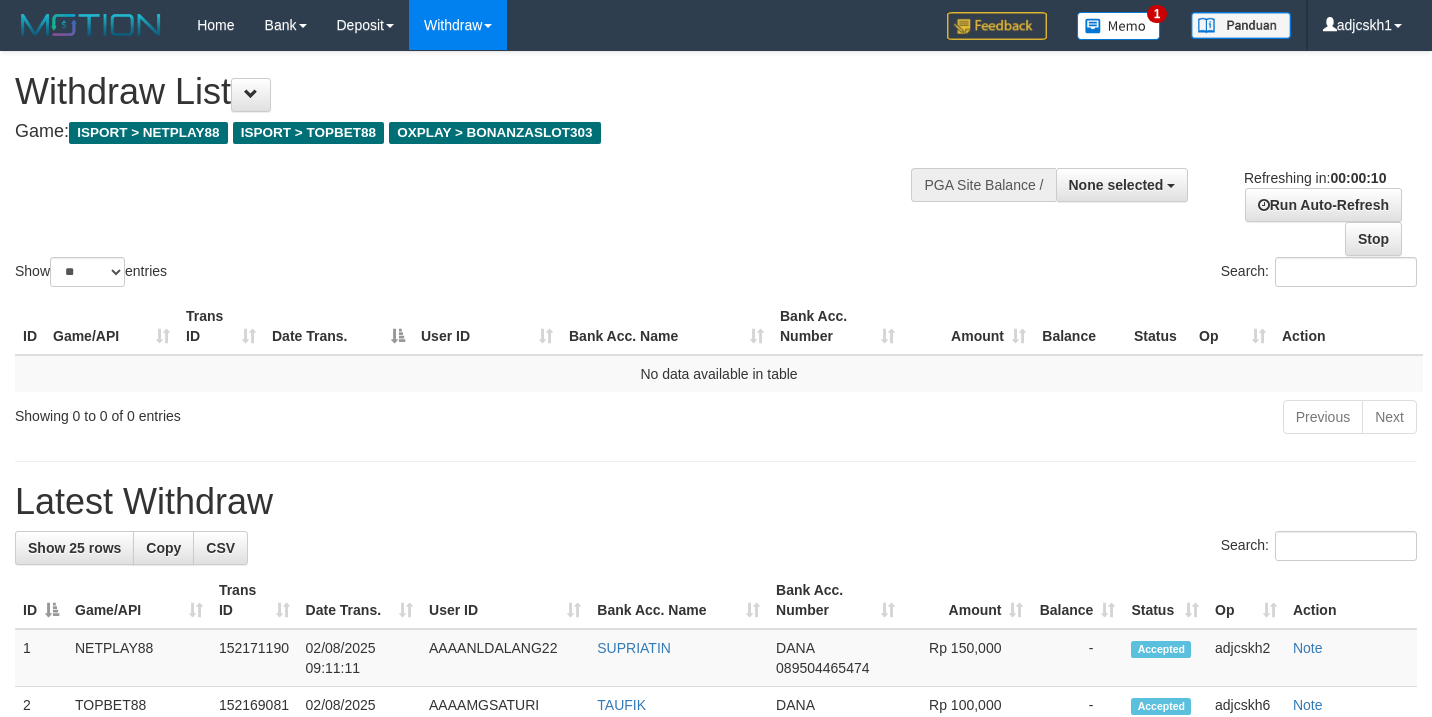 select 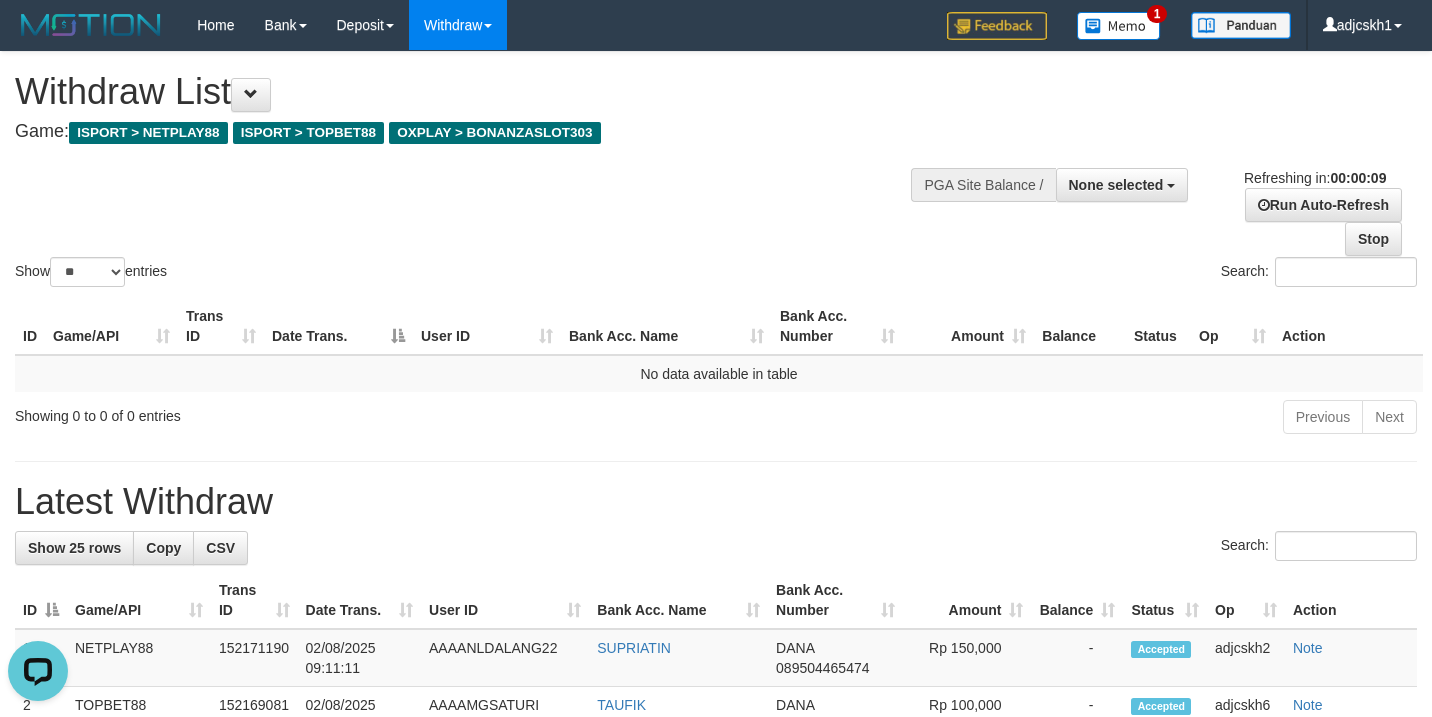 scroll, scrollTop: 0, scrollLeft: 0, axis: both 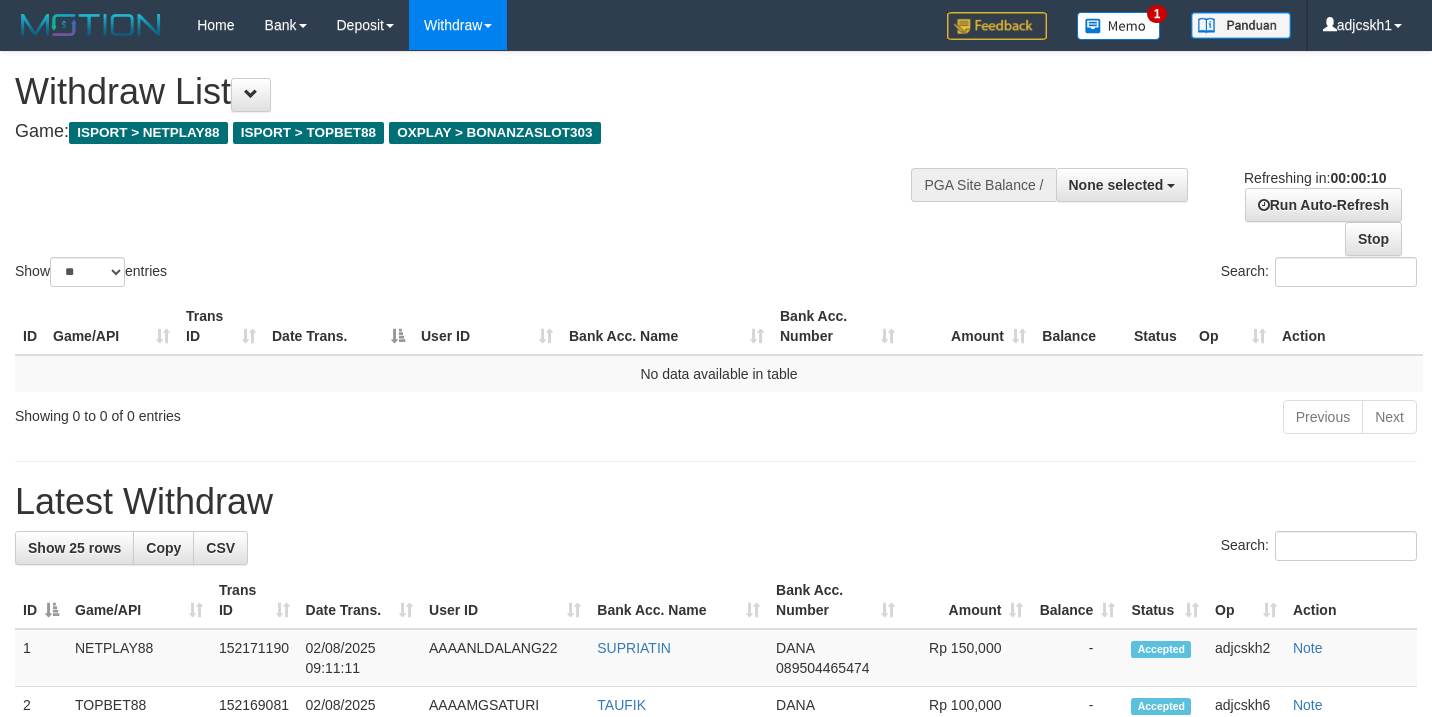select 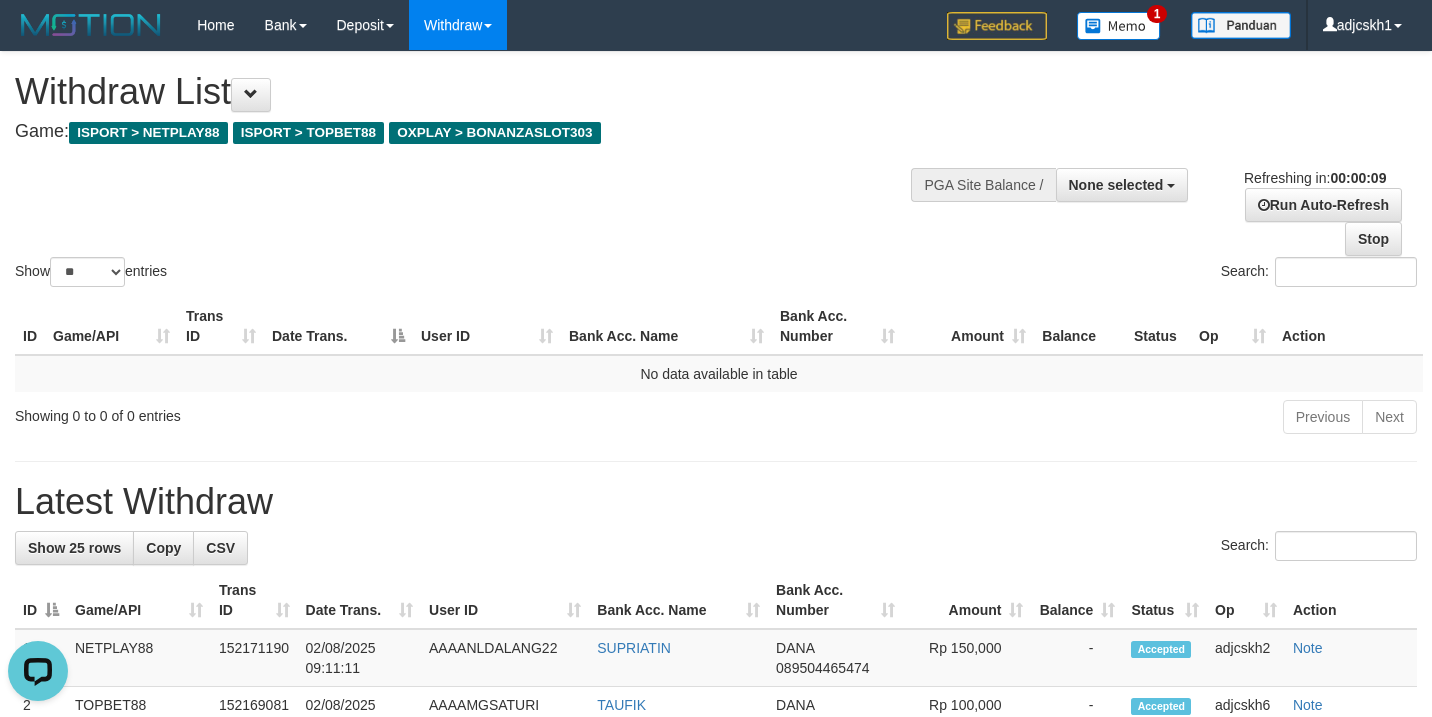 scroll, scrollTop: 0, scrollLeft: 0, axis: both 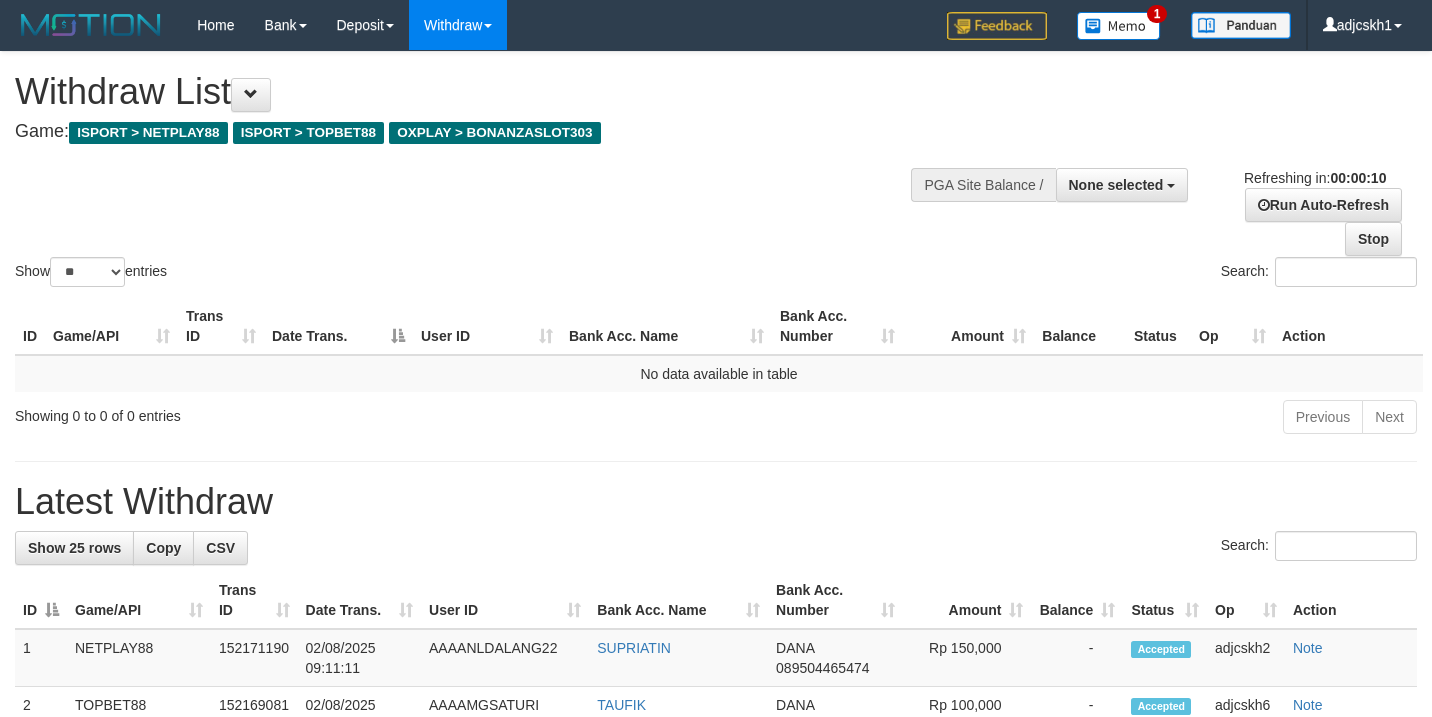 select 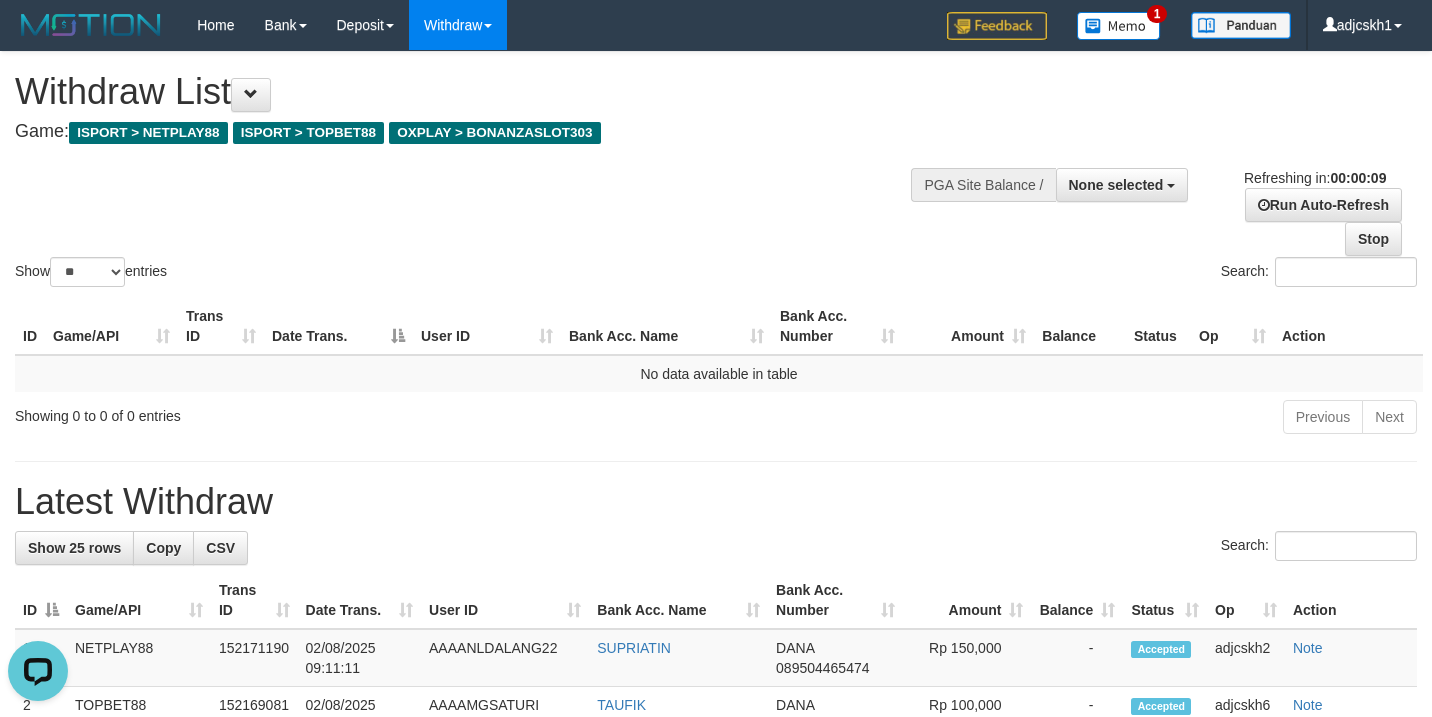 scroll, scrollTop: 0, scrollLeft: 0, axis: both 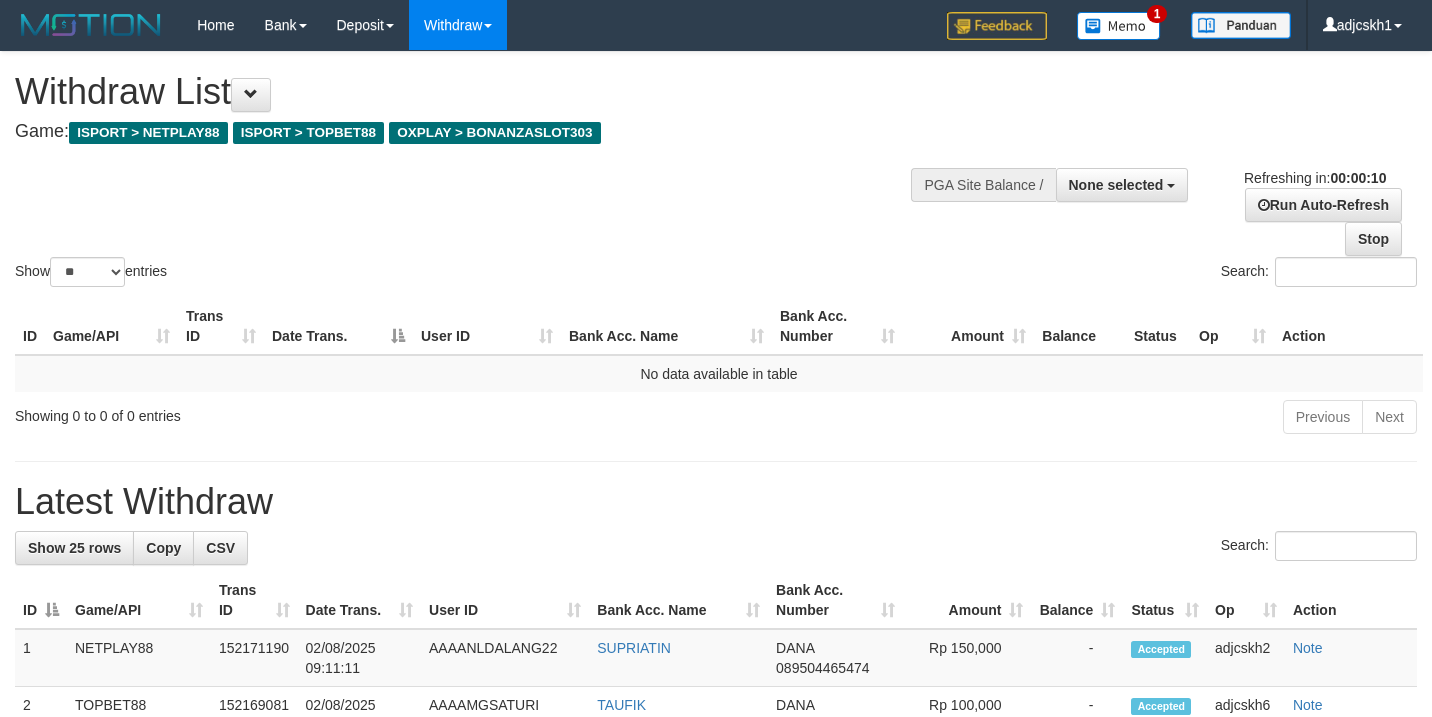 select 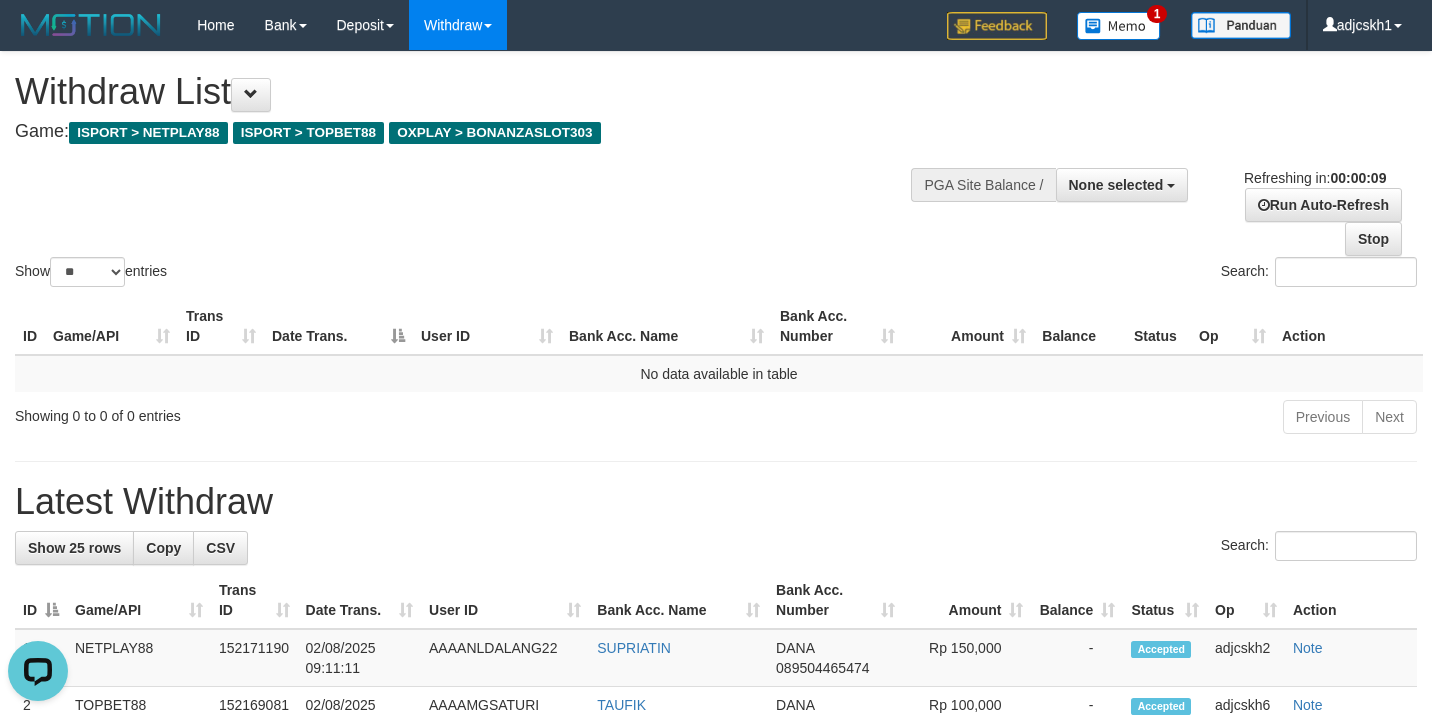 scroll, scrollTop: 0, scrollLeft: 0, axis: both 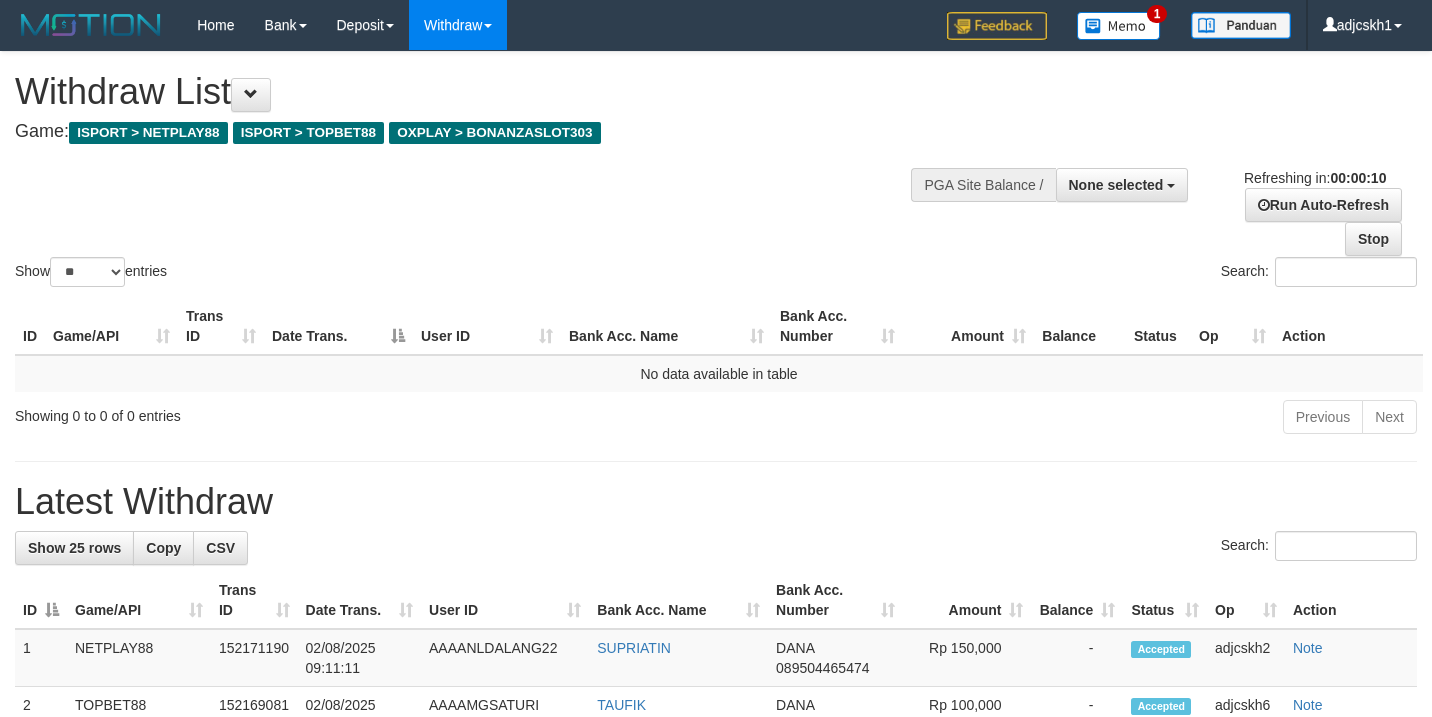 select 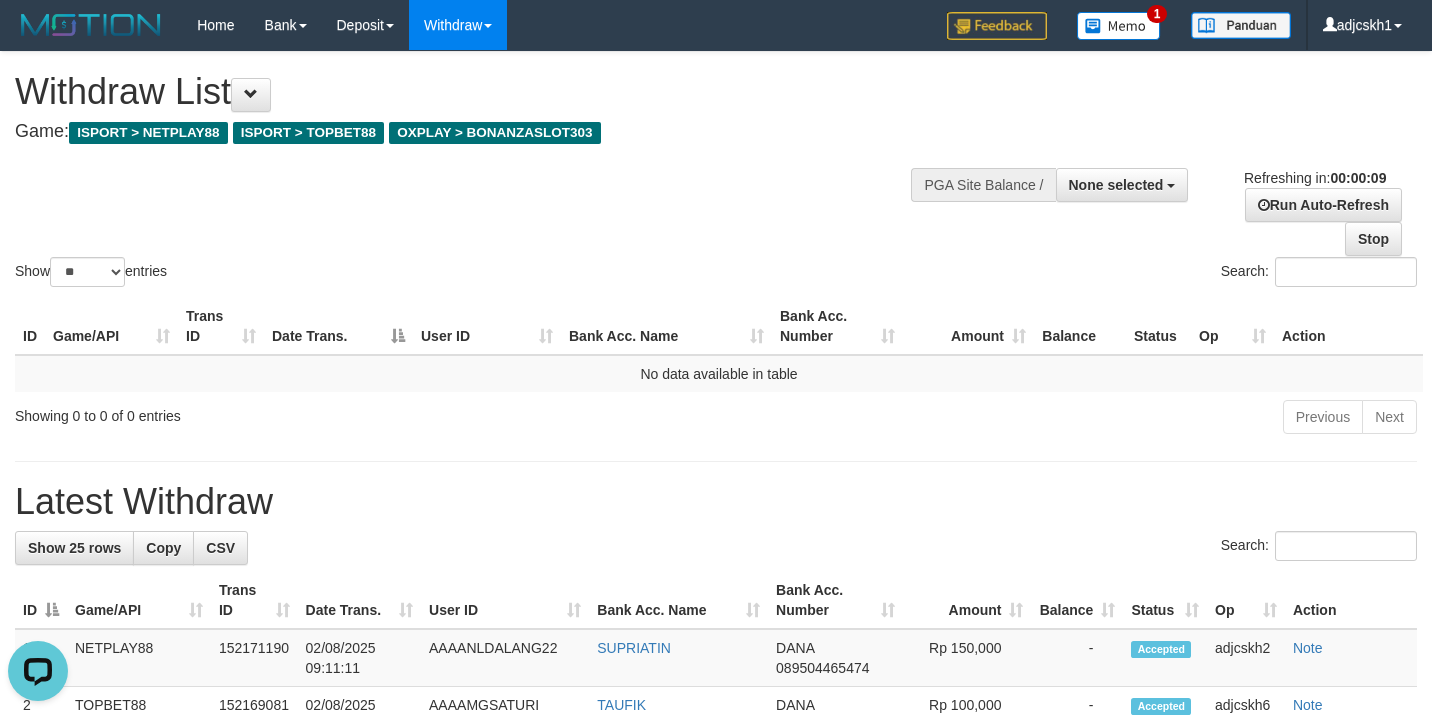 scroll, scrollTop: 0, scrollLeft: 0, axis: both 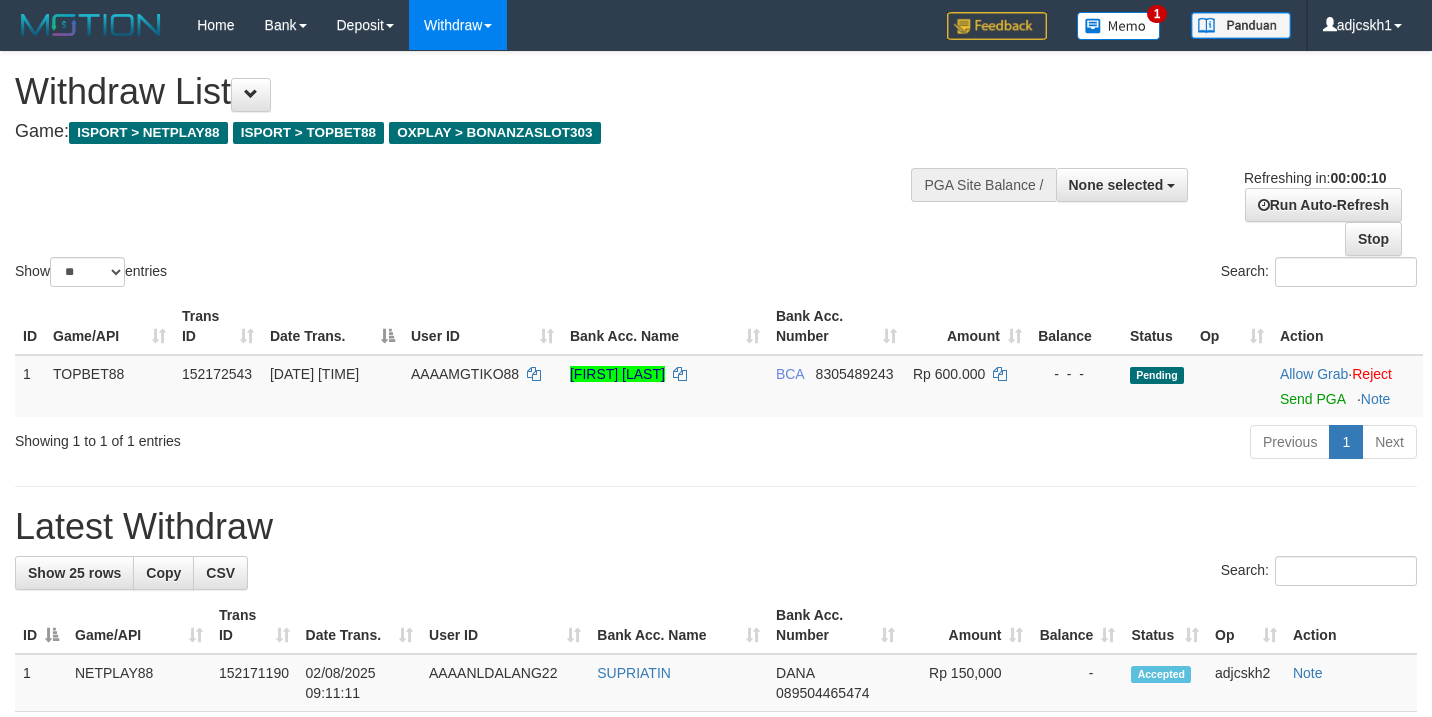 select 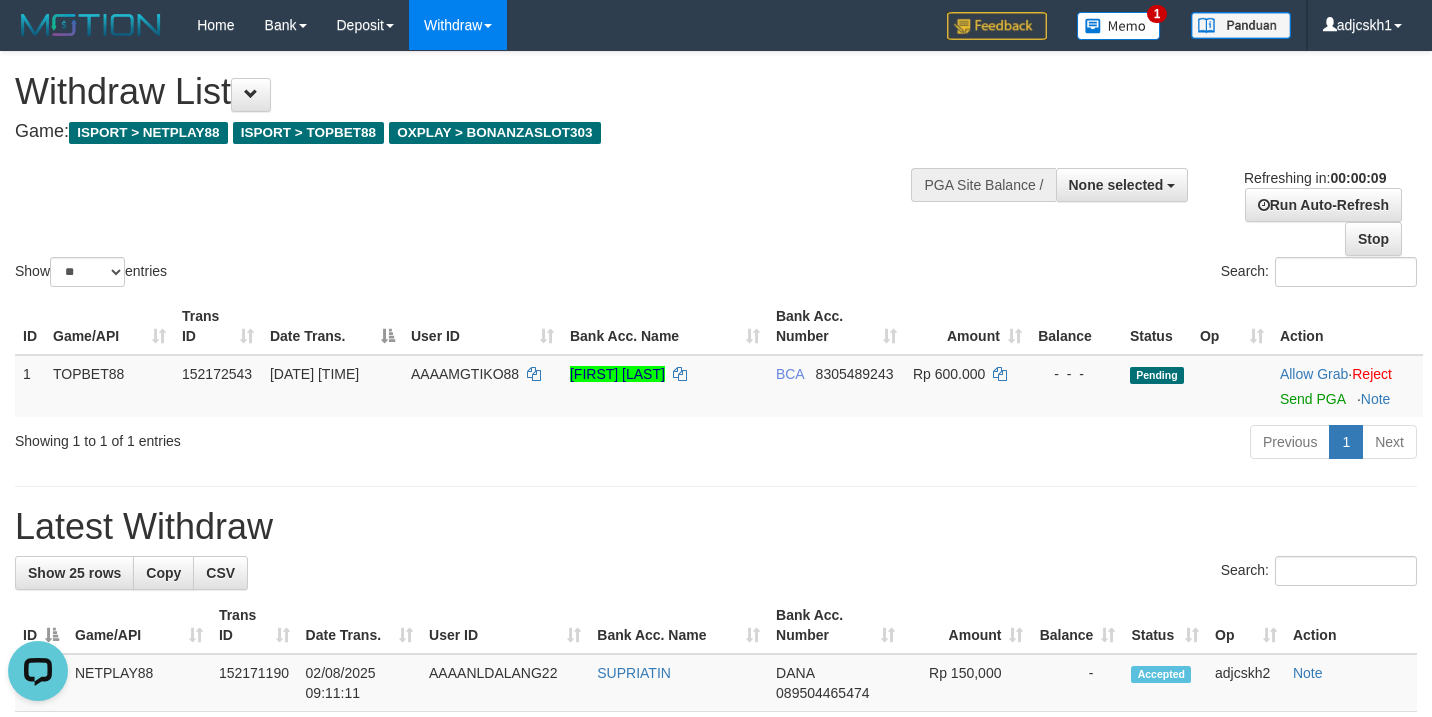 scroll, scrollTop: 0, scrollLeft: 0, axis: both 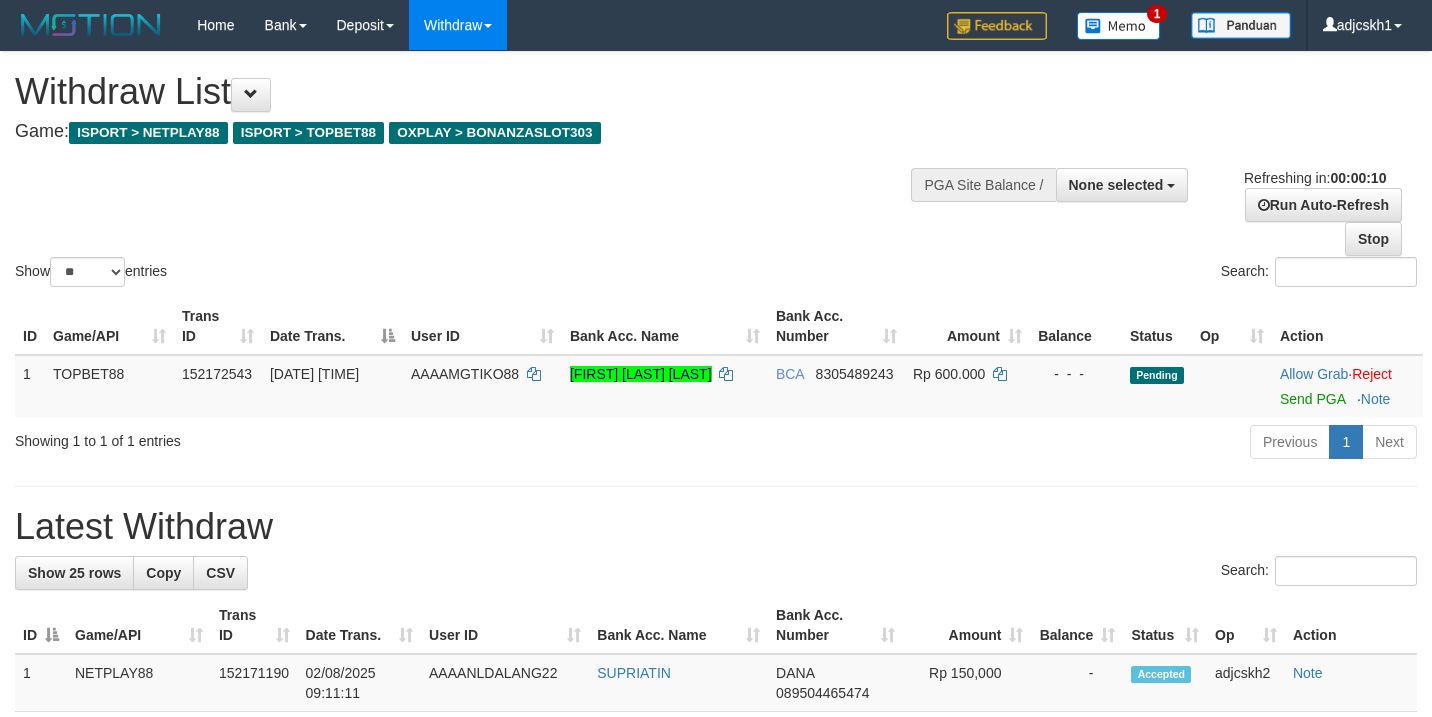 select 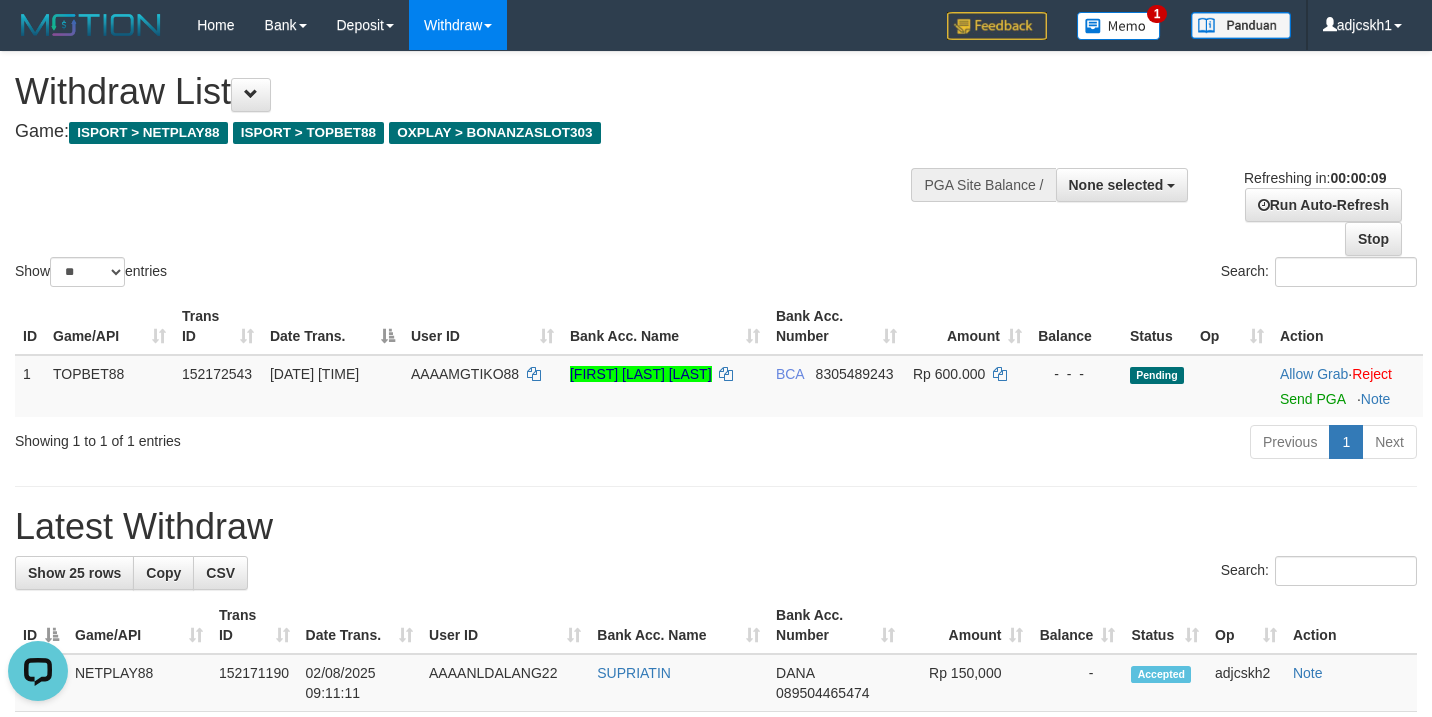 scroll, scrollTop: 0, scrollLeft: 0, axis: both 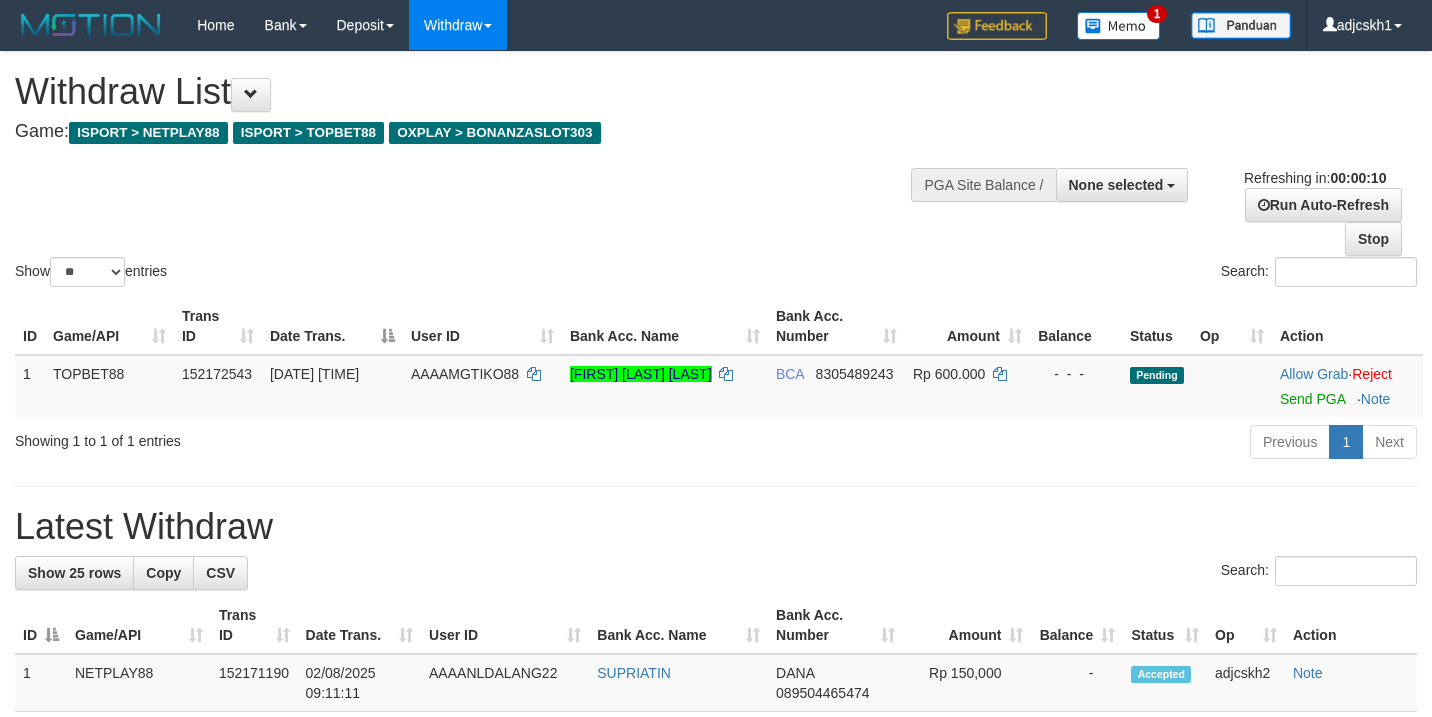 select 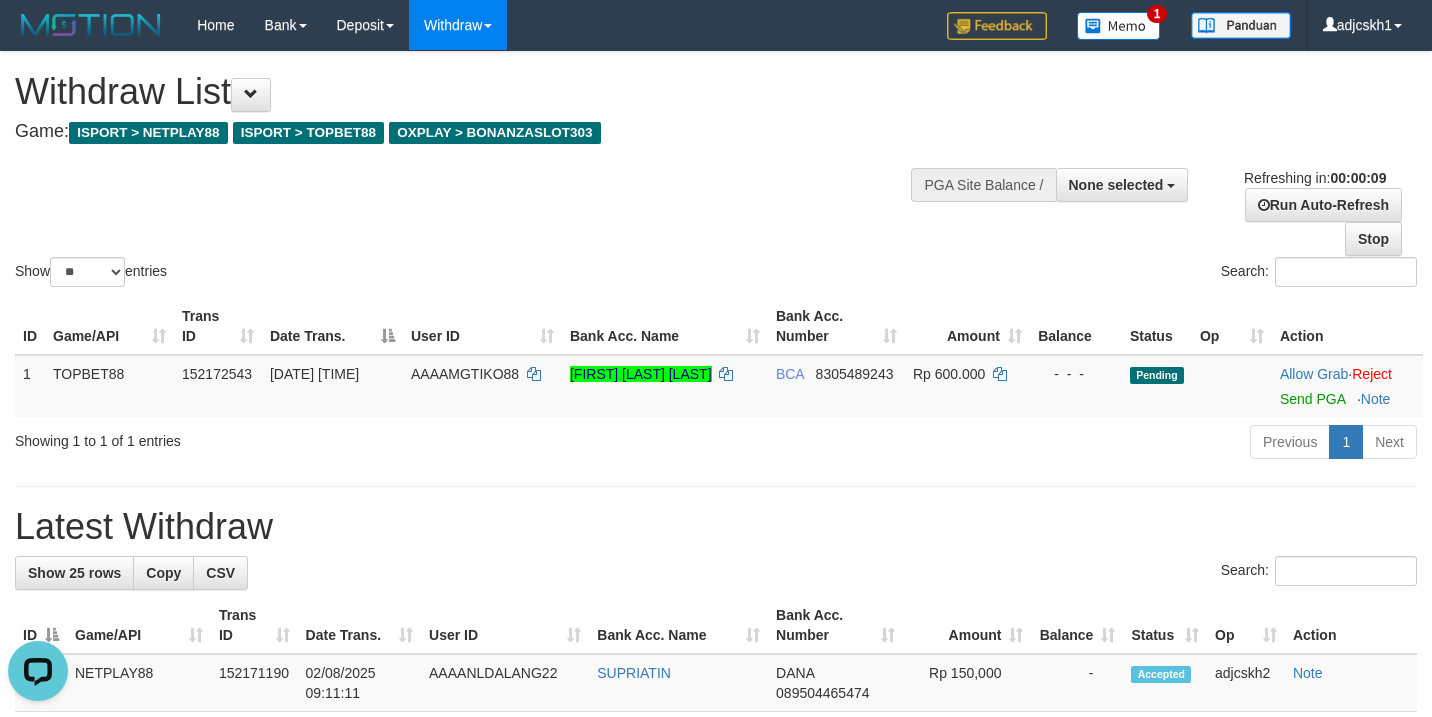 scroll, scrollTop: 0, scrollLeft: 0, axis: both 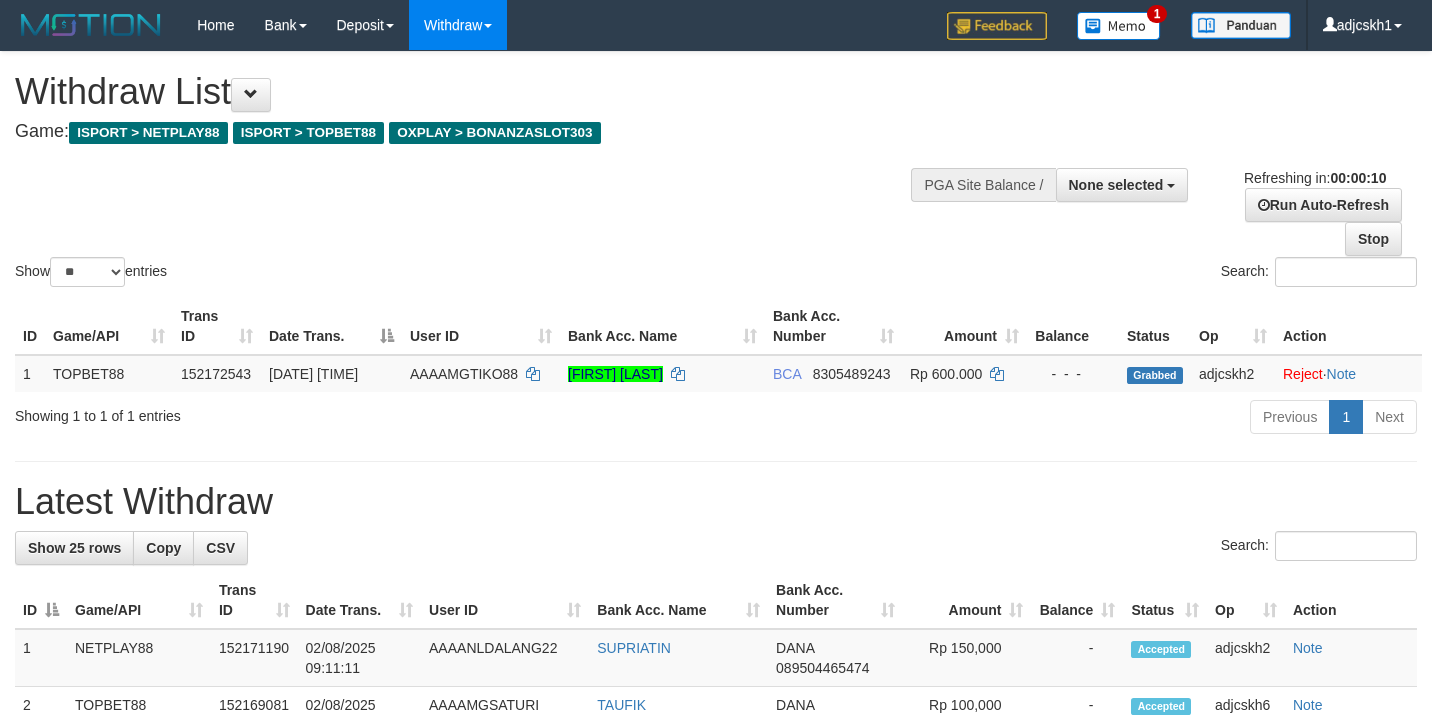 select 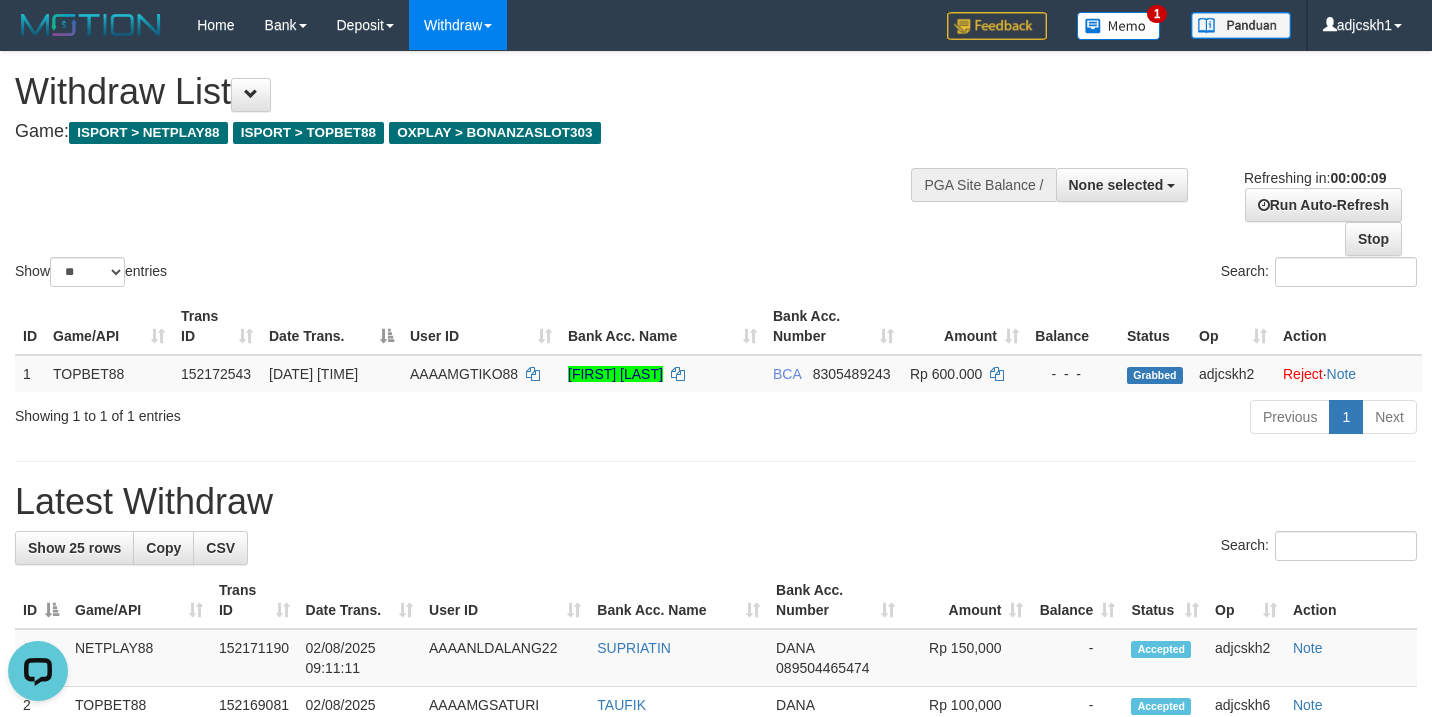 scroll, scrollTop: 0, scrollLeft: 0, axis: both 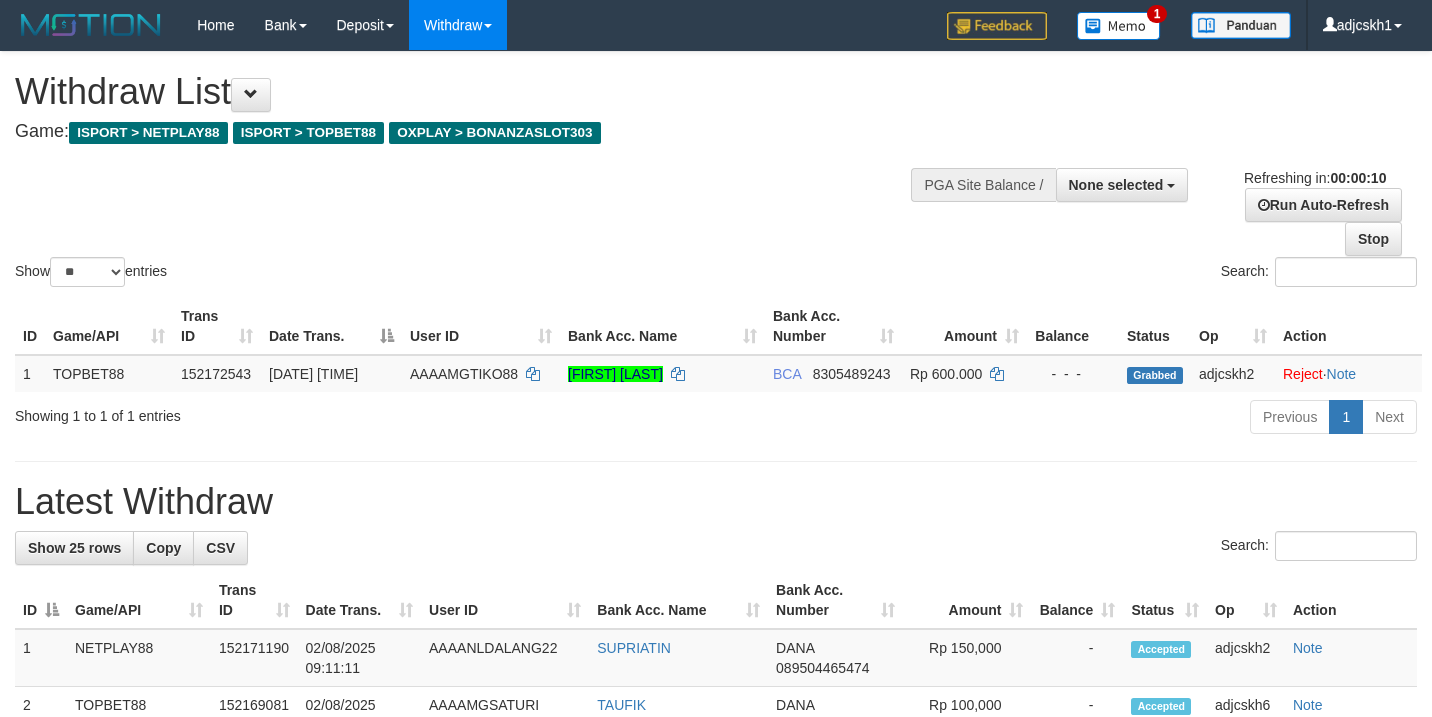 select 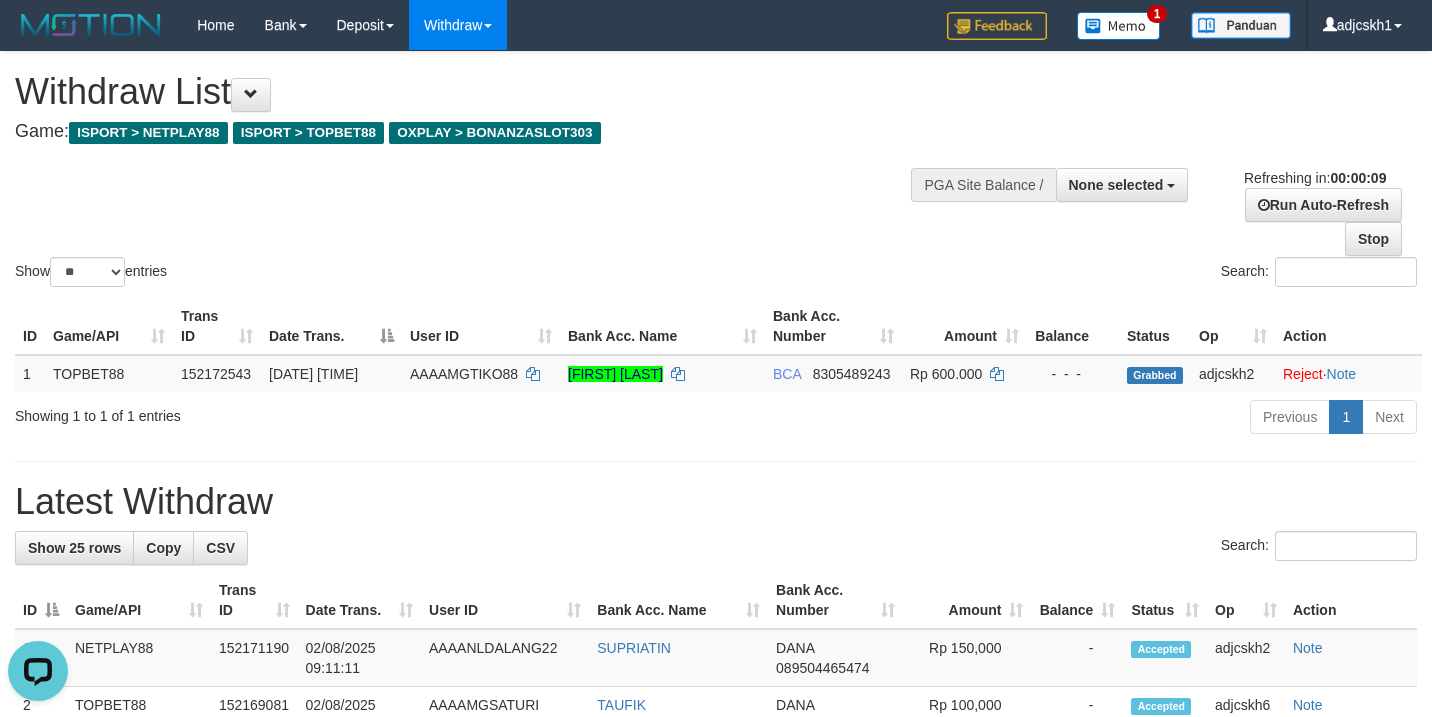 scroll, scrollTop: 0, scrollLeft: 0, axis: both 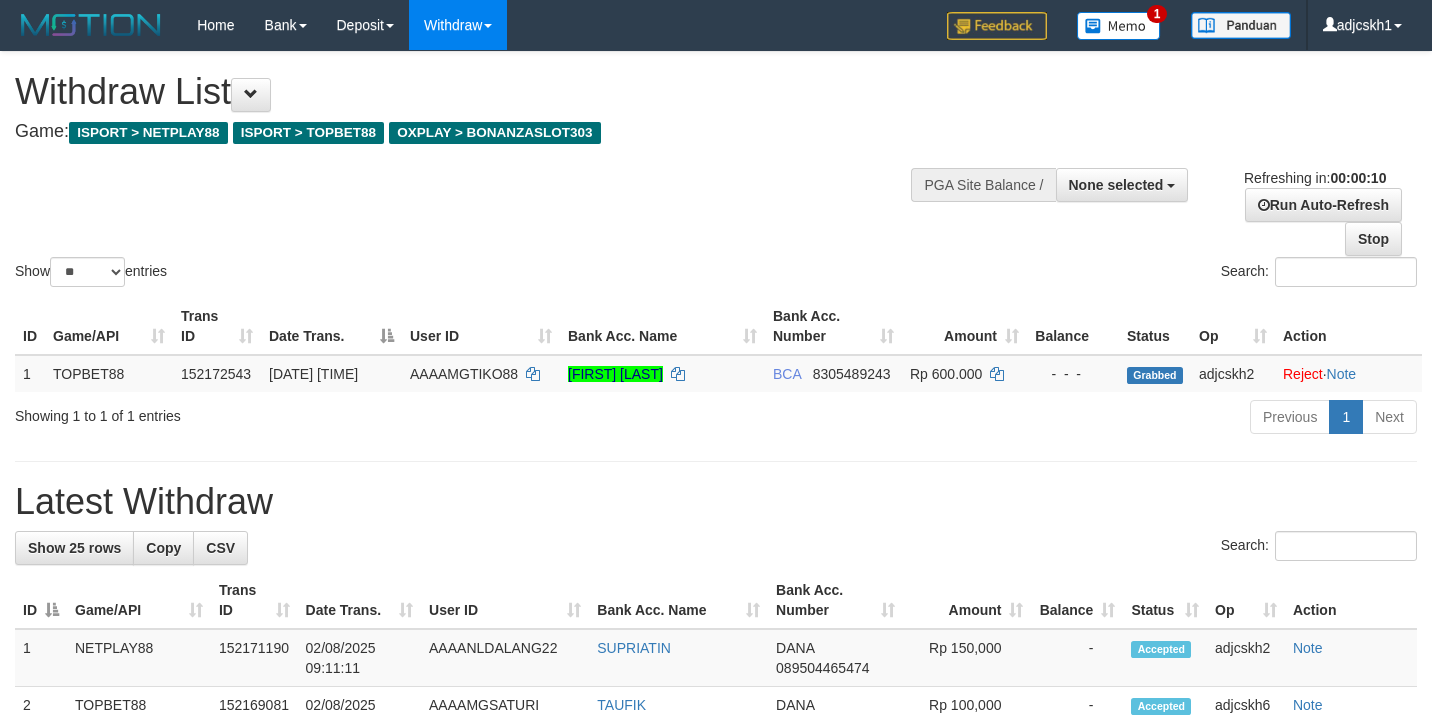 select 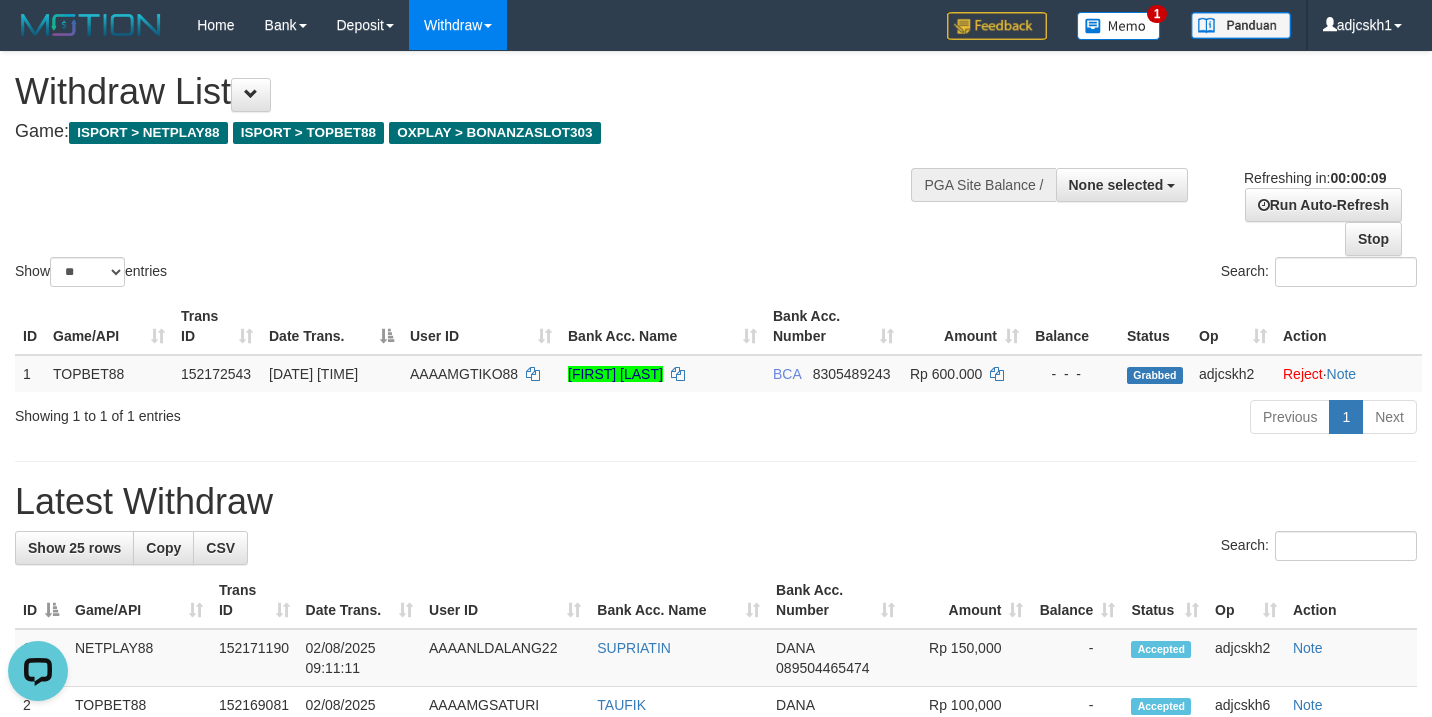 scroll, scrollTop: 0, scrollLeft: 0, axis: both 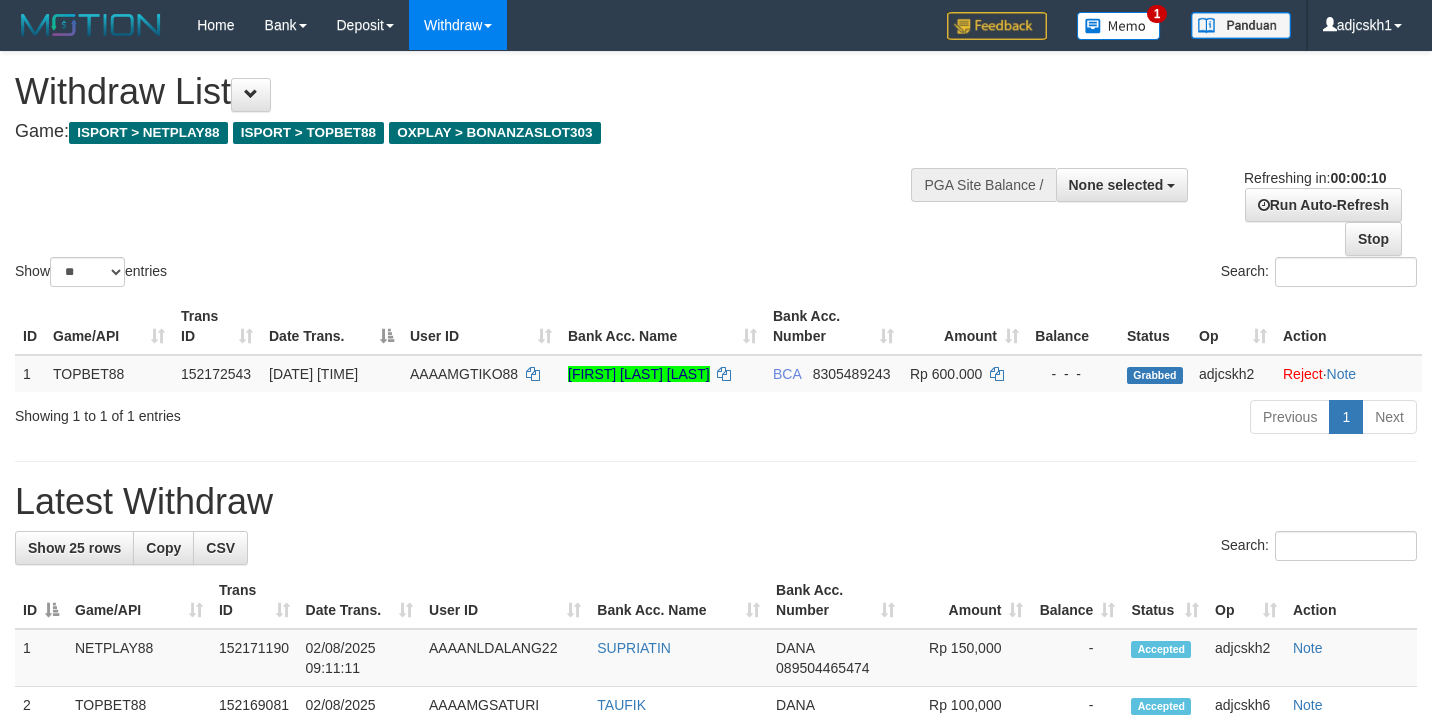 select 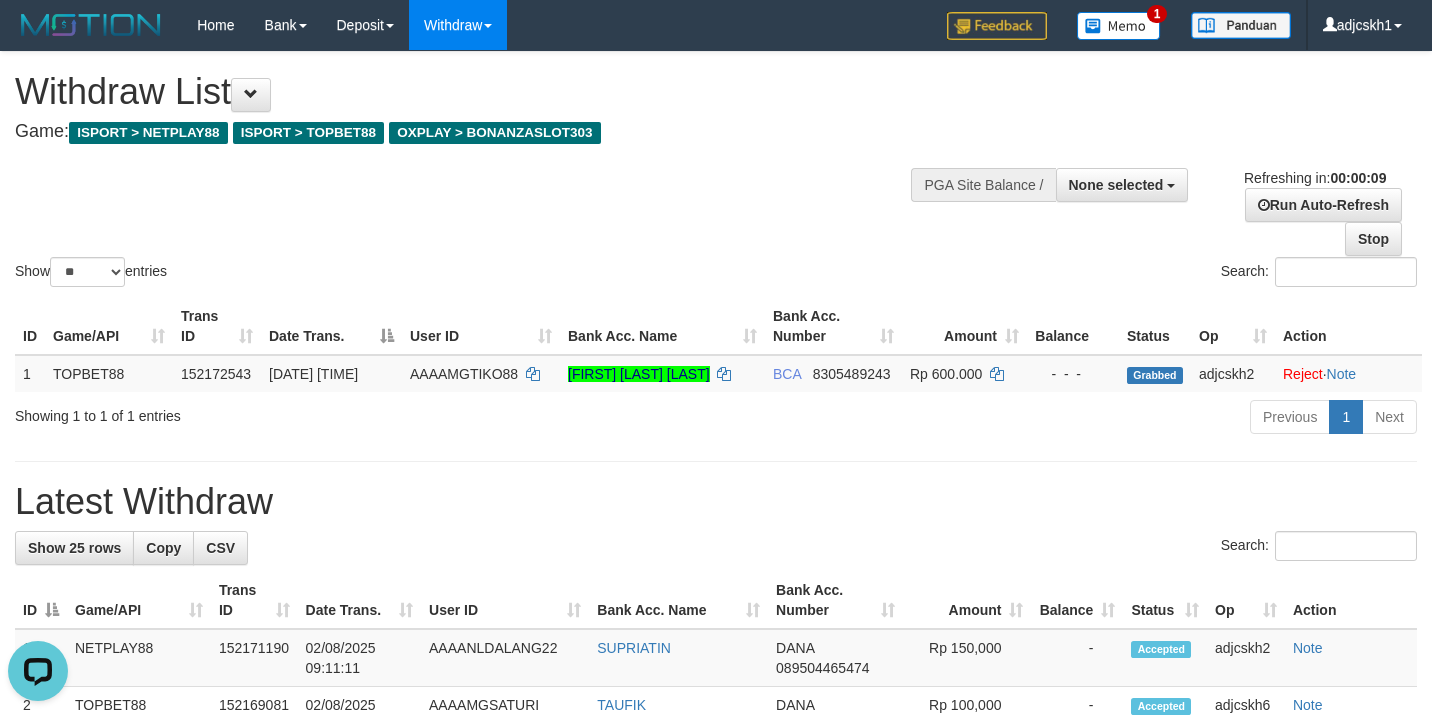 scroll, scrollTop: 0, scrollLeft: 0, axis: both 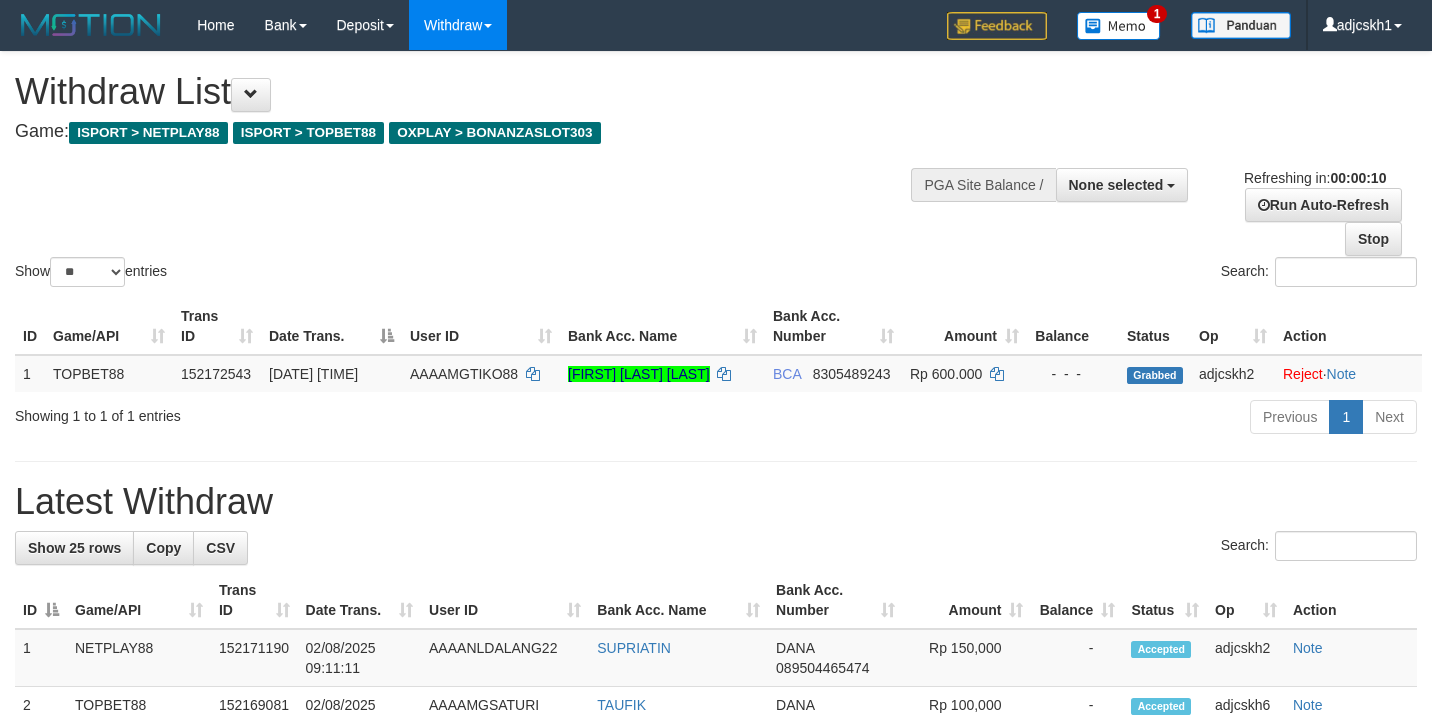 select 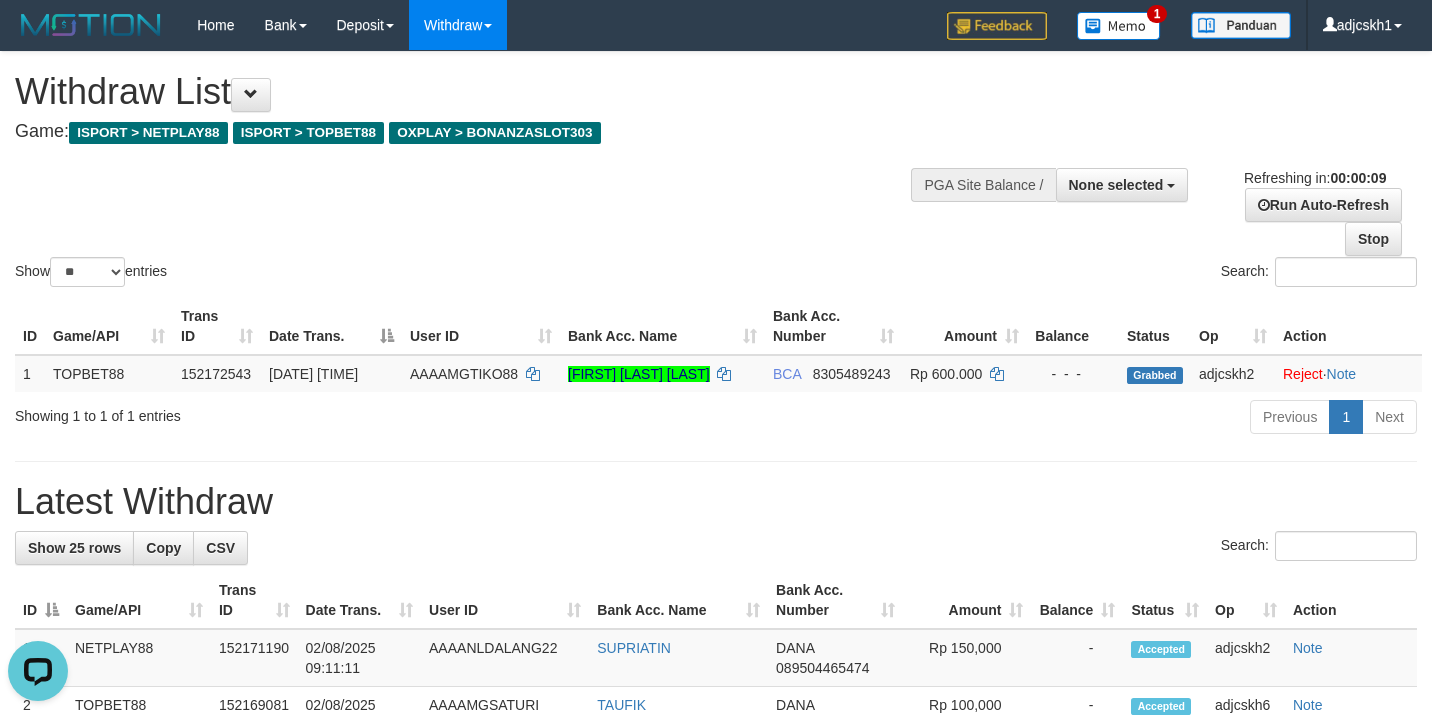 scroll, scrollTop: 0, scrollLeft: 0, axis: both 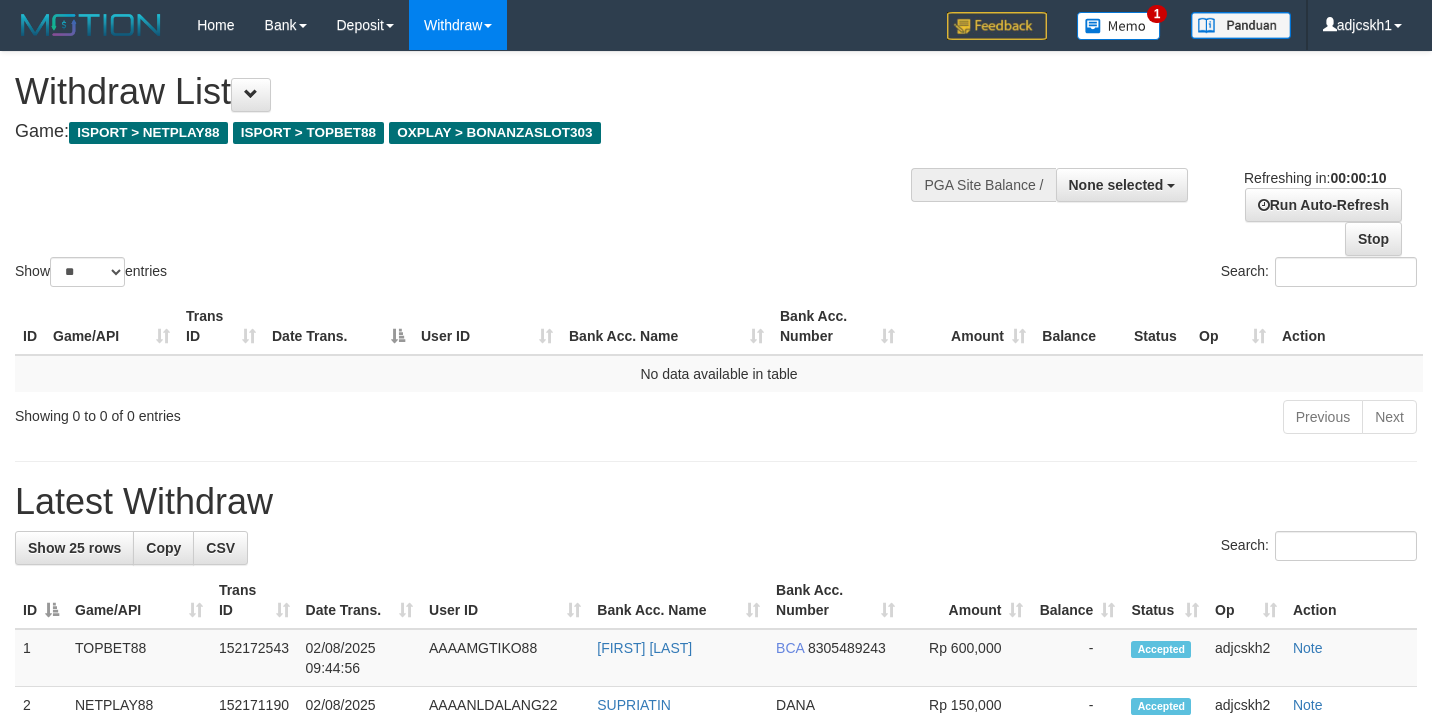 select 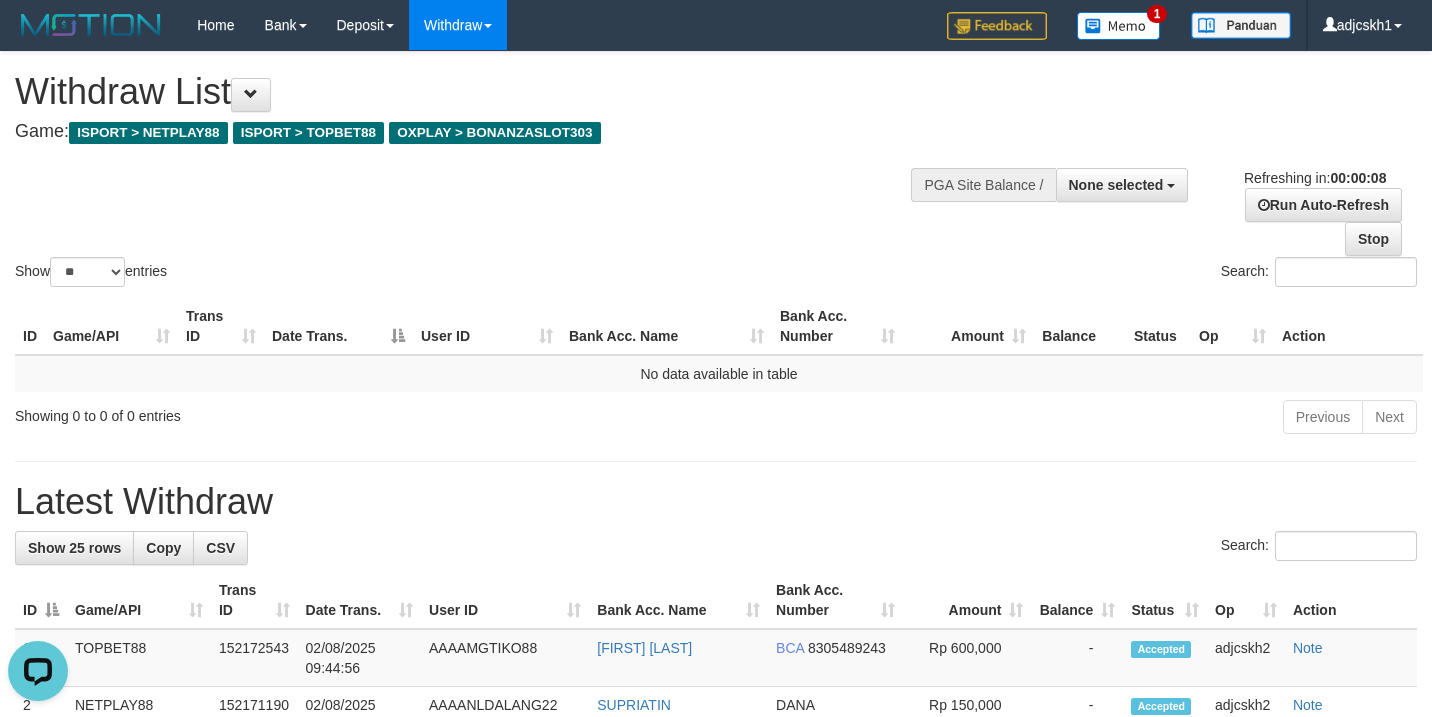 scroll, scrollTop: 0, scrollLeft: 0, axis: both 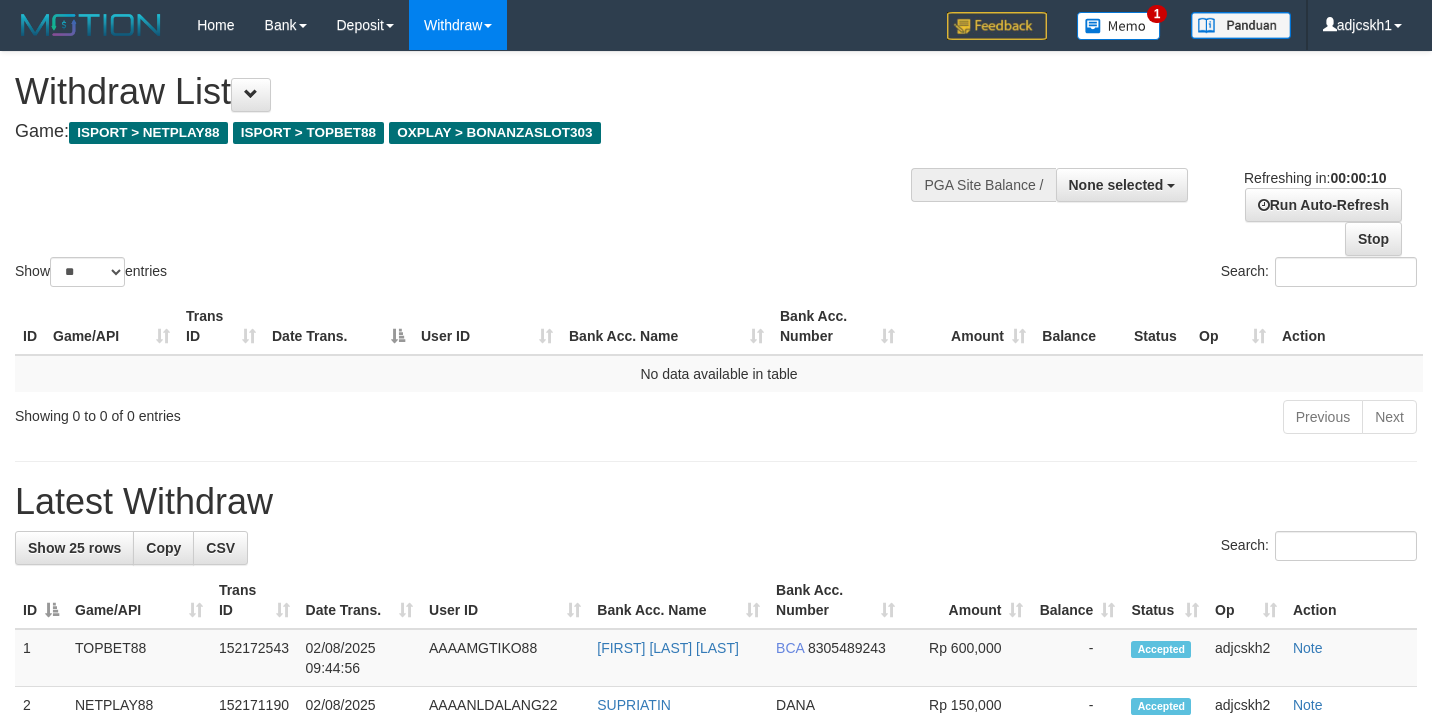 select 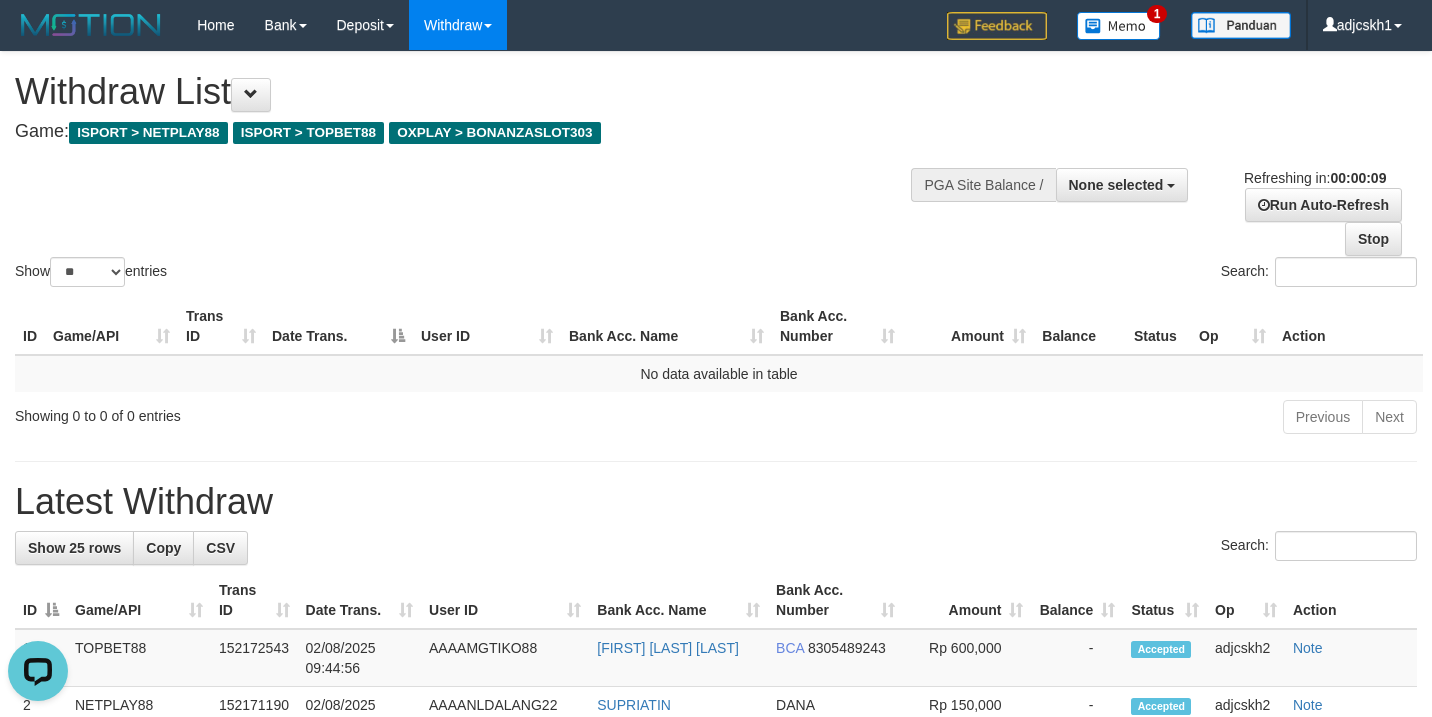scroll, scrollTop: 0, scrollLeft: 0, axis: both 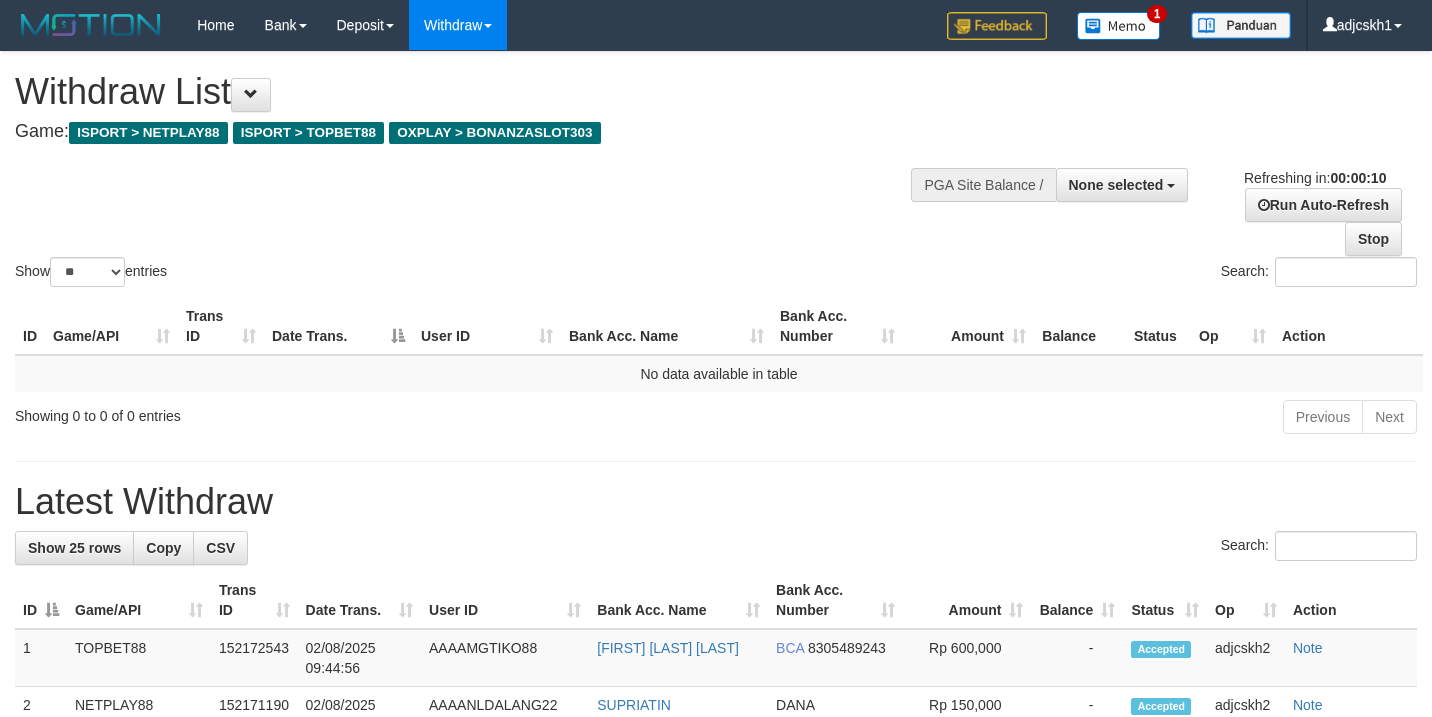 select 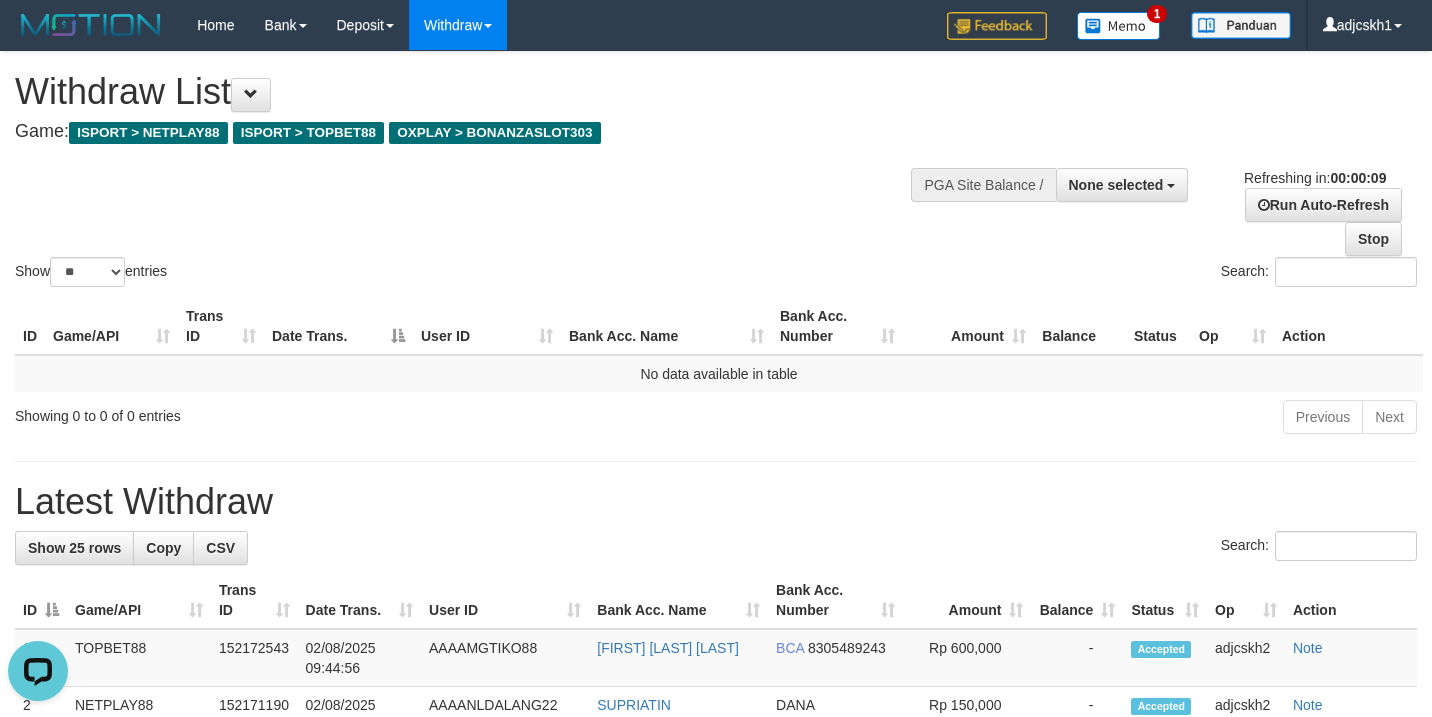 scroll, scrollTop: 0, scrollLeft: 0, axis: both 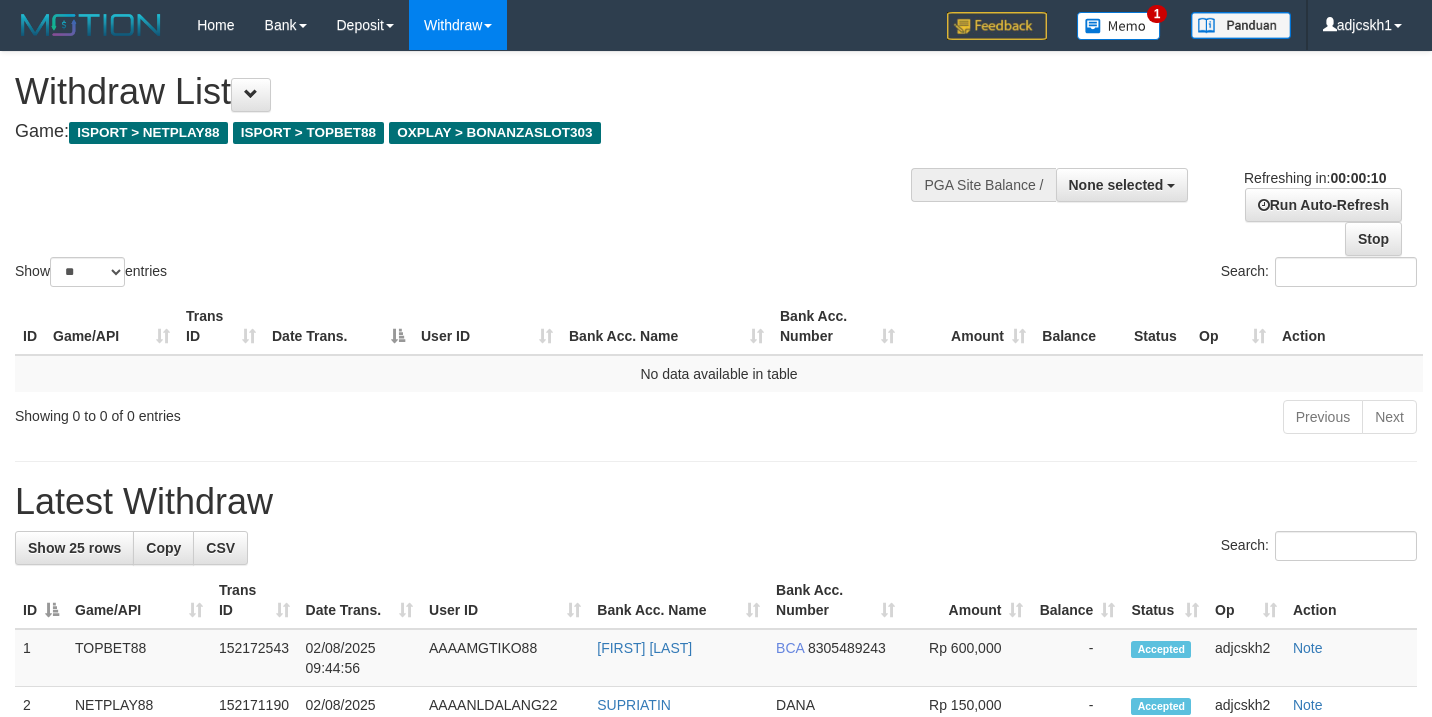 select 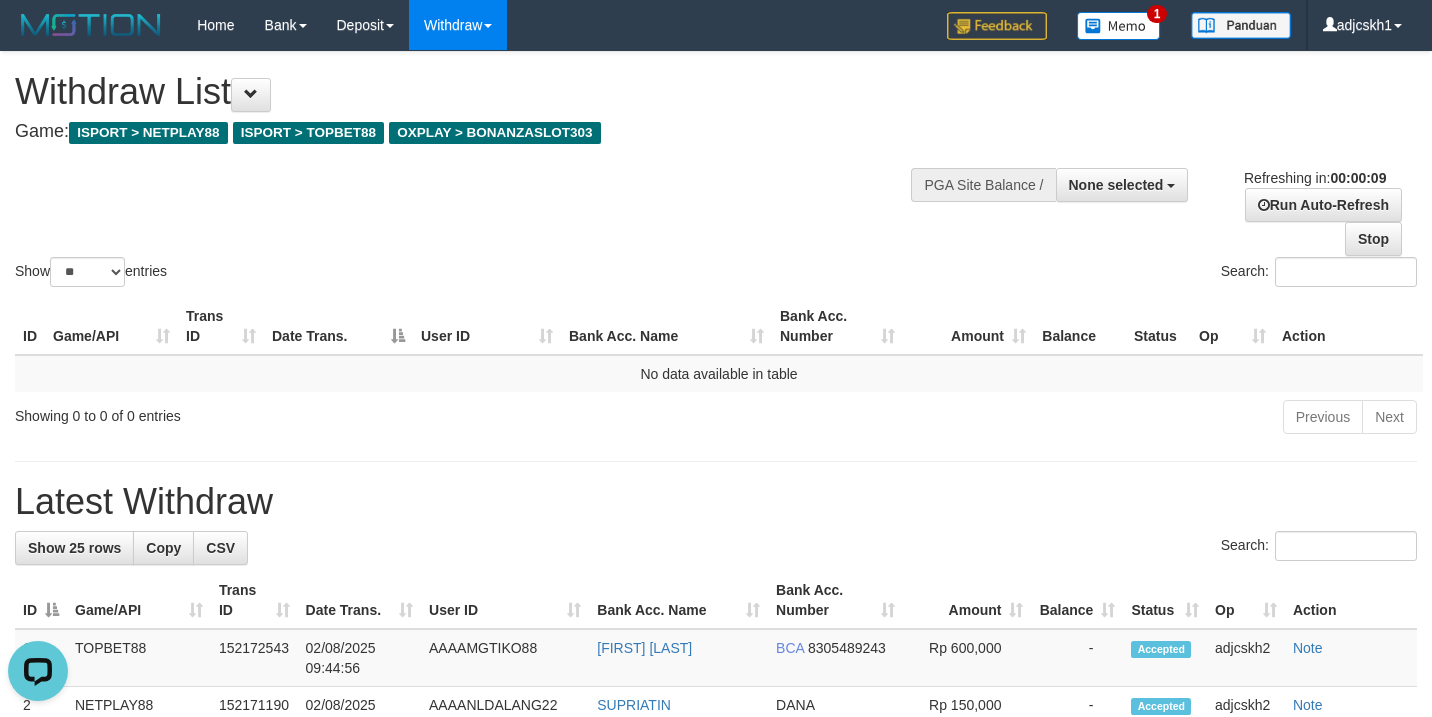 scroll, scrollTop: 0, scrollLeft: 0, axis: both 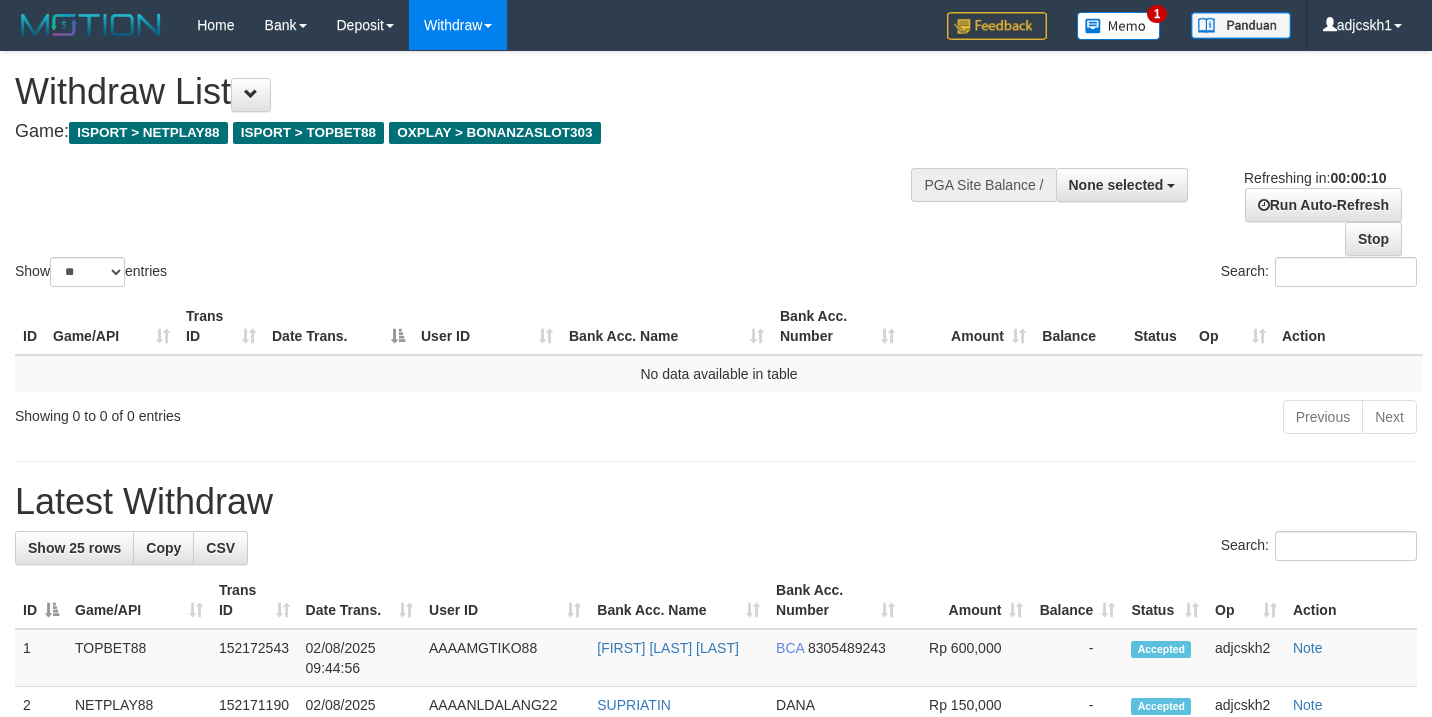 select 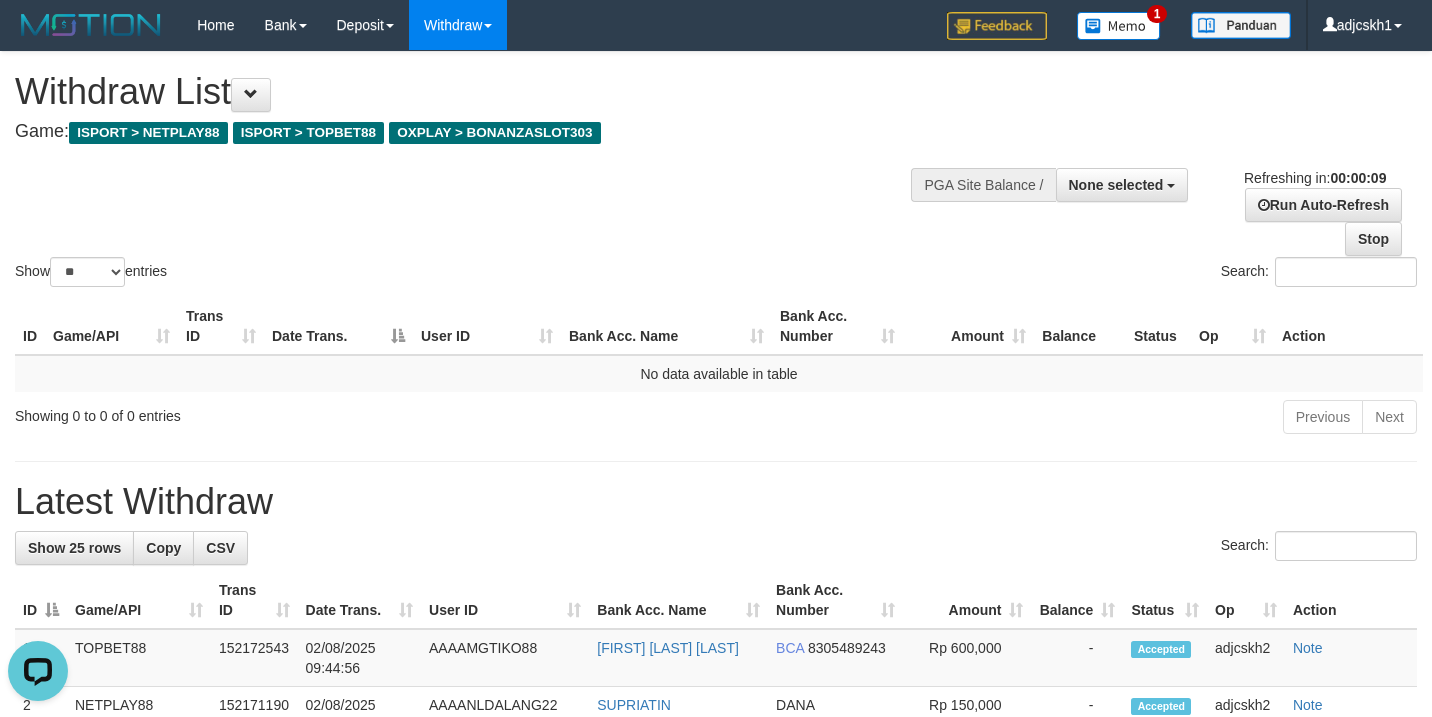 scroll, scrollTop: 0, scrollLeft: 0, axis: both 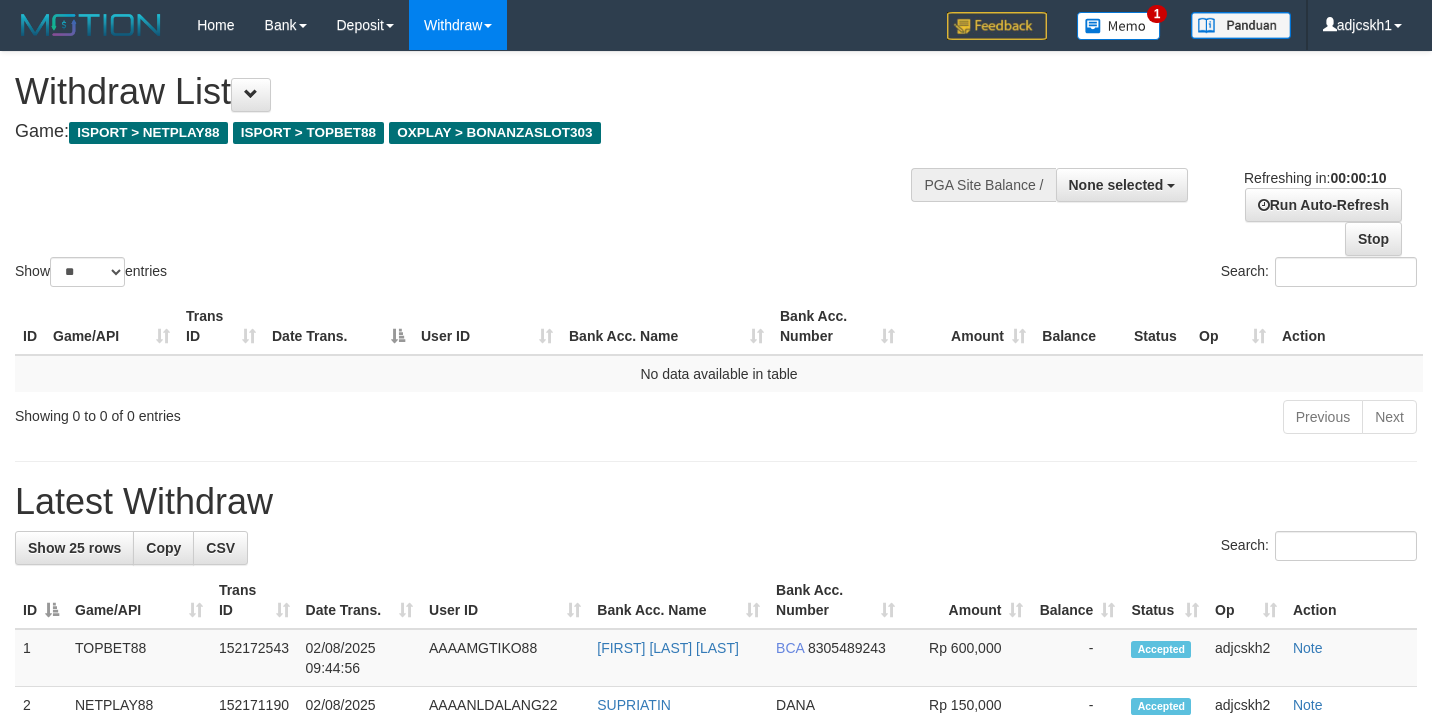 select 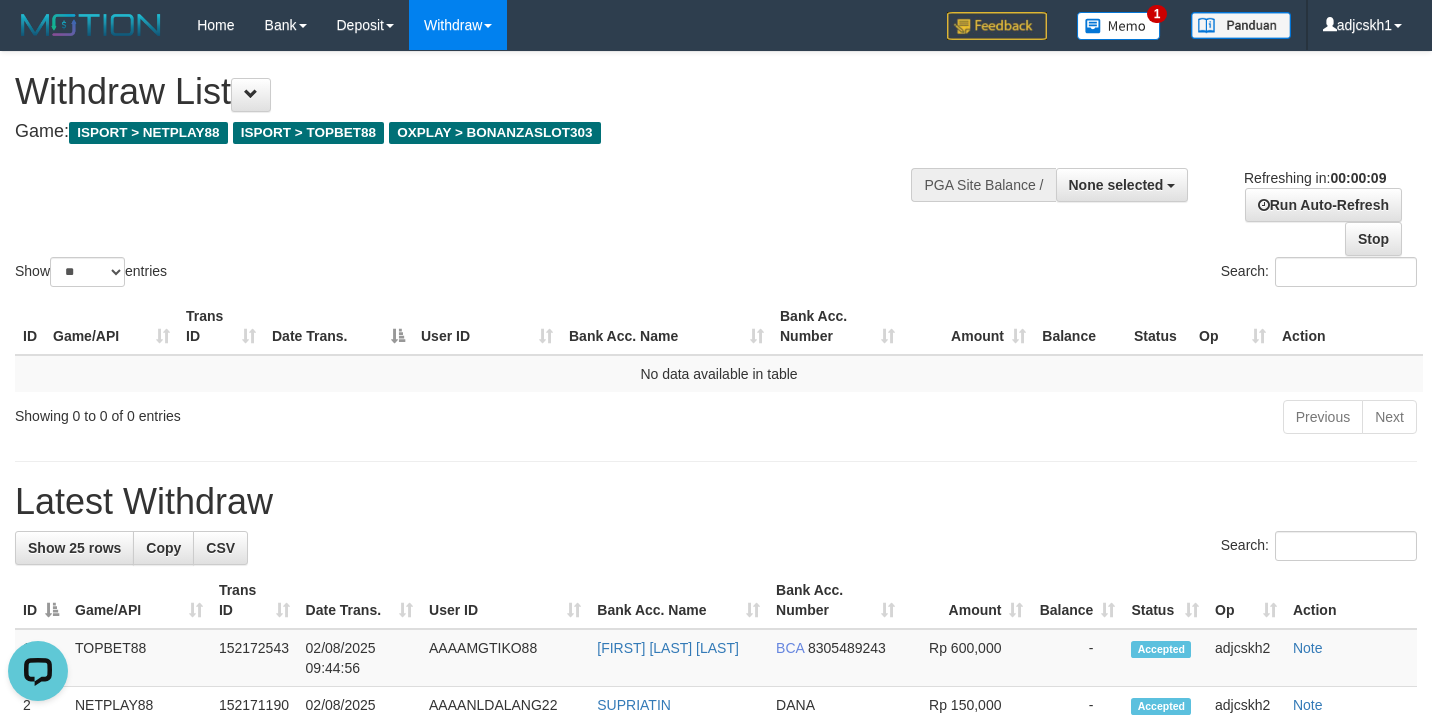 scroll, scrollTop: 0, scrollLeft: 0, axis: both 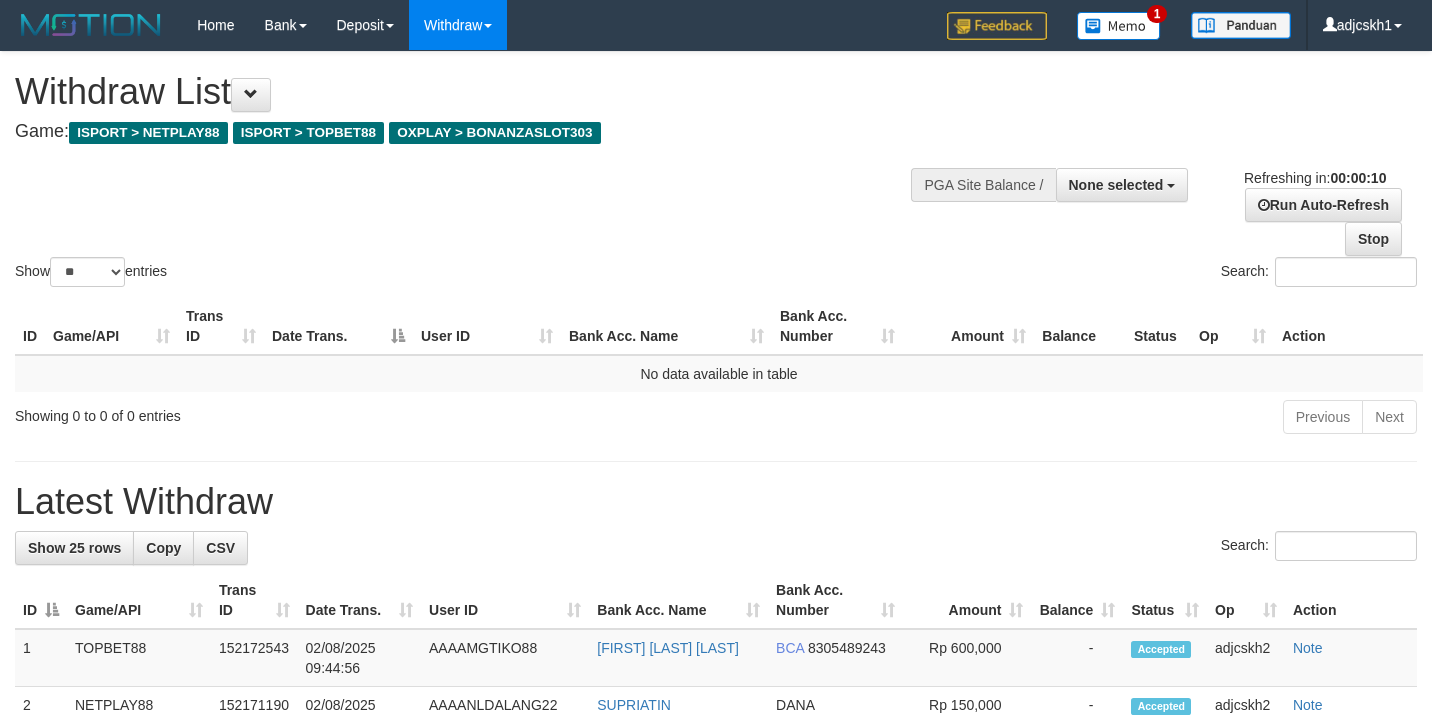 select 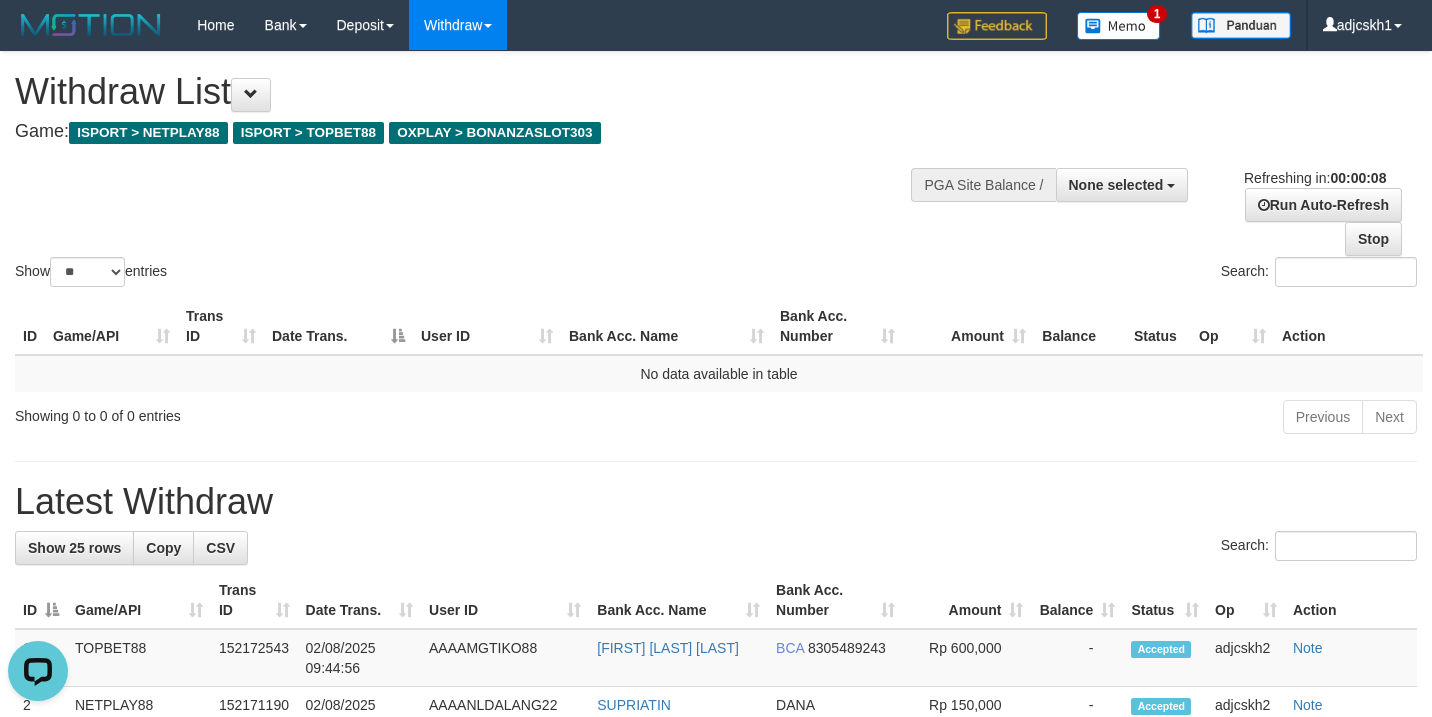 scroll, scrollTop: 0, scrollLeft: 0, axis: both 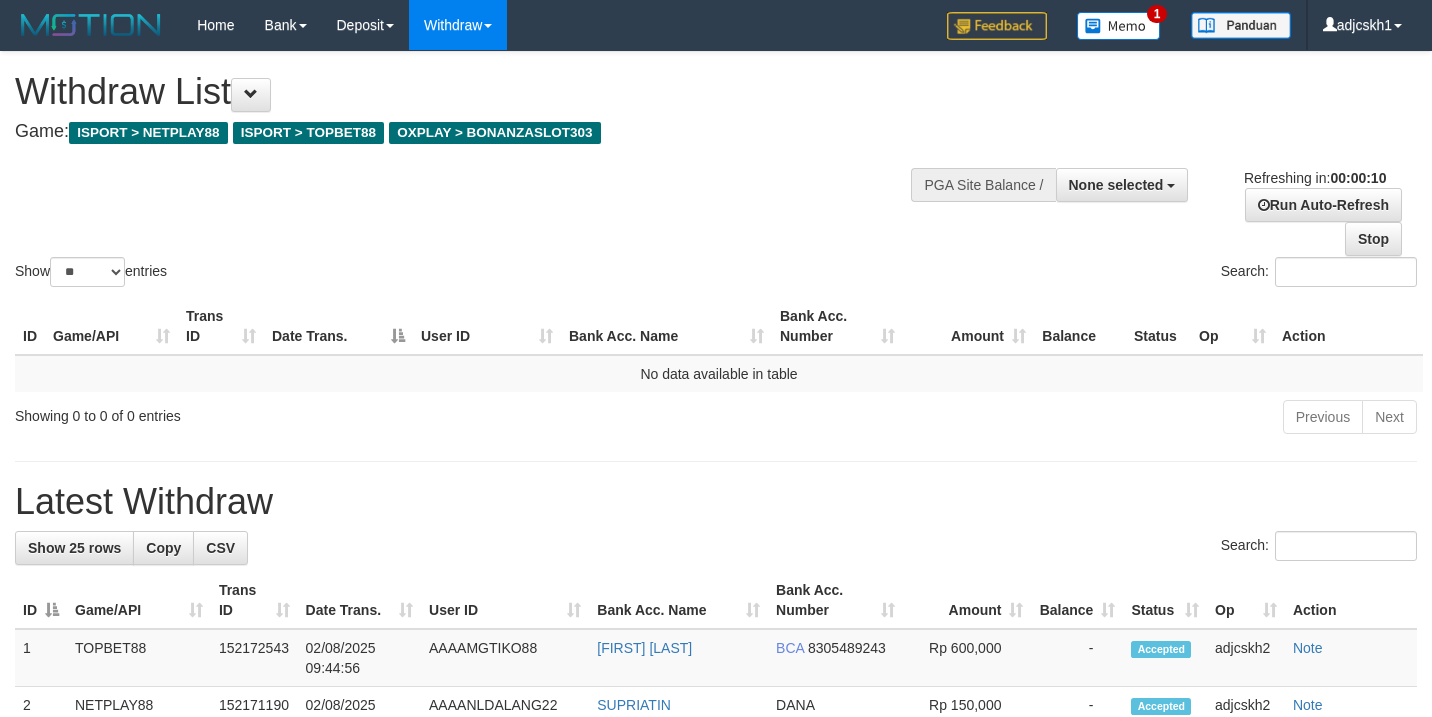 select 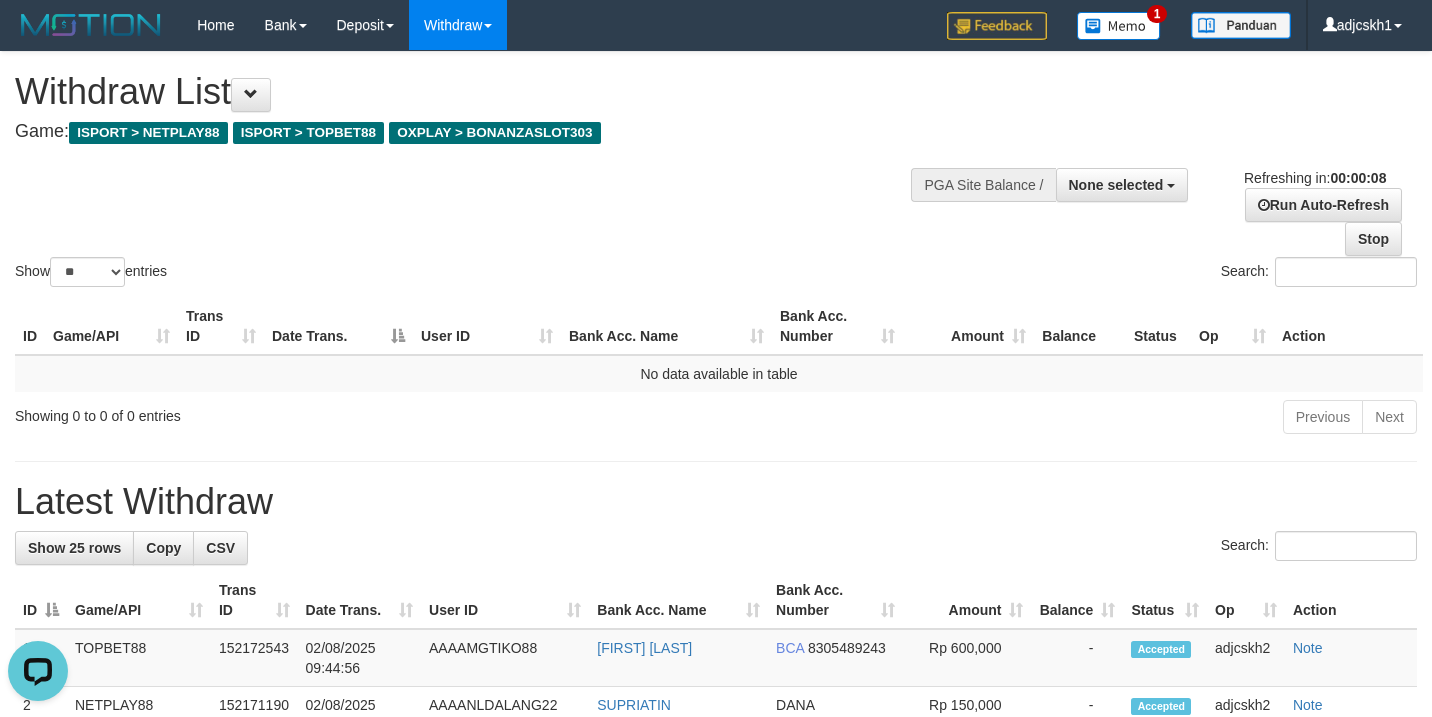 scroll, scrollTop: 0, scrollLeft: 0, axis: both 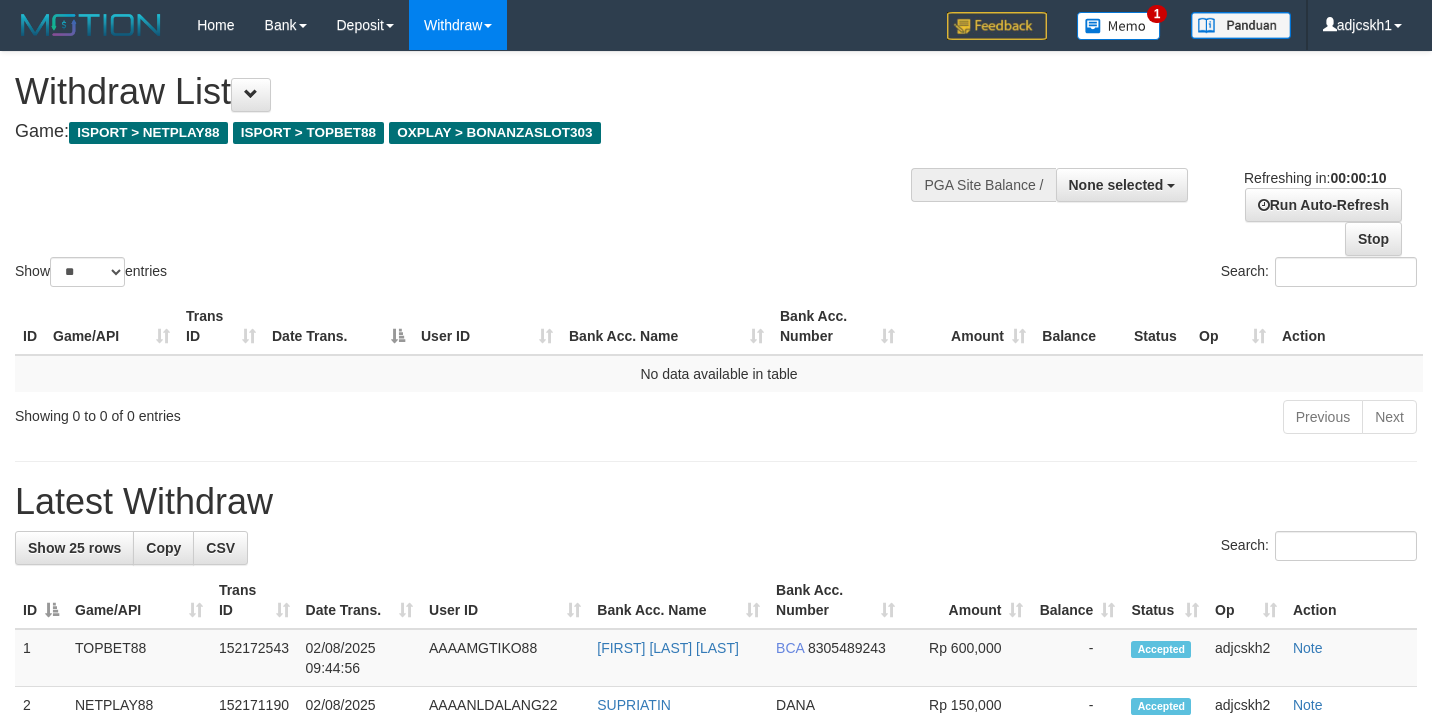select 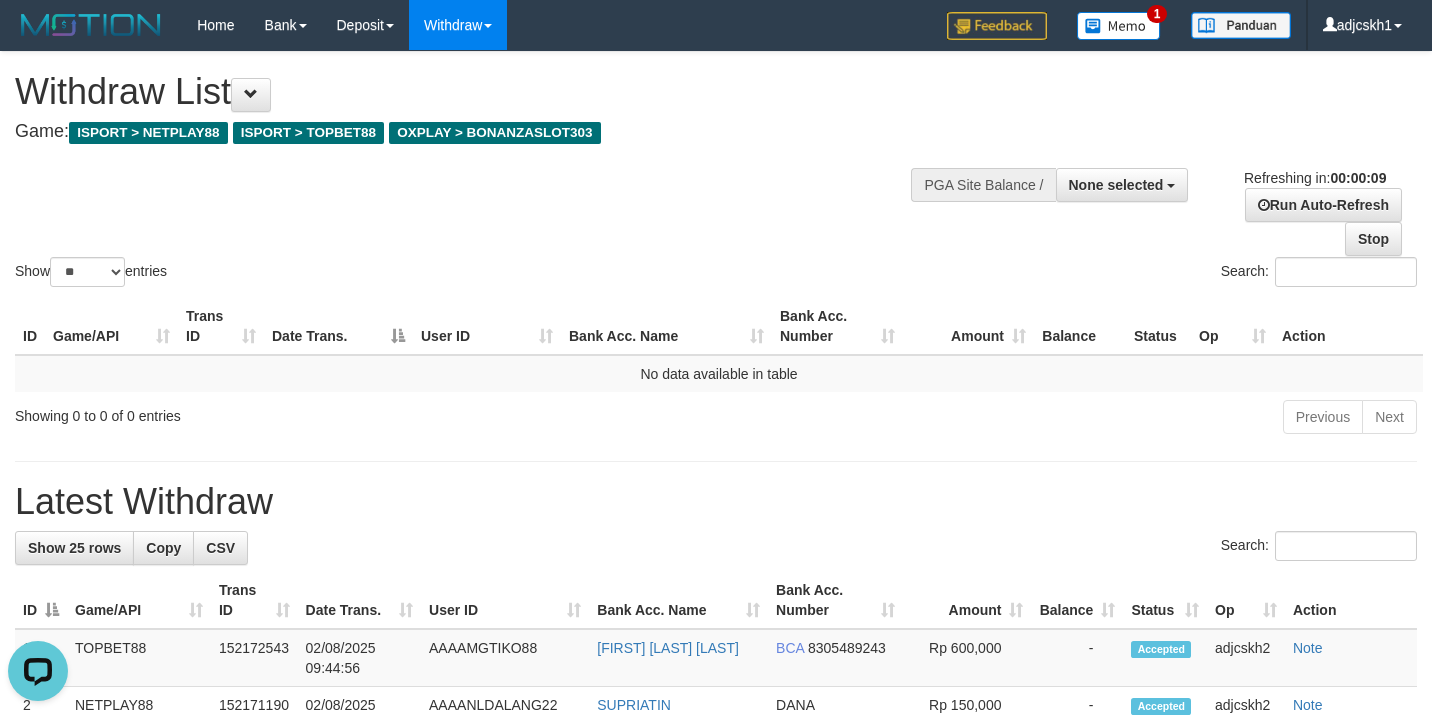 scroll, scrollTop: 0, scrollLeft: 0, axis: both 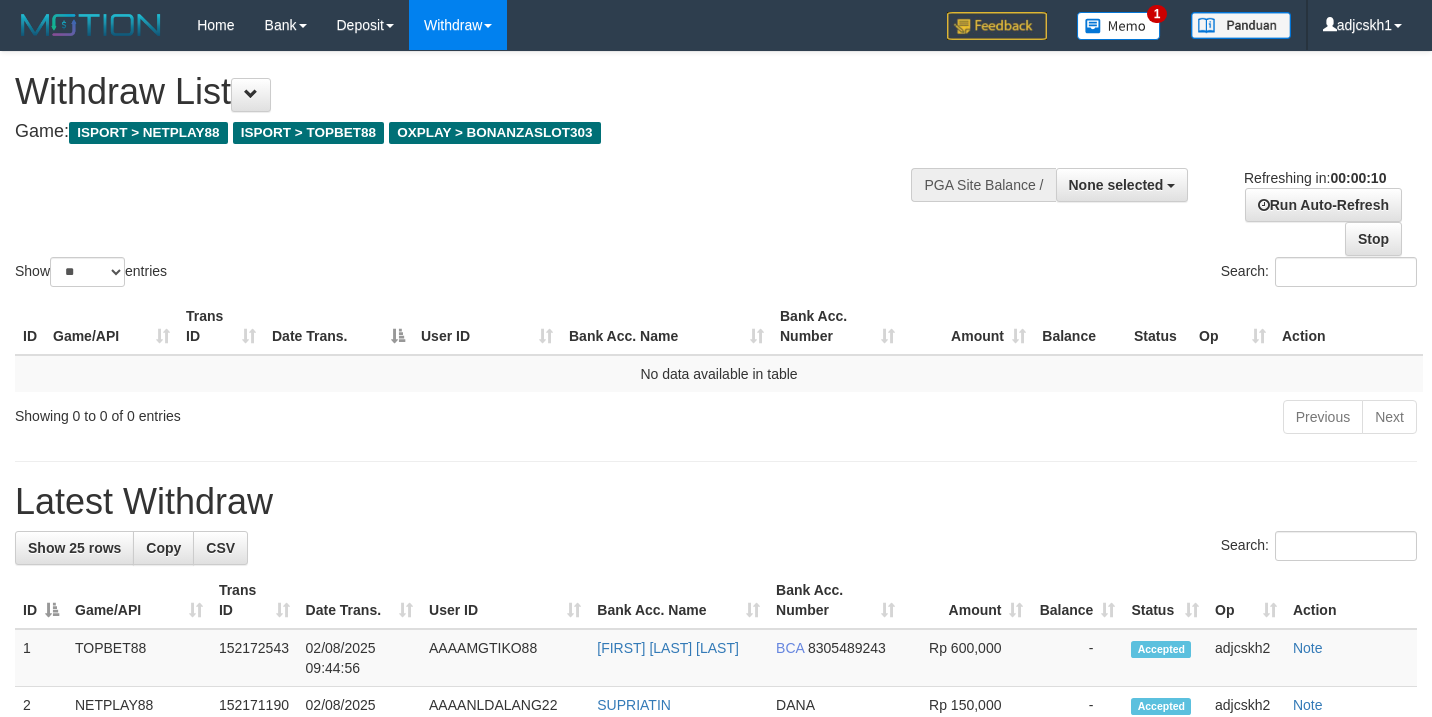 select 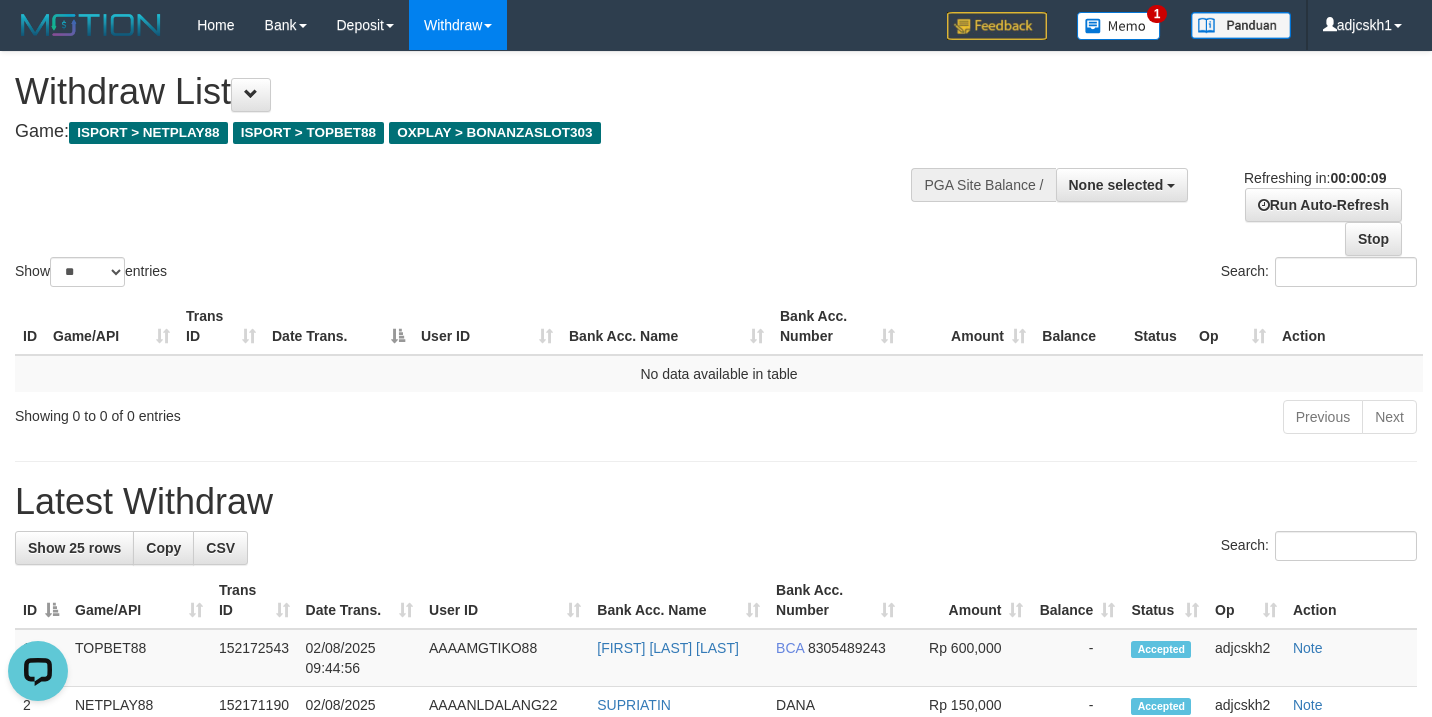 scroll, scrollTop: 0, scrollLeft: 0, axis: both 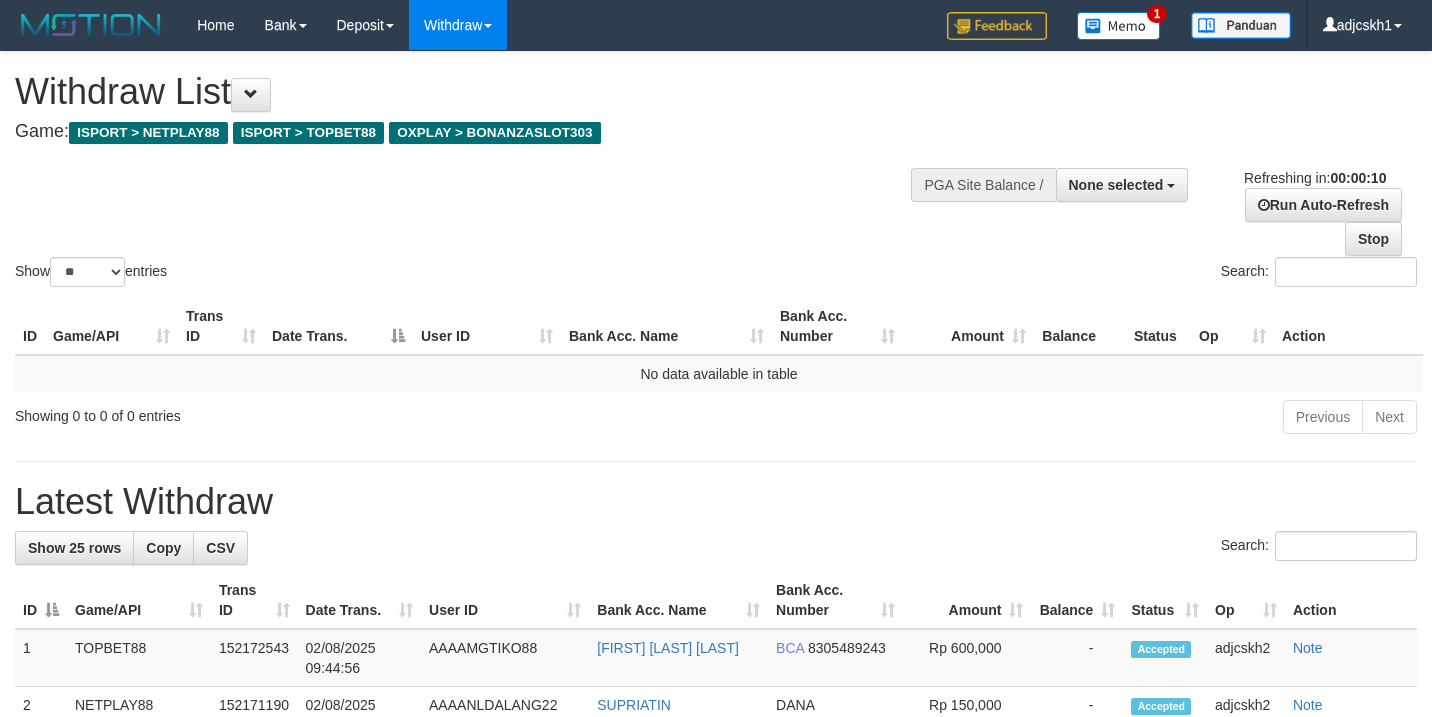select 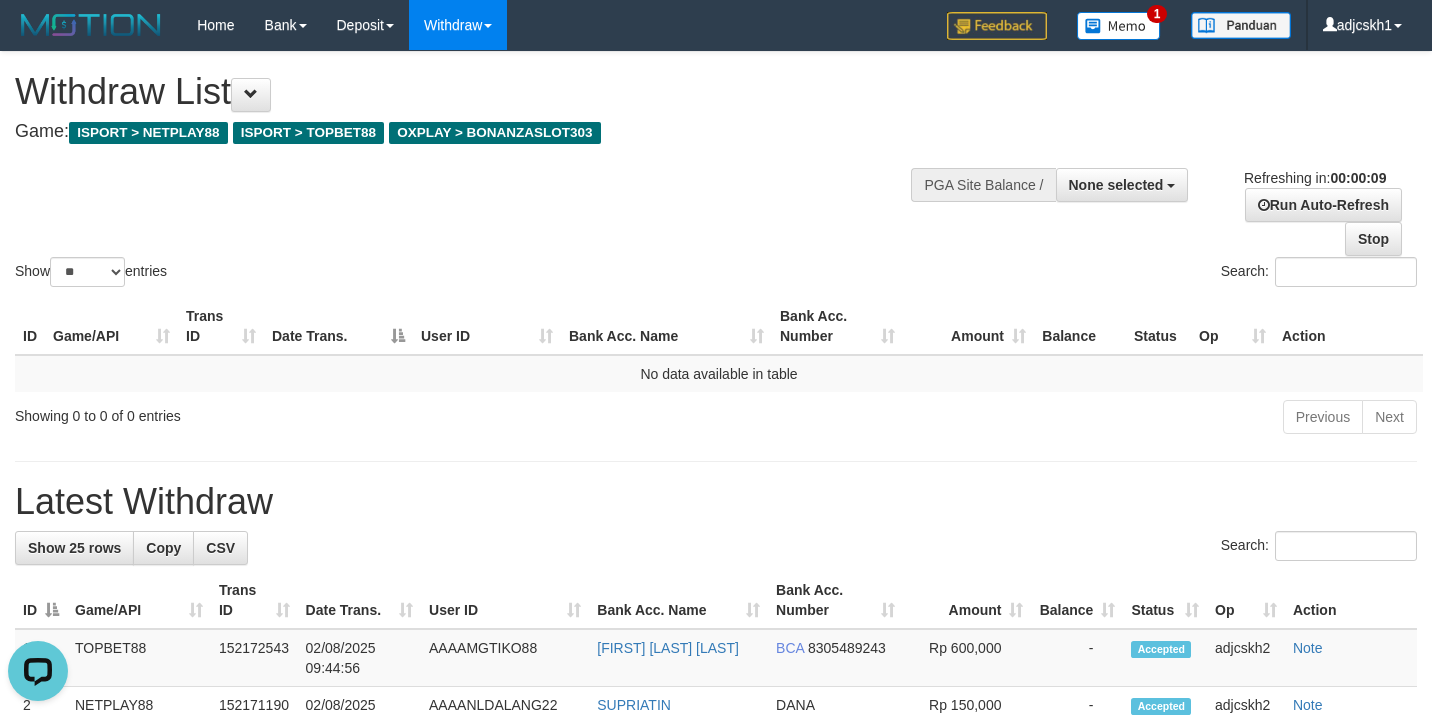scroll, scrollTop: 0, scrollLeft: 0, axis: both 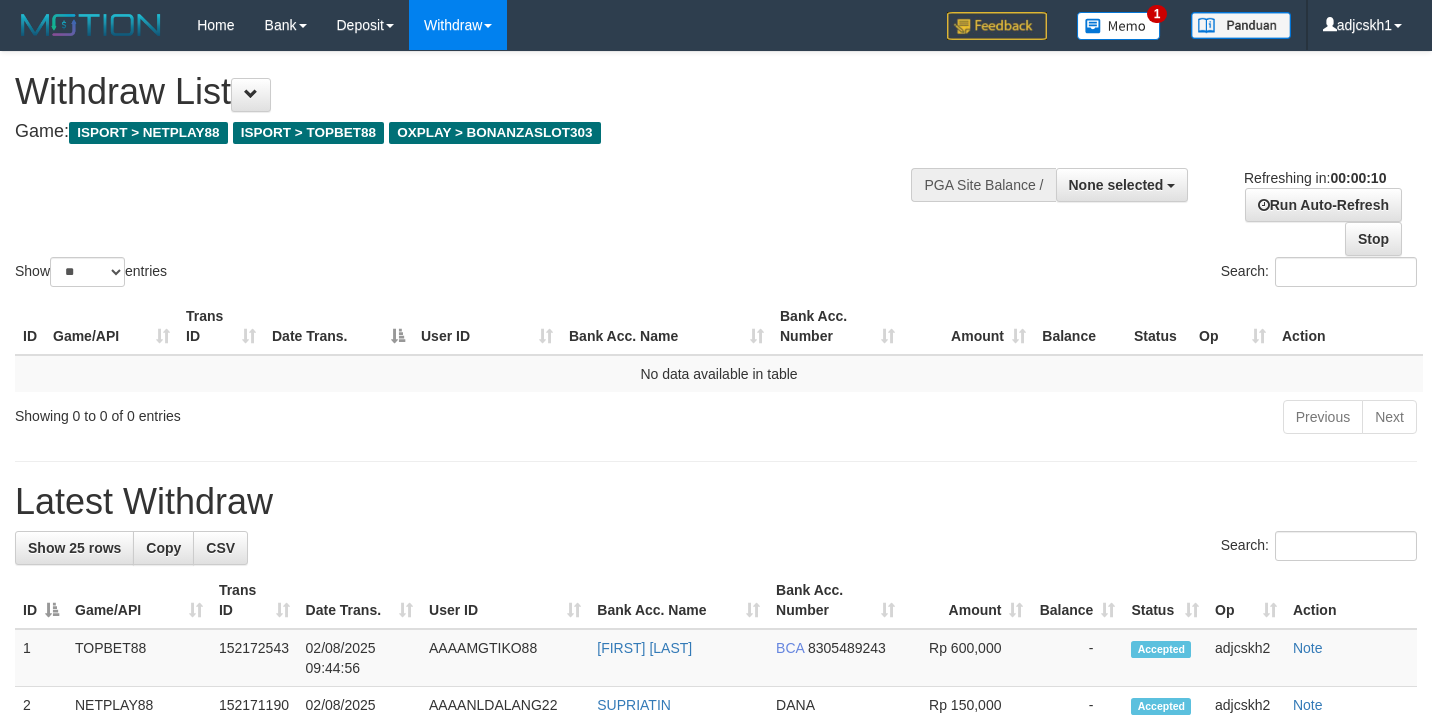 select 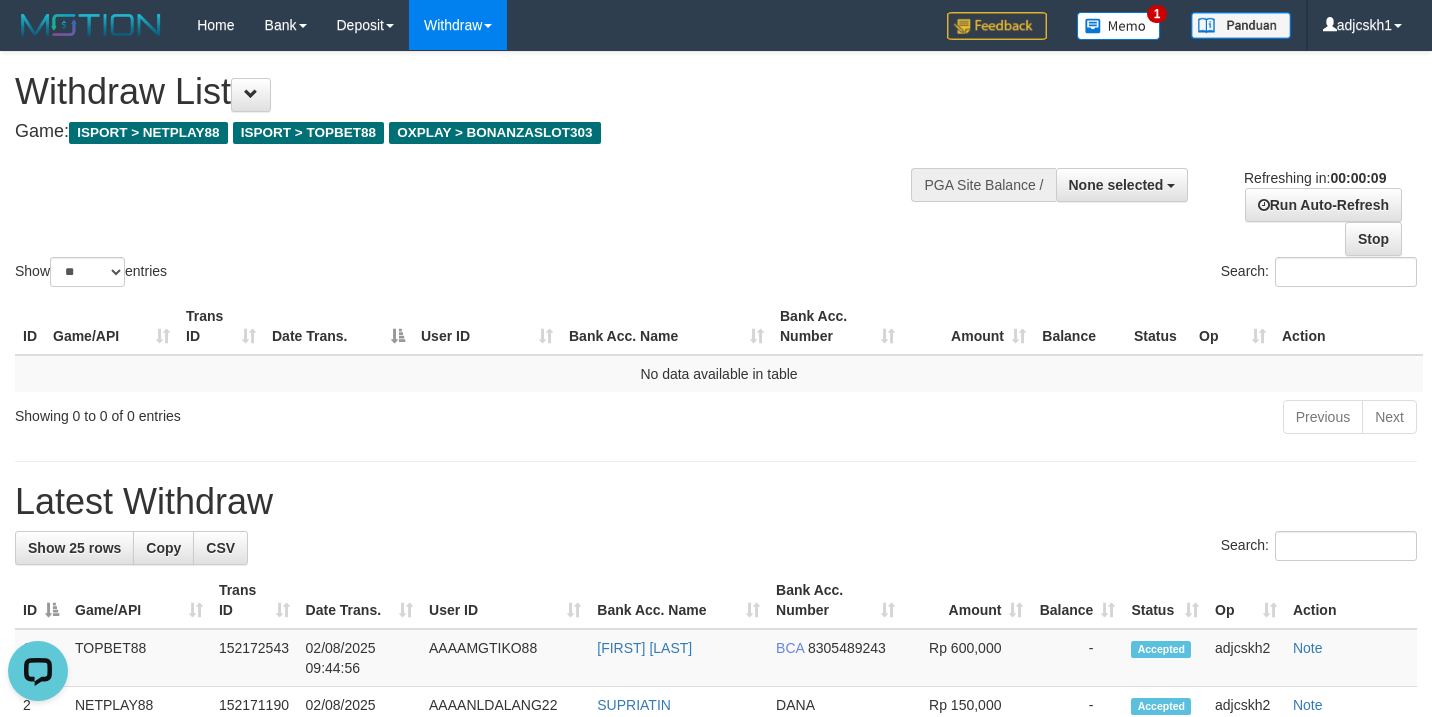 scroll, scrollTop: 0, scrollLeft: 0, axis: both 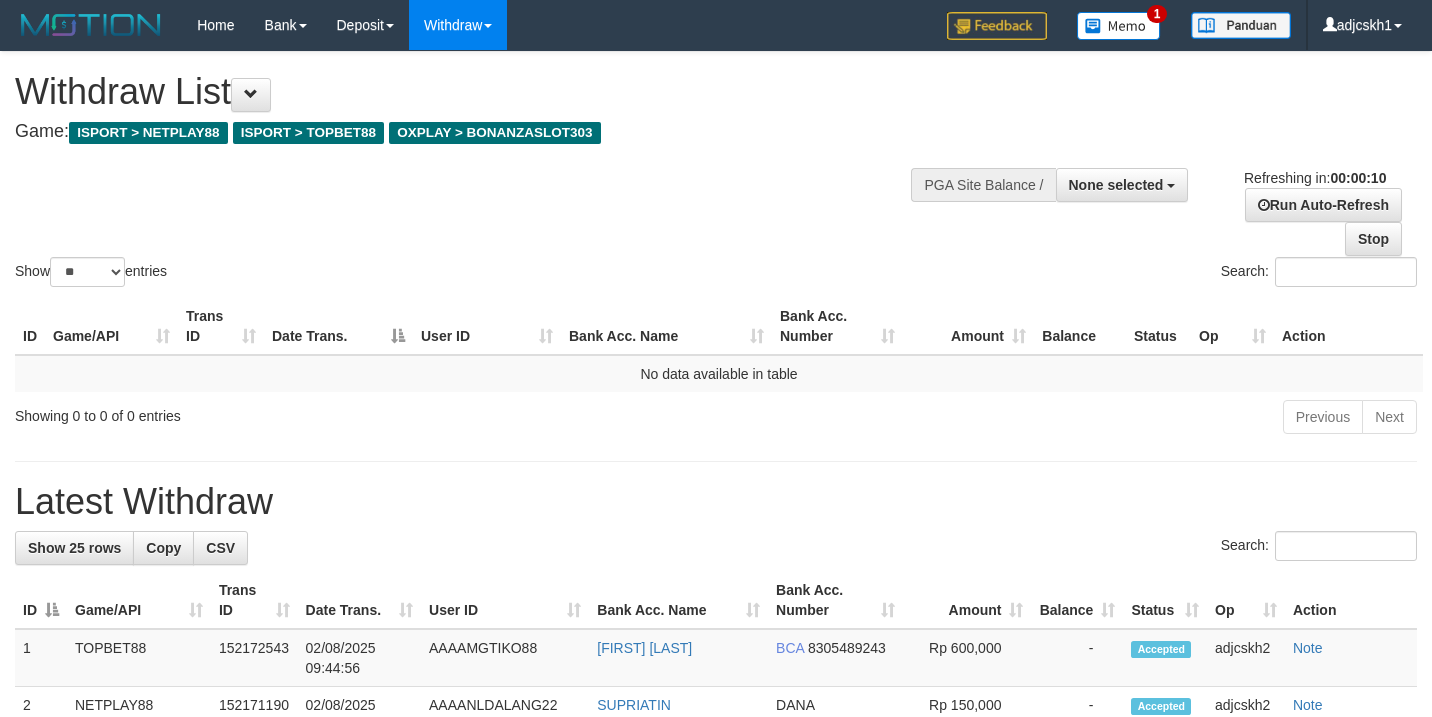 select 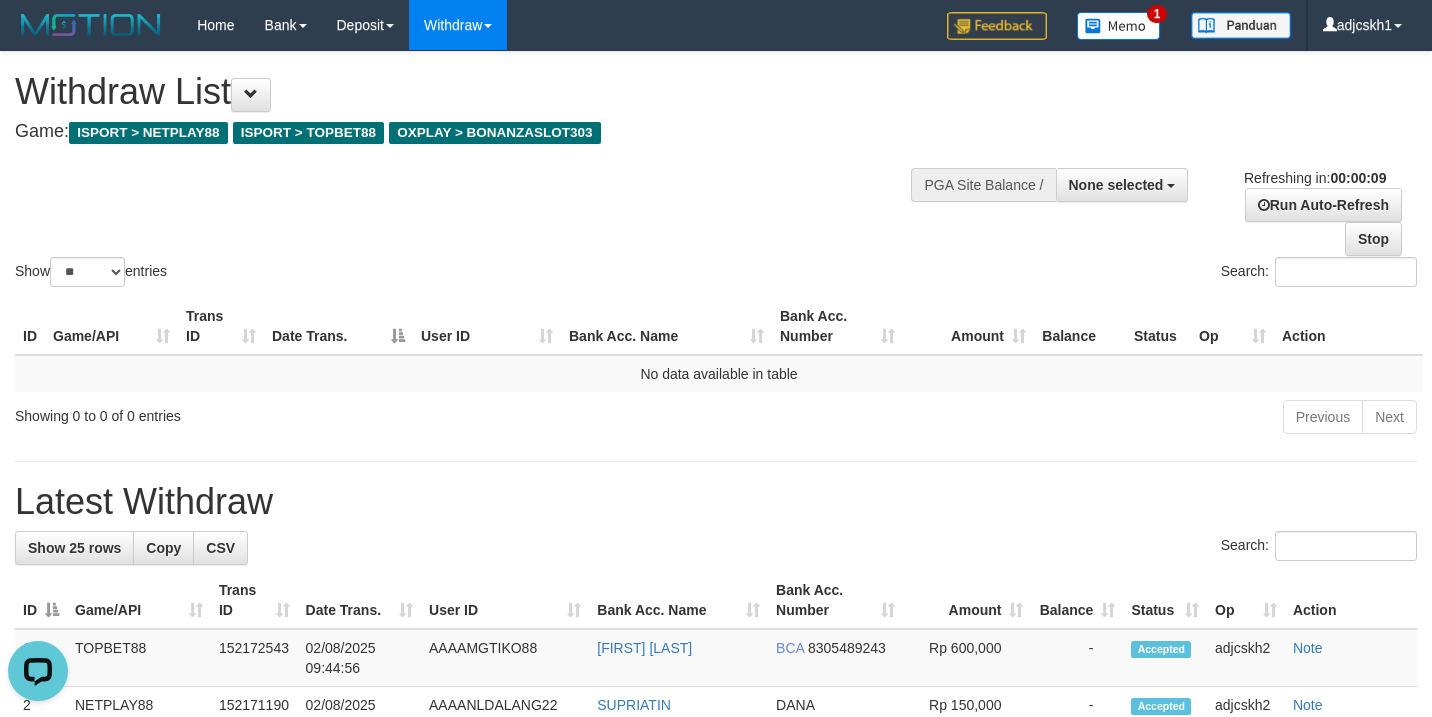 scroll, scrollTop: 0, scrollLeft: 0, axis: both 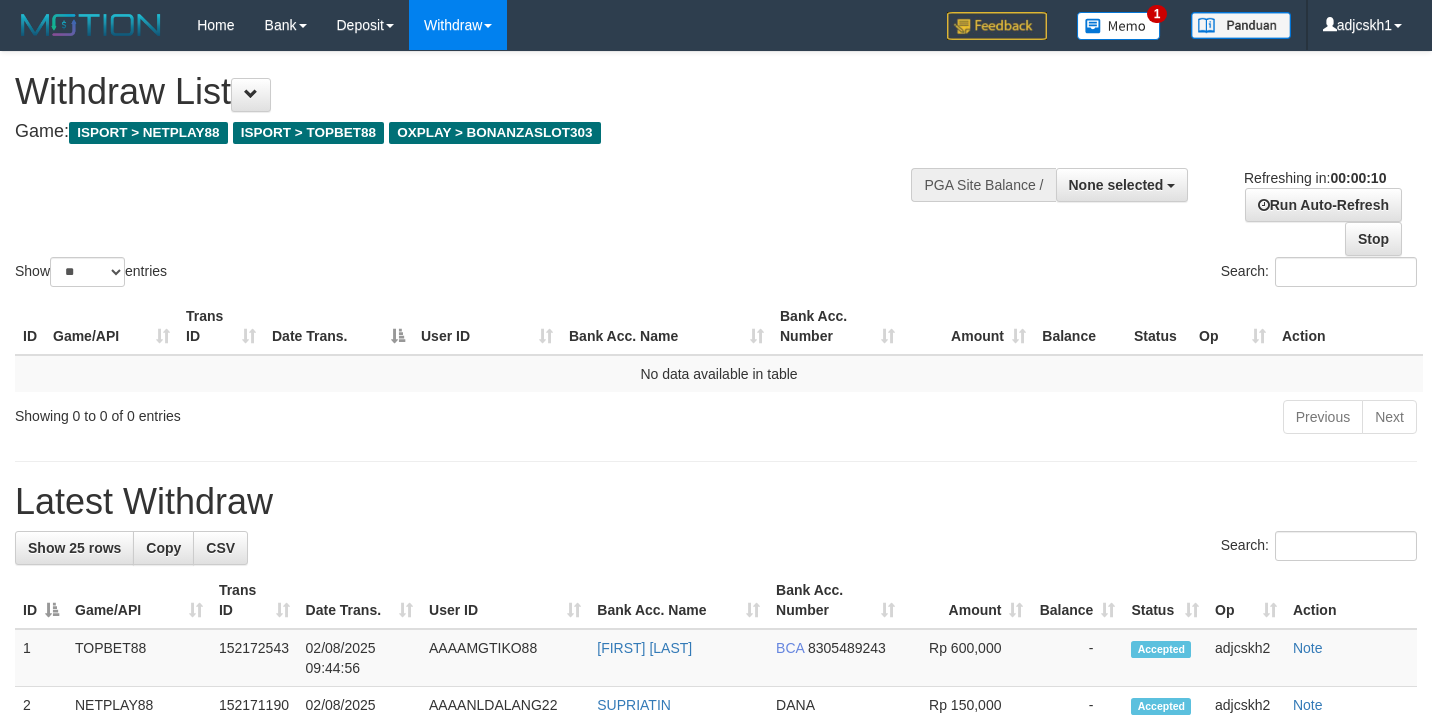 select 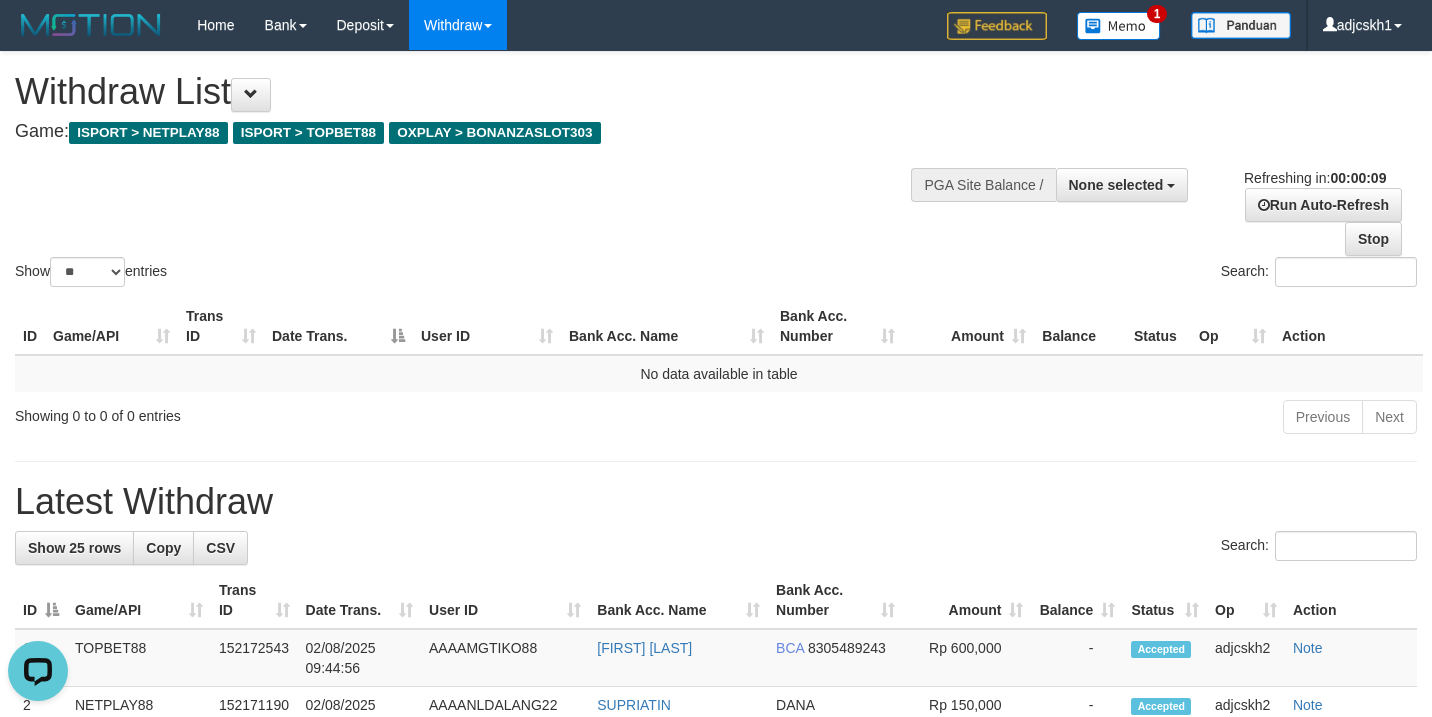 scroll, scrollTop: 0, scrollLeft: 0, axis: both 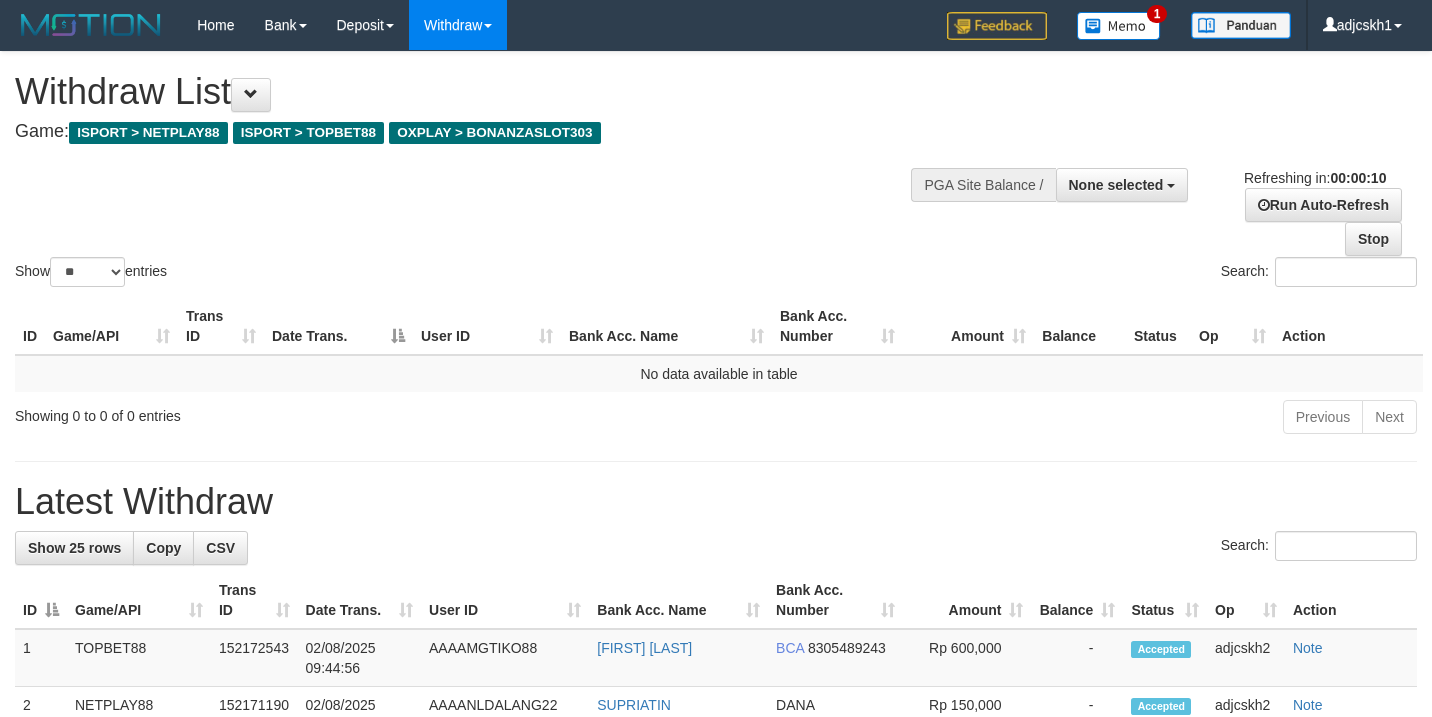 select 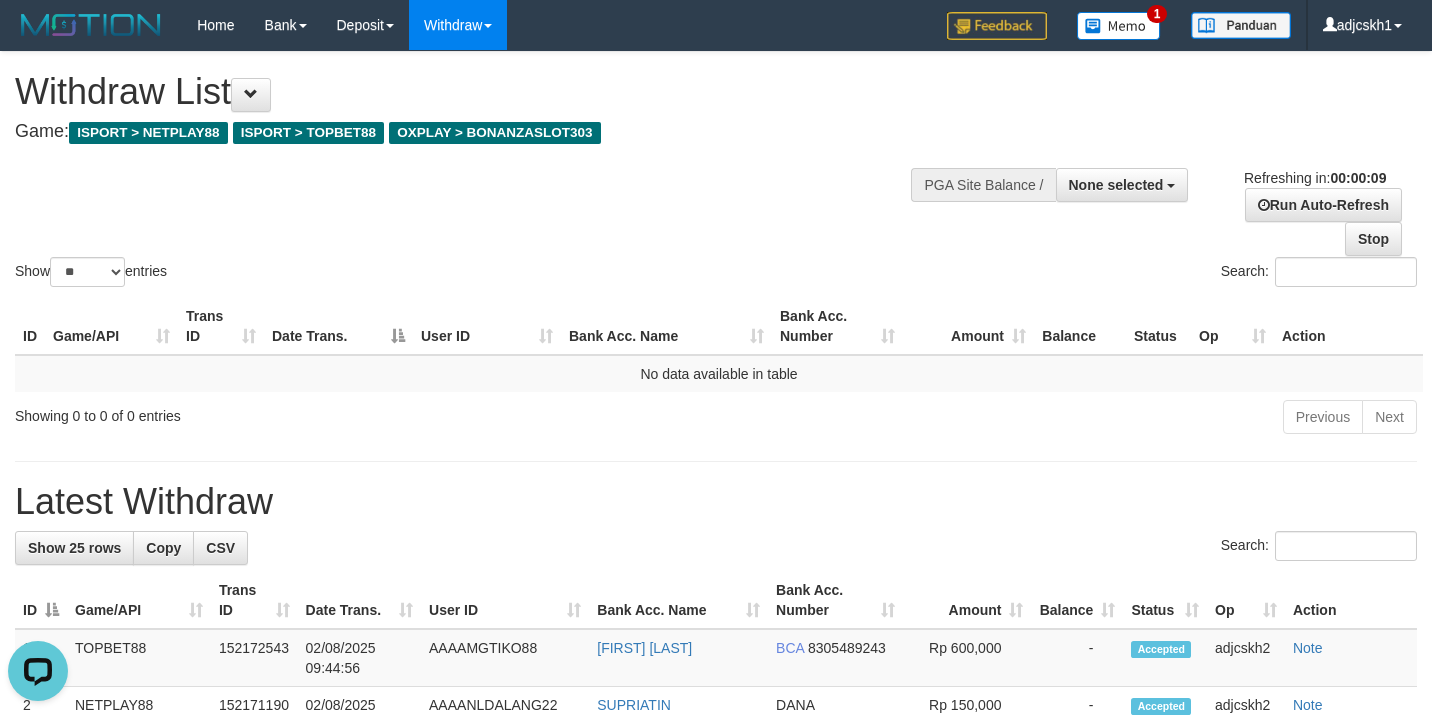 scroll, scrollTop: 0, scrollLeft: 0, axis: both 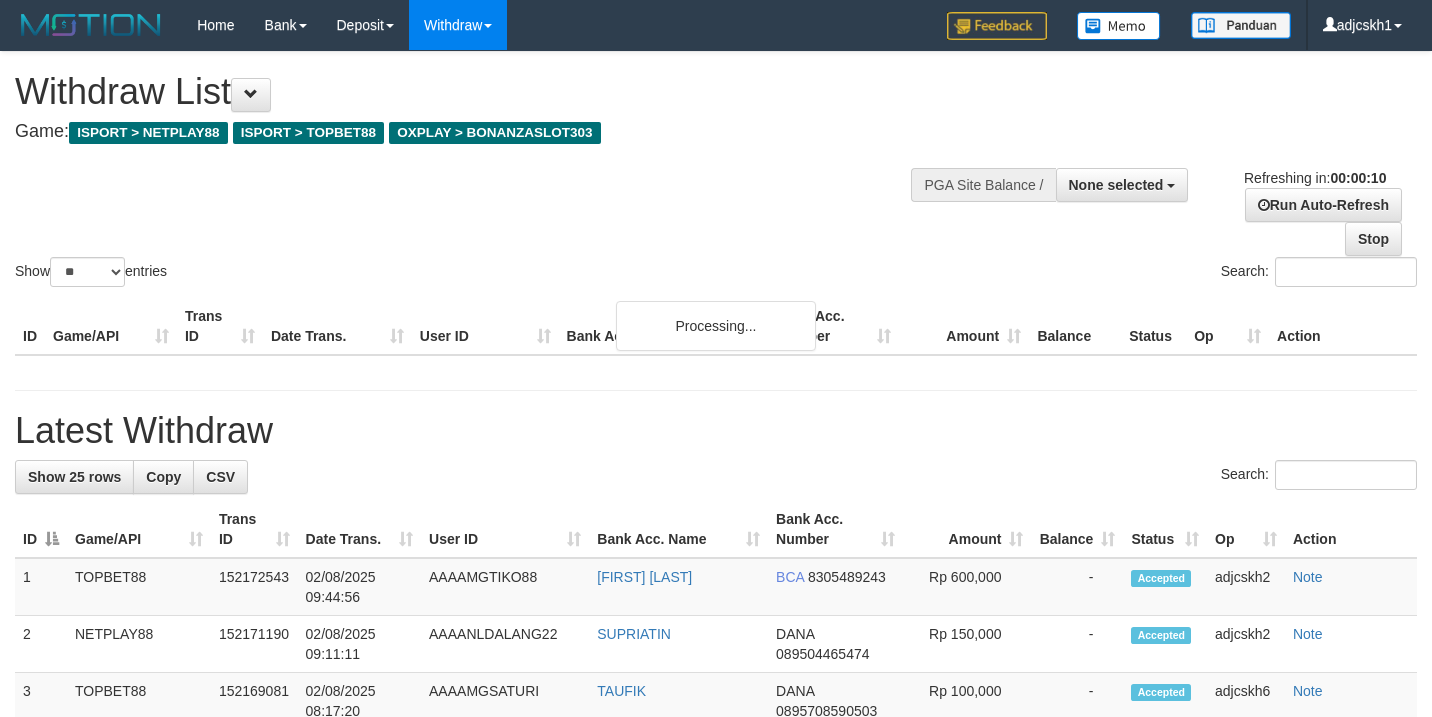 select 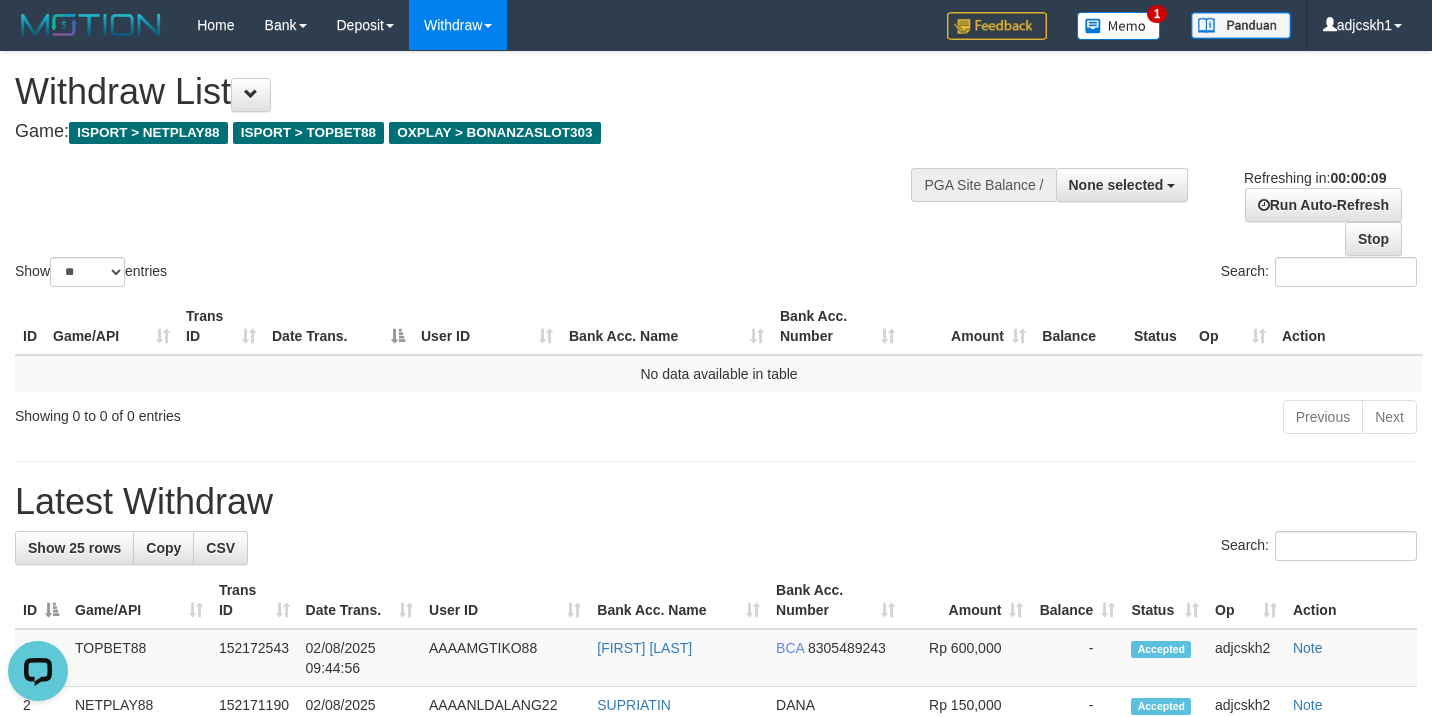 scroll, scrollTop: 0, scrollLeft: 0, axis: both 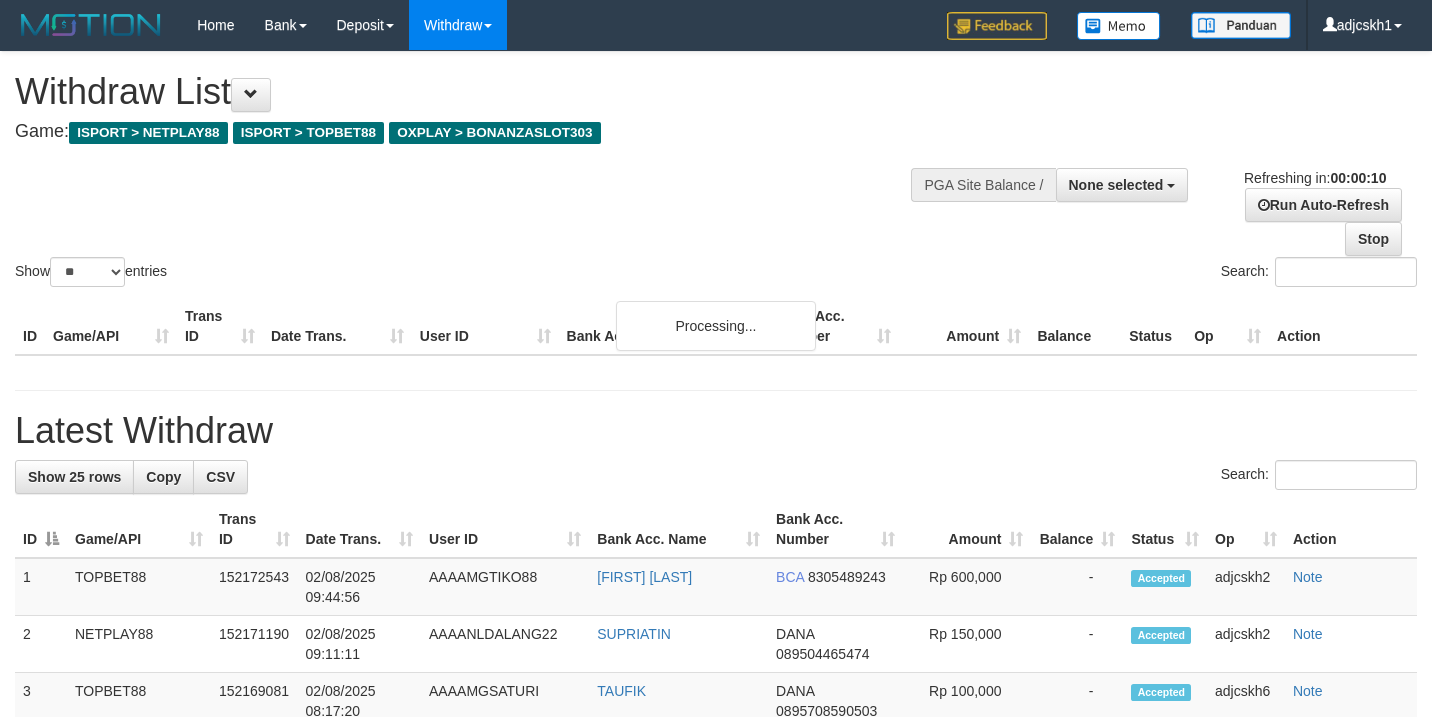 select 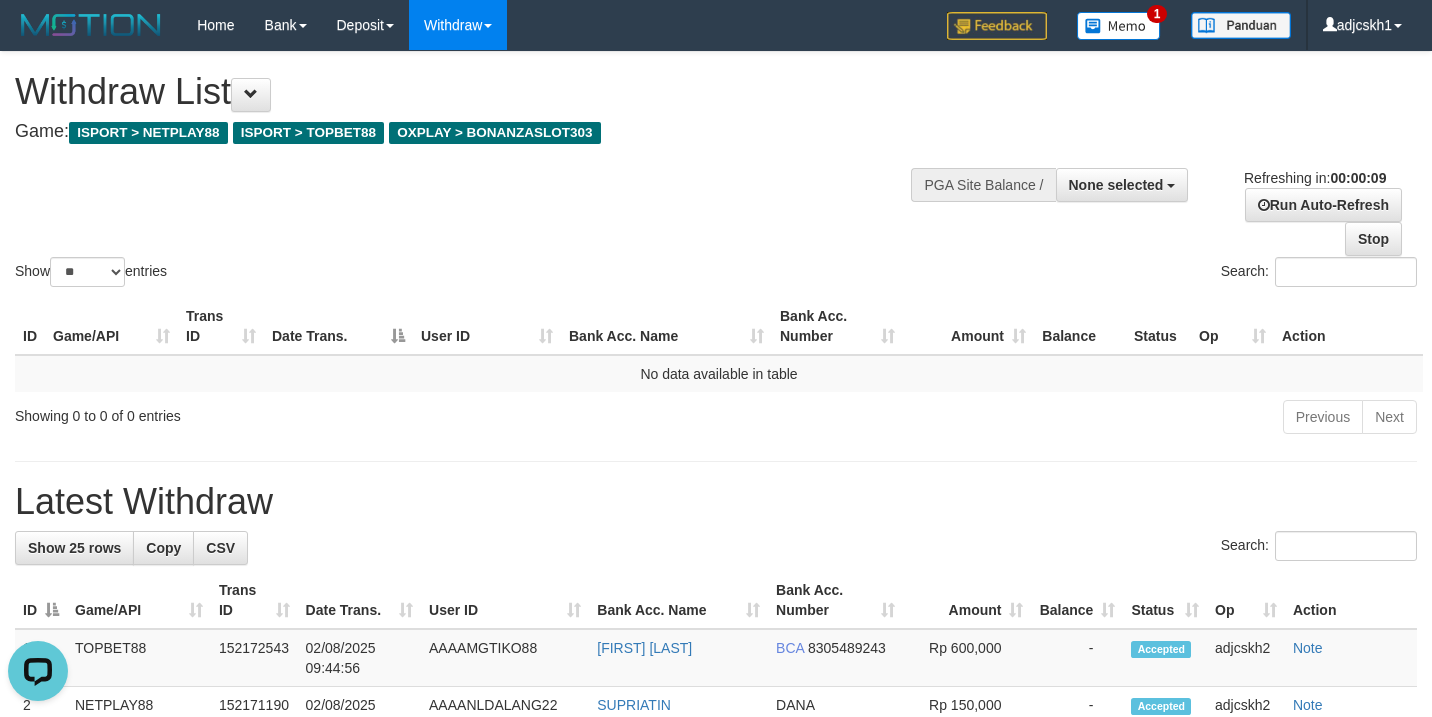 scroll, scrollTop: 0, scrollLeft: 0, axis: both 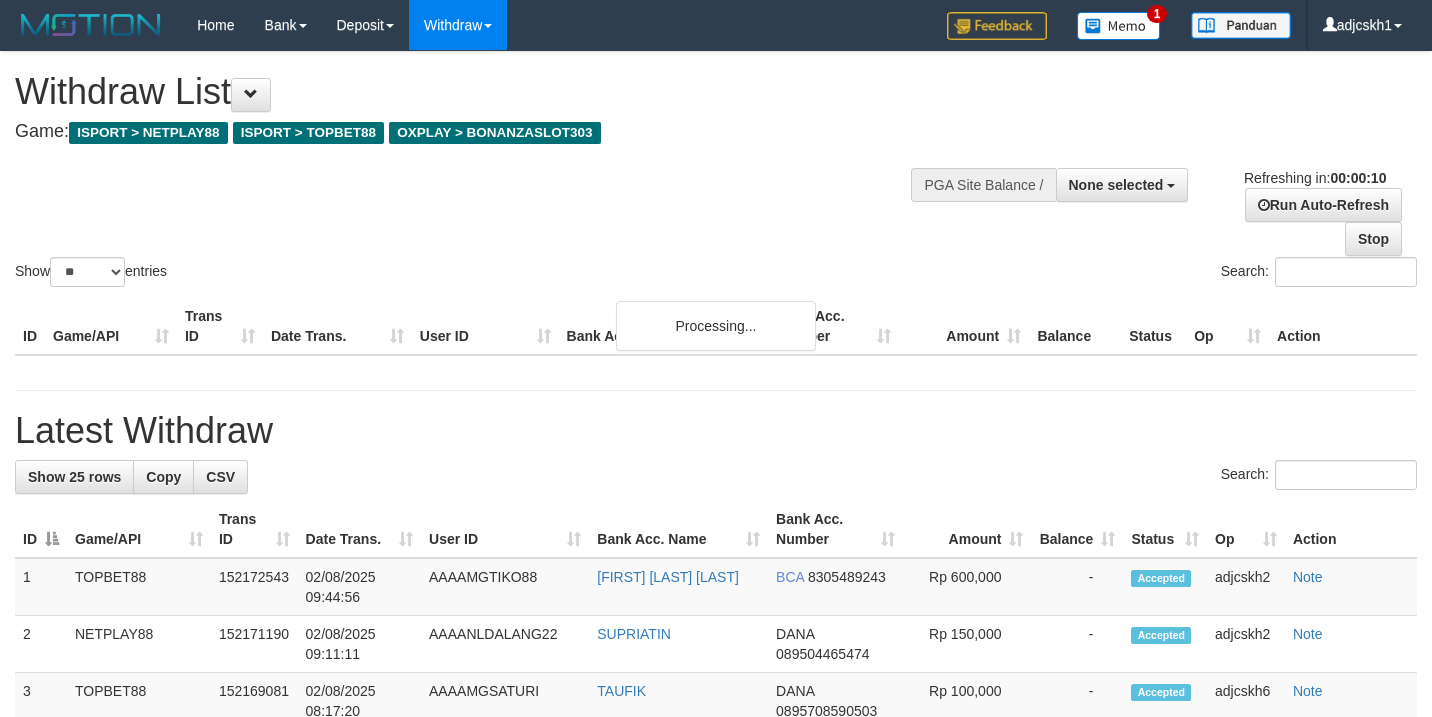 select 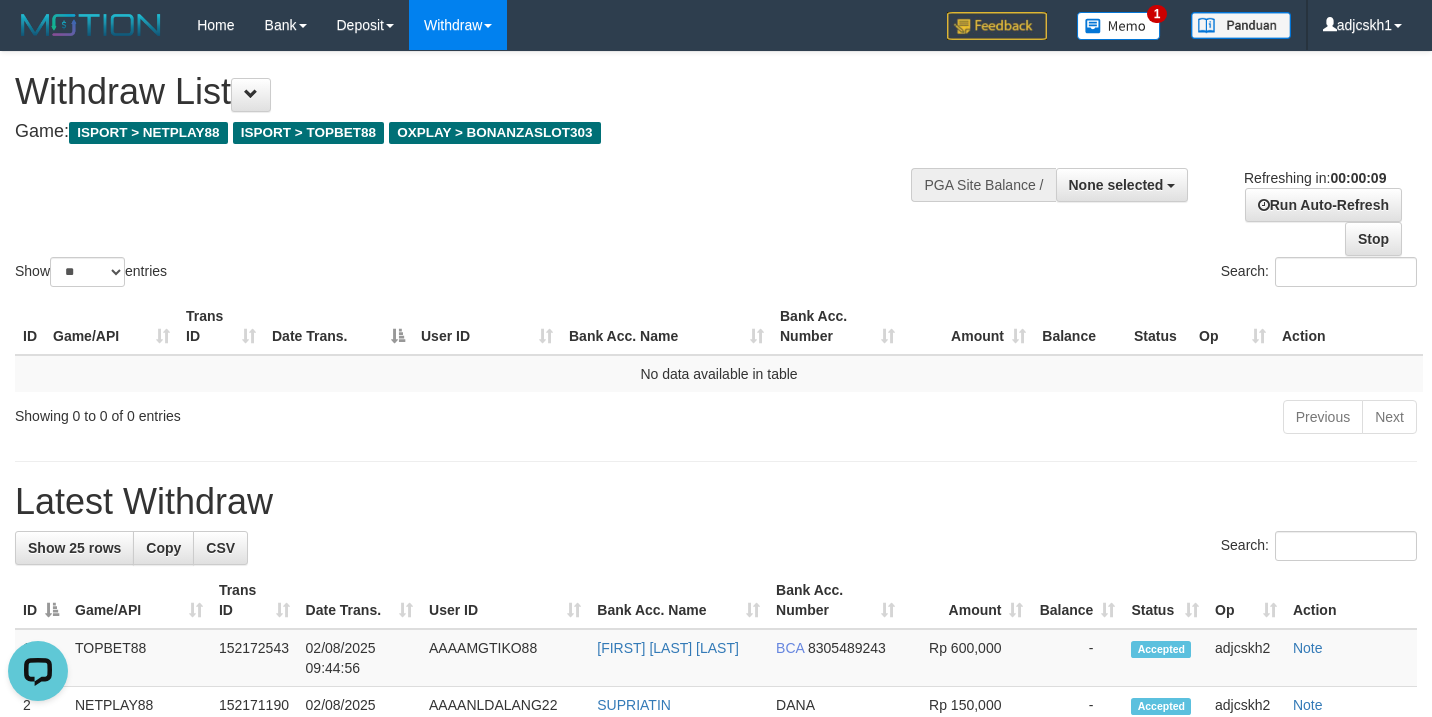 scroll, scrollTop: 0, scrollLeft: 0, axis: both 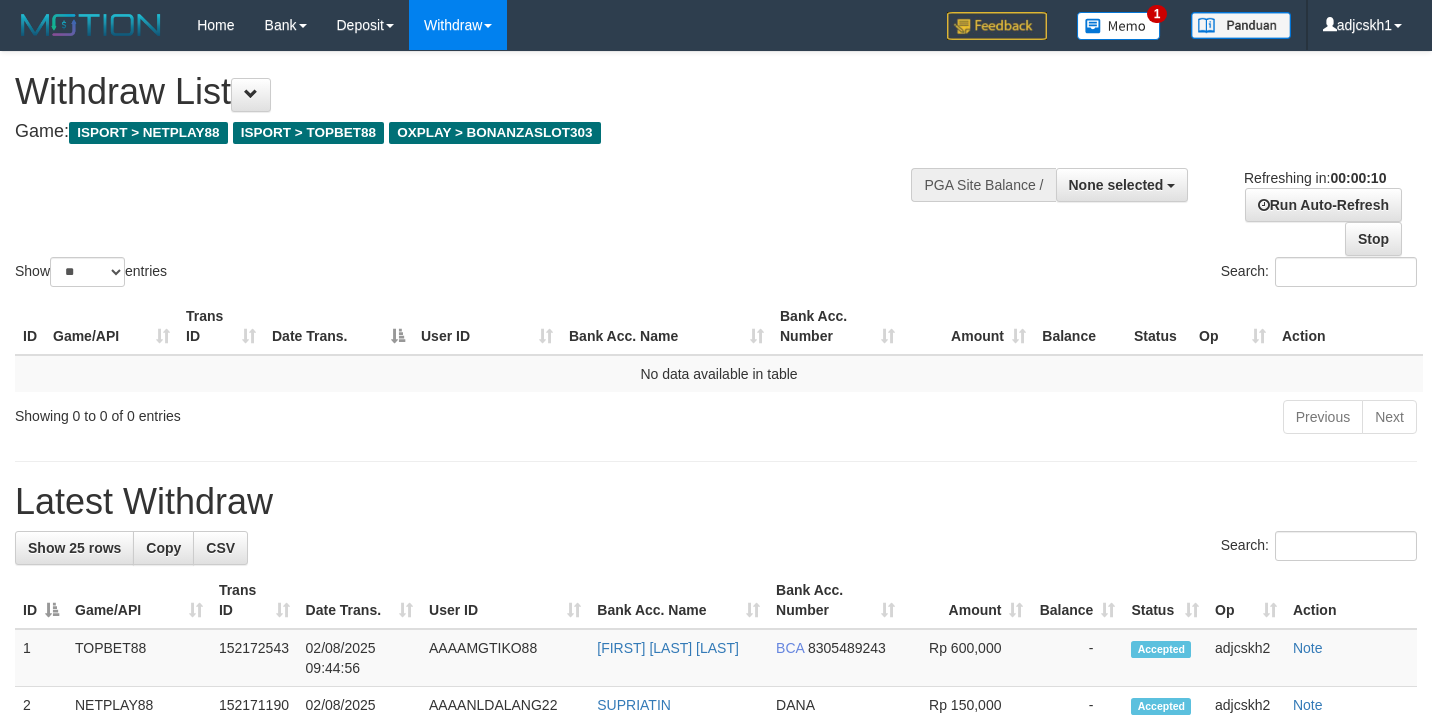 select 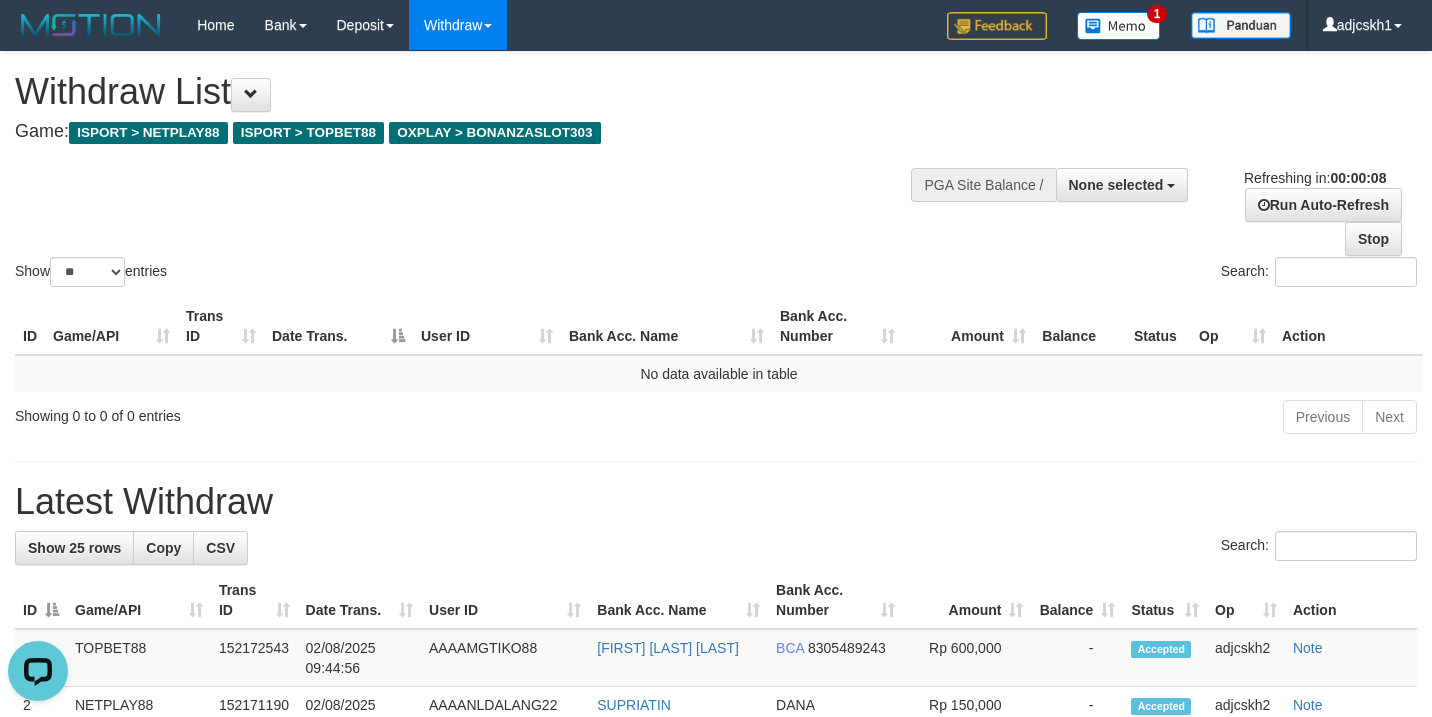 scroll, scrollTop: 0, scrollLeft: 0, axis: both 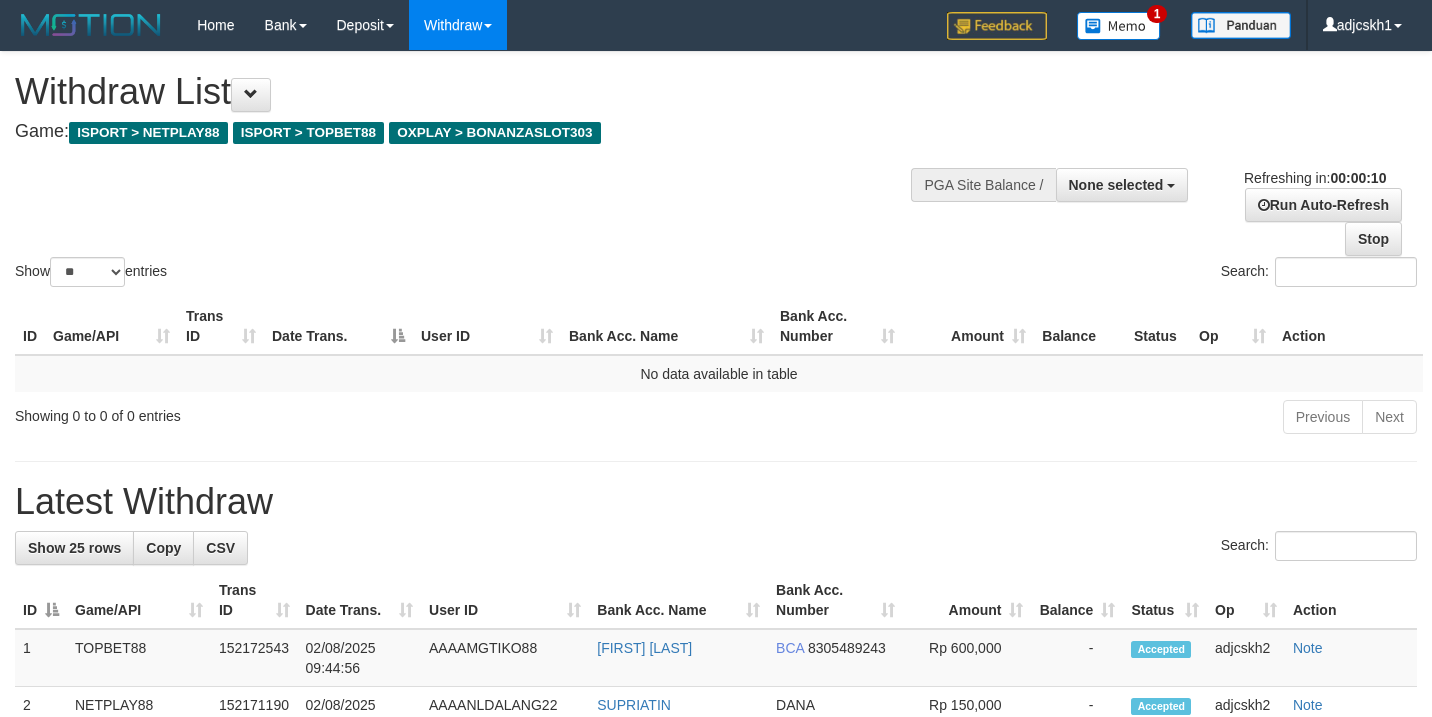 select 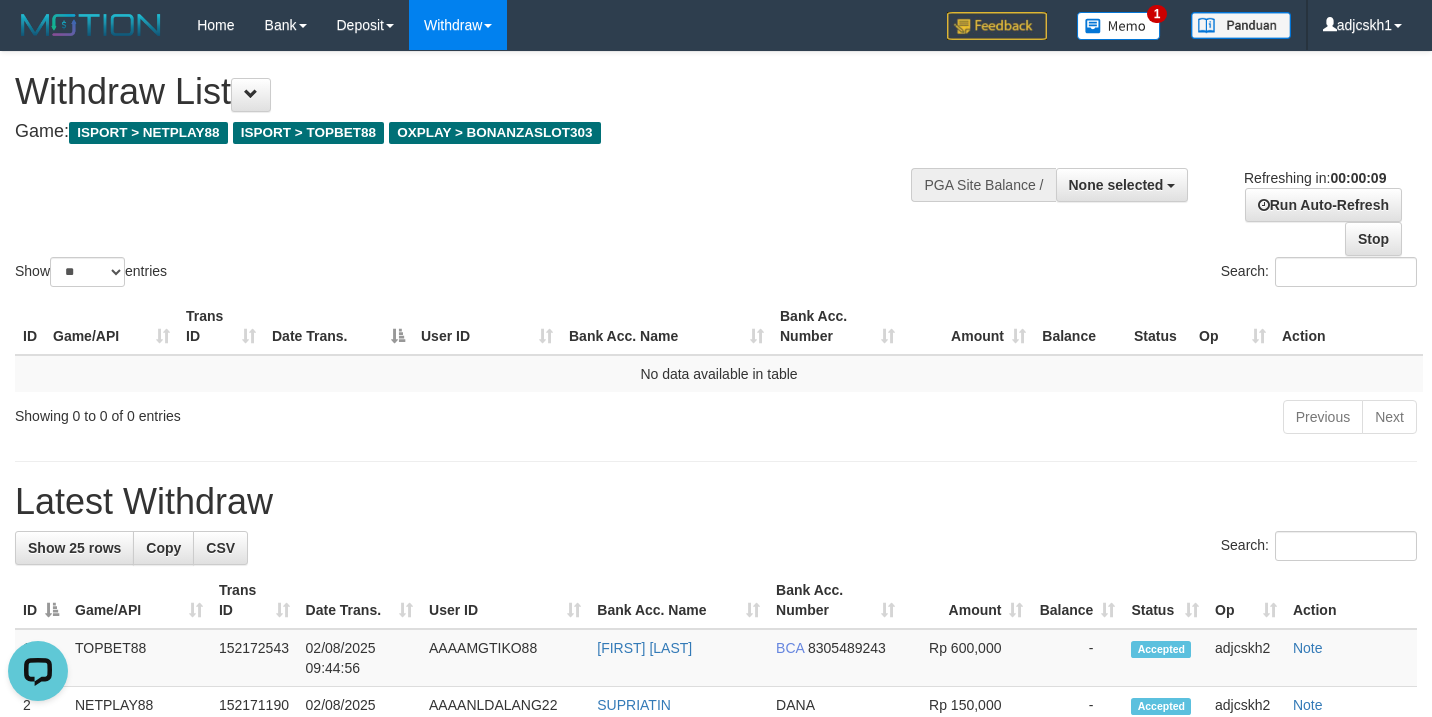 scroll, scrollTop: 0, scrollLeft: 0, axis: both 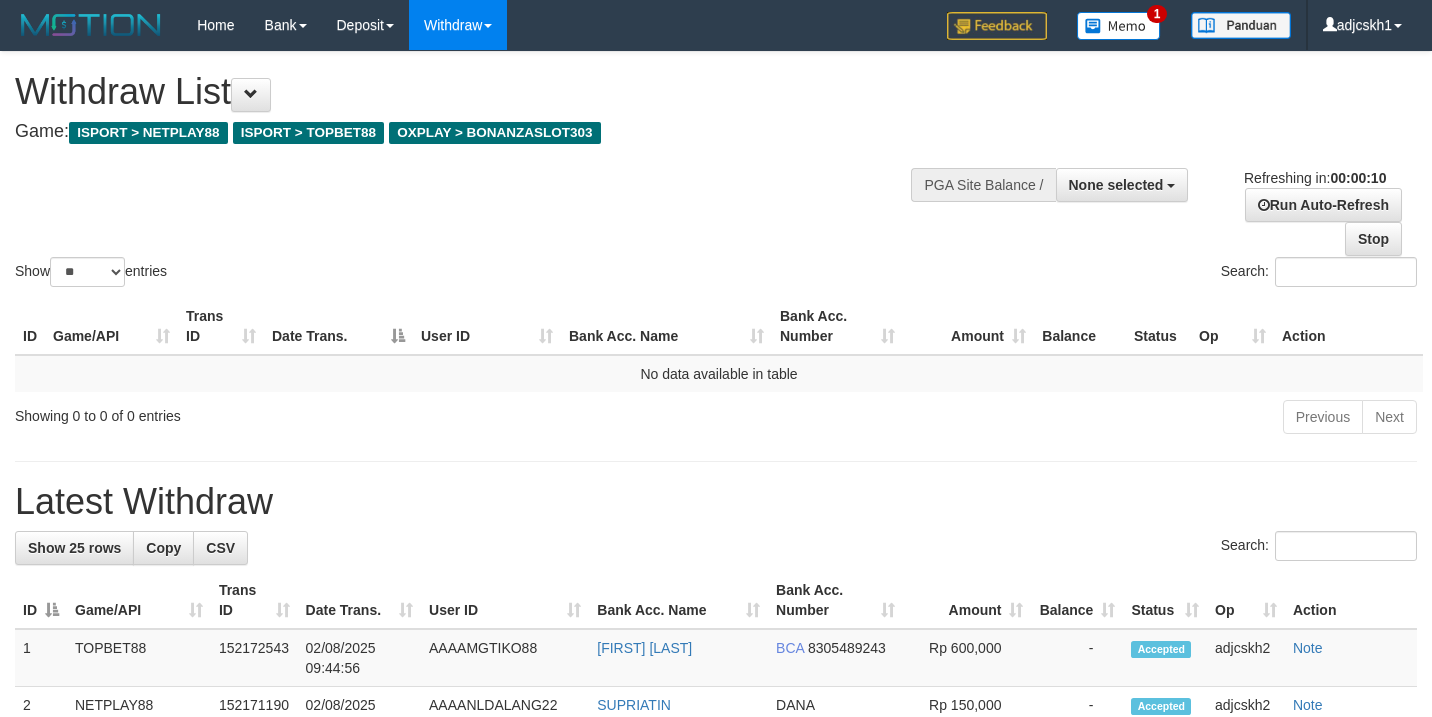select 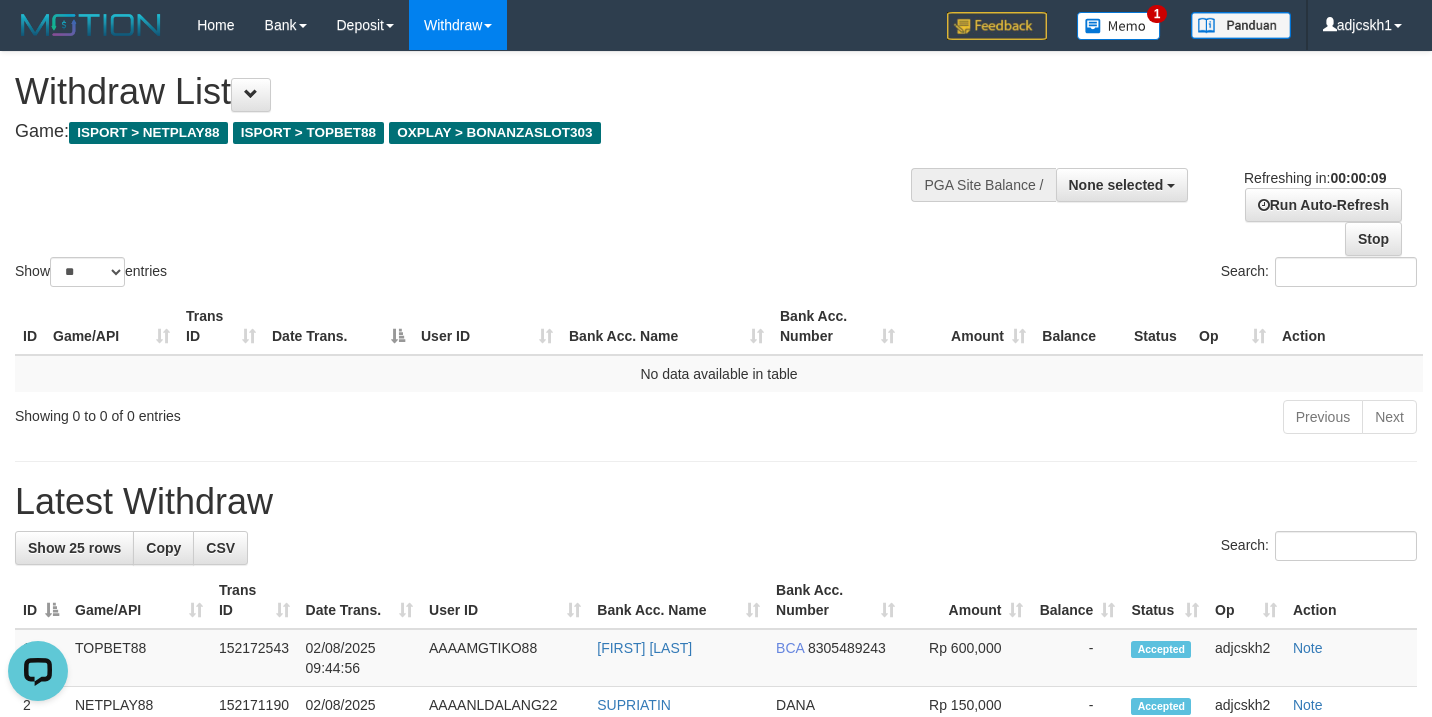 scroll, scrollTop: 0, scrollLeft: 0, axis: both 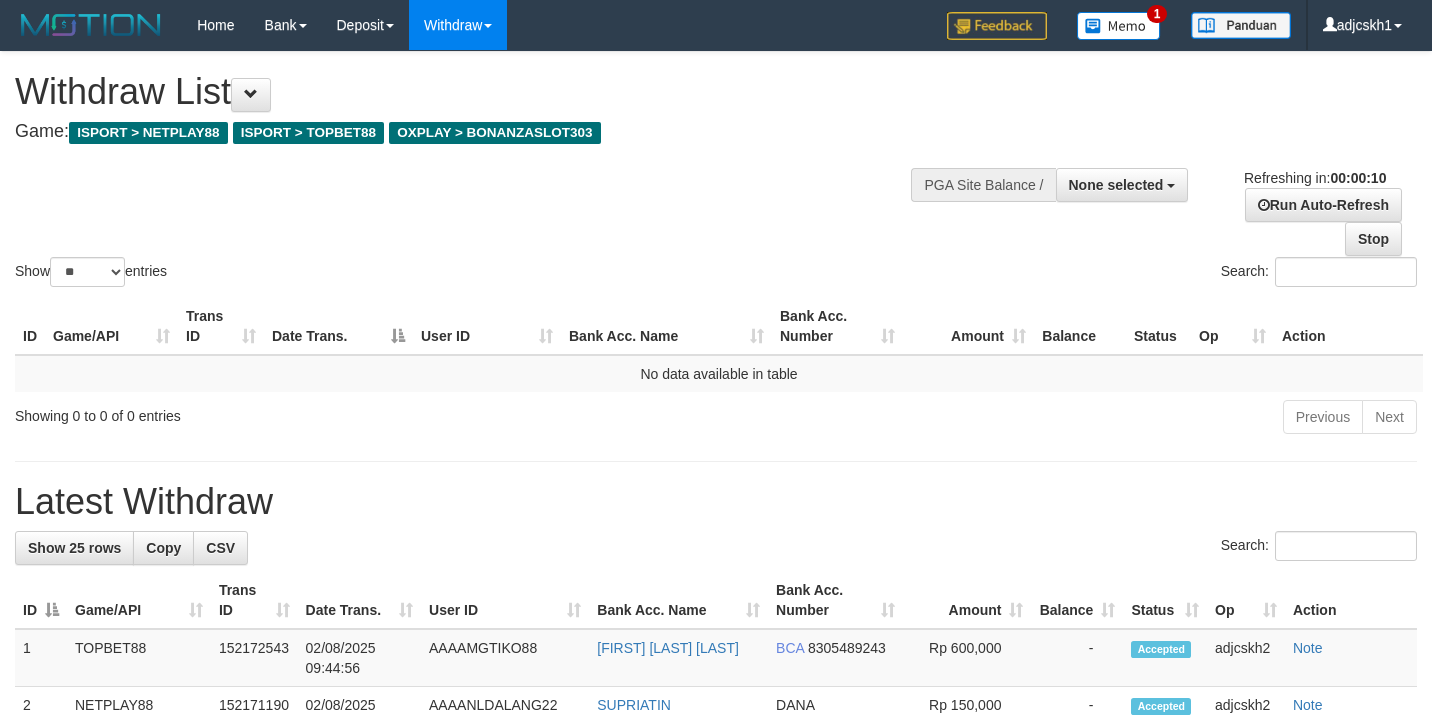 select 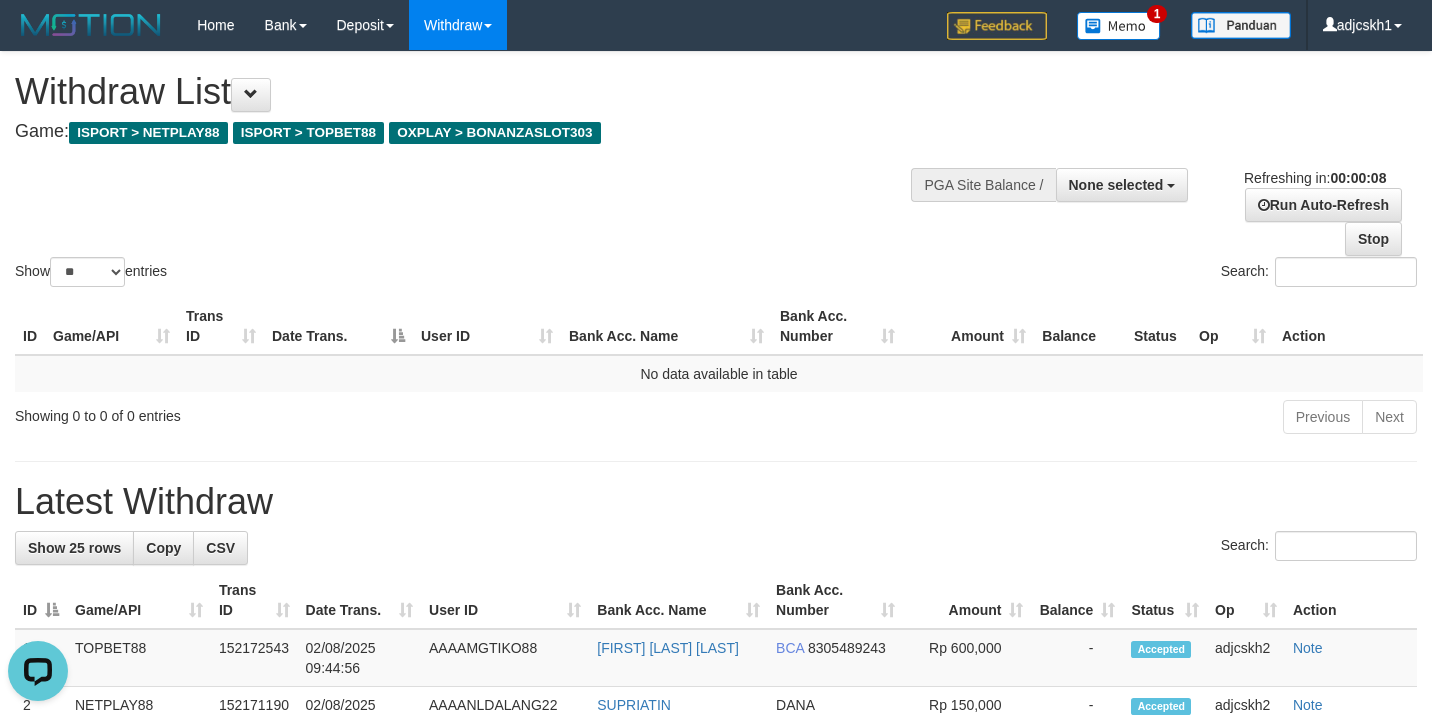 scroll, scrollTop: 0, scrollLeft: 0, axis: both 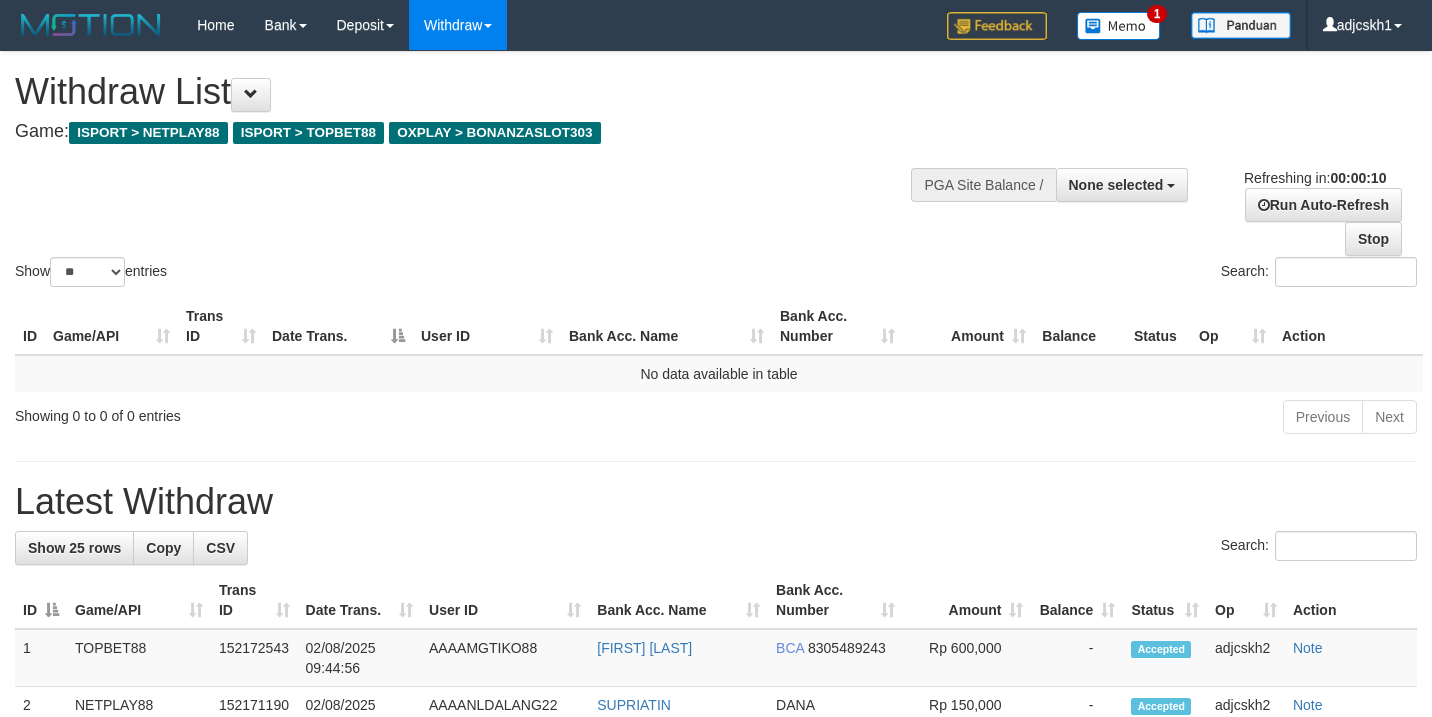 select 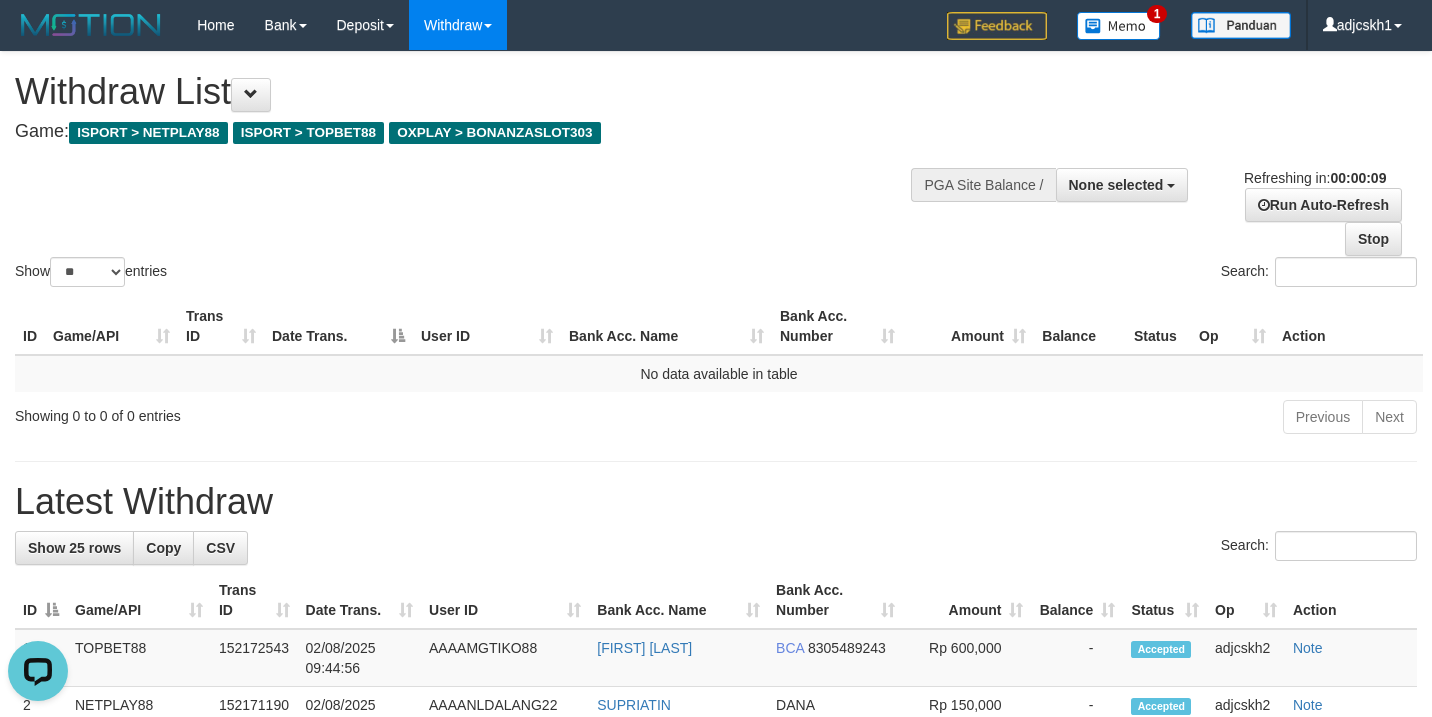 scroll, scrollTop: 0, scrollLeft: 0, axis: both 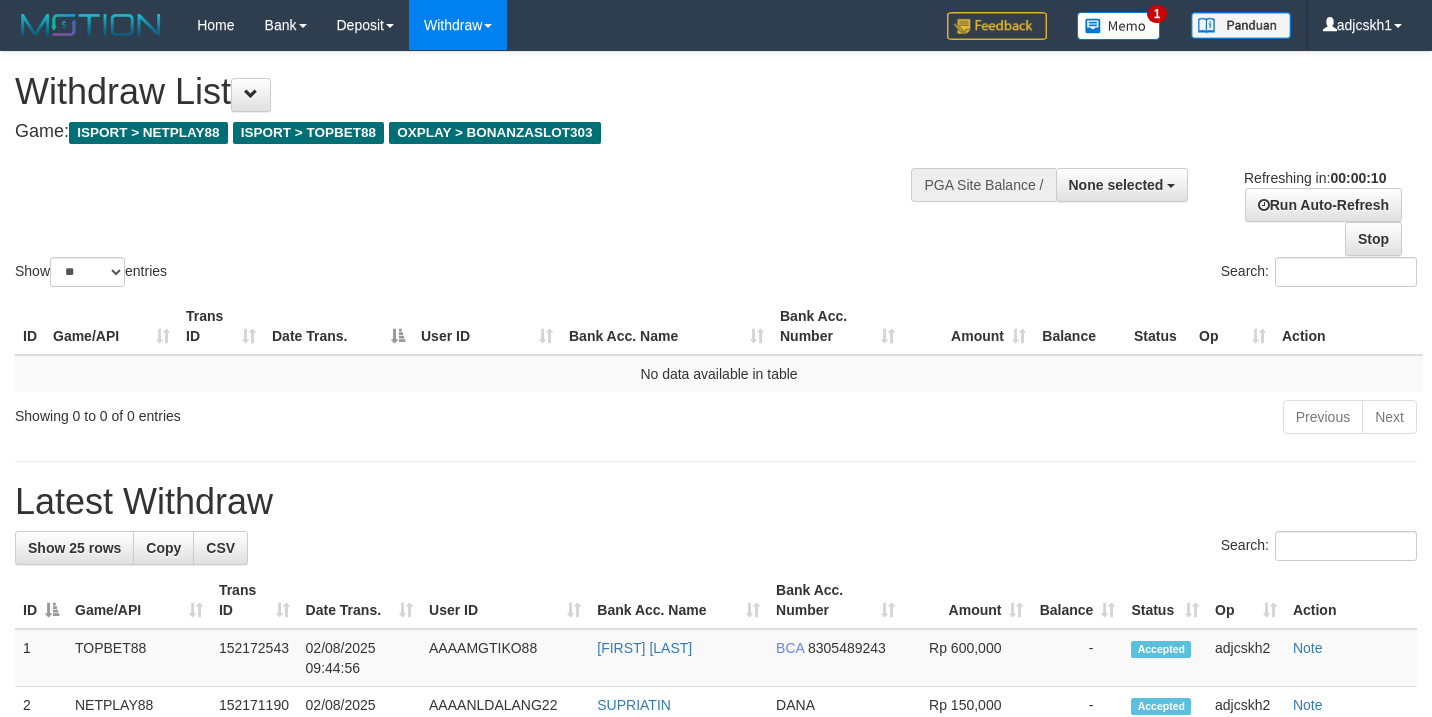 select 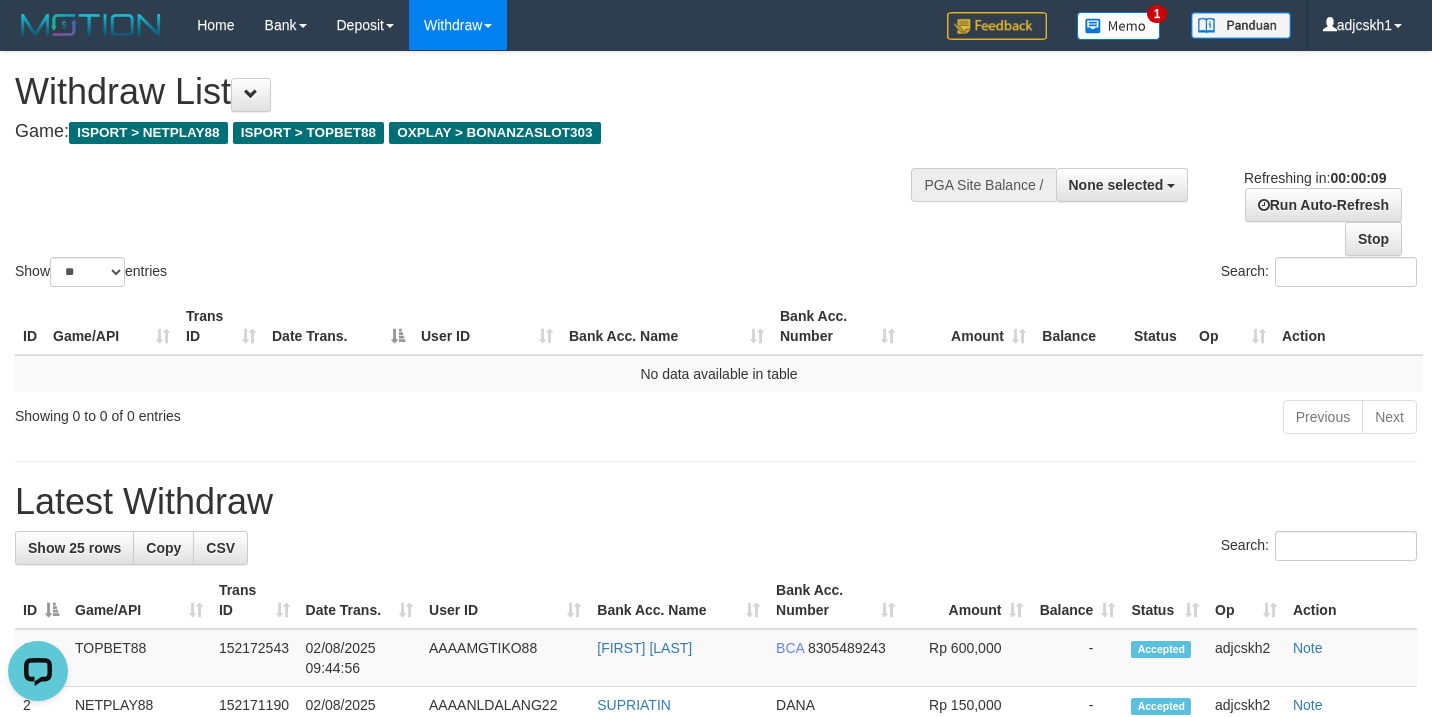 scroll, scrollTop: 0, scrollLeft: 0, axis: both 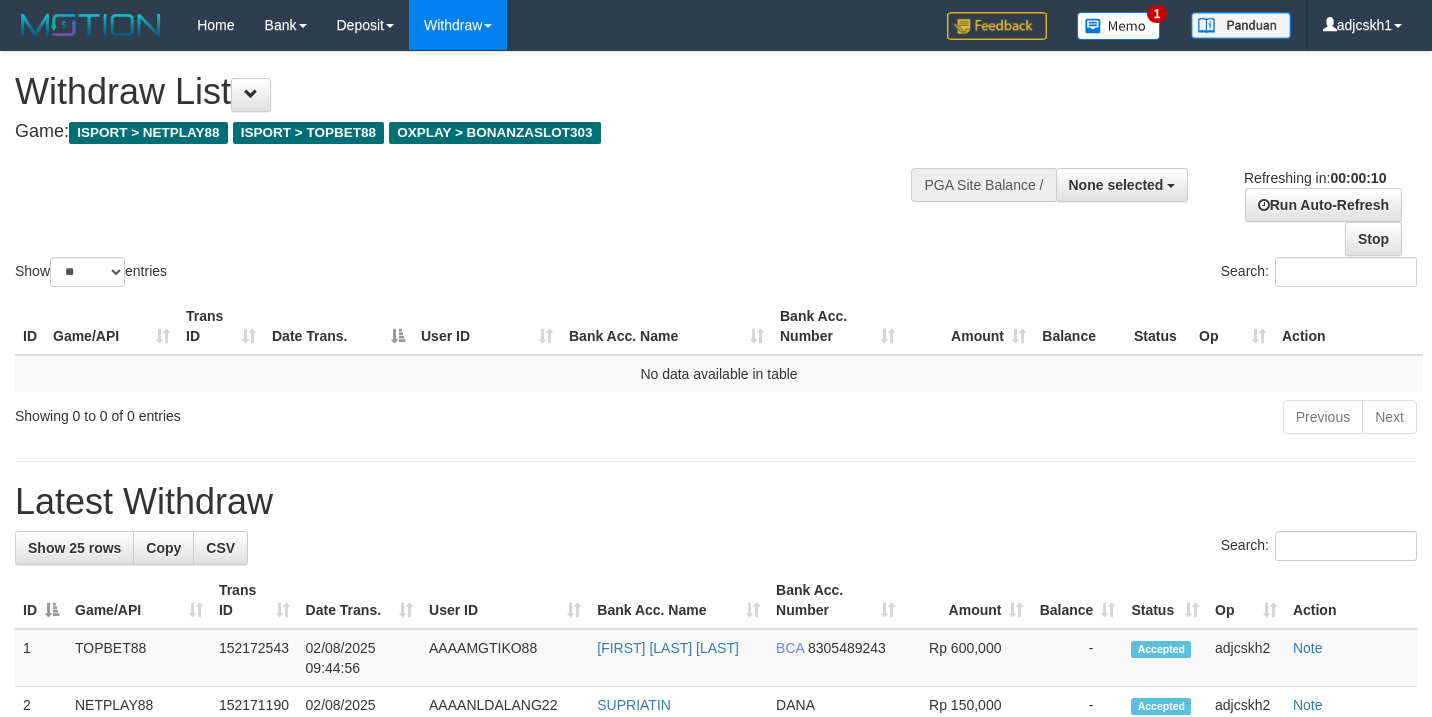 select 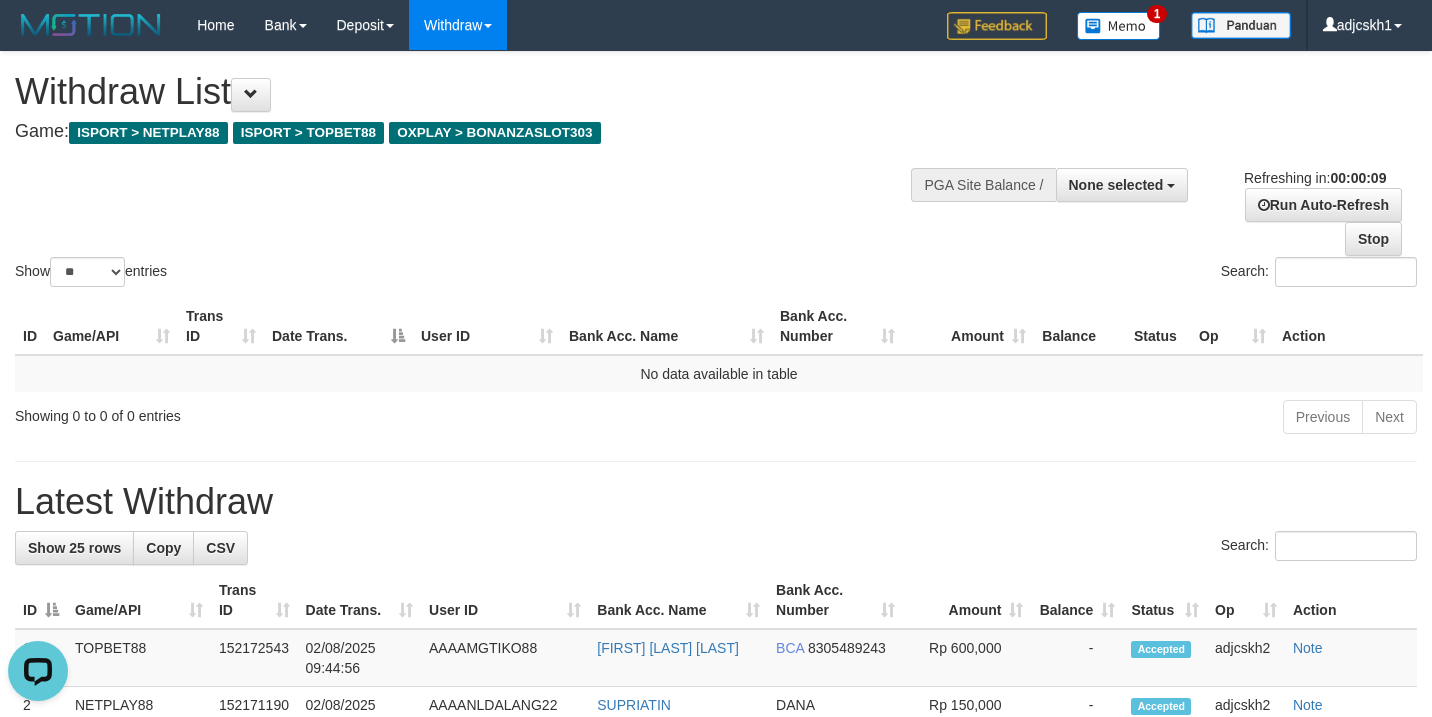 scroll, scrollTop: 0, scrollLeft: 0, axis: both 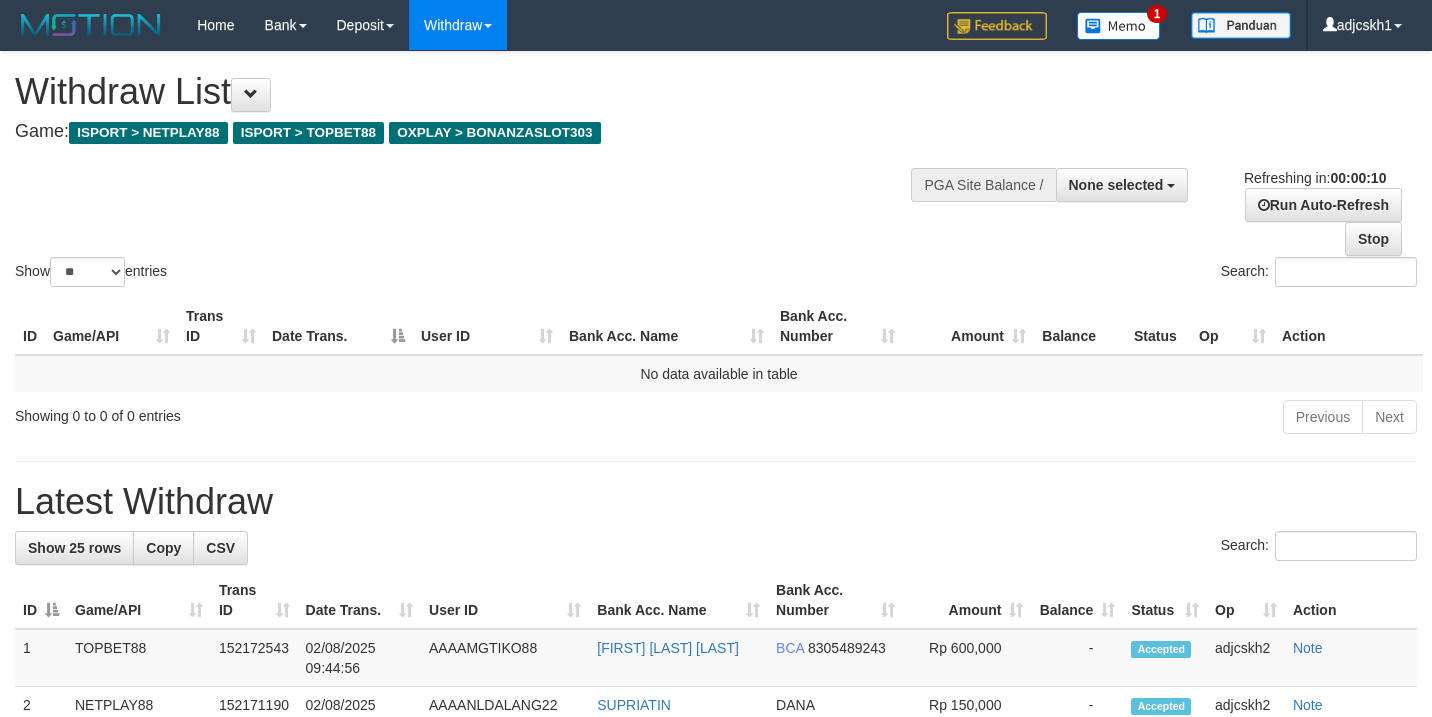 select 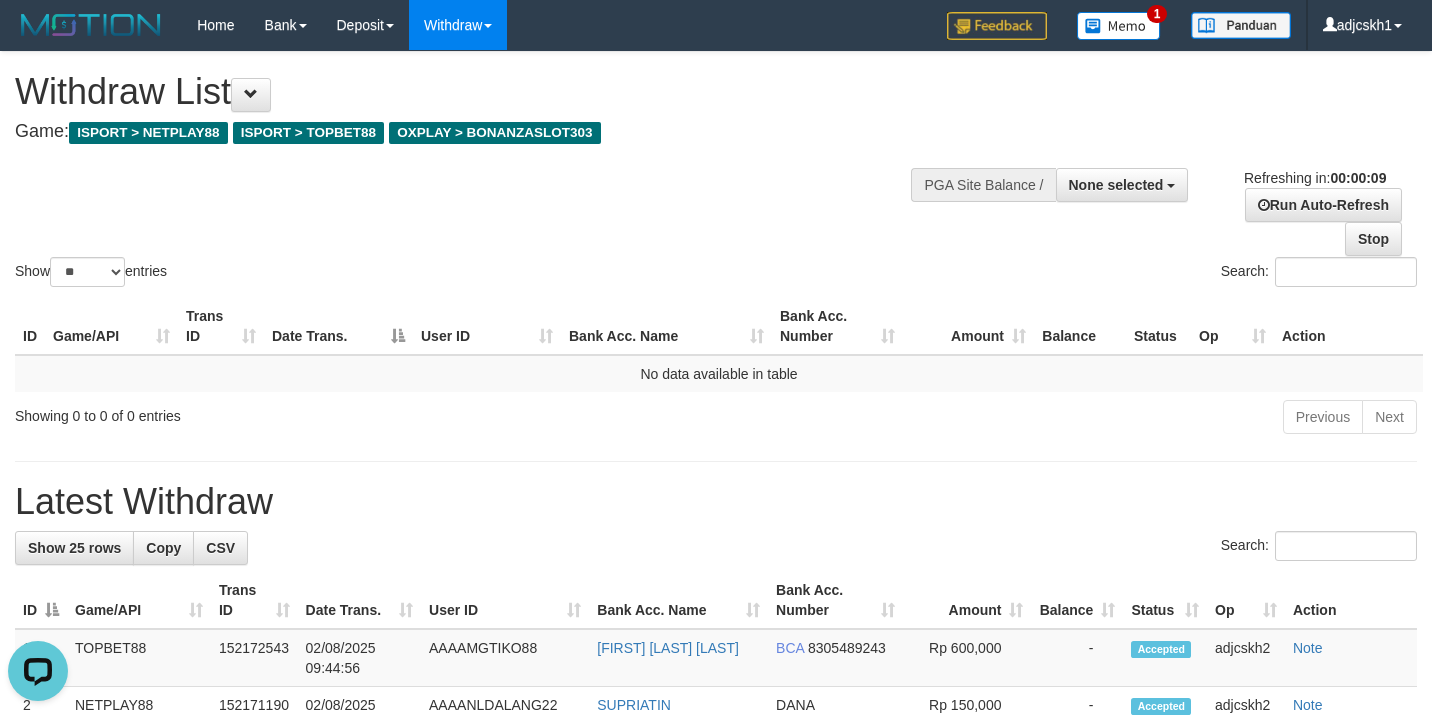 scroll, scrollTop: 0, scrollLeft: 0, axis: both 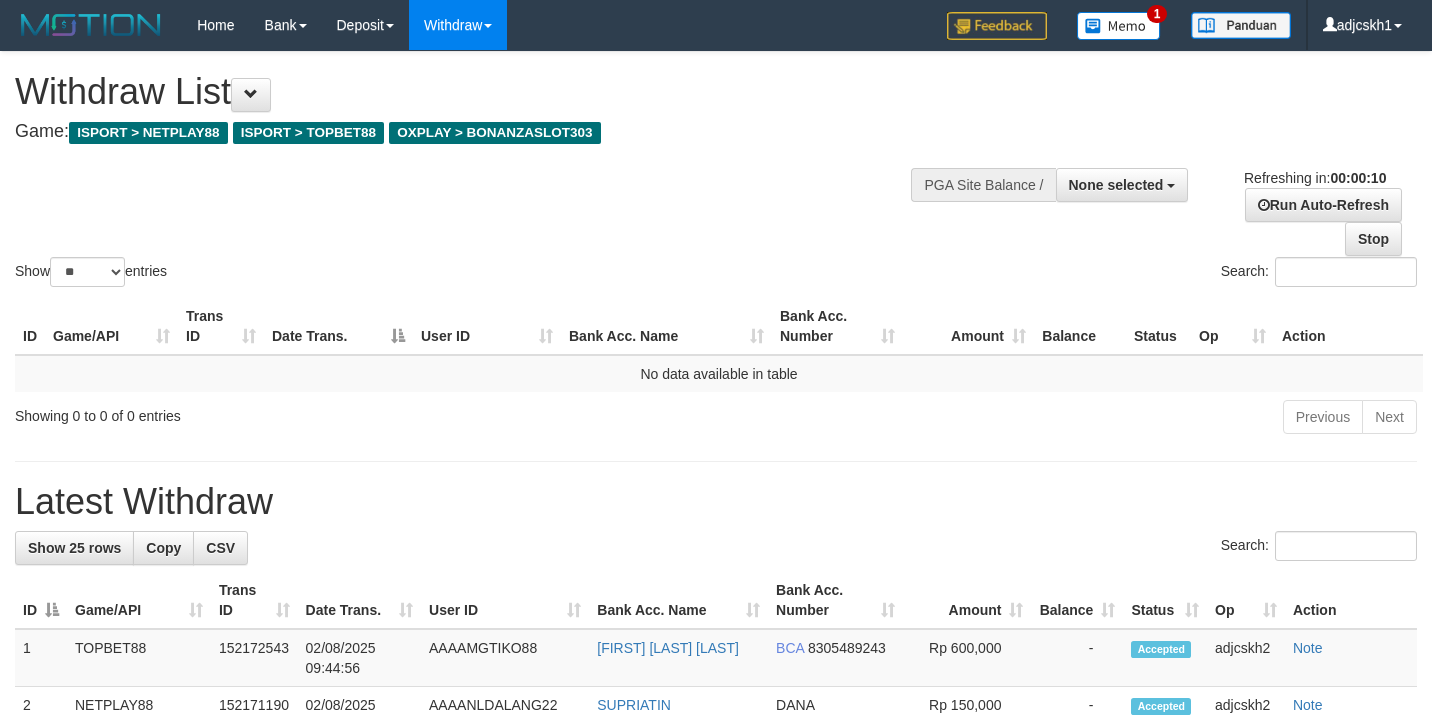 select 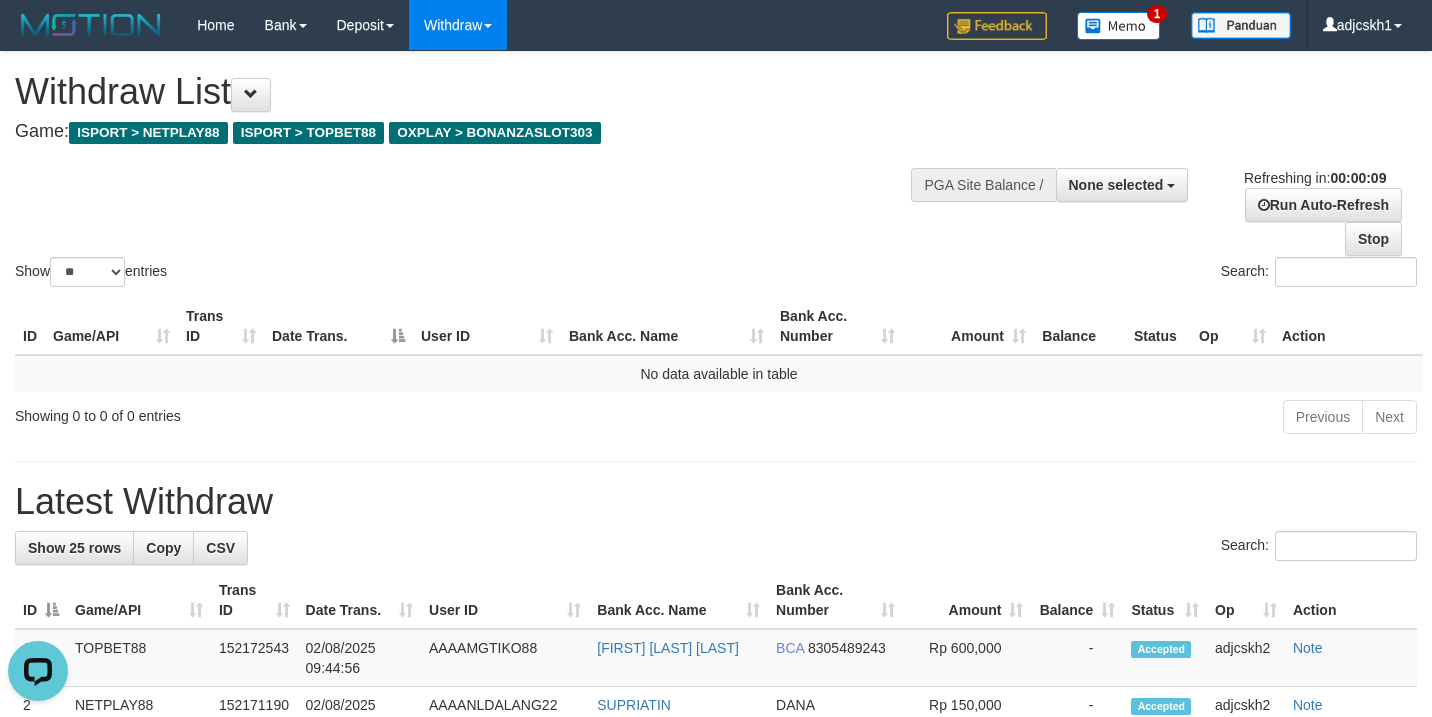 scroll, scrollTop: 0, scrollLeft: 0, axis: both 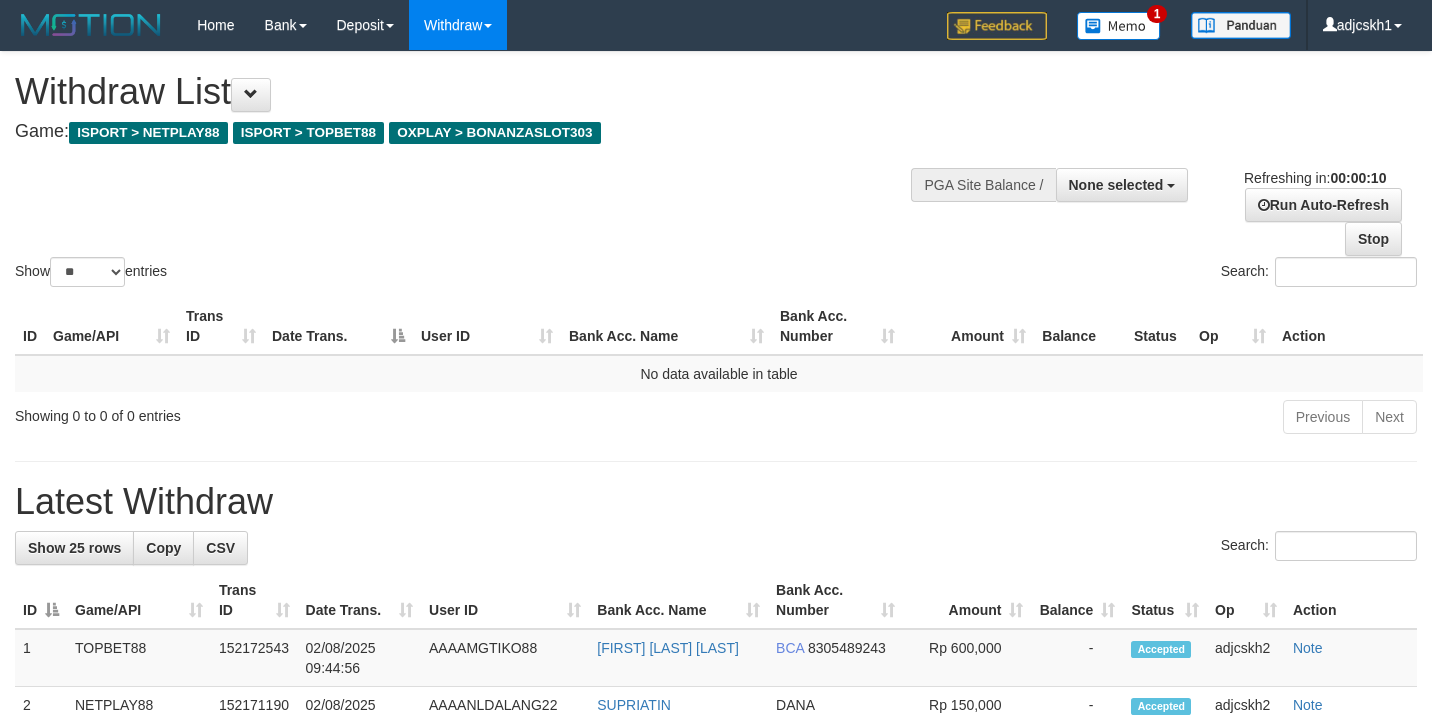 select 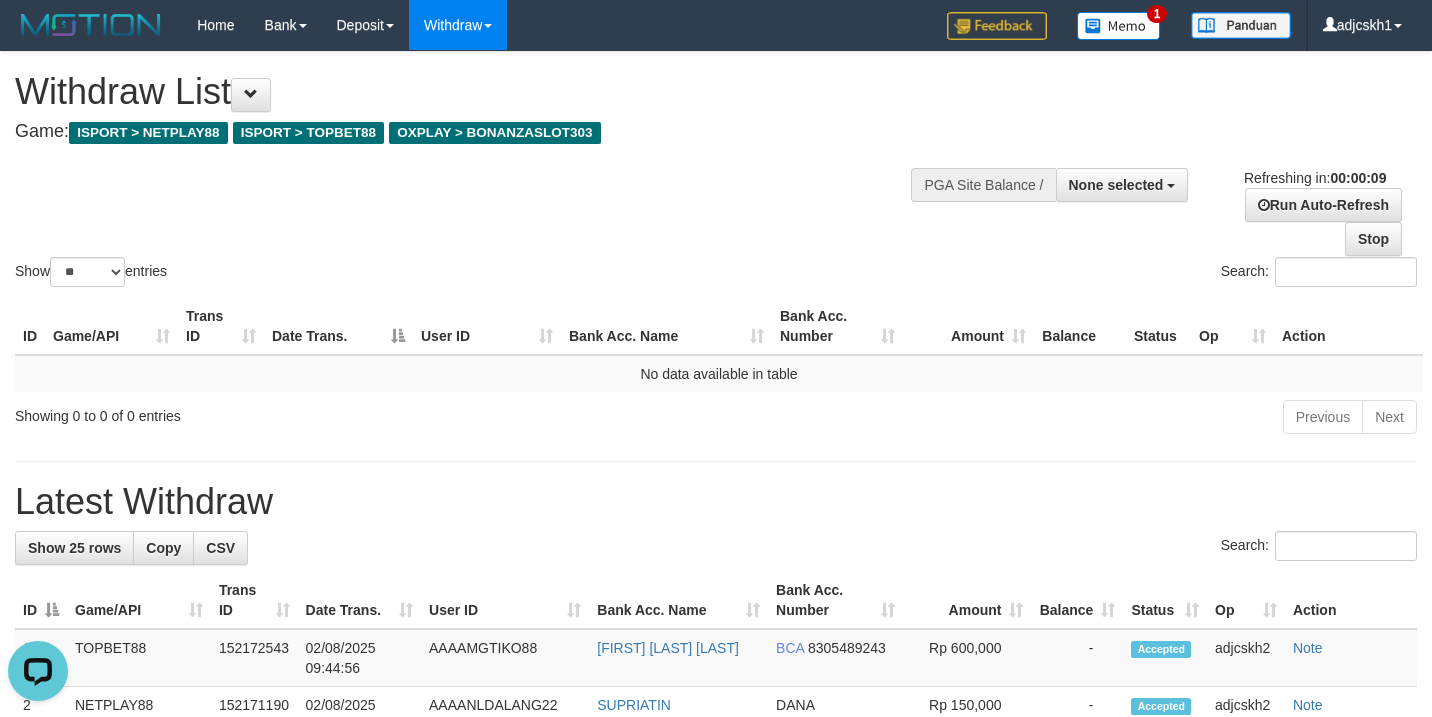 scroll, scrollTop: 0, scrollLeft: 0, axis: both 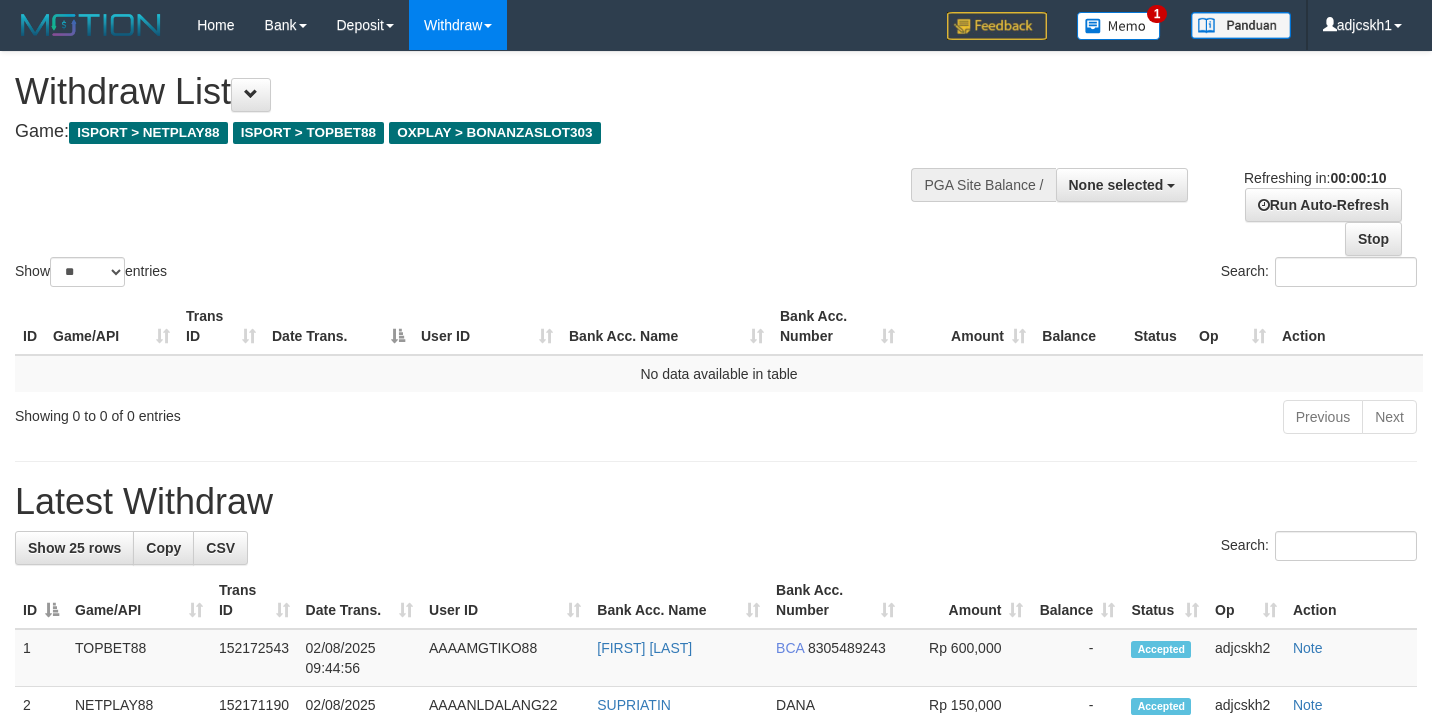 select 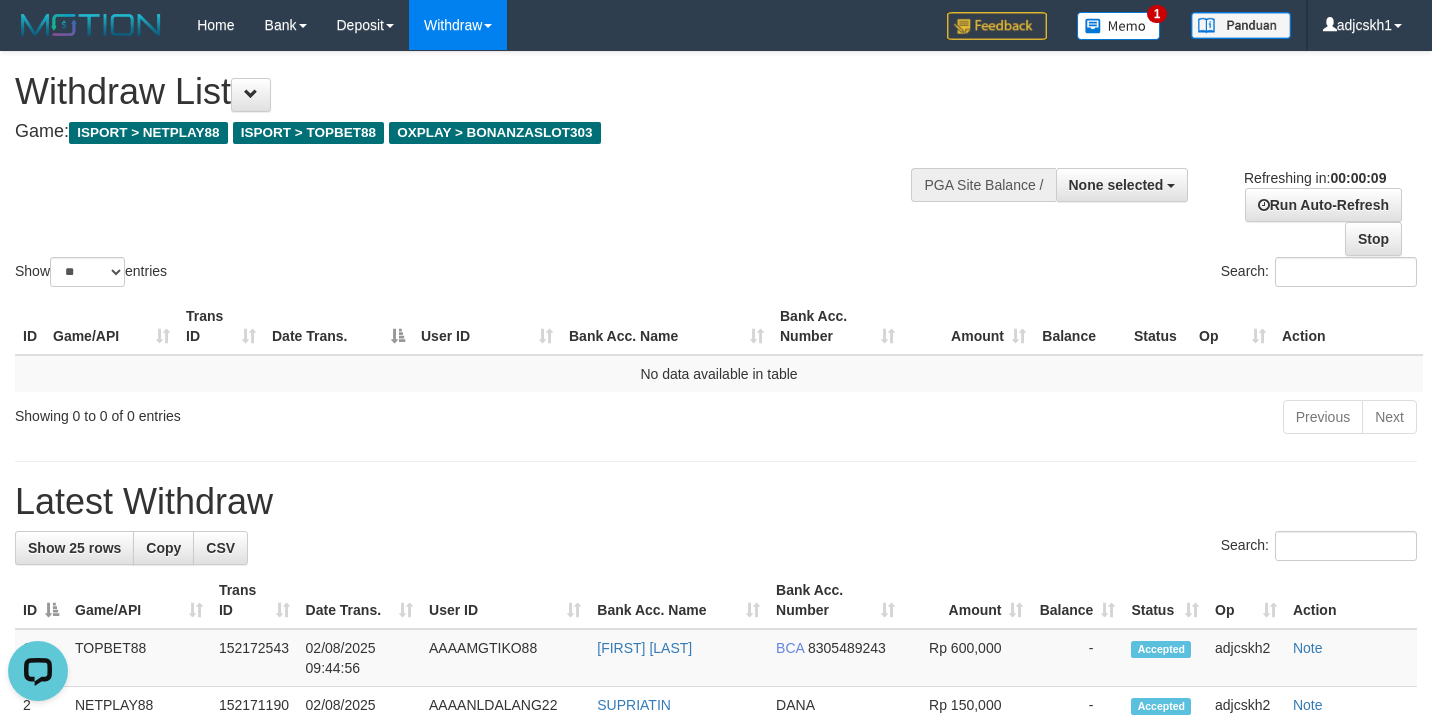 scroll, scrollTop: 0, scrollLeft: 0, axis: both 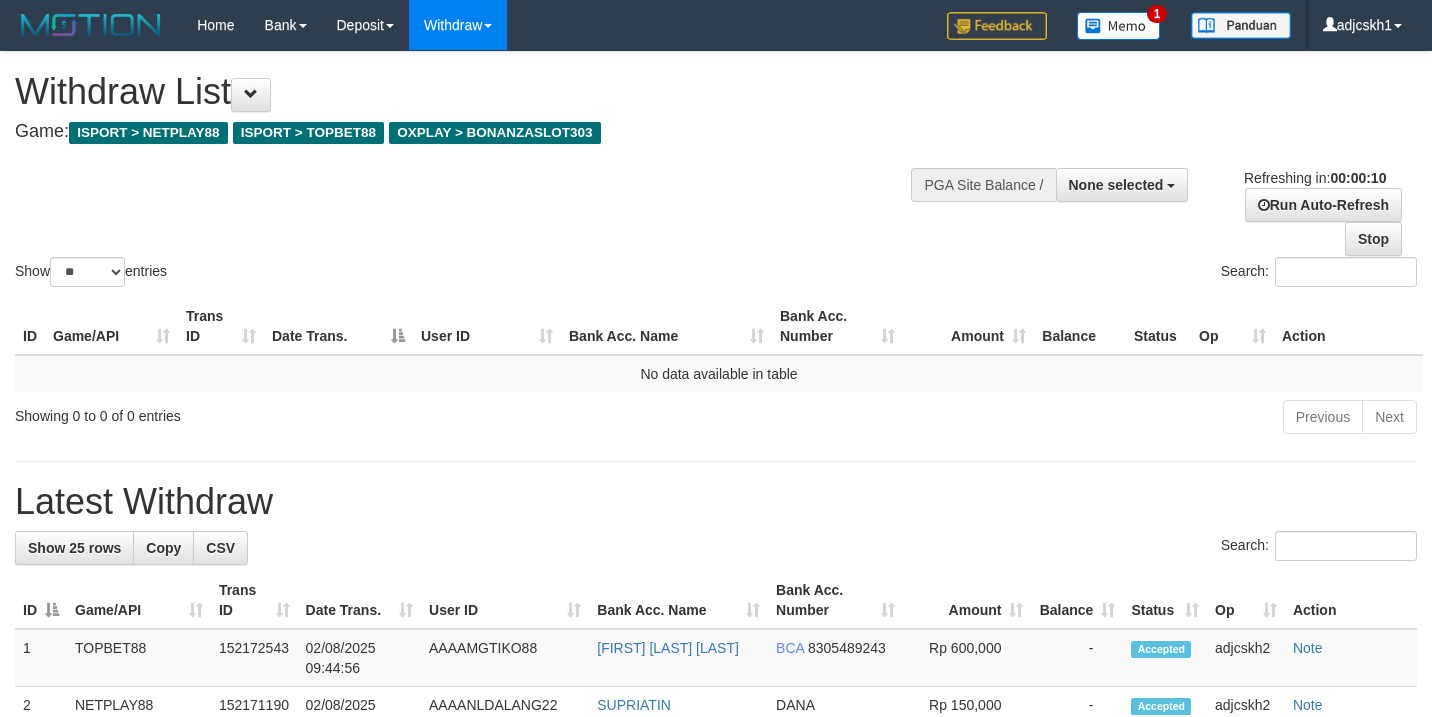 select 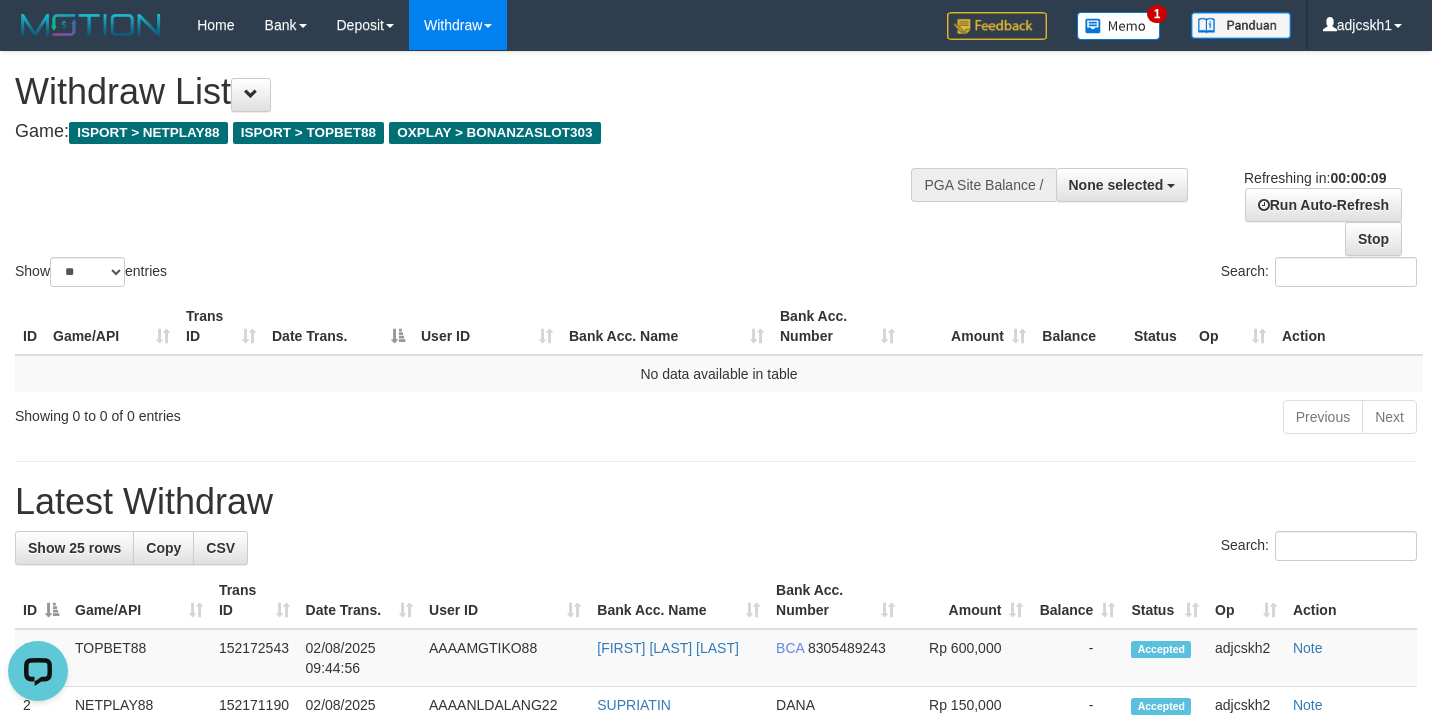 scroll, scrollTop: 0, scrollLeft: 0, axis: both 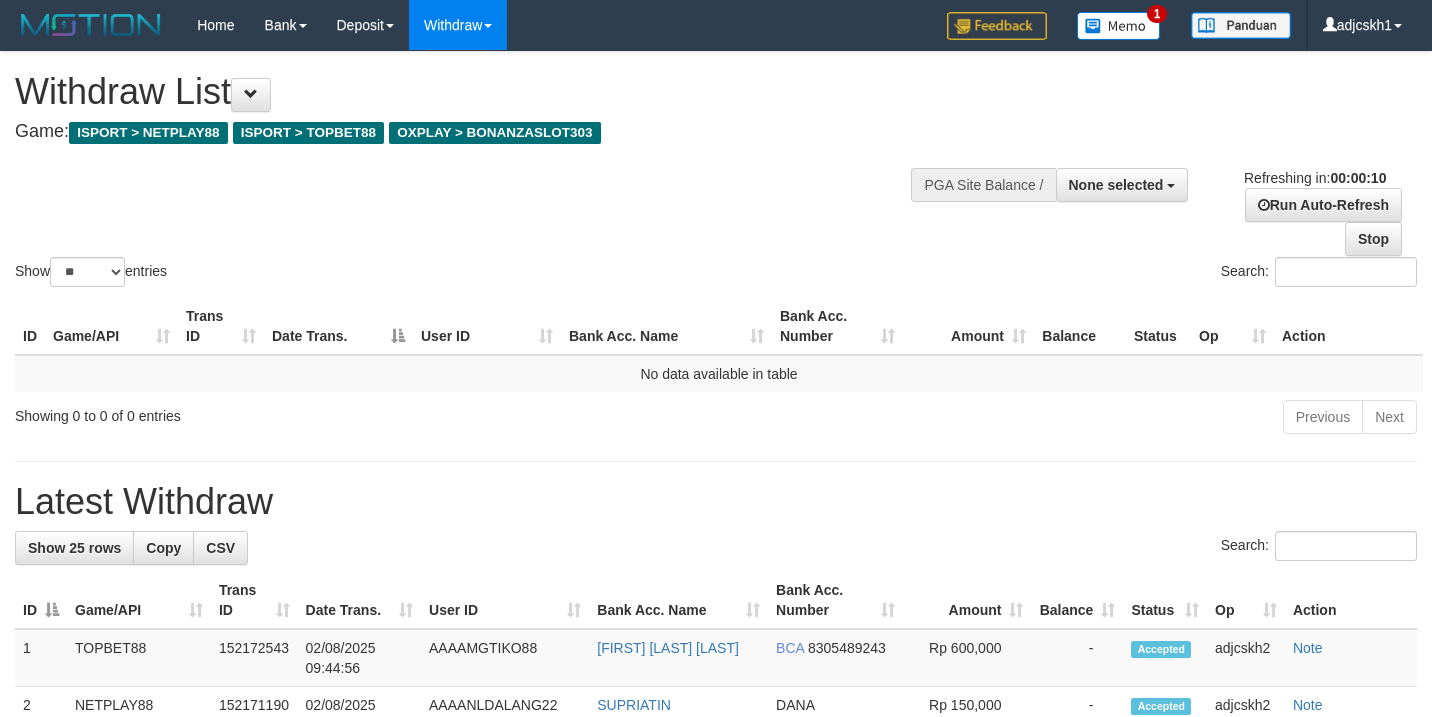 select 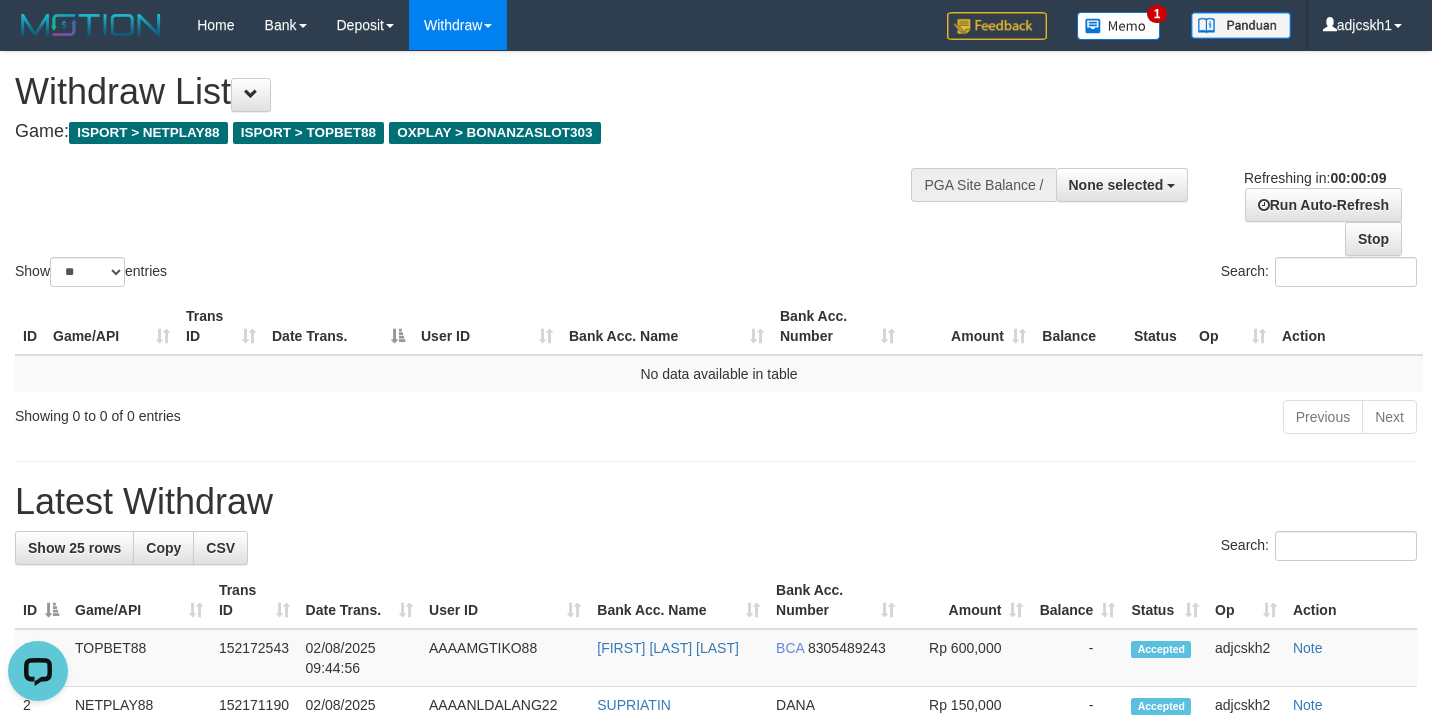 scroll, scrollTop: 0, scrollLeft: 0, axis: both 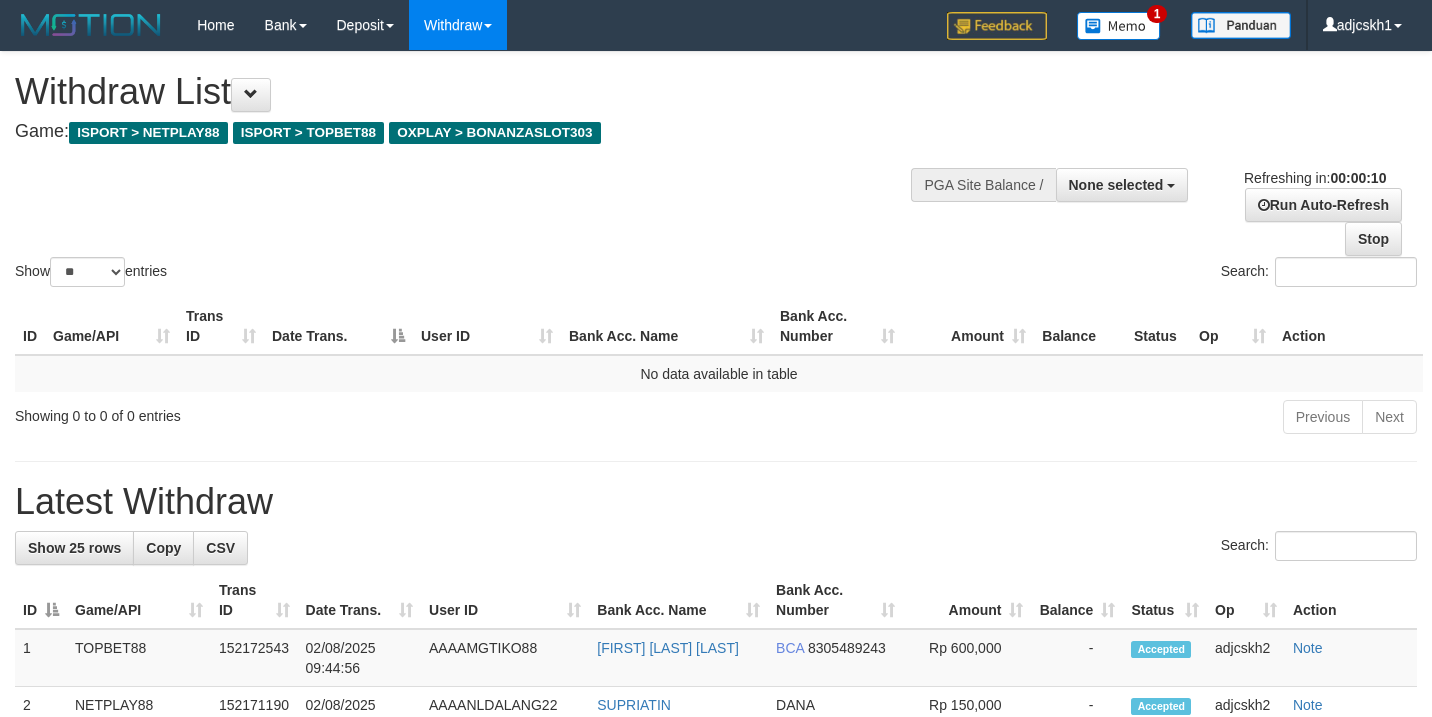 select 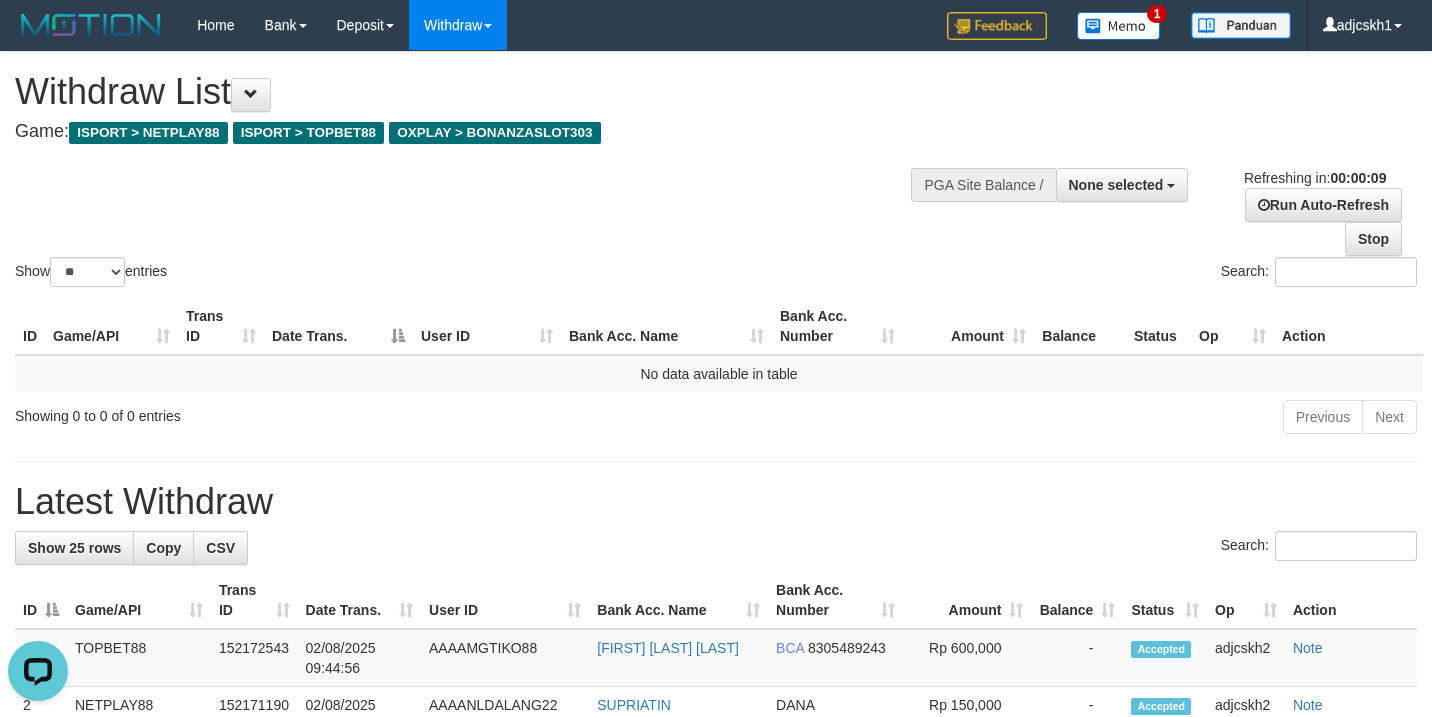 scroll, scrollTop: 0, scrollLeft: 0, axis: both 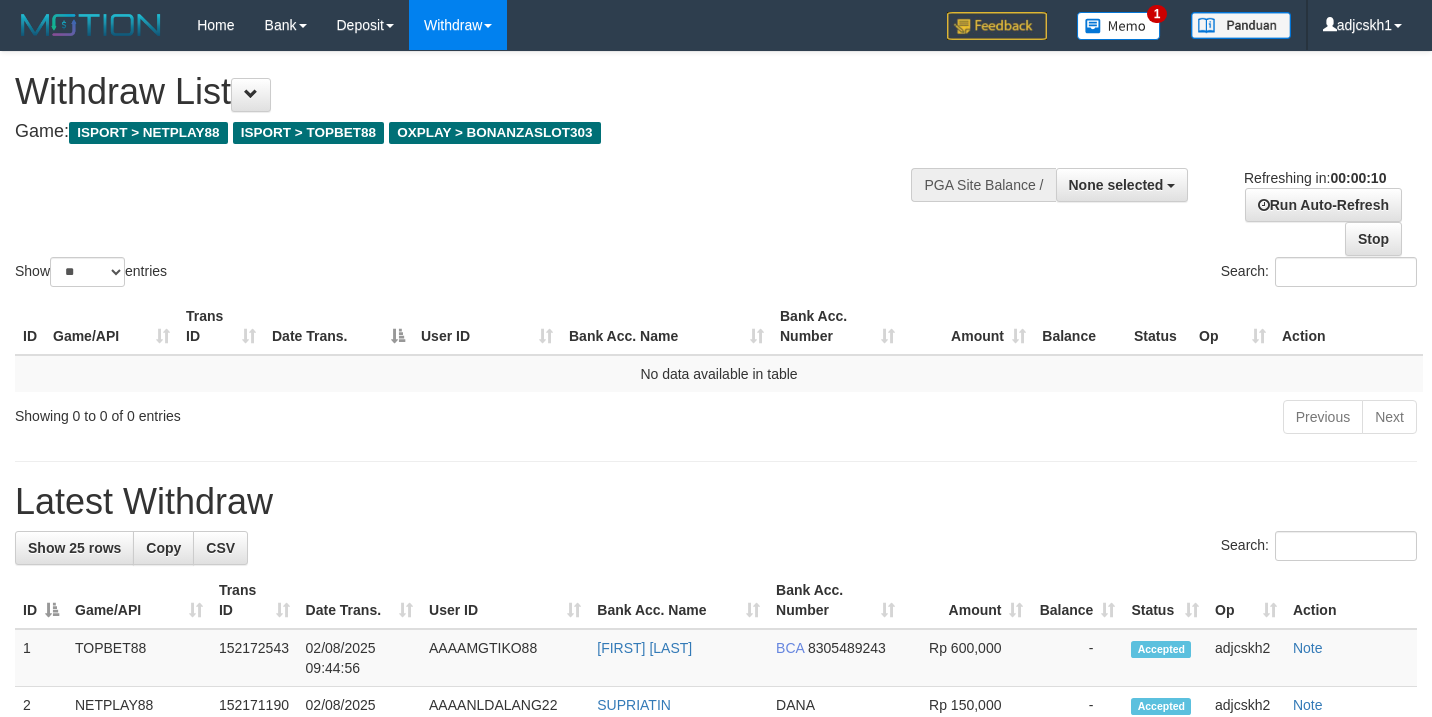 select 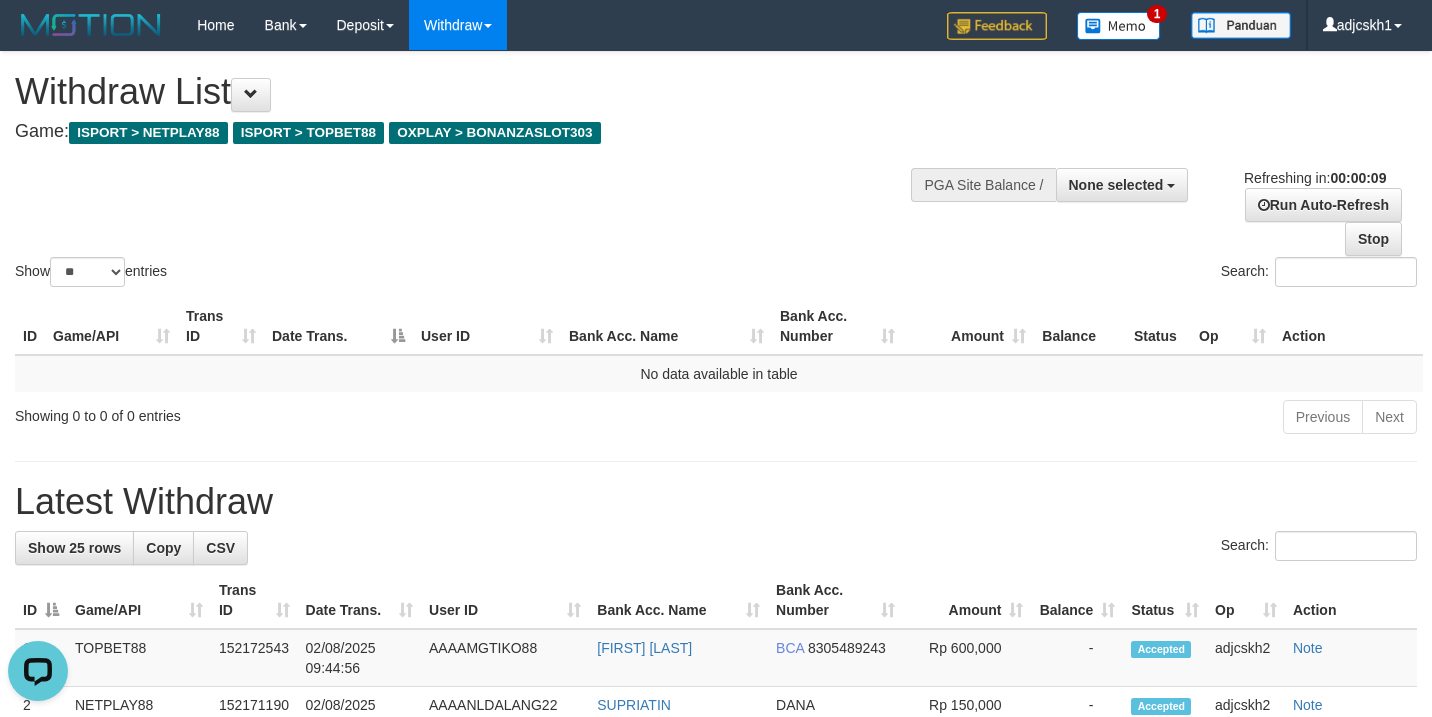 scroll, scrollTop: 0, scrollLeft: 0, axis: both 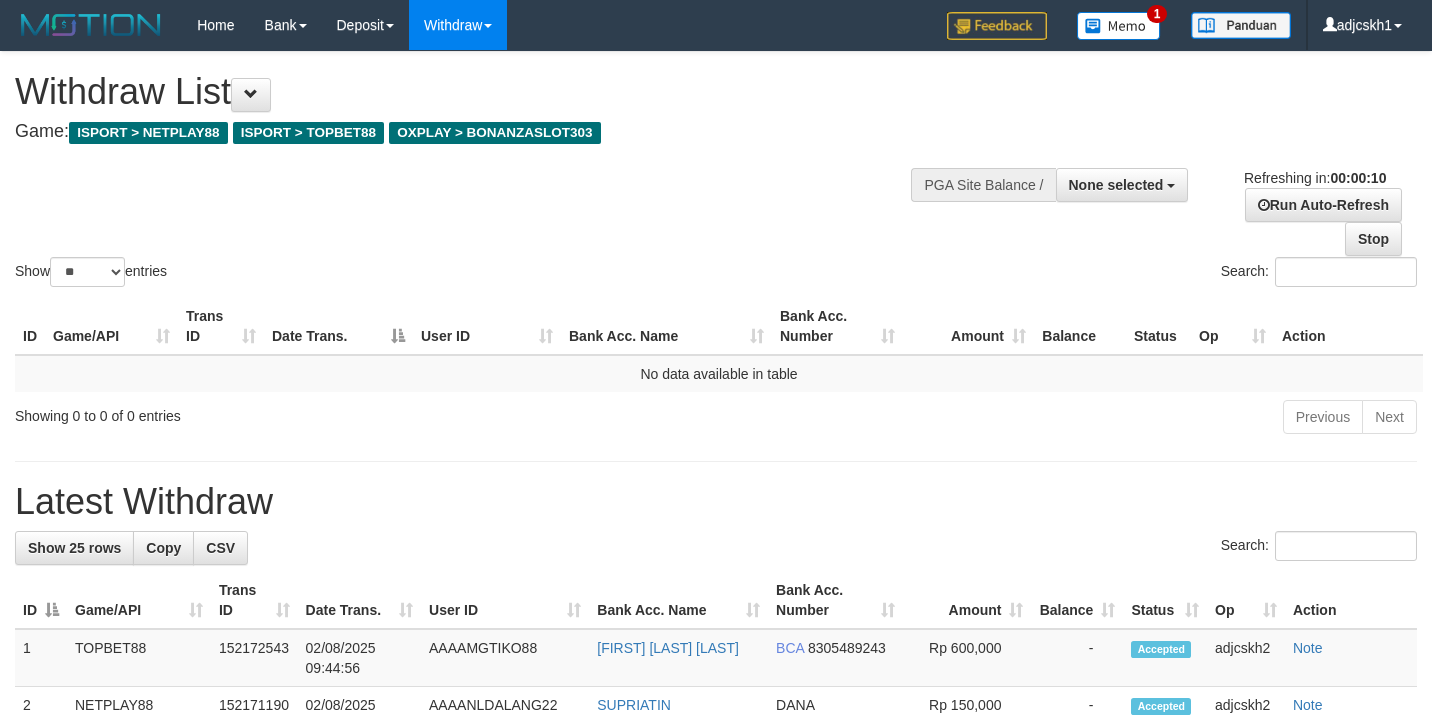 select 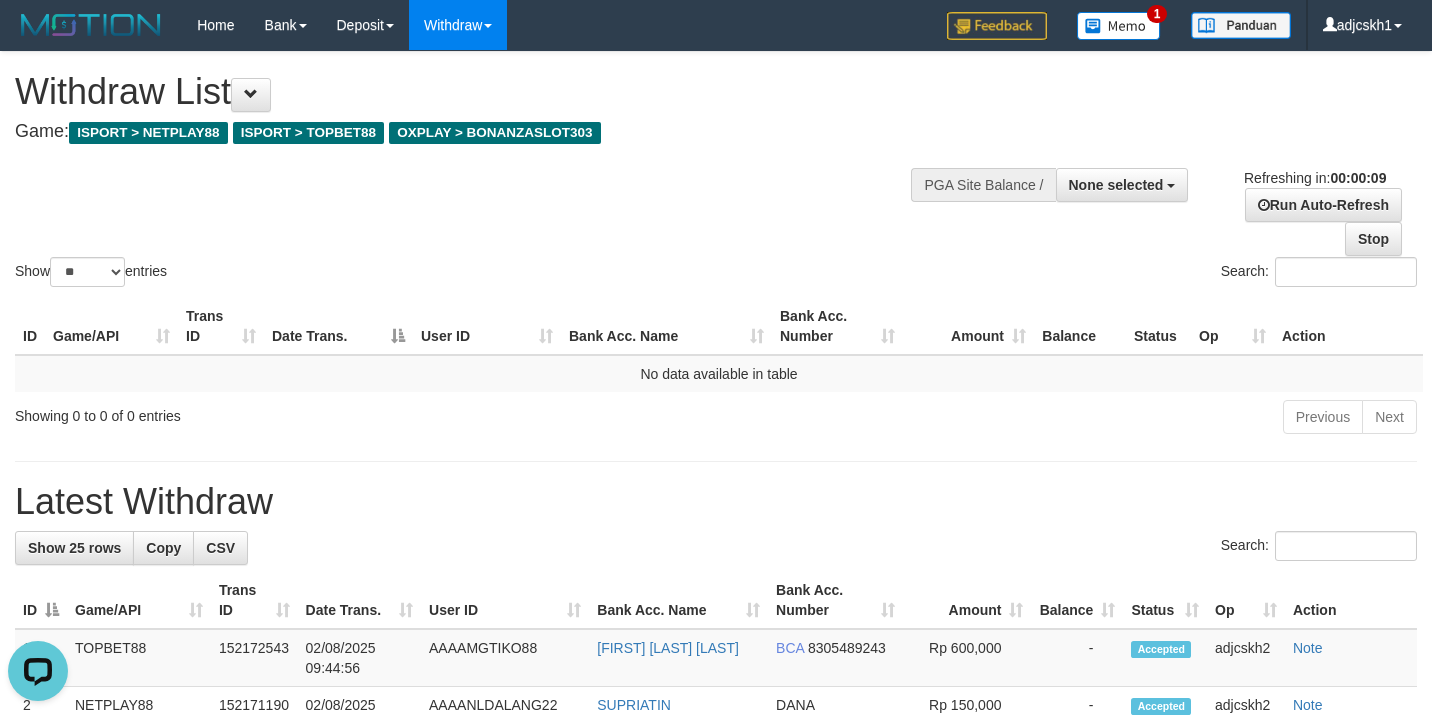 scroll, scrollTop: 0, scrollLeft: 0, axis: both 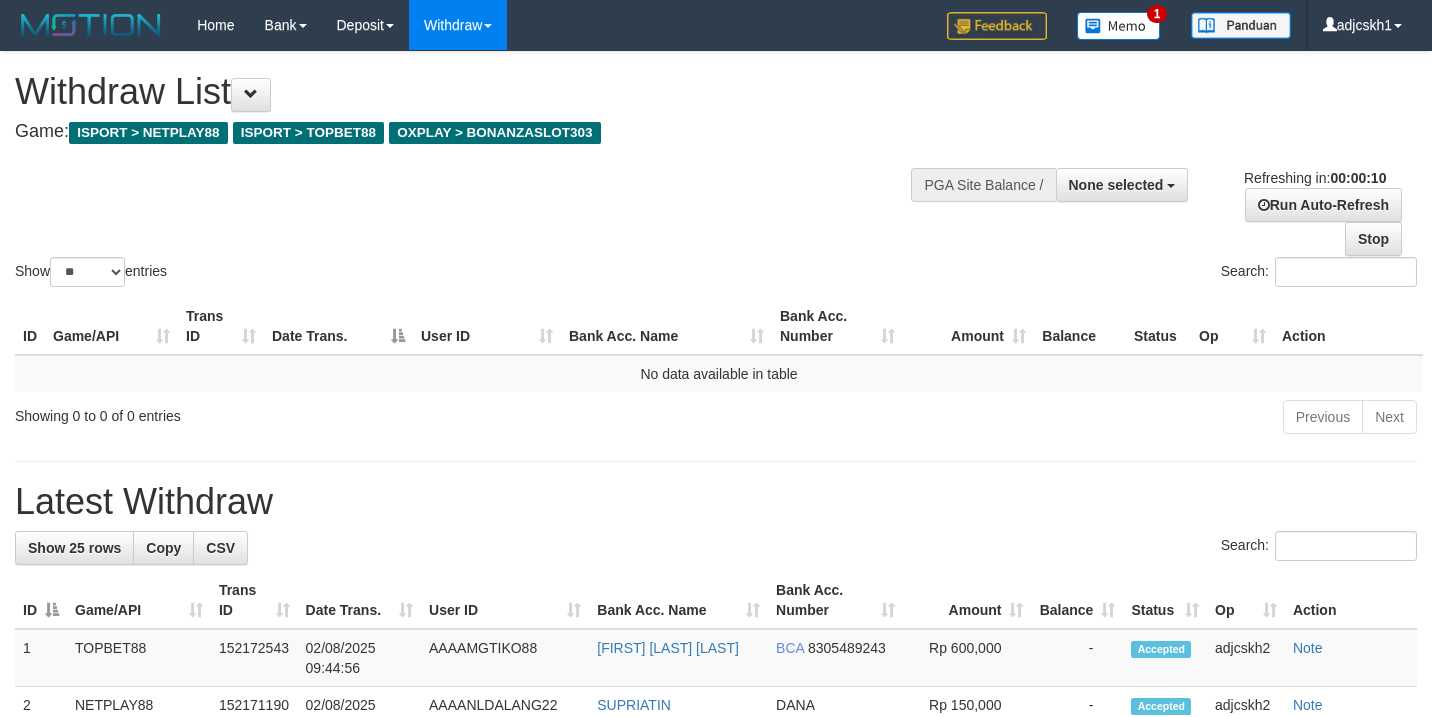 select 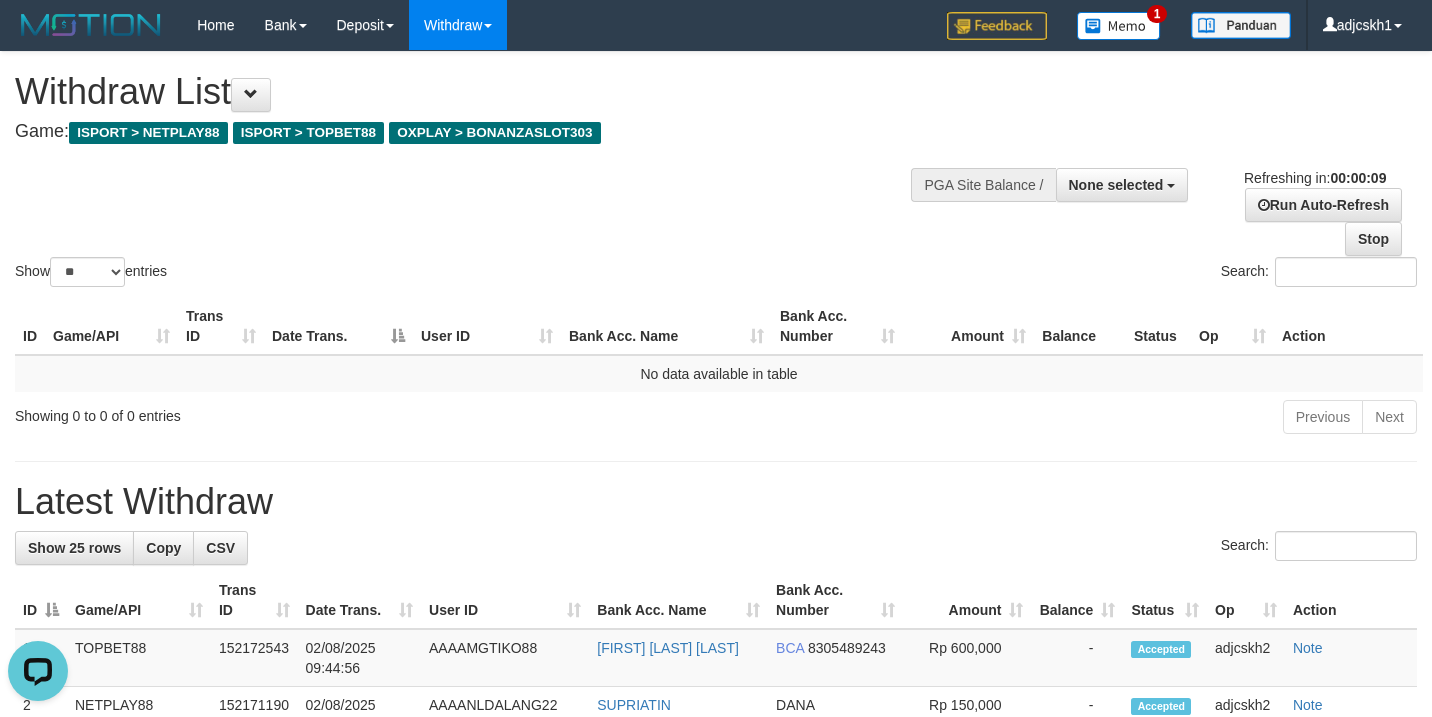 scroll, scrollTop: 0, scrollLeft: 0, axis: both 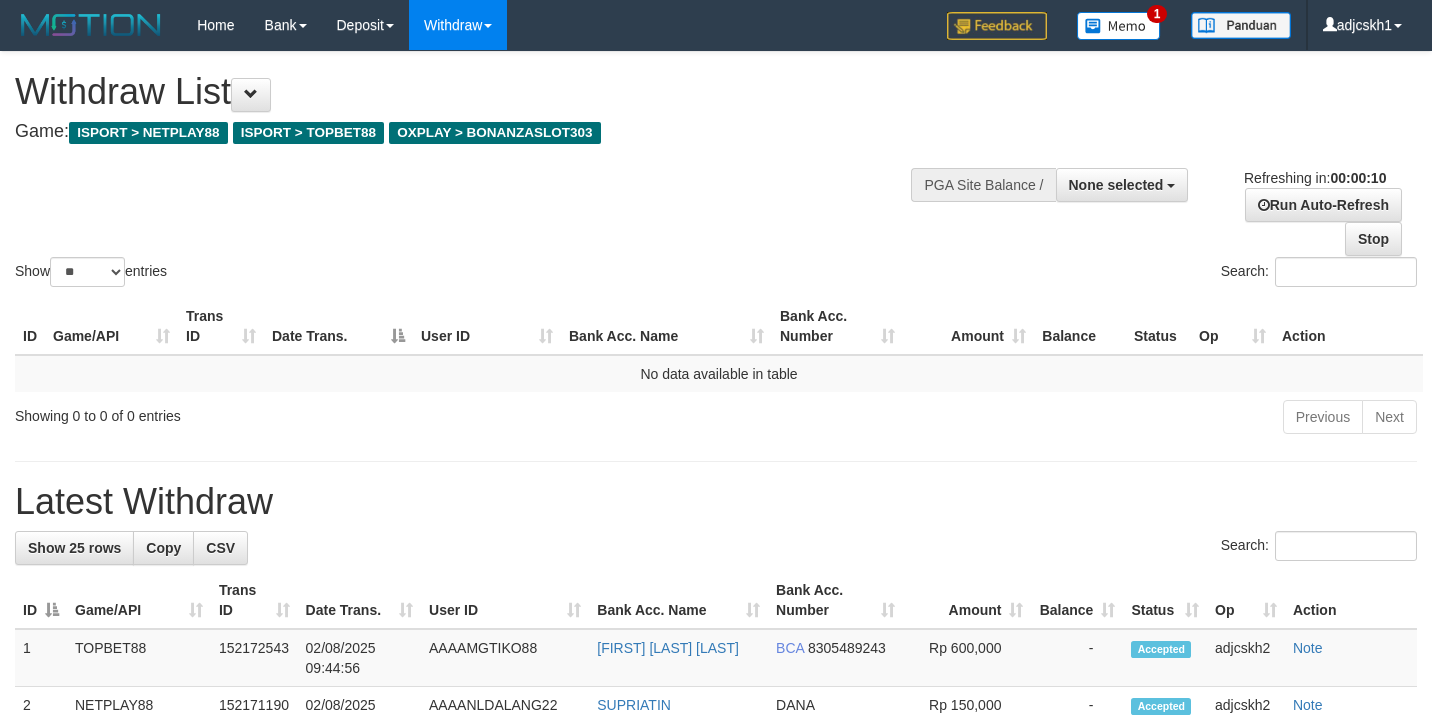 select 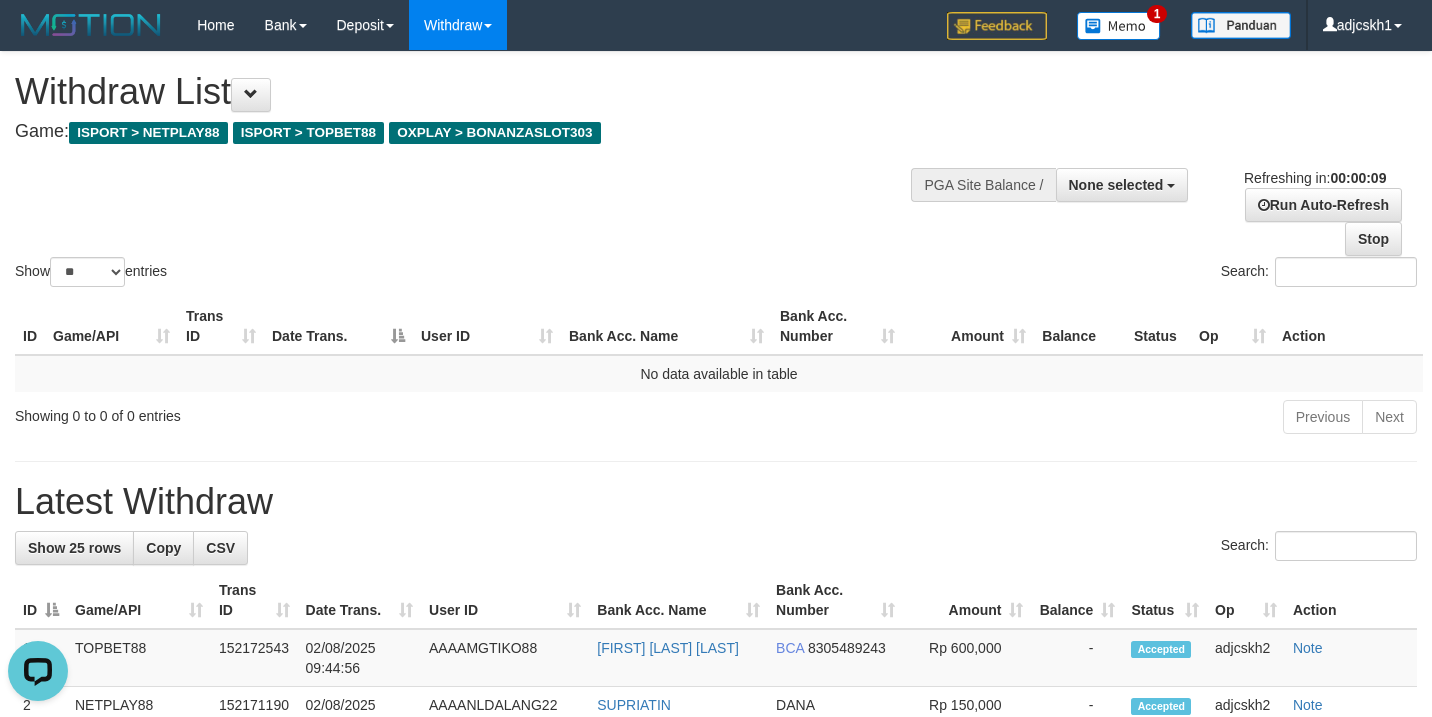scroll, scrollTop: 0, scrollLeft: 0, axis: both 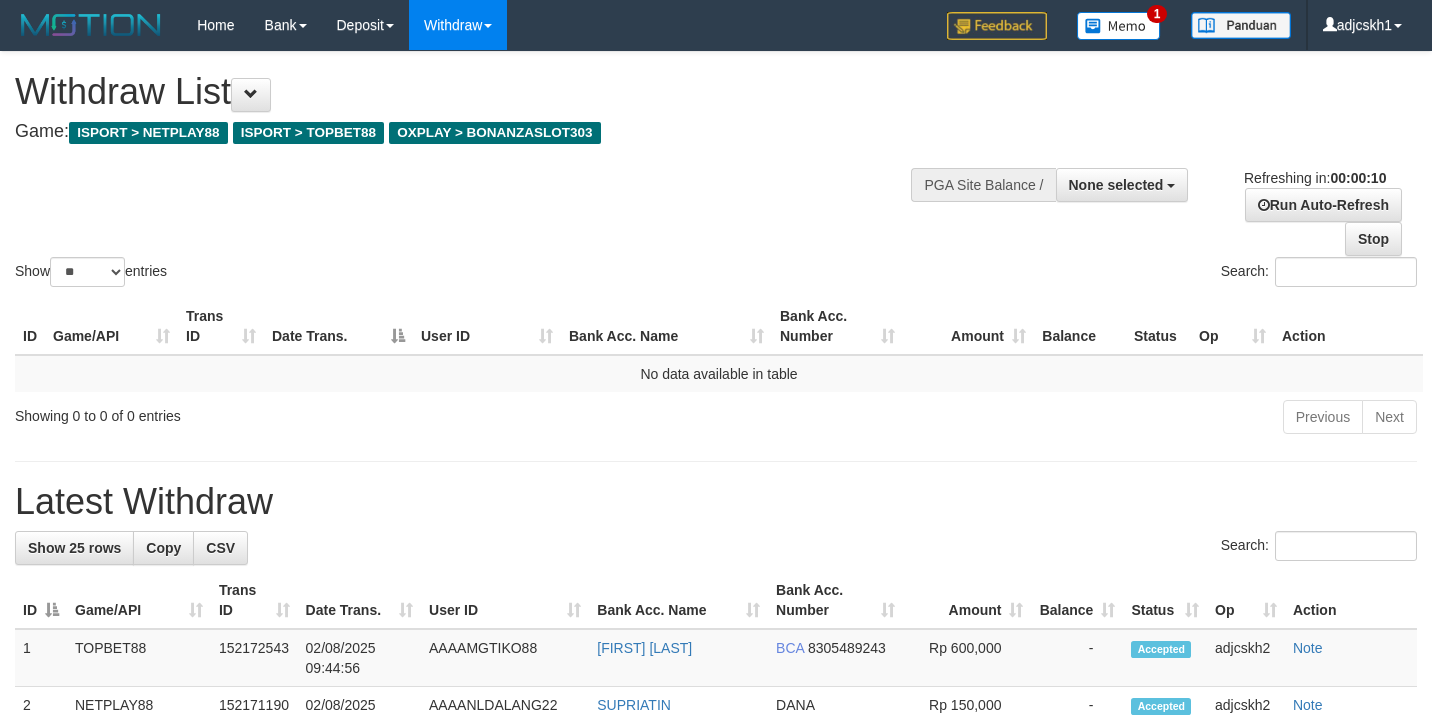 select 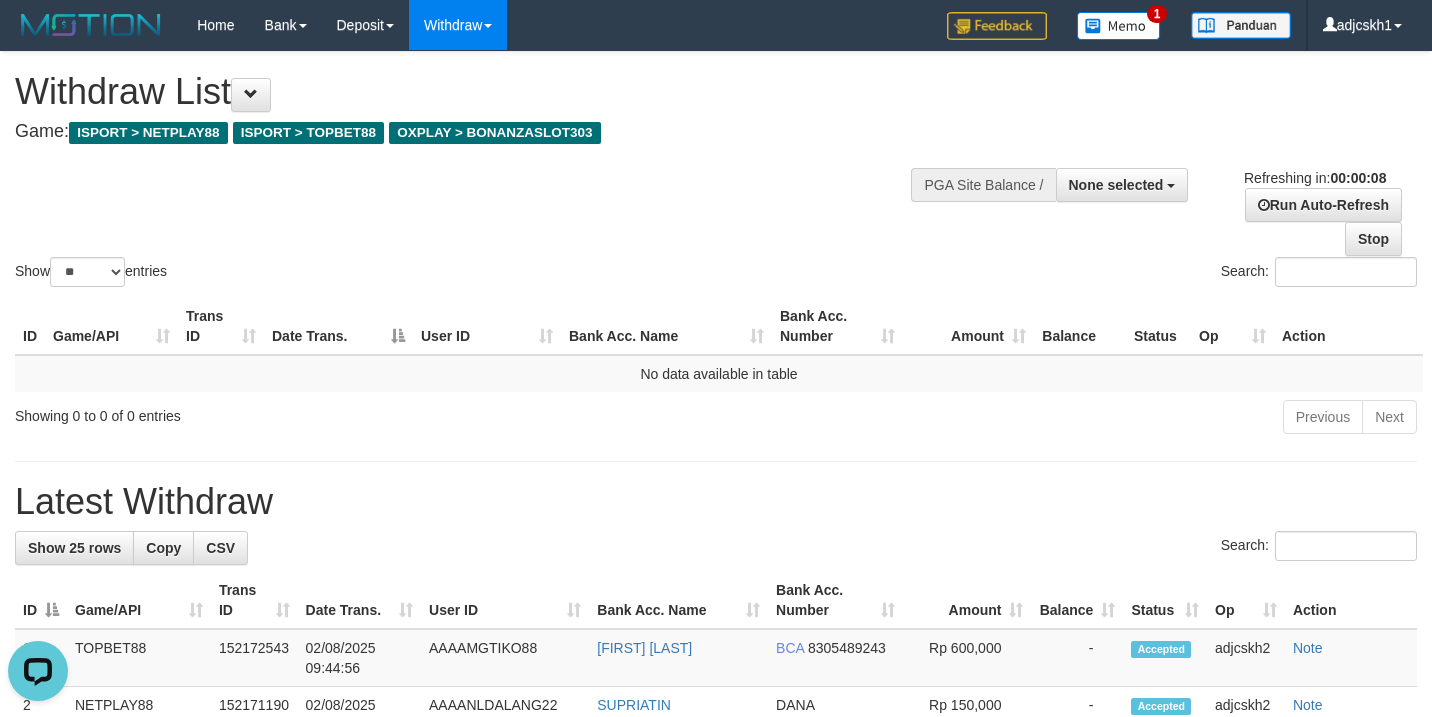 scroll, scrollTop: 0, scrollLeft: 0, axis: both 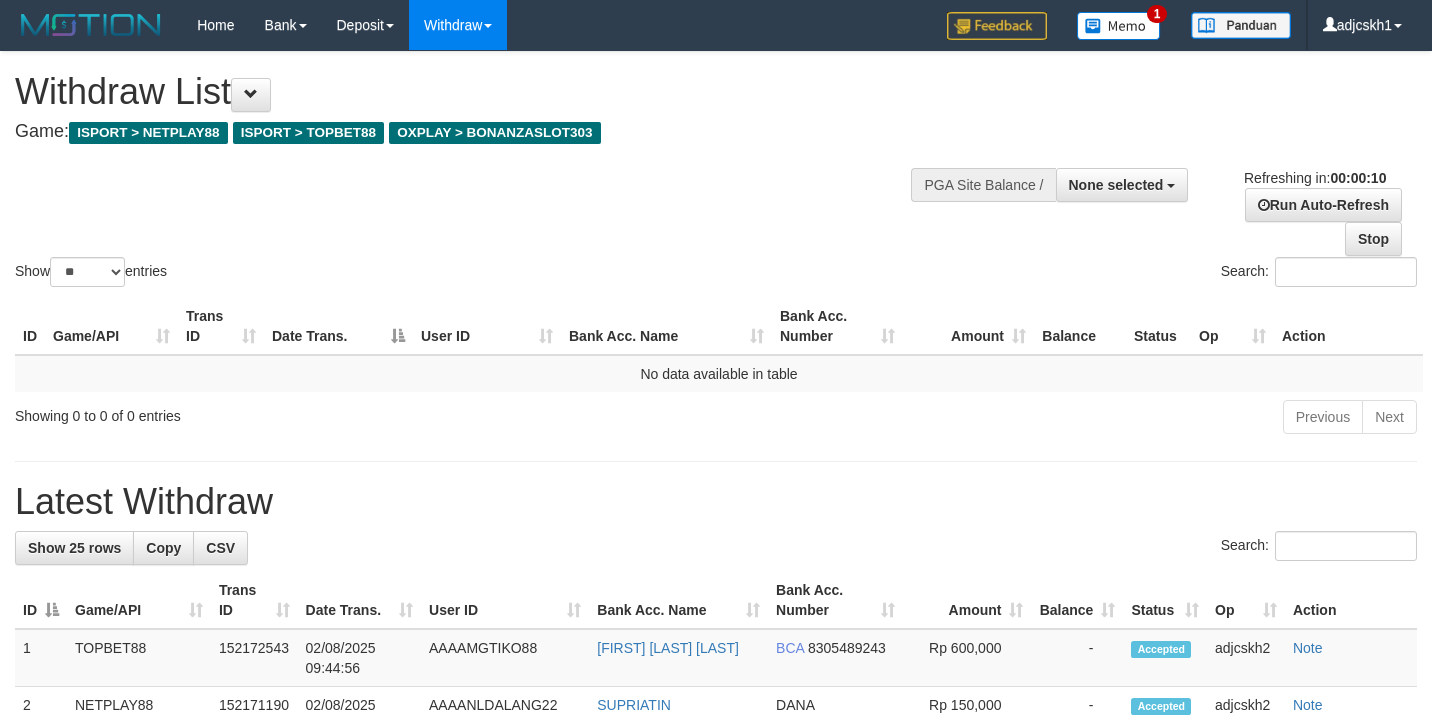 select 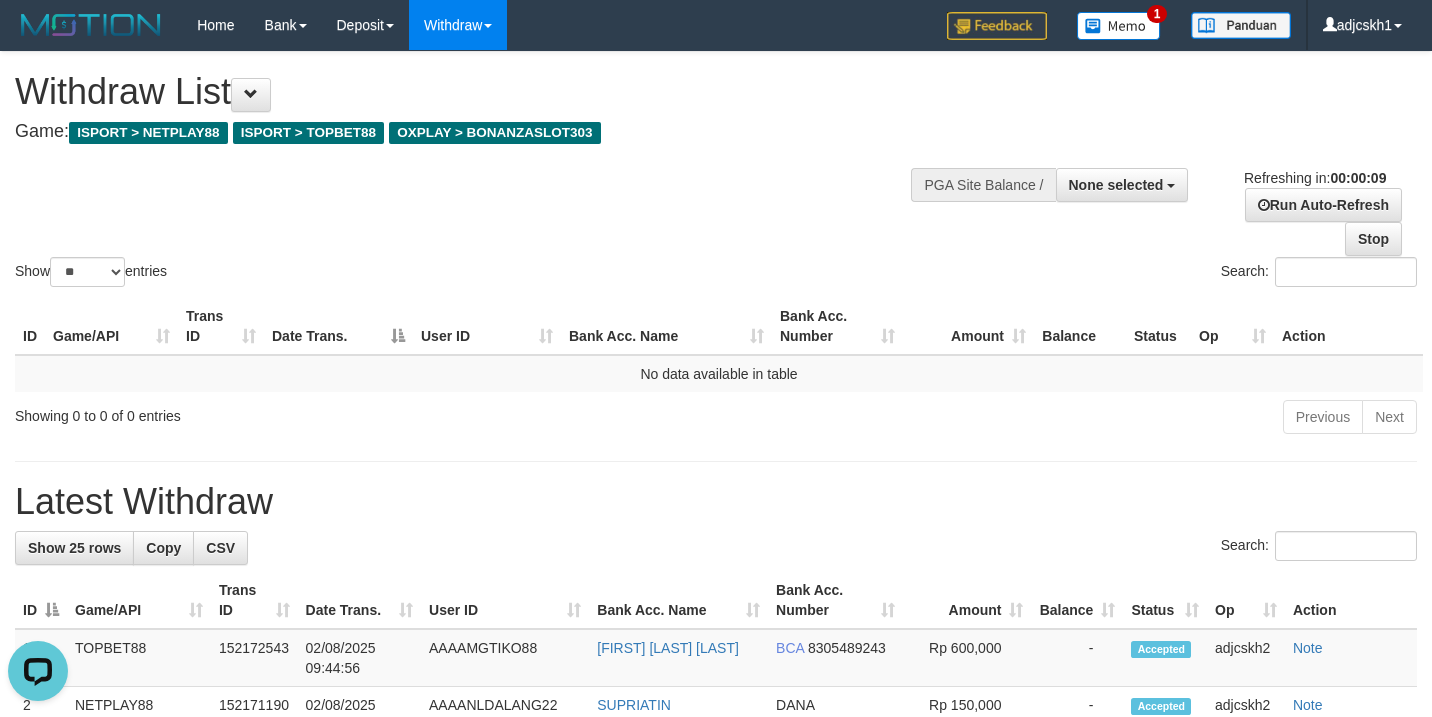 scroll, scrollTop: 0, scrollLeft: 0, axis: both 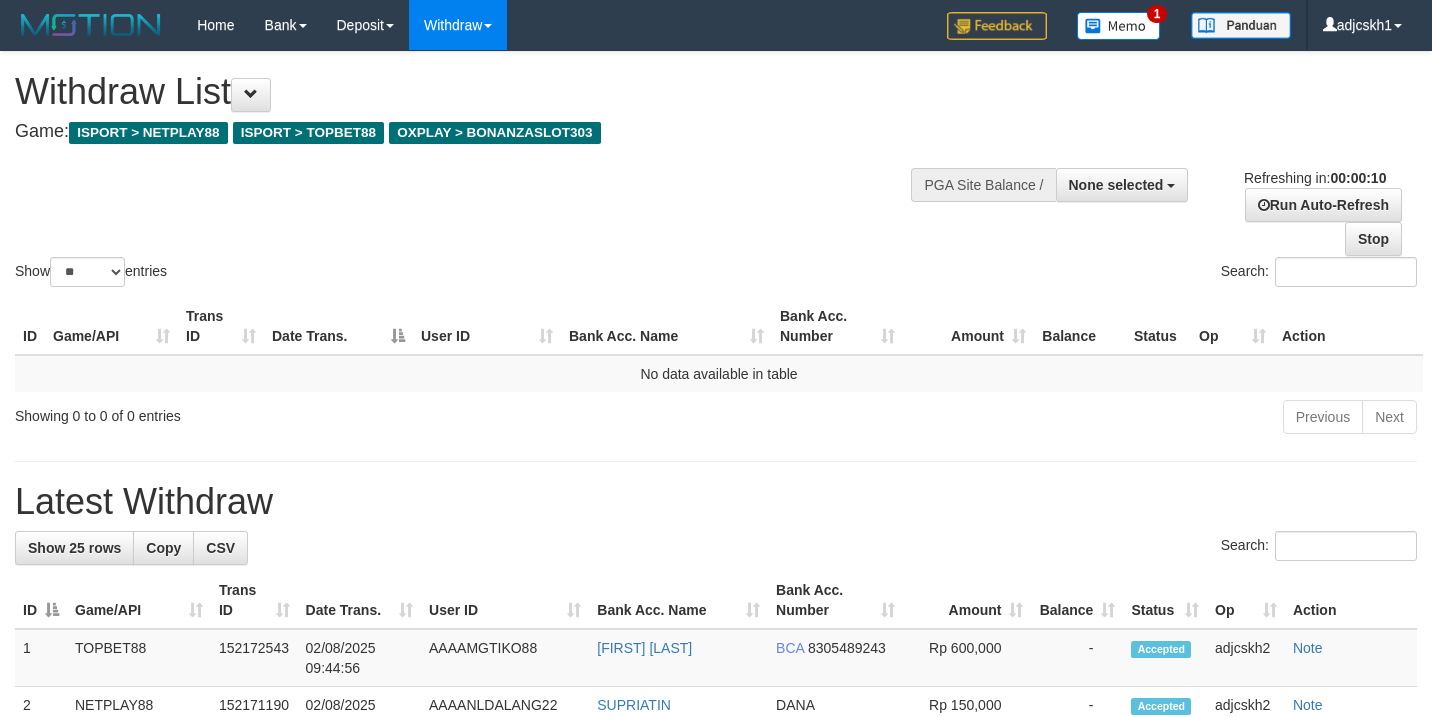 select 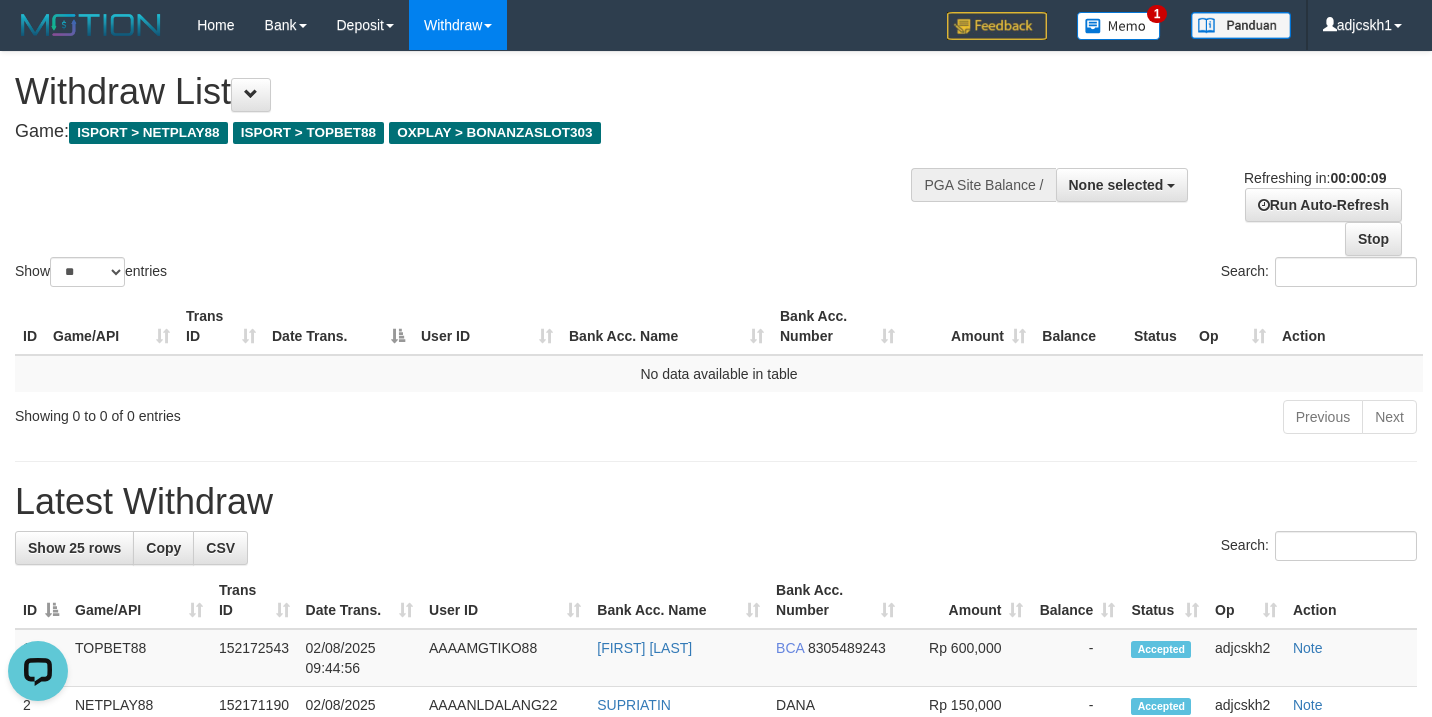 scroll, scrollTop: 0, scrollLeft: 0, axis: both 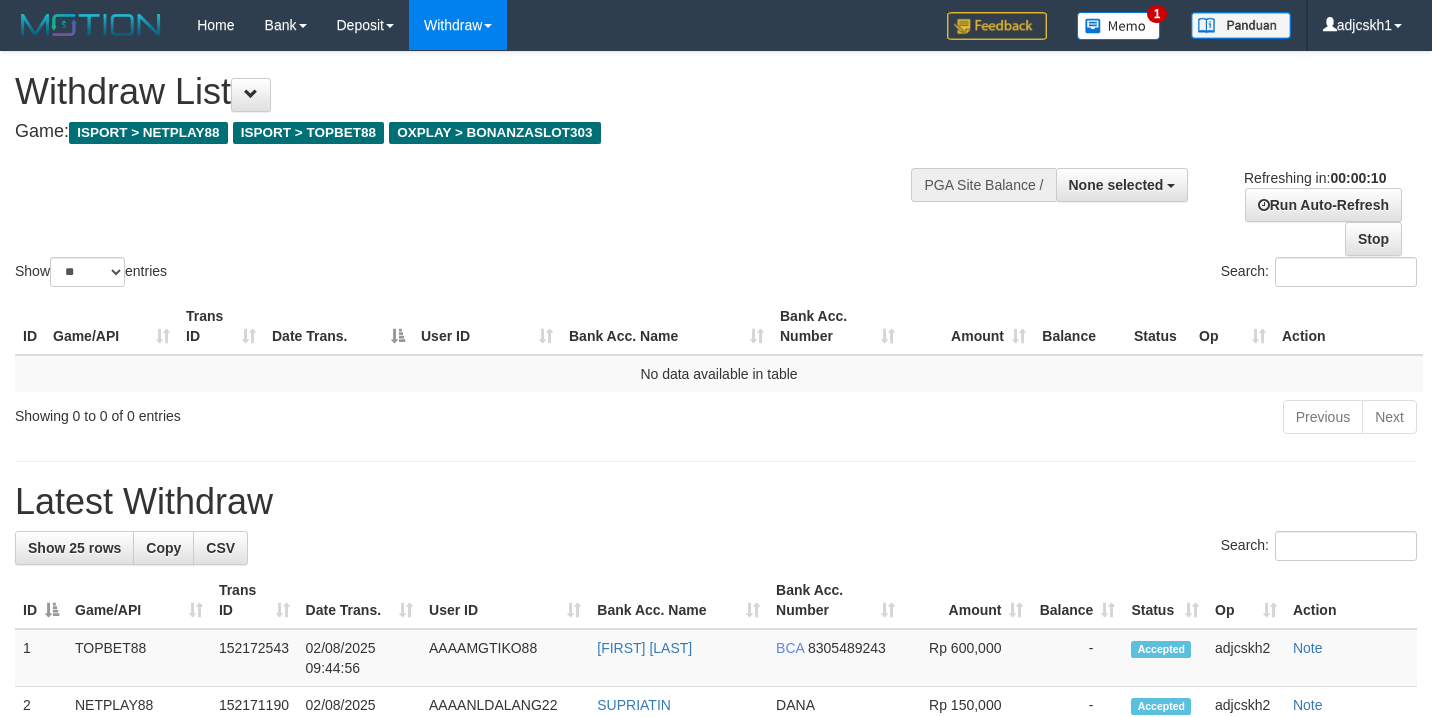 select 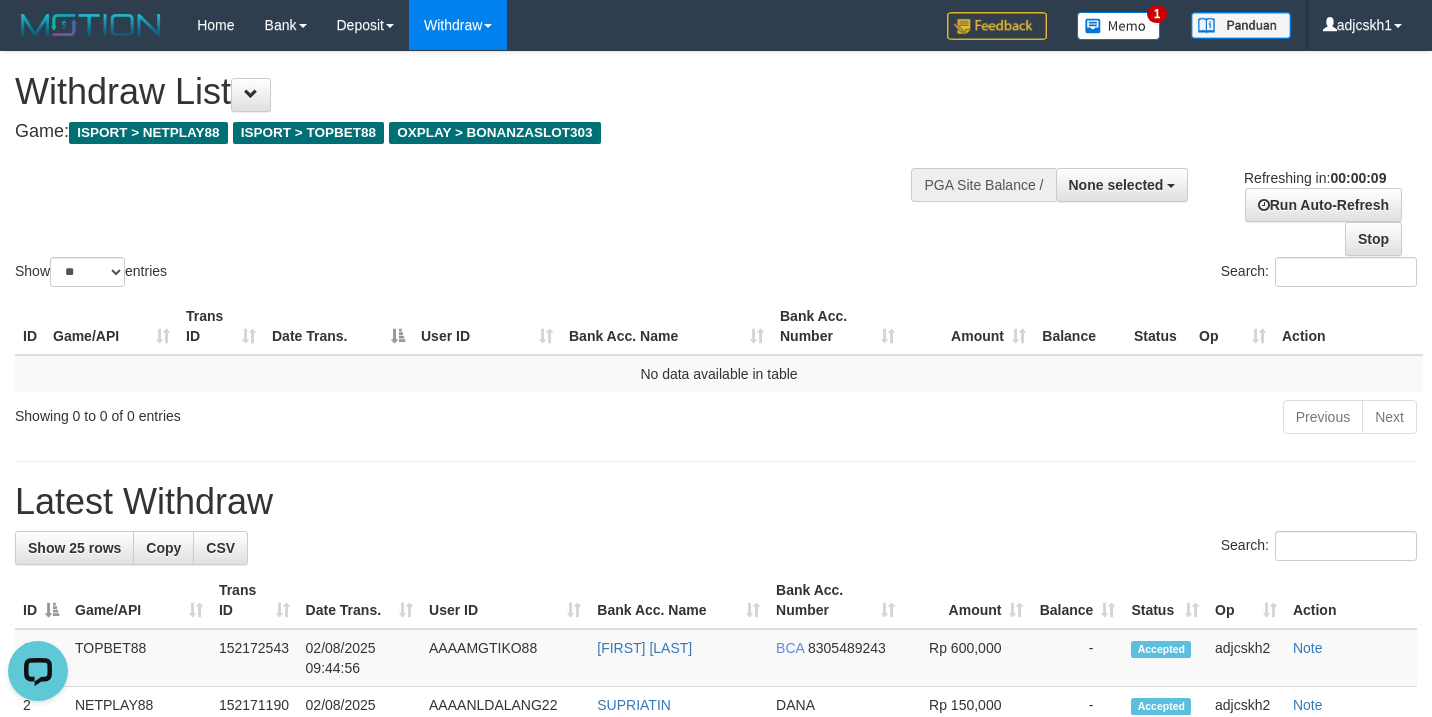 scroll, scrollTop: 0, scrollLeft: 0, axis: both 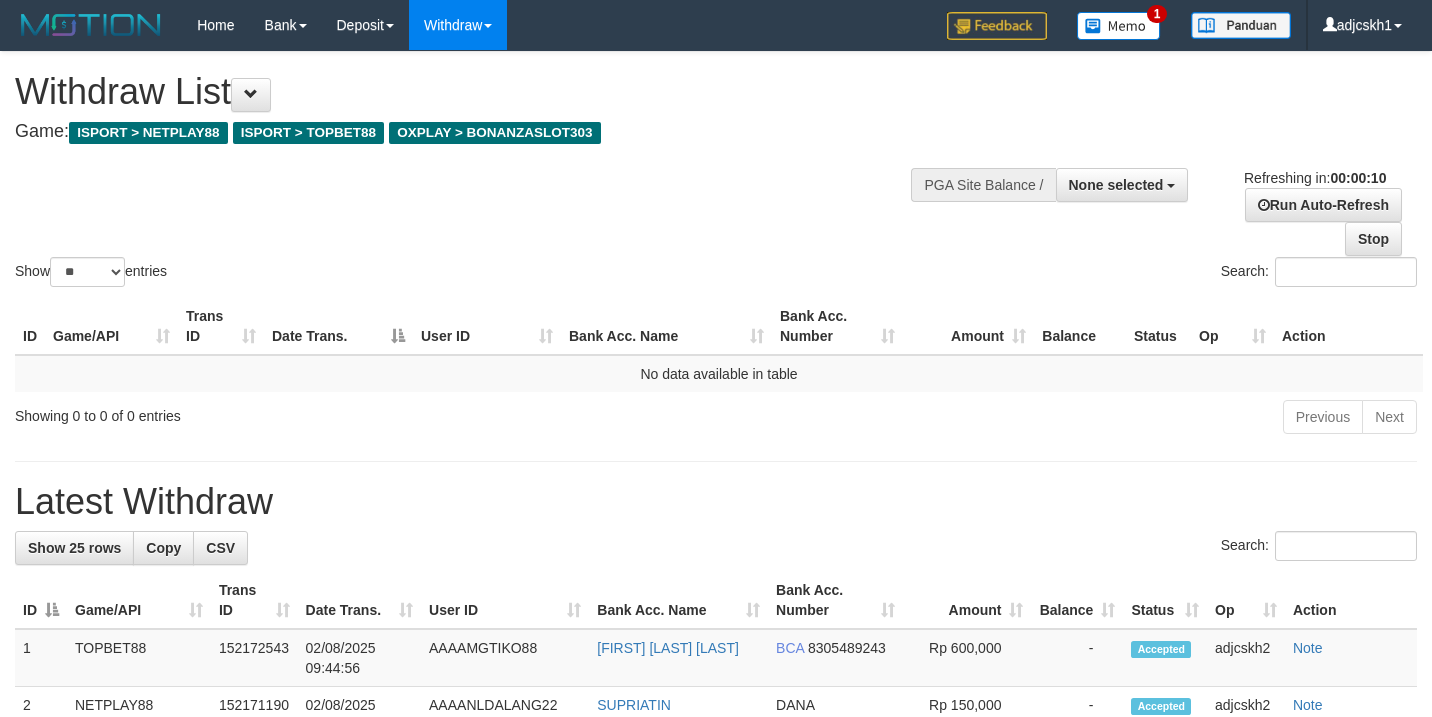 select 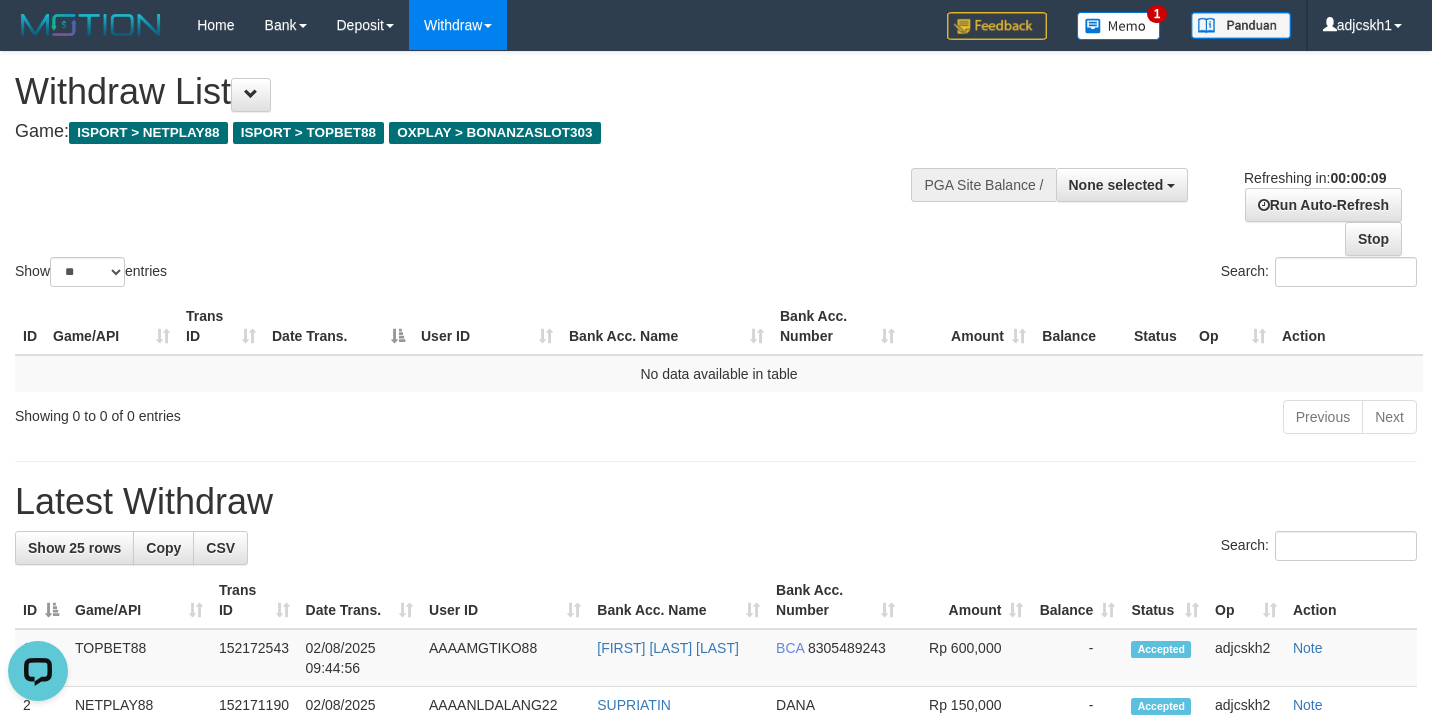 scroll, scrollTop: 0, scrollLeft: 0, axis: both 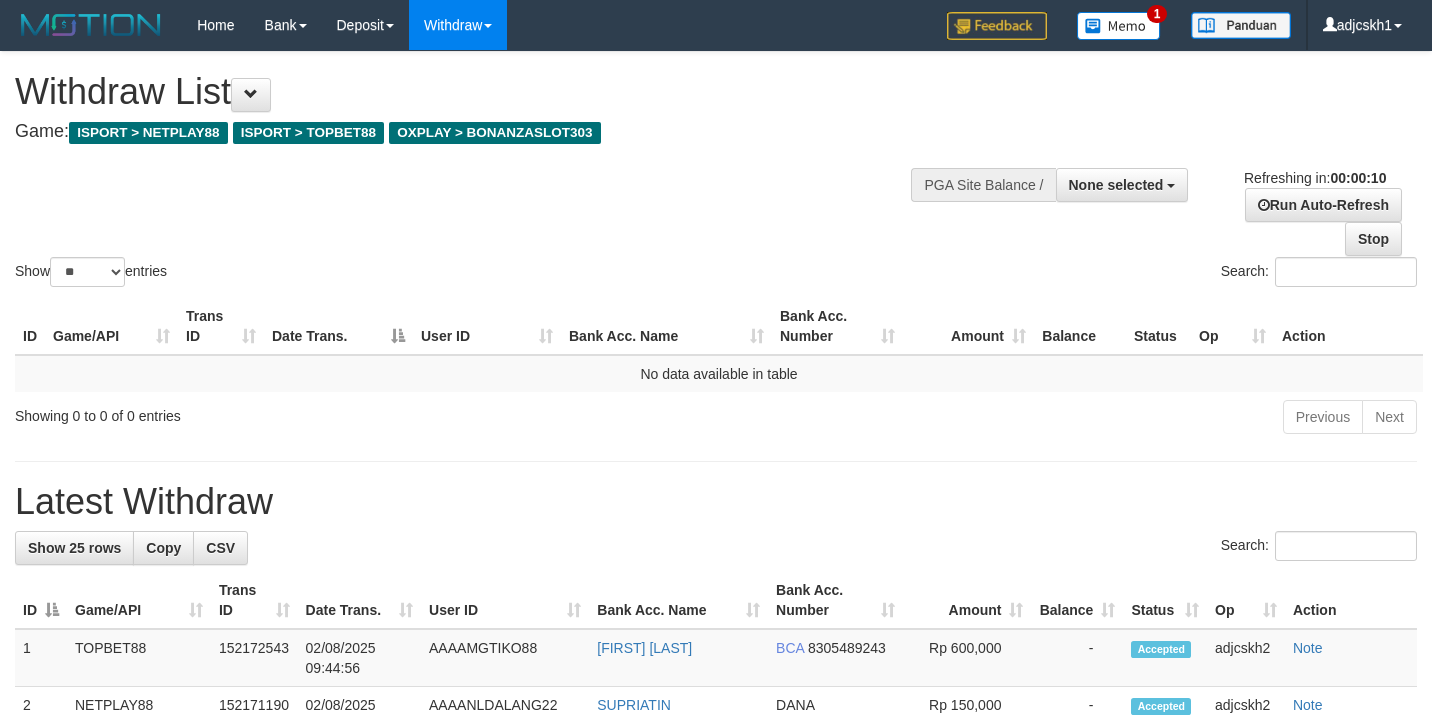 select 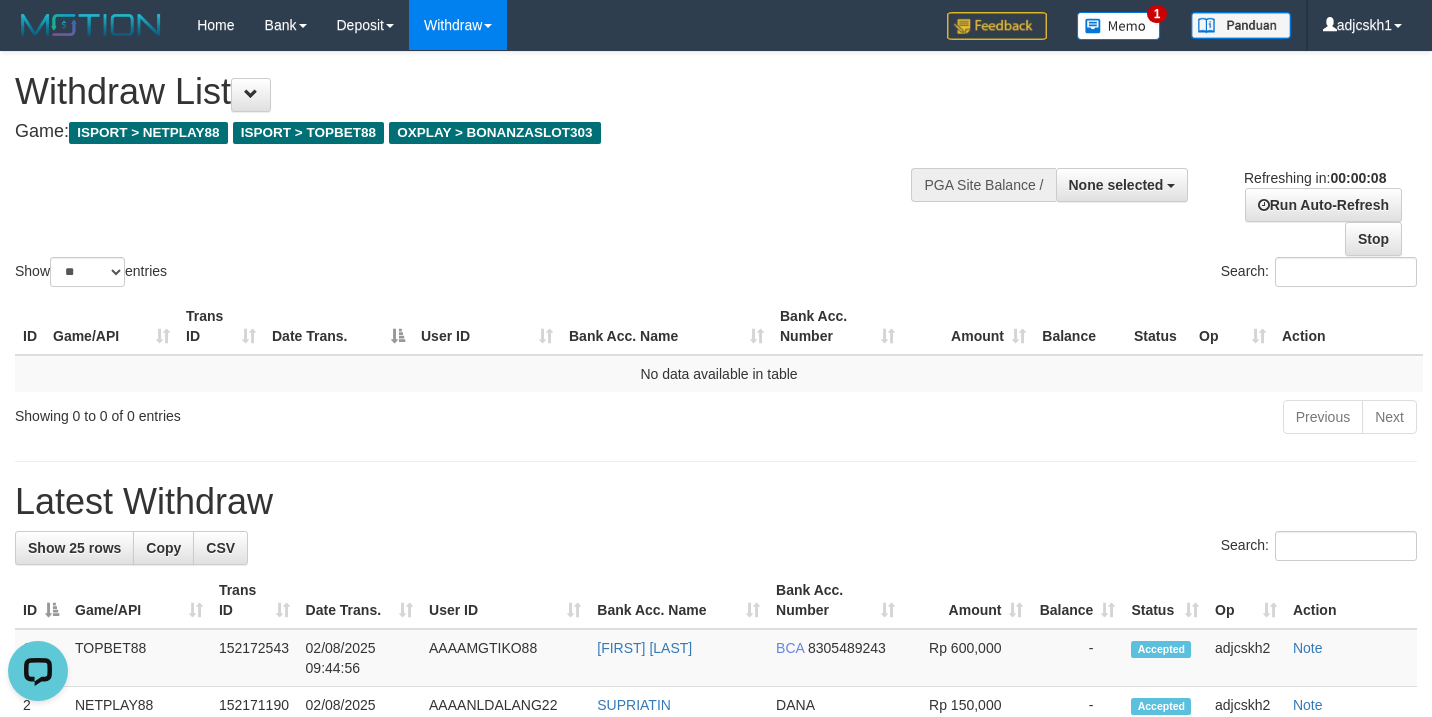 scroll, scrollTop: 0, scrollLeft: 0, axis: both 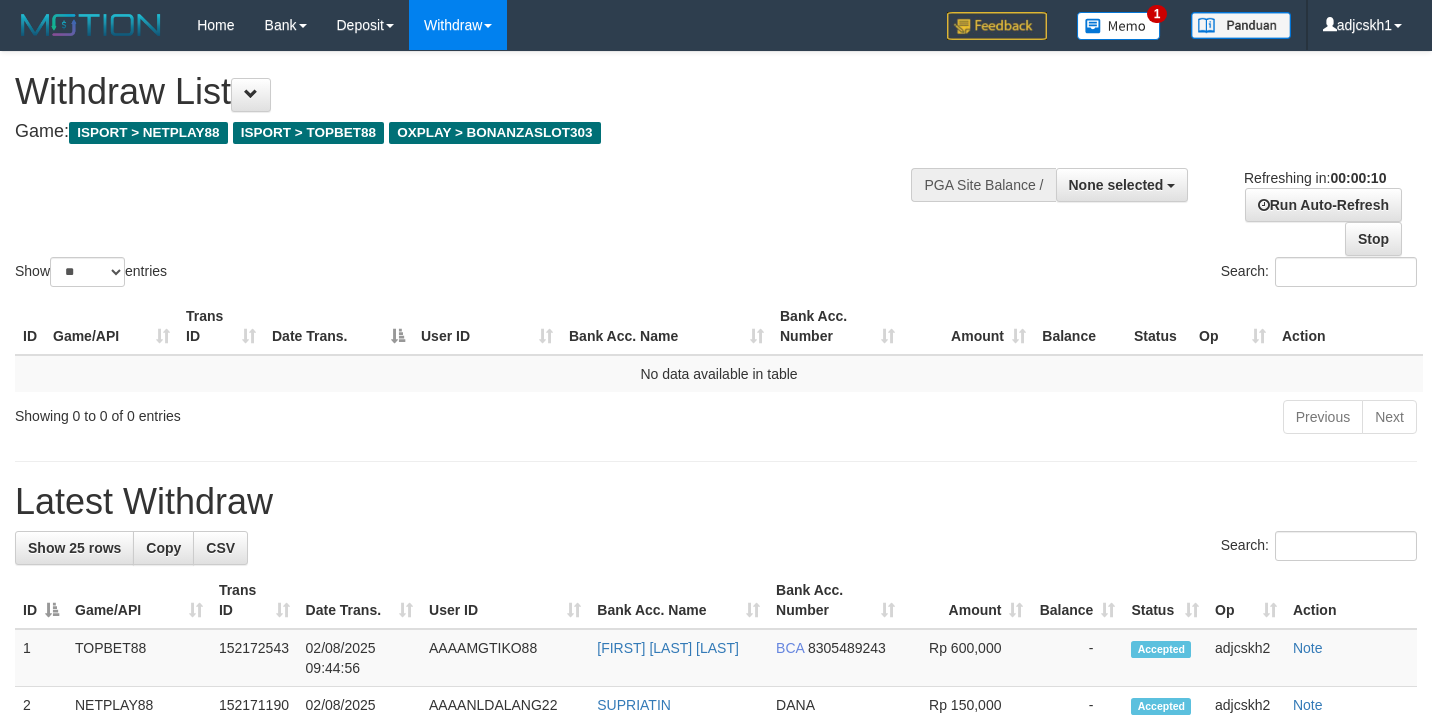 select 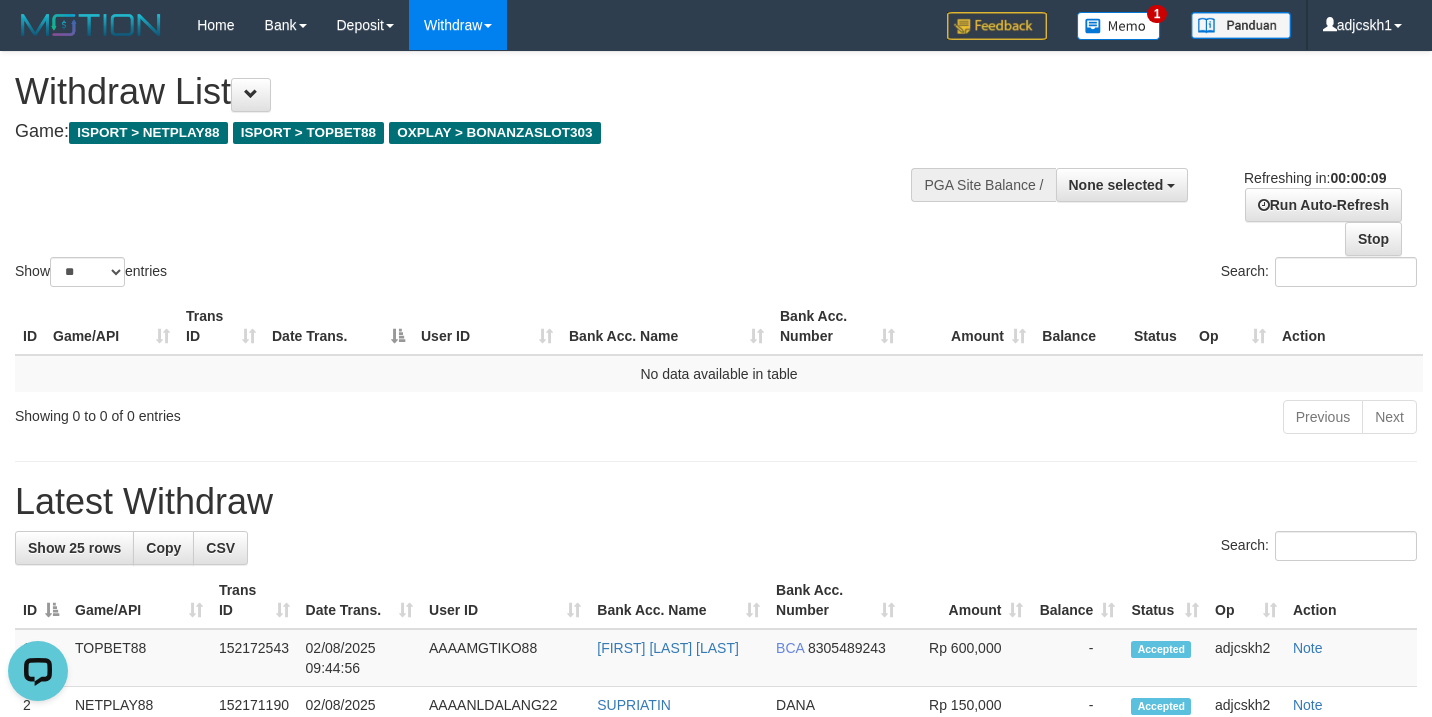 scroll, scrollTop: 0, scrollLeft: 0, axis: both 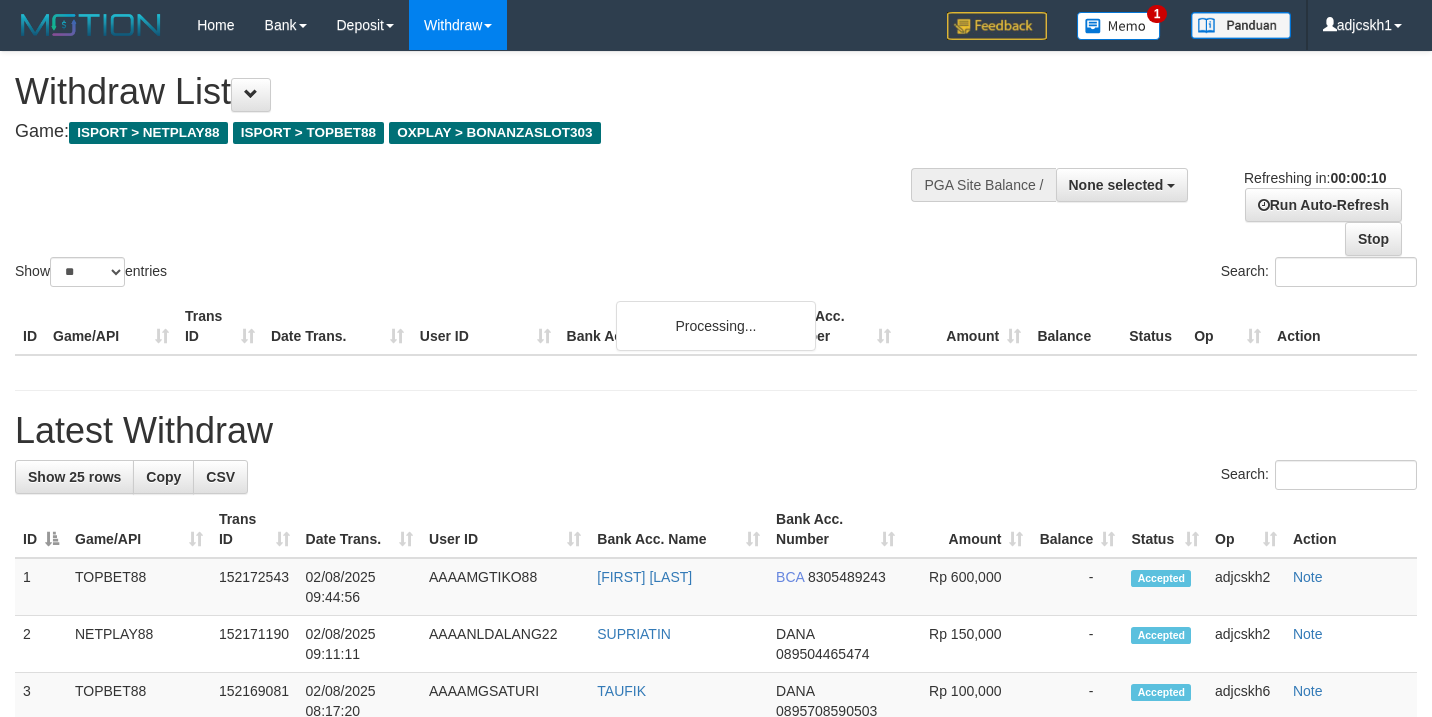 select 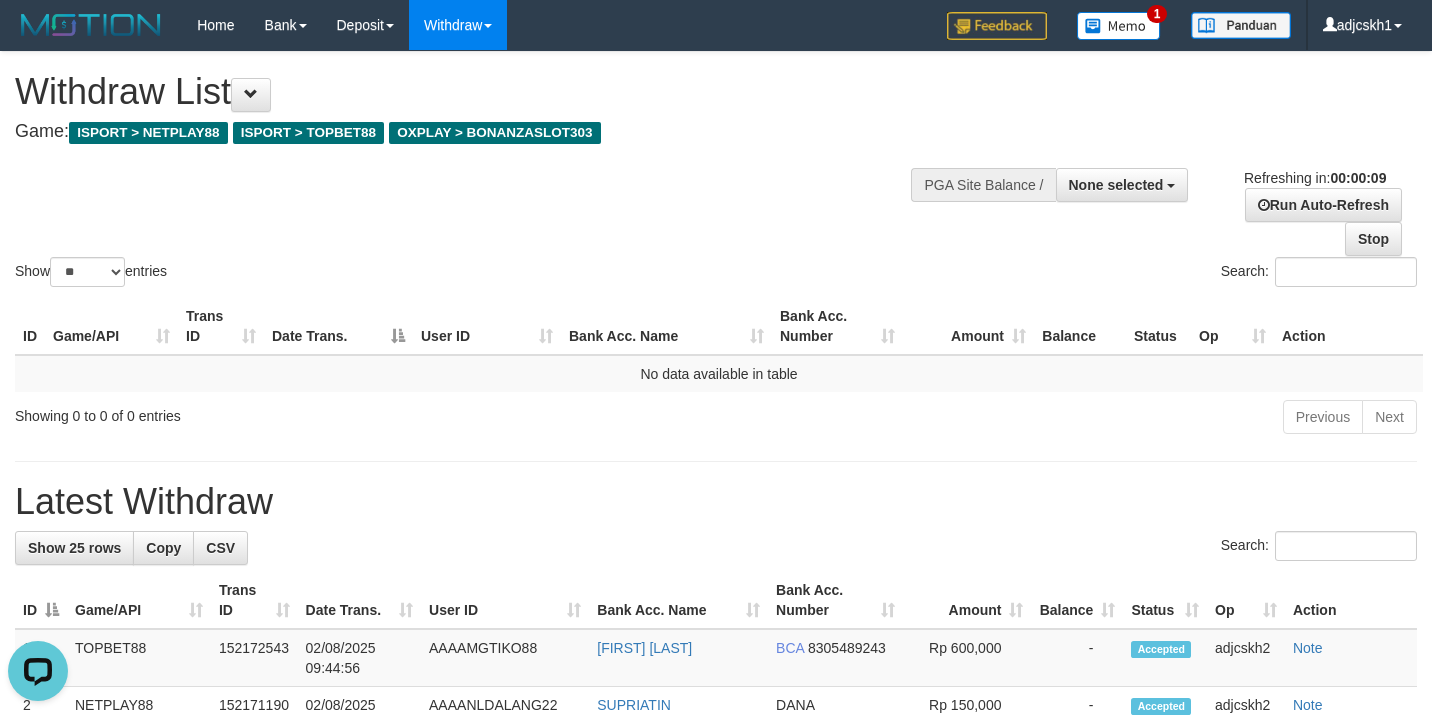 scroll, scrollTop: 0, scrollLeft: 0, axis: both 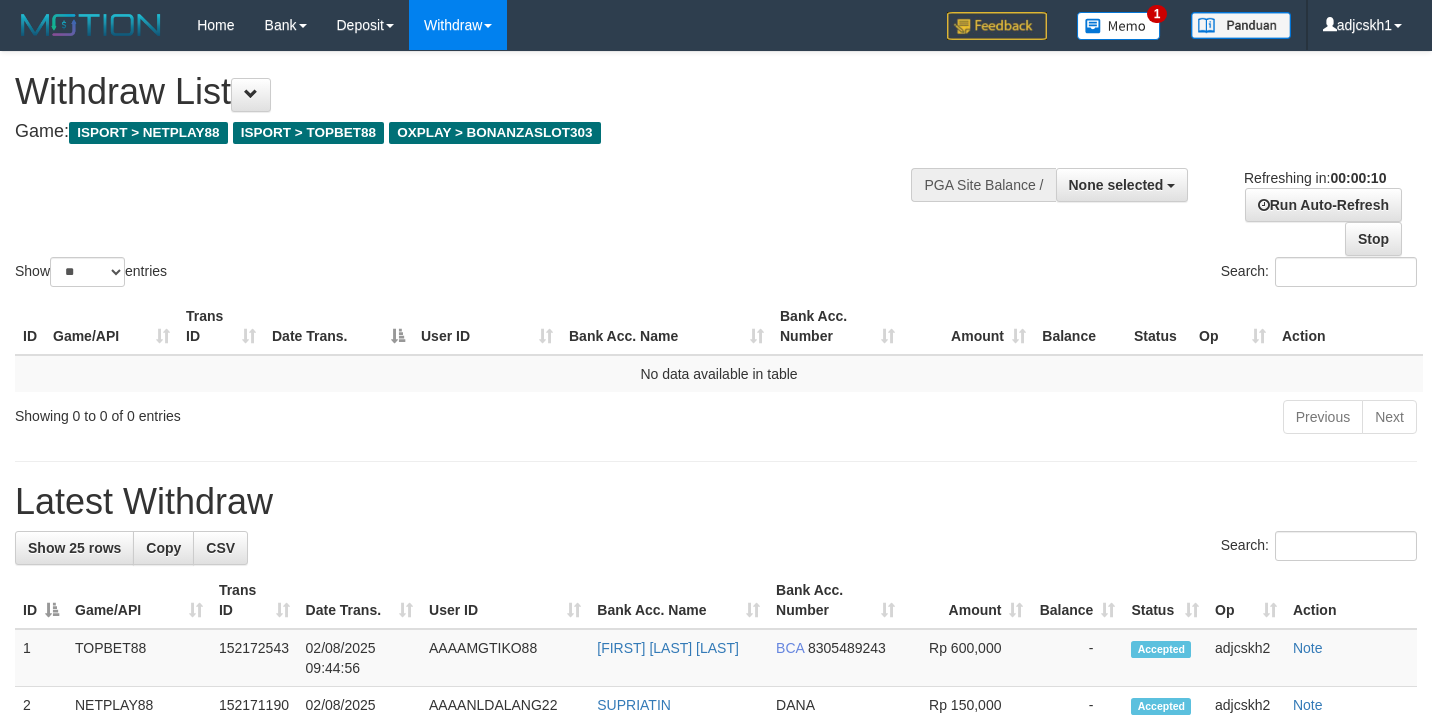 select 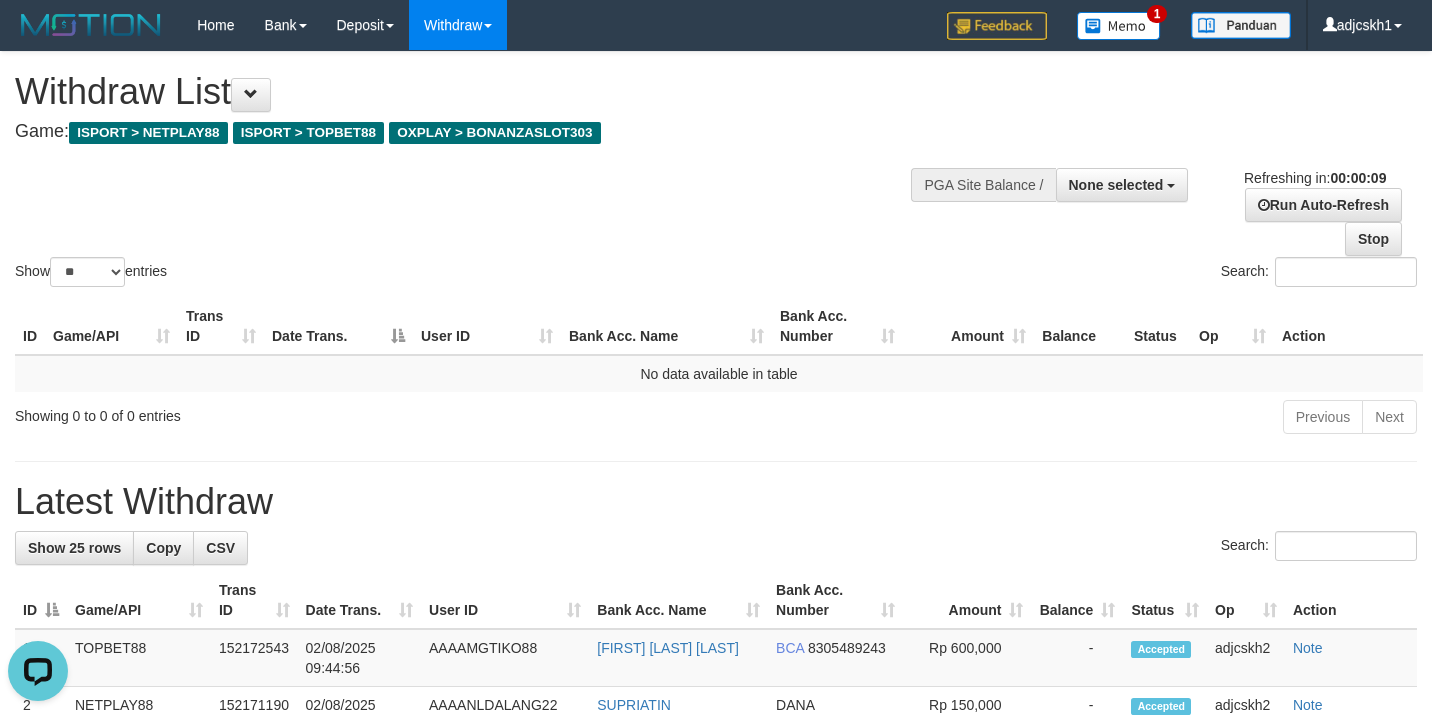 scroll, scrollTop: 0, scrollLeft: 0, axis: both 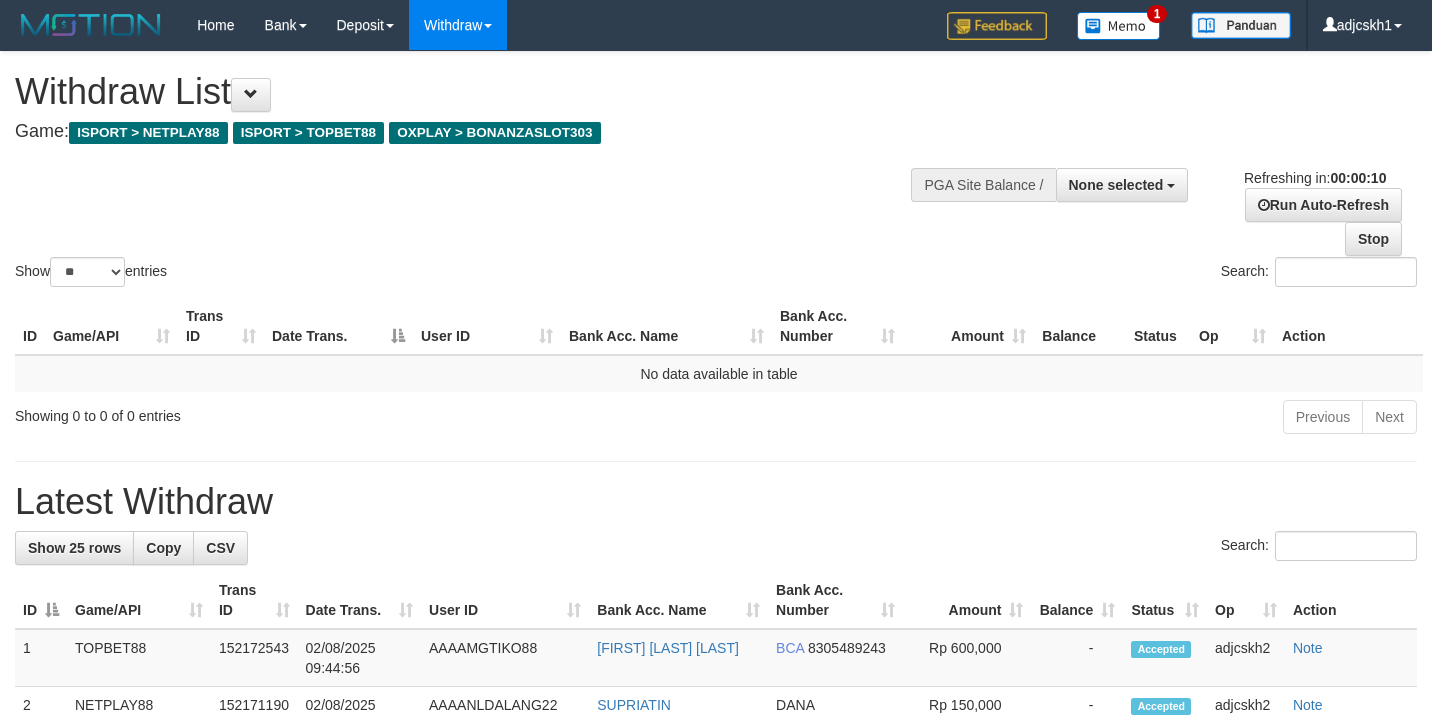 select 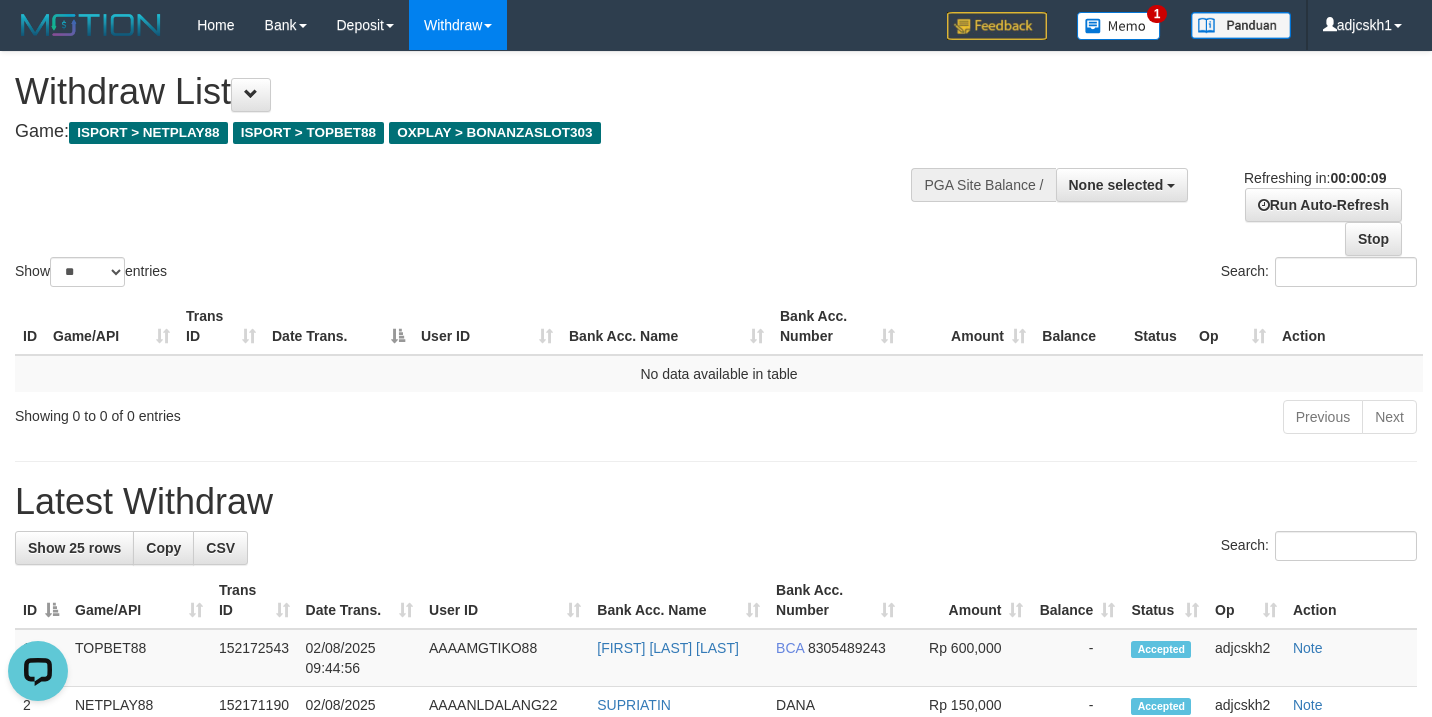 scroll, scrollTop: 0, scrollLeft: 0, axis: both 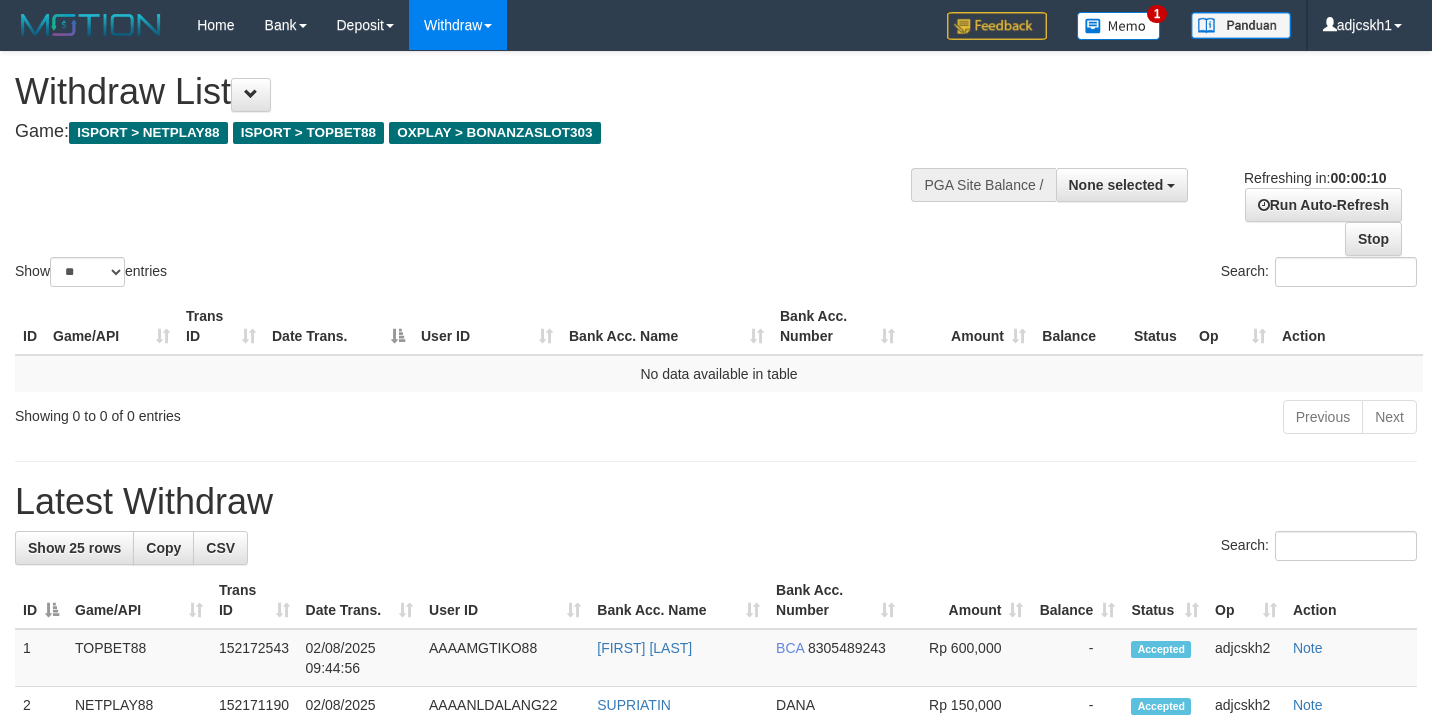 select 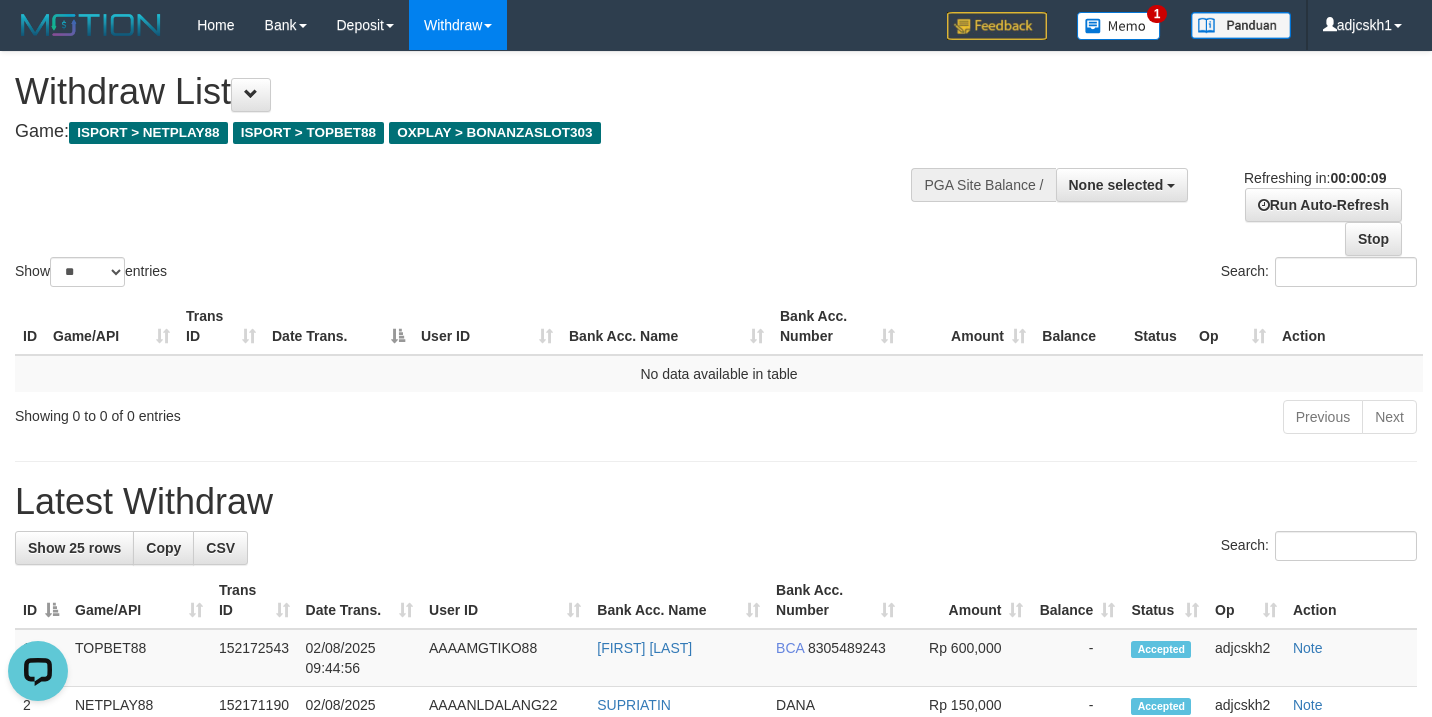 scroll, scrollTop: 0, scrollLeft: 0, axis: both 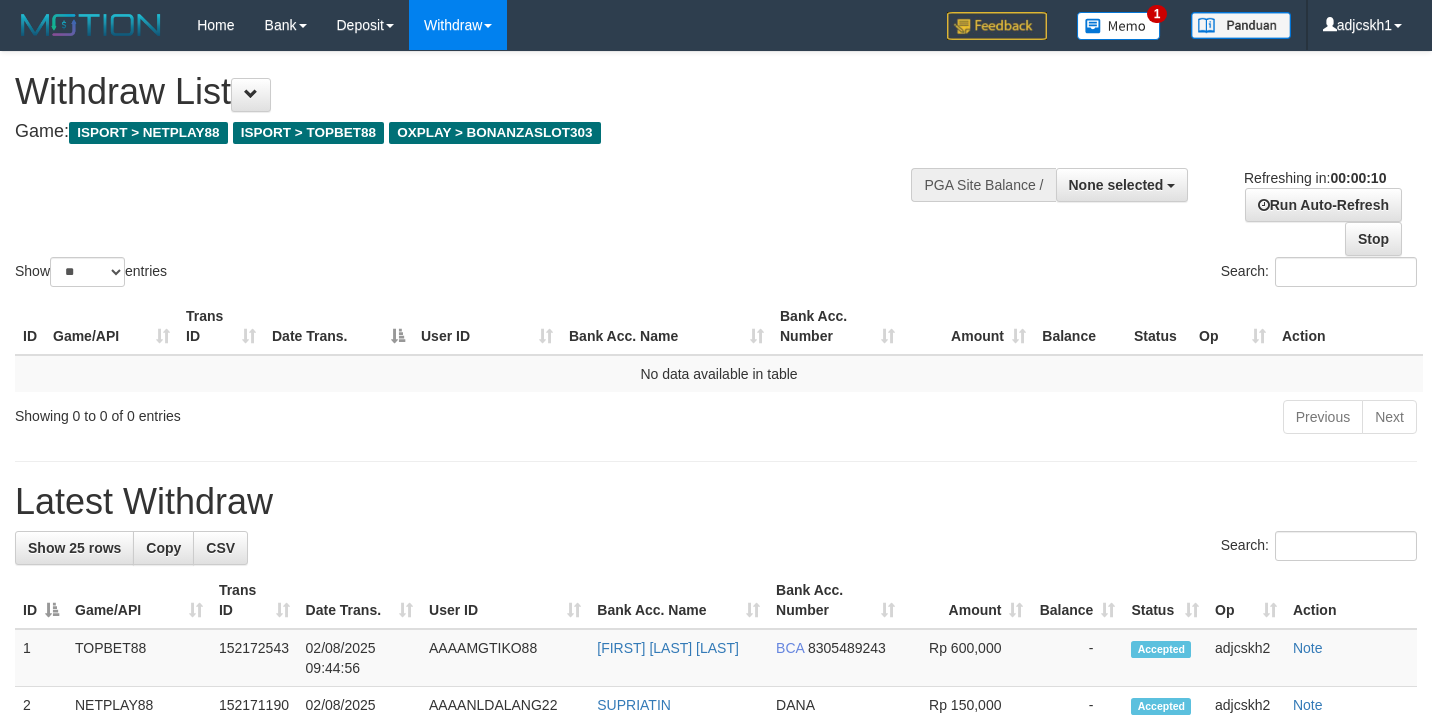 select 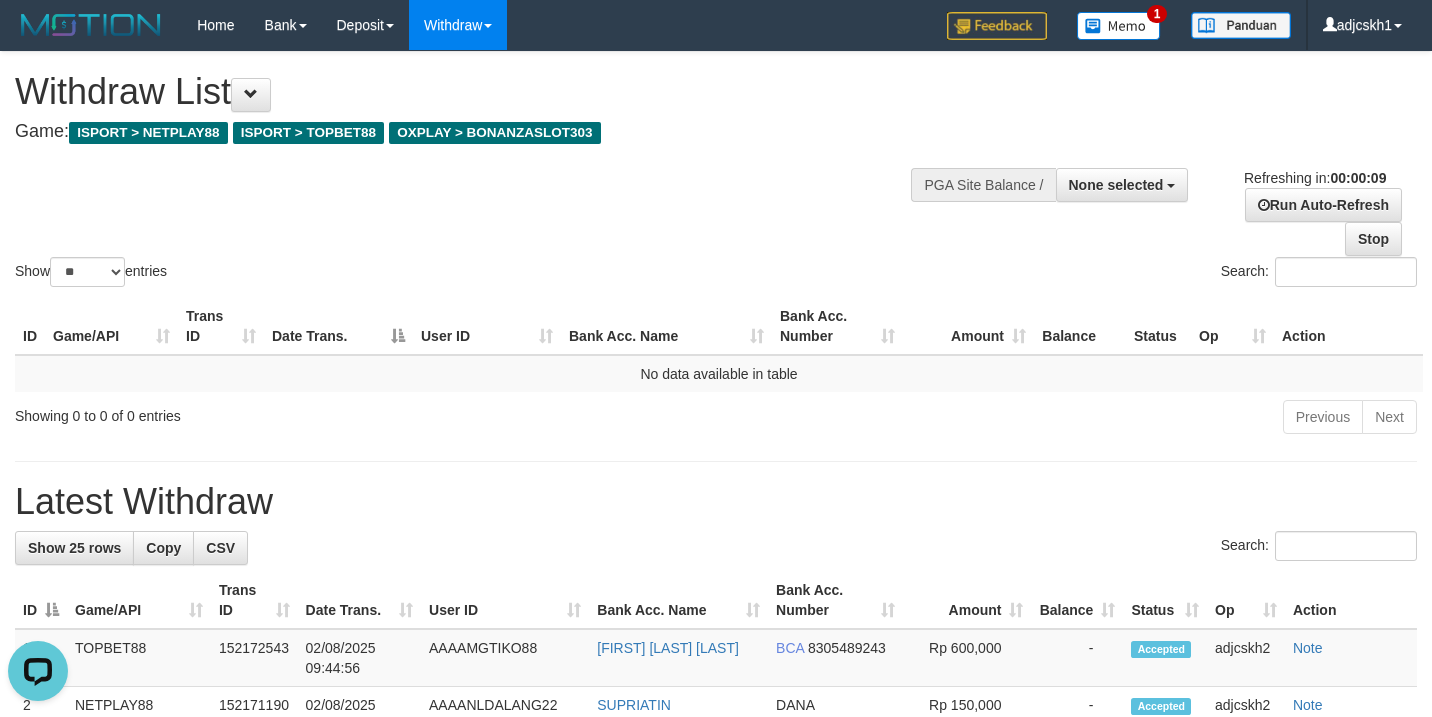 scroll, scrollTop: 0, scrollLeft: 0, axis: both 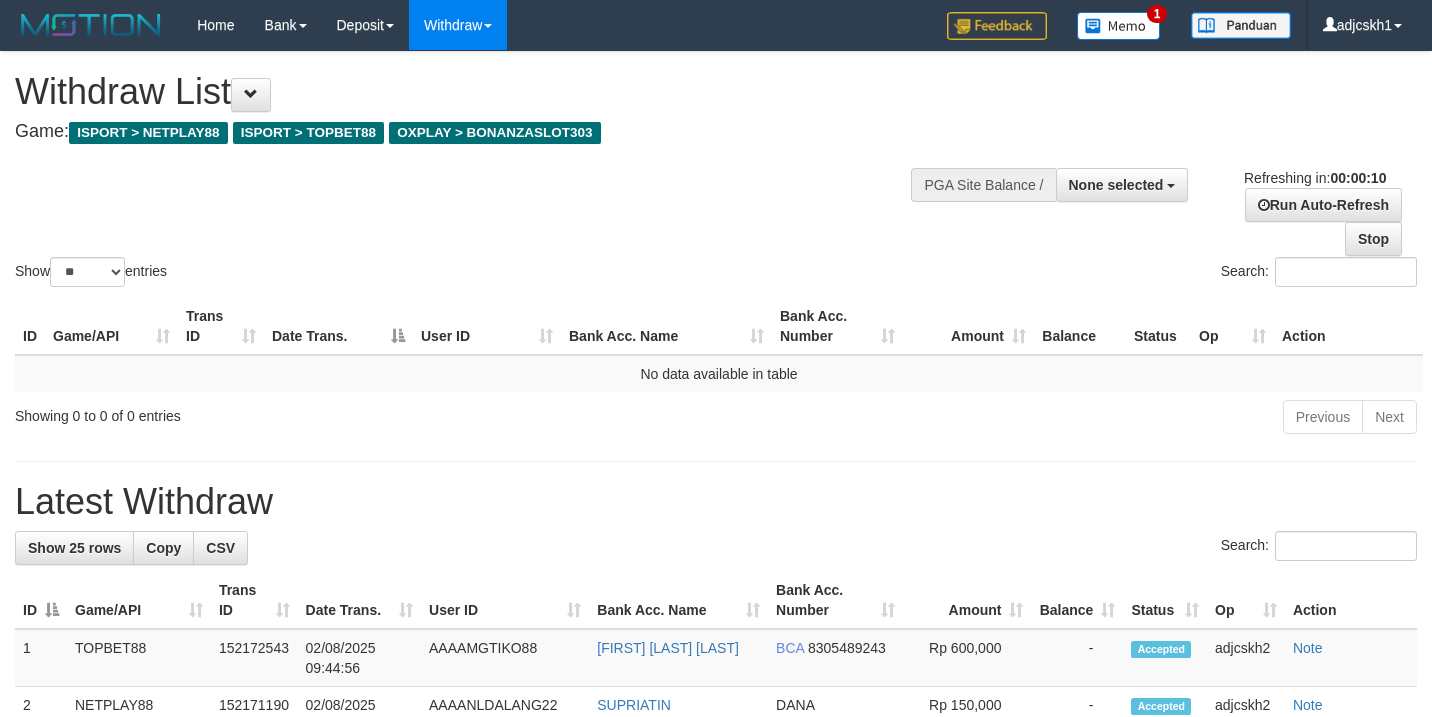 select 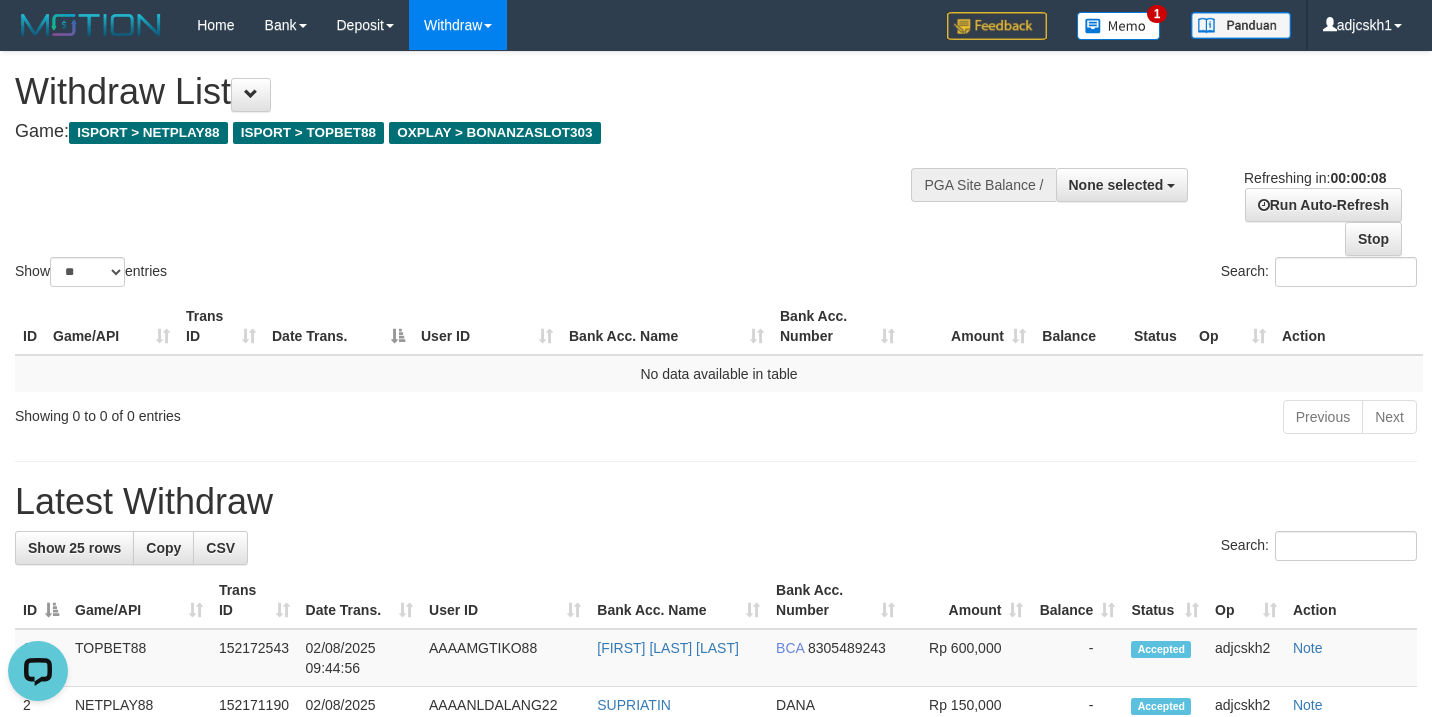 scroll, scrollTop: 0, scrollLeft: 0, axis: both 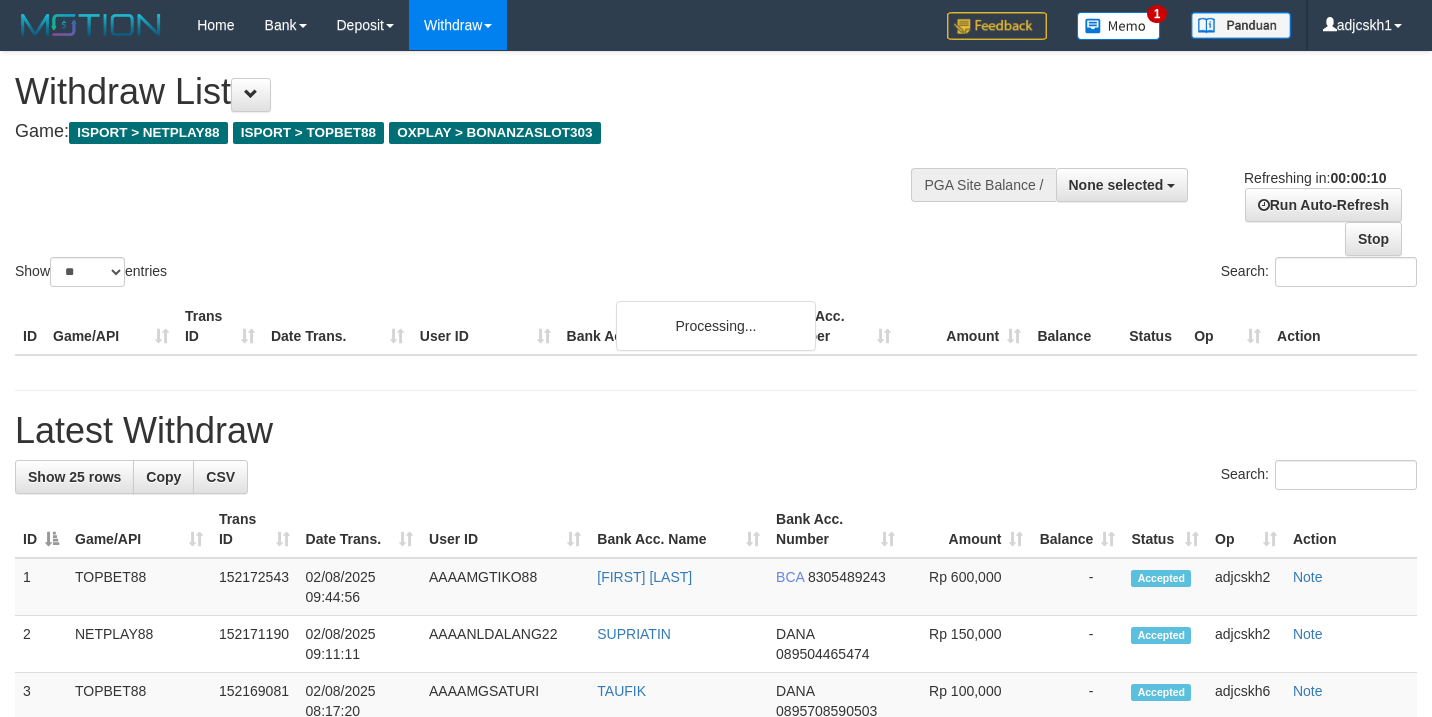 select 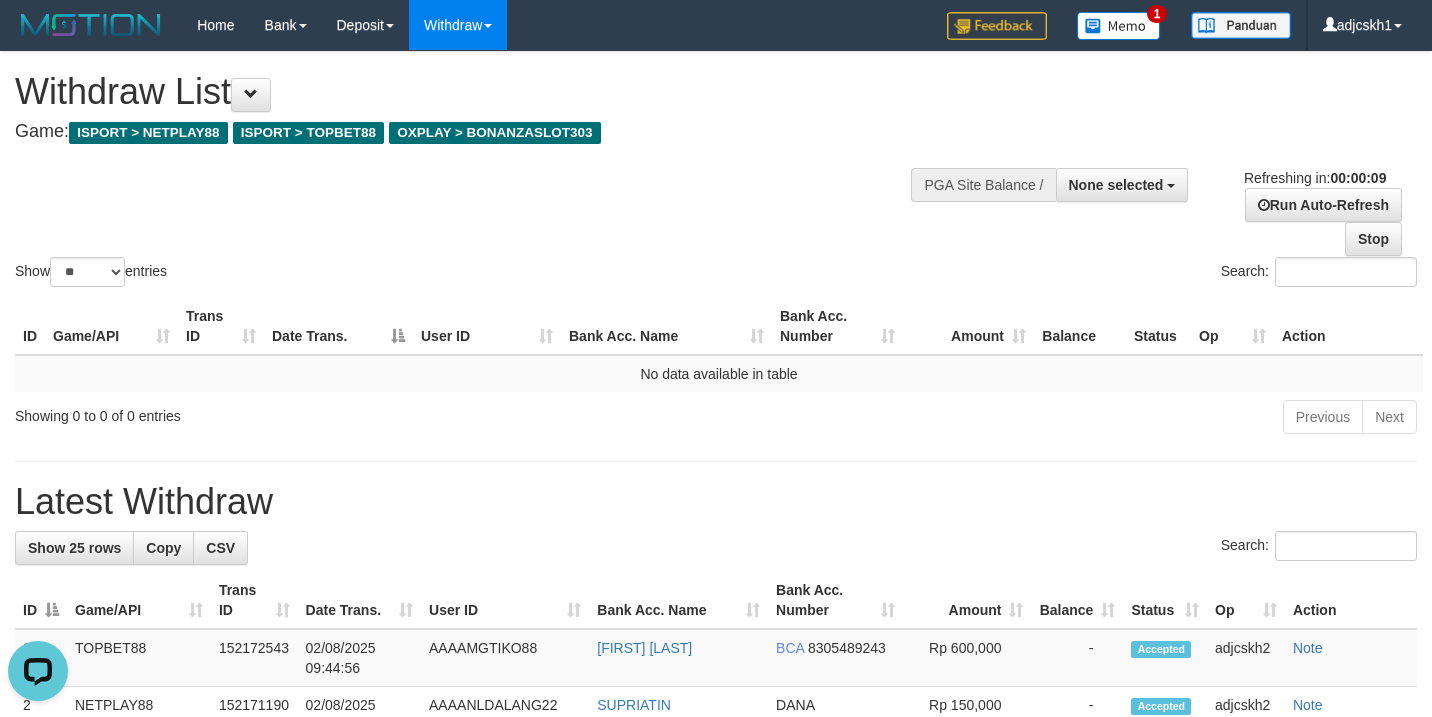 scroll, scrollTop: 0, scrollLeft: 0, axis: both 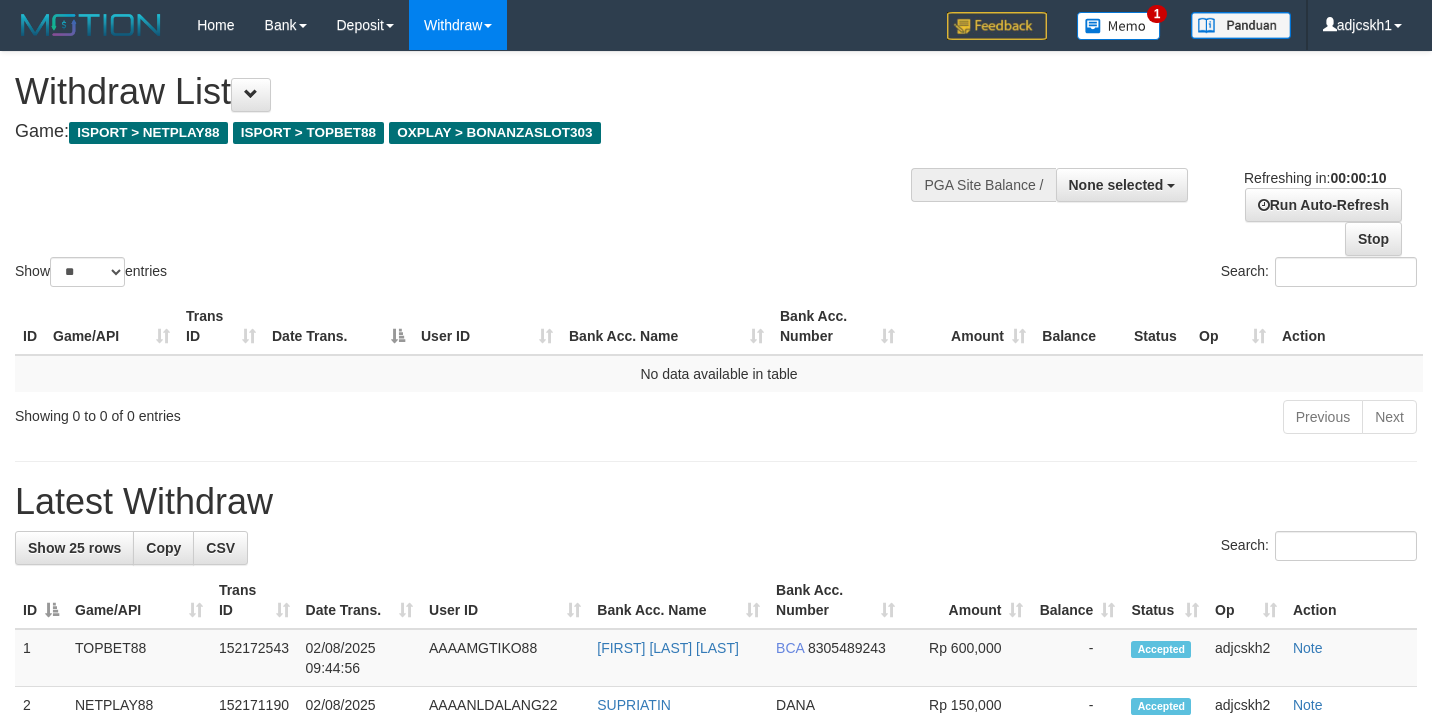 select 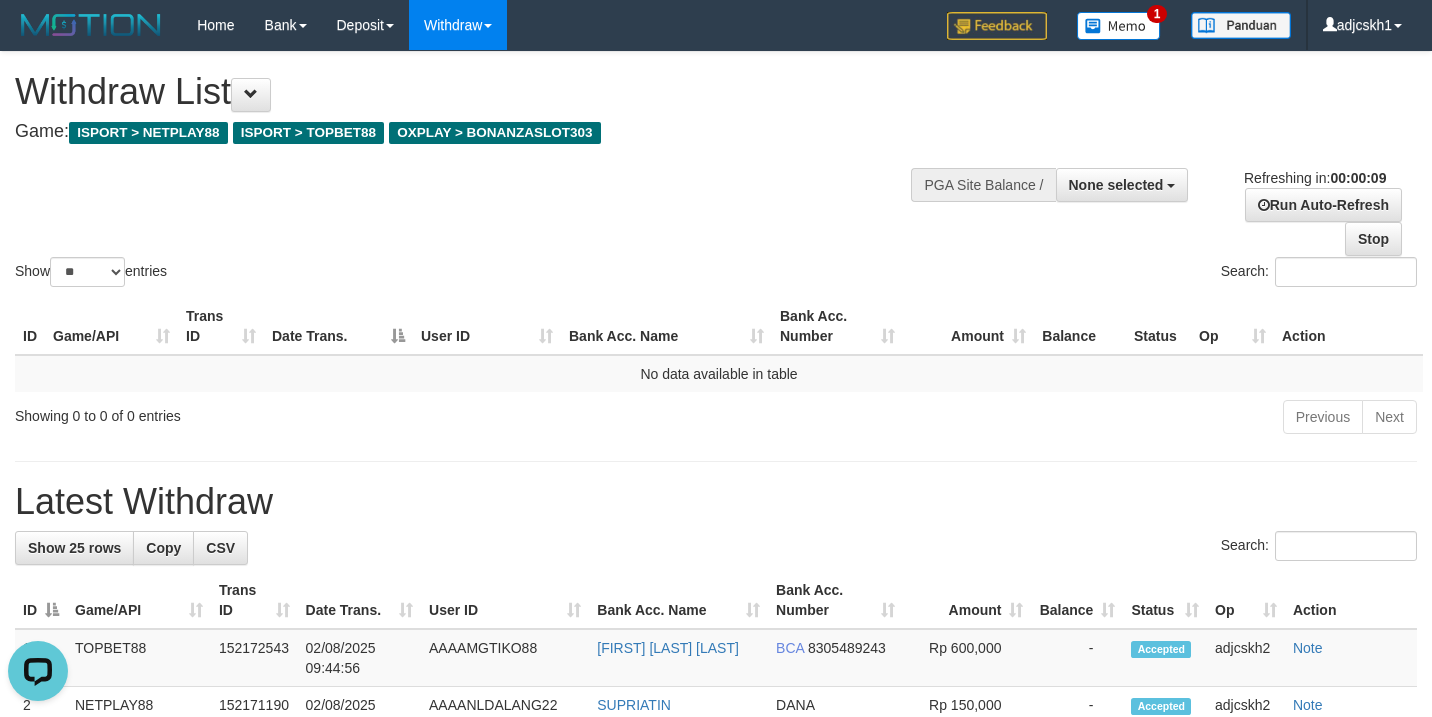 scroll, scrollTop: 0, scrollLeft: 0, axis: both 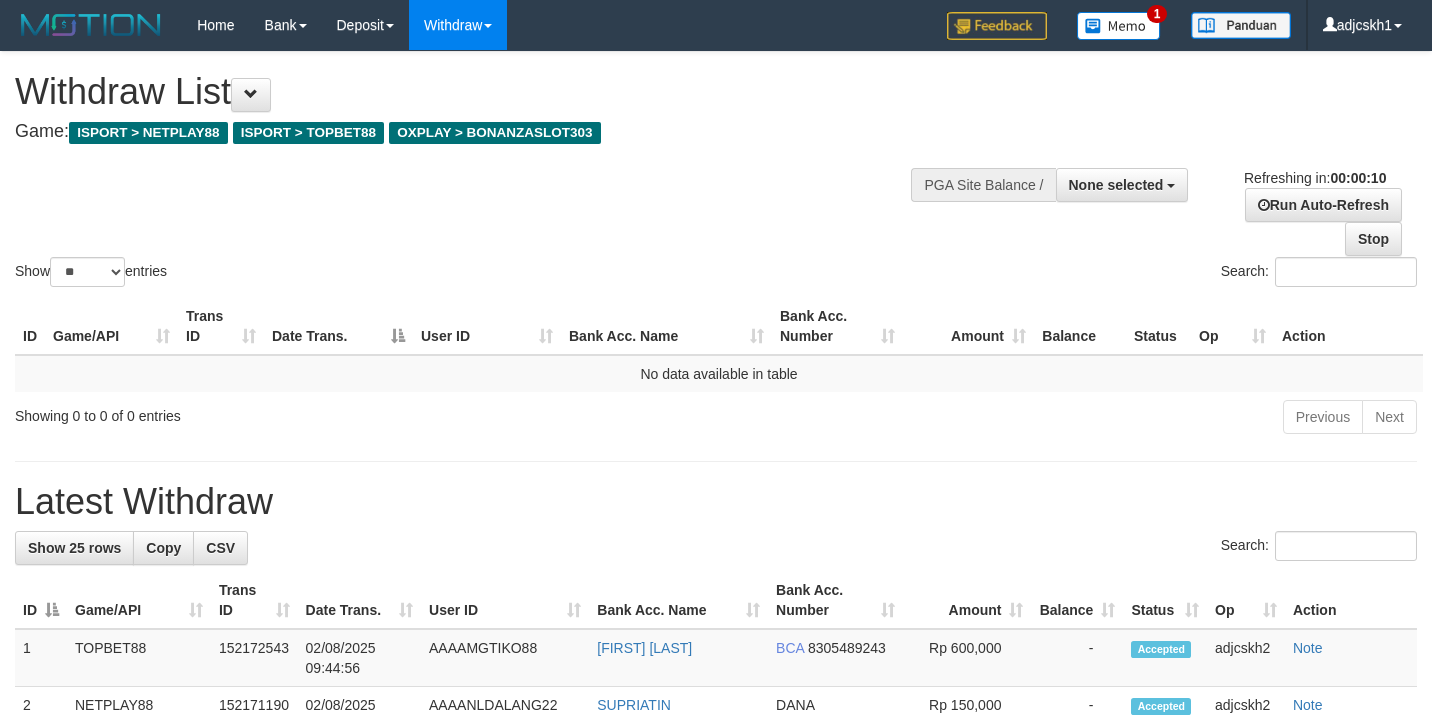 select 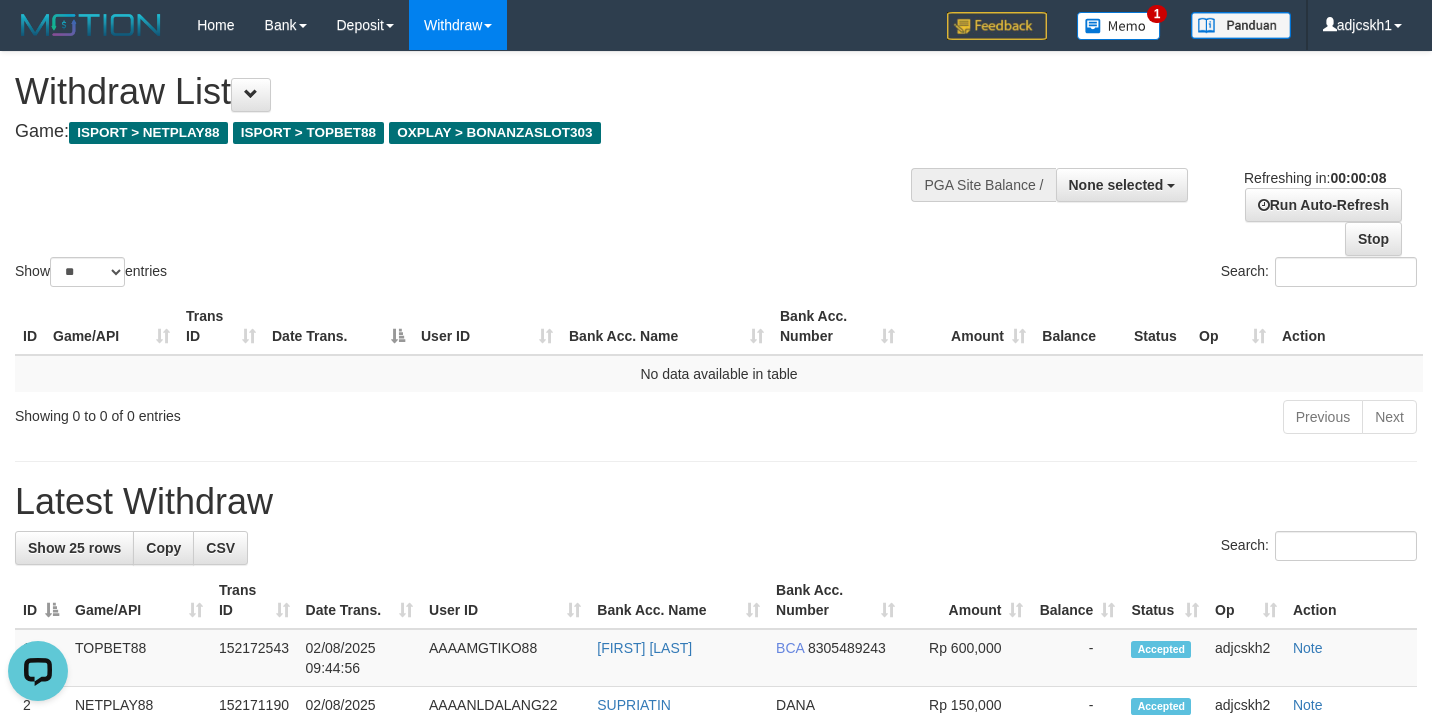 scroll, scrollTop: 0, scrollLeft: 0, axis: both 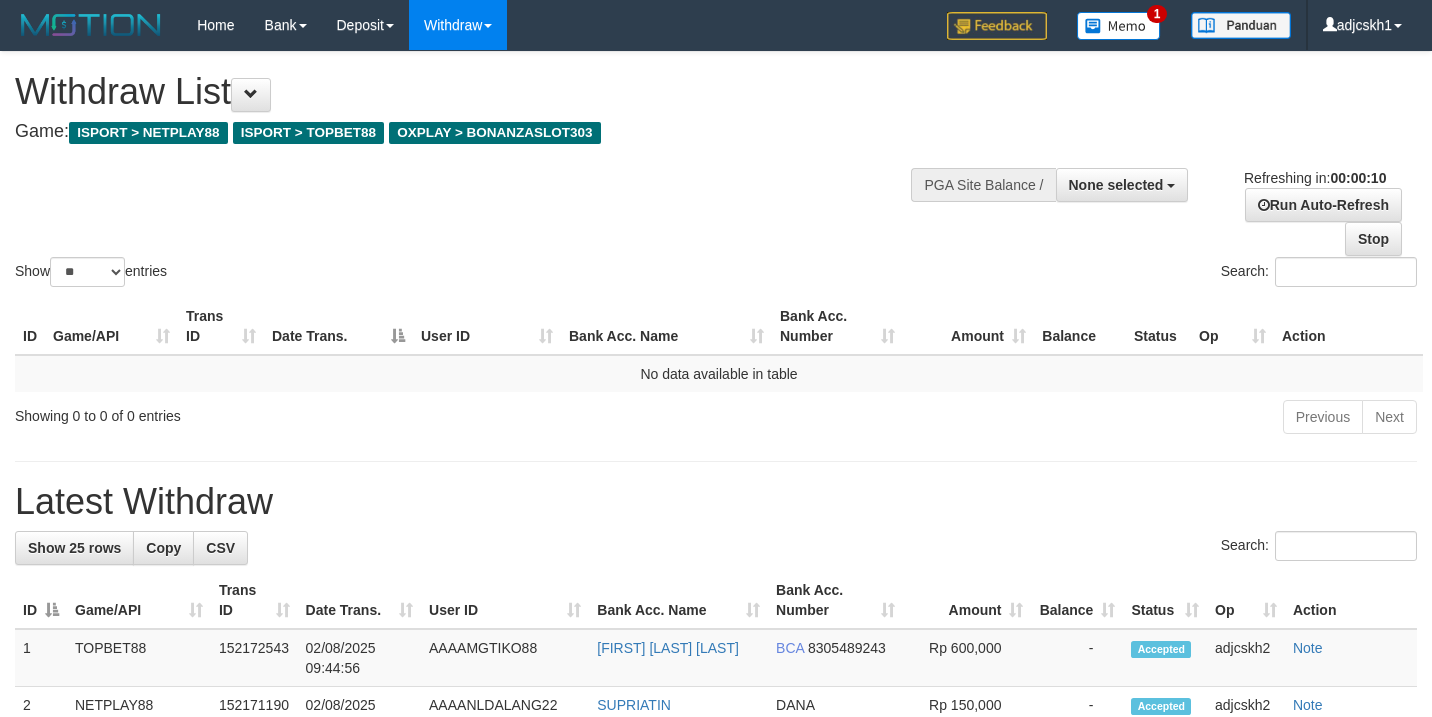 select 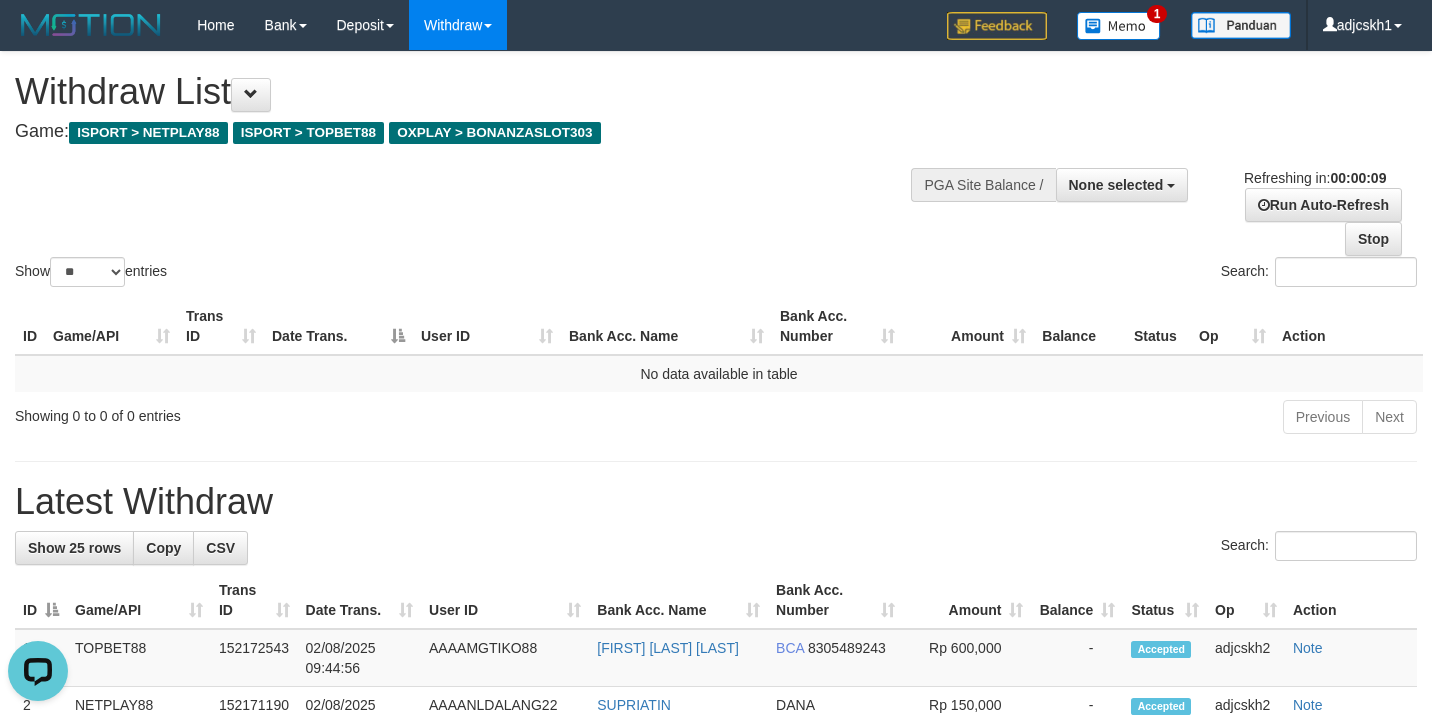 scroll, scrollTop: 0, scrollLeft: 0, axis: both 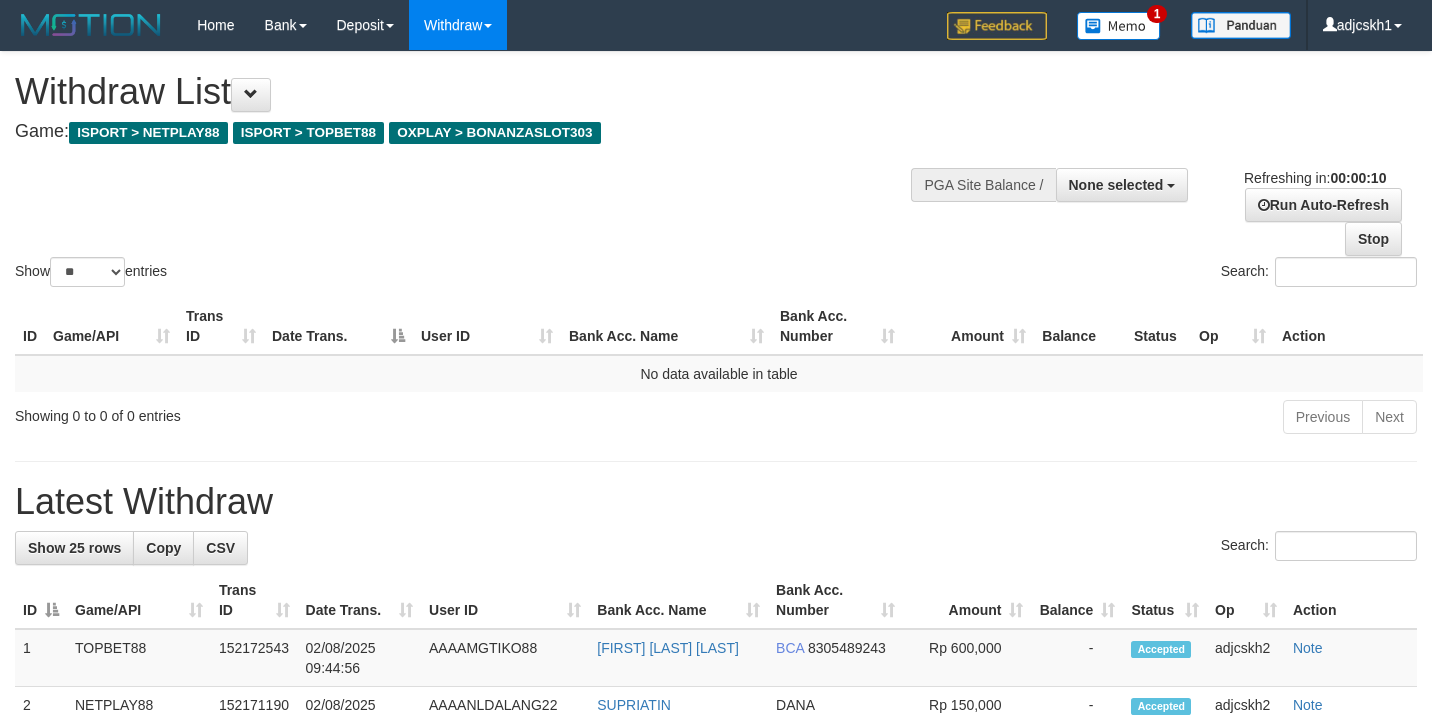 select 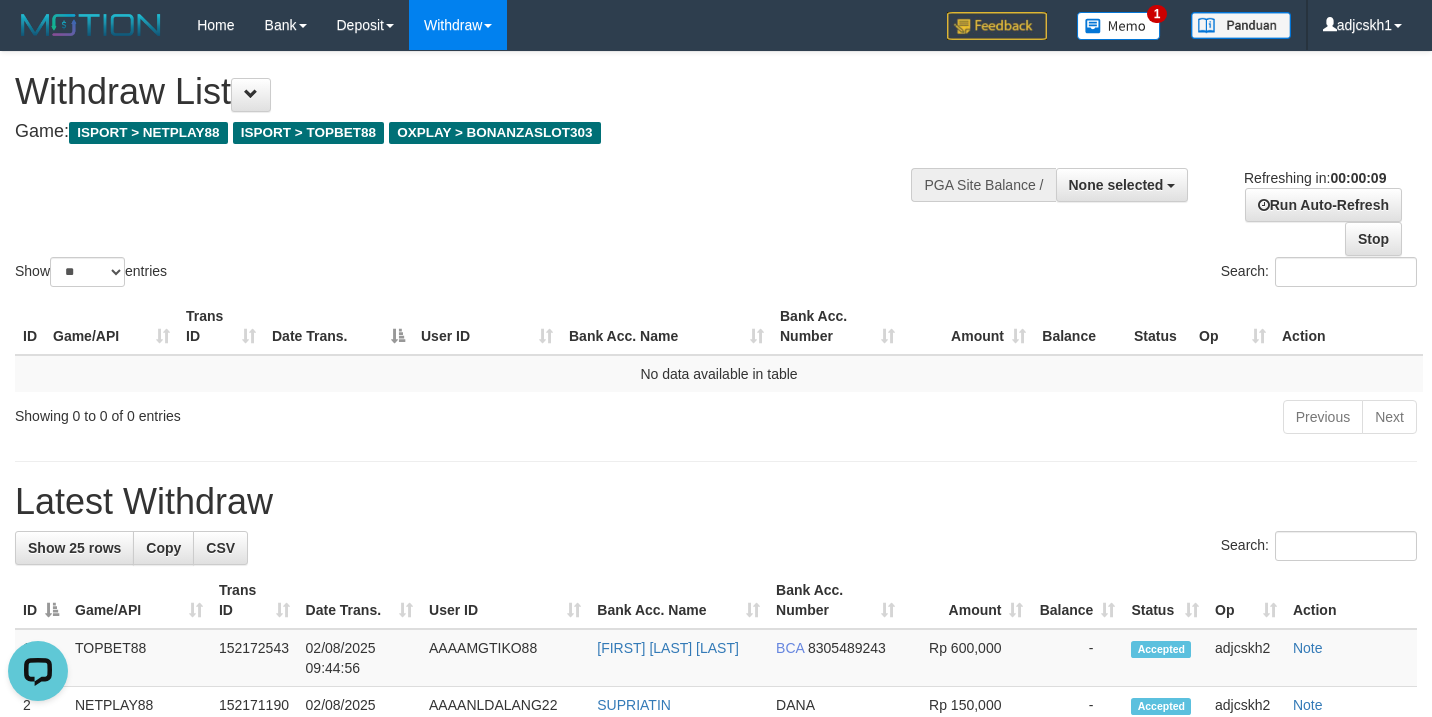 scroll, scrollTop: 0, scrollLeft: 0, axis: both 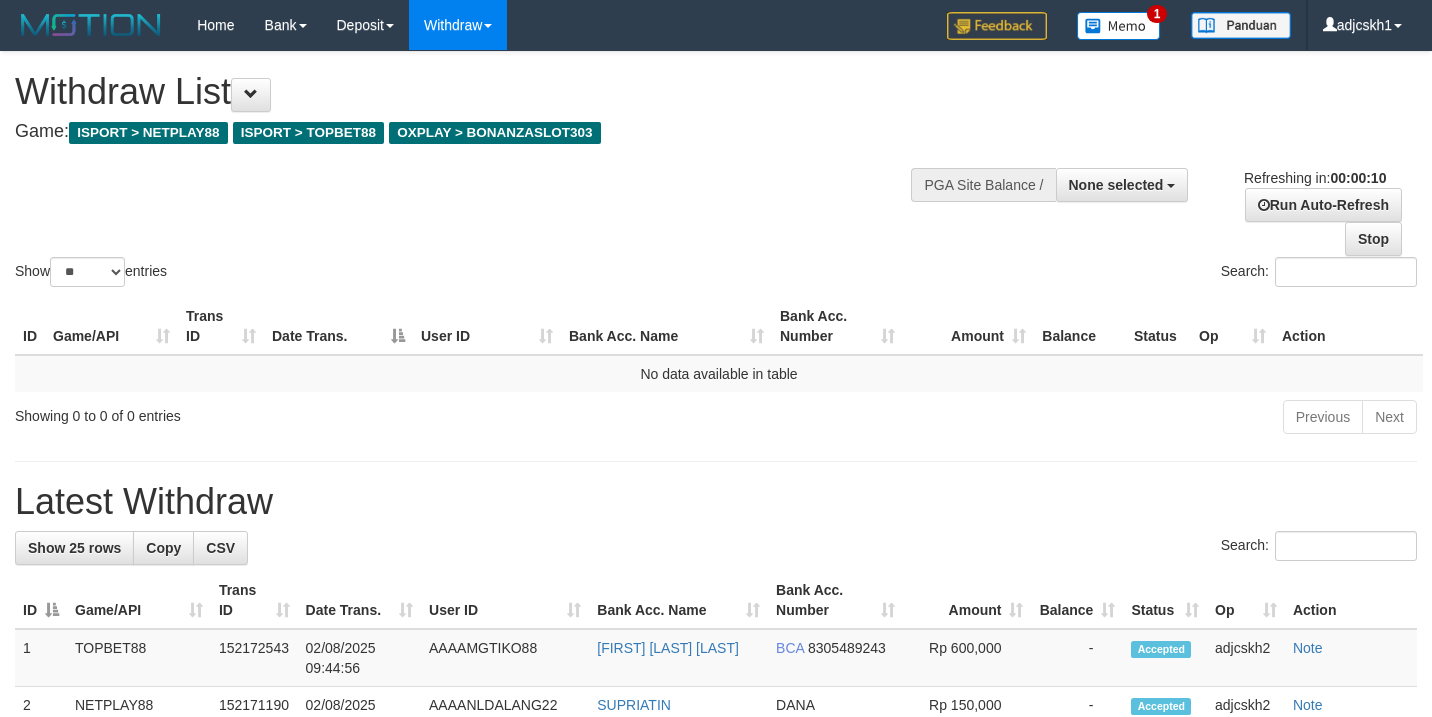 select 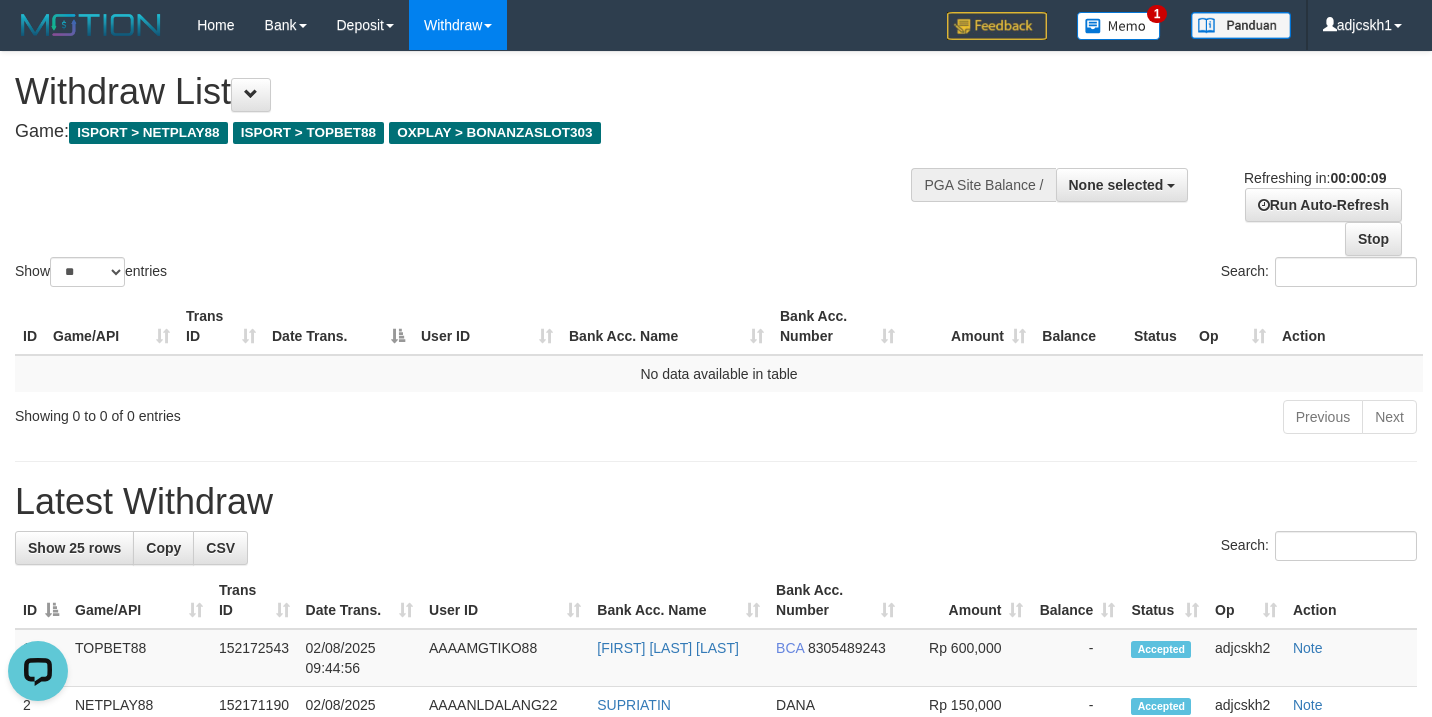 scroll, scrollTop: 0, scrollLeft: 0, axis: both 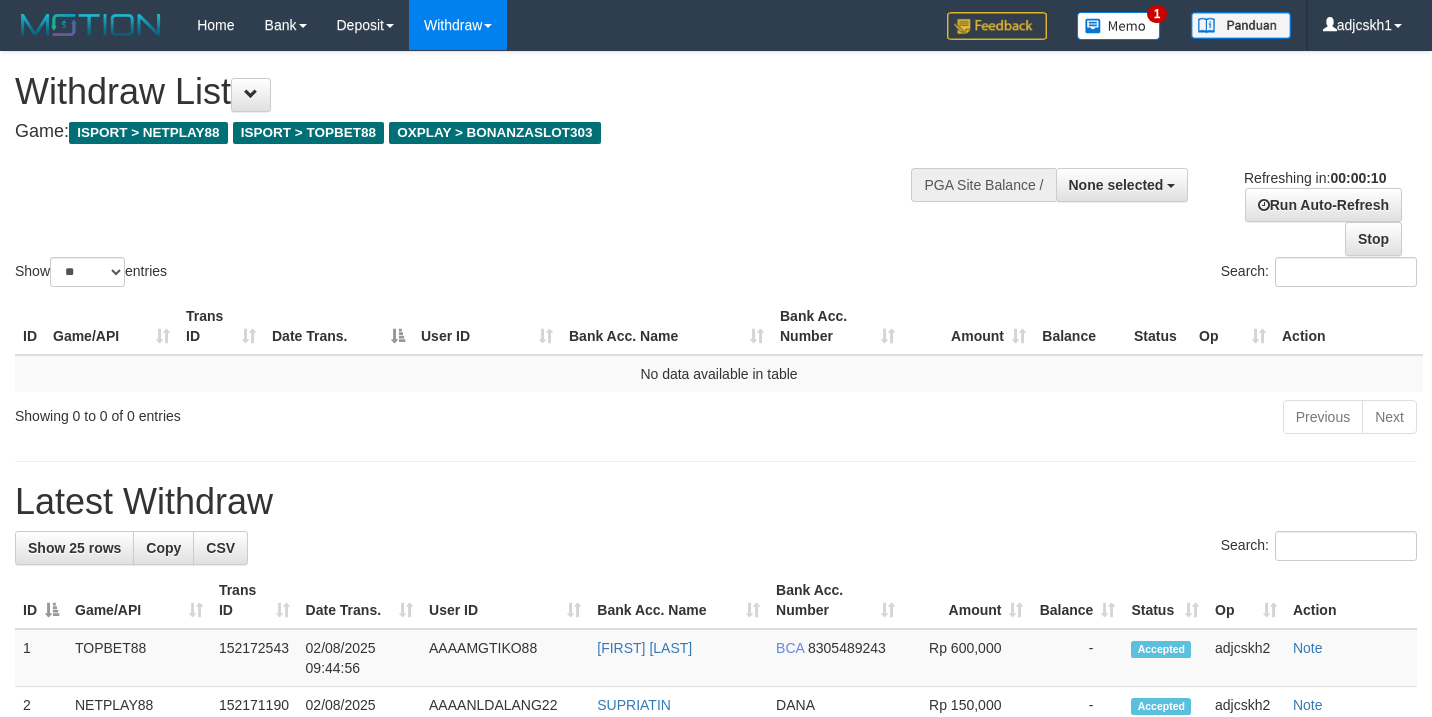 select 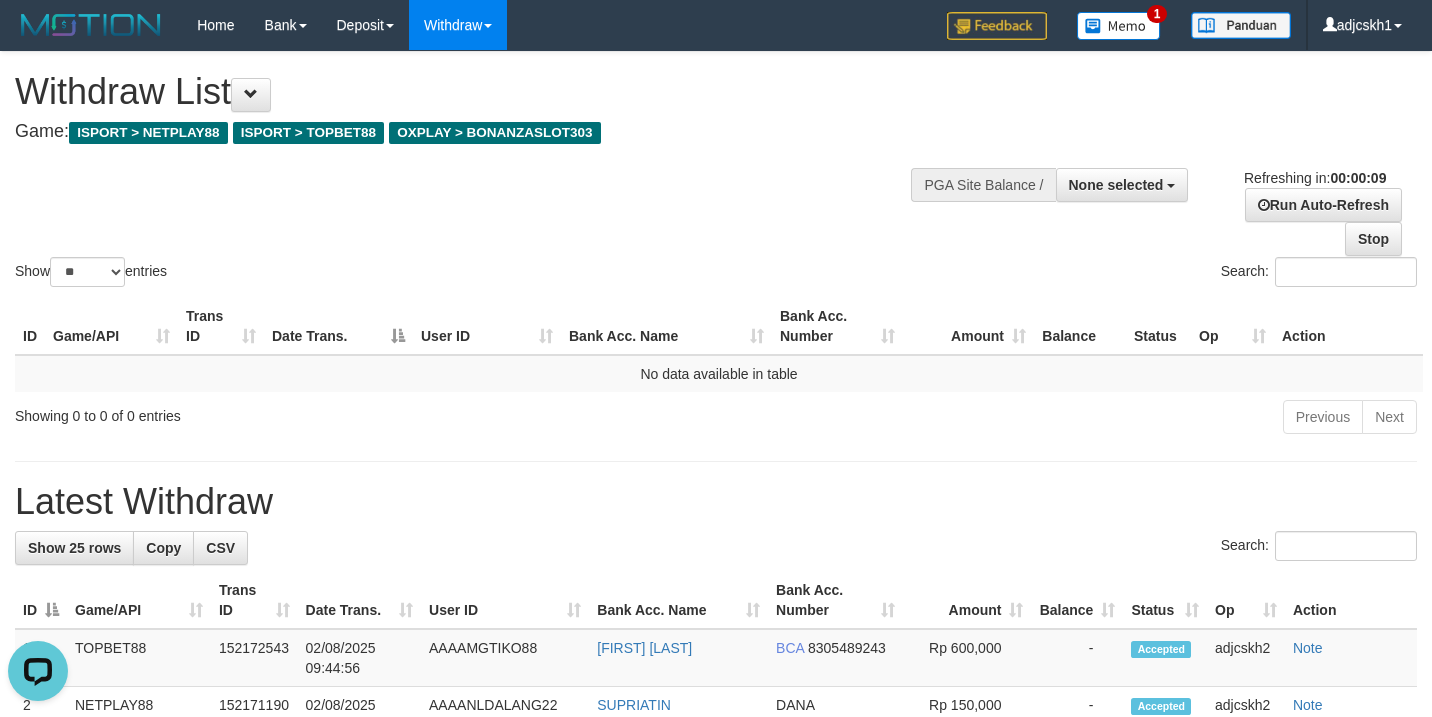 scroll, scrollTop: 0, scrollLeft: 0, axis: both 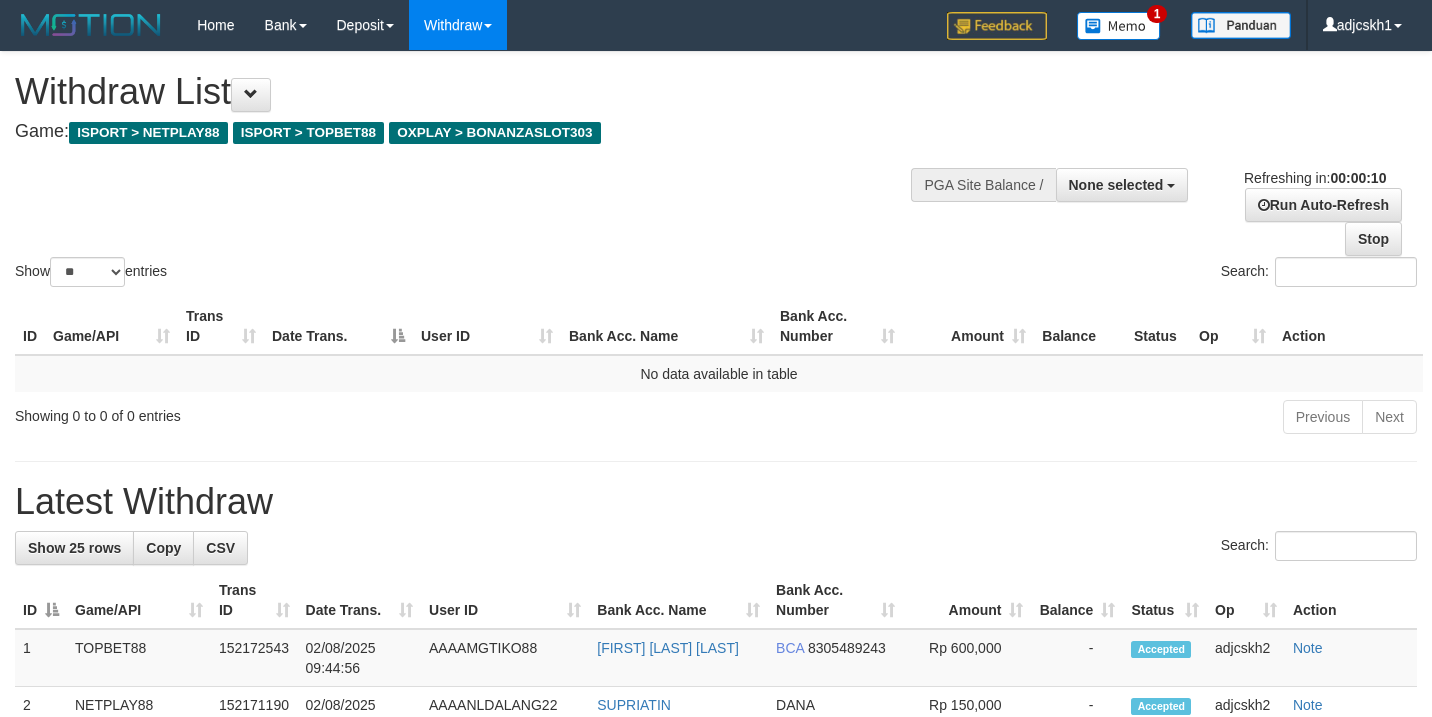 select 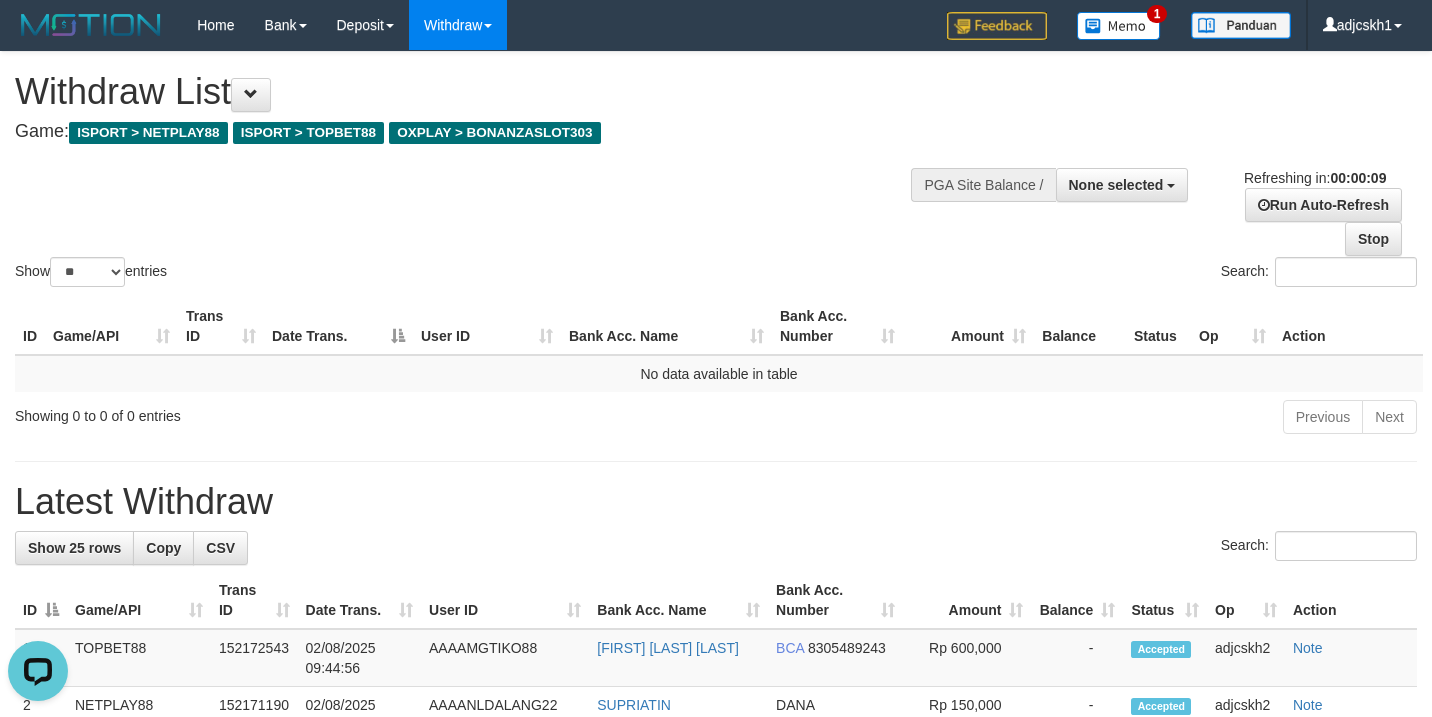 scroll, scrollTop: 0, scrollLeft: 0, axis: both 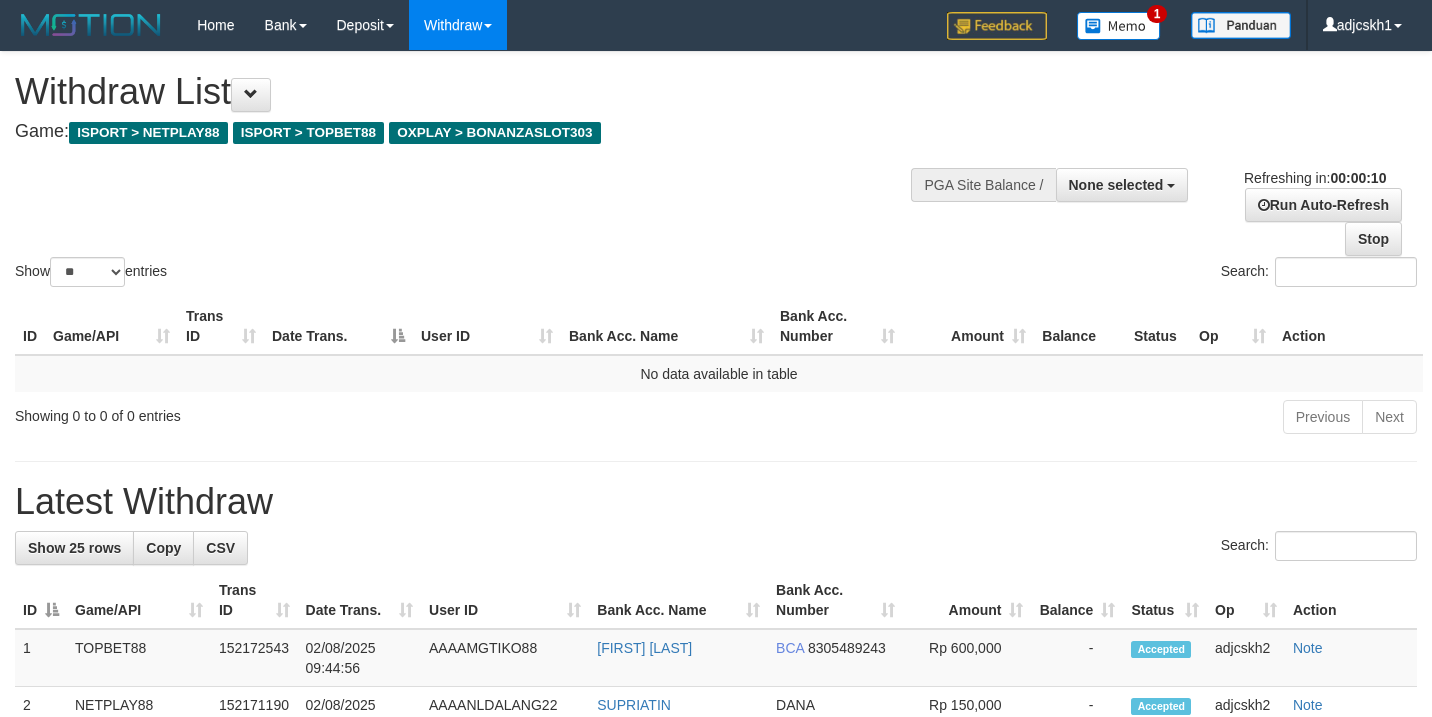 select 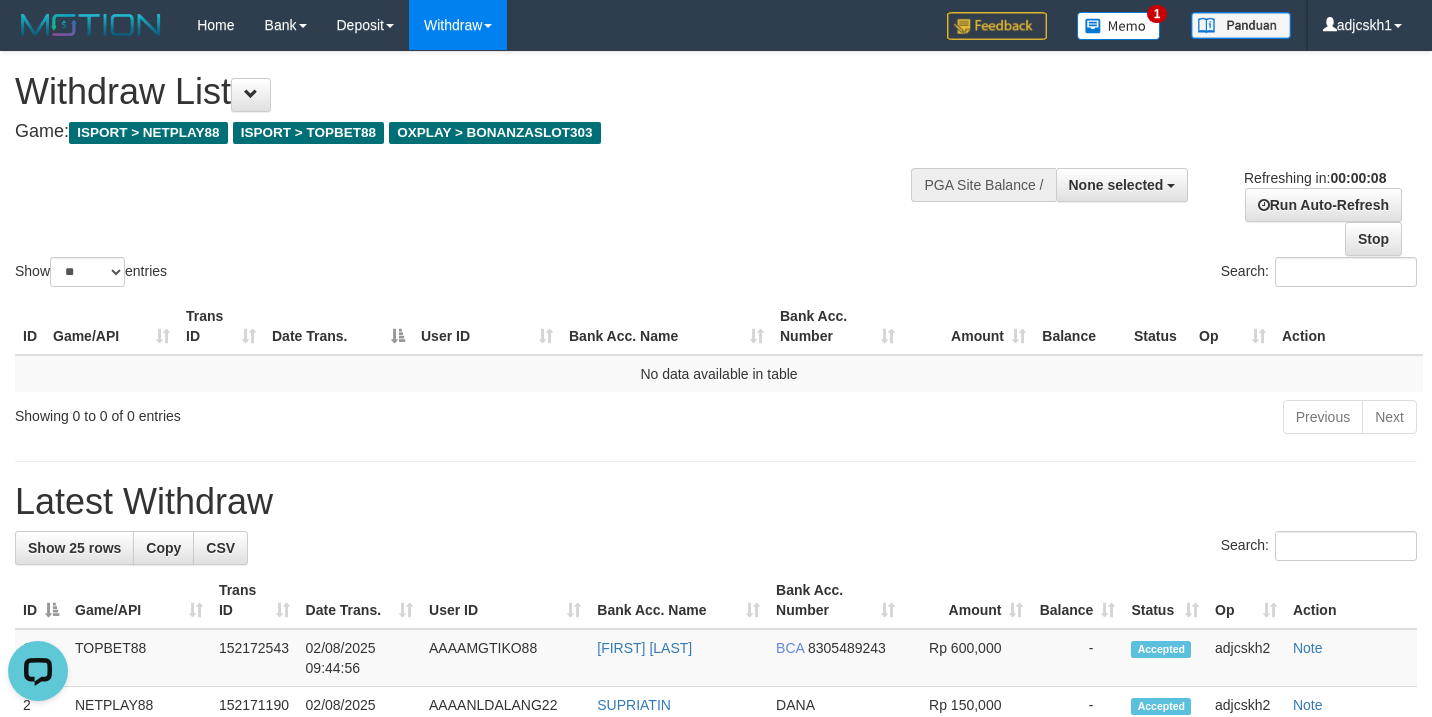 scroll, scrollTop: 0, scrollLeft: 0, axis: both 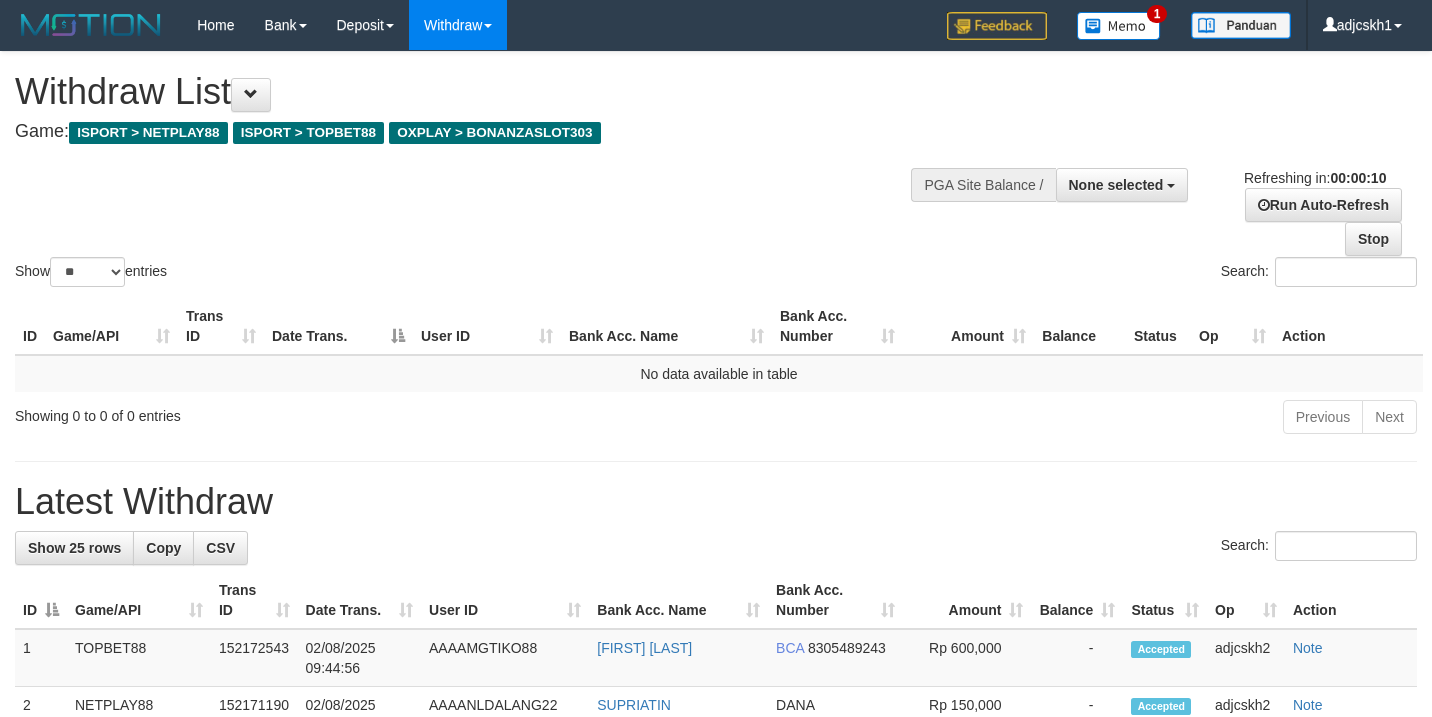 select 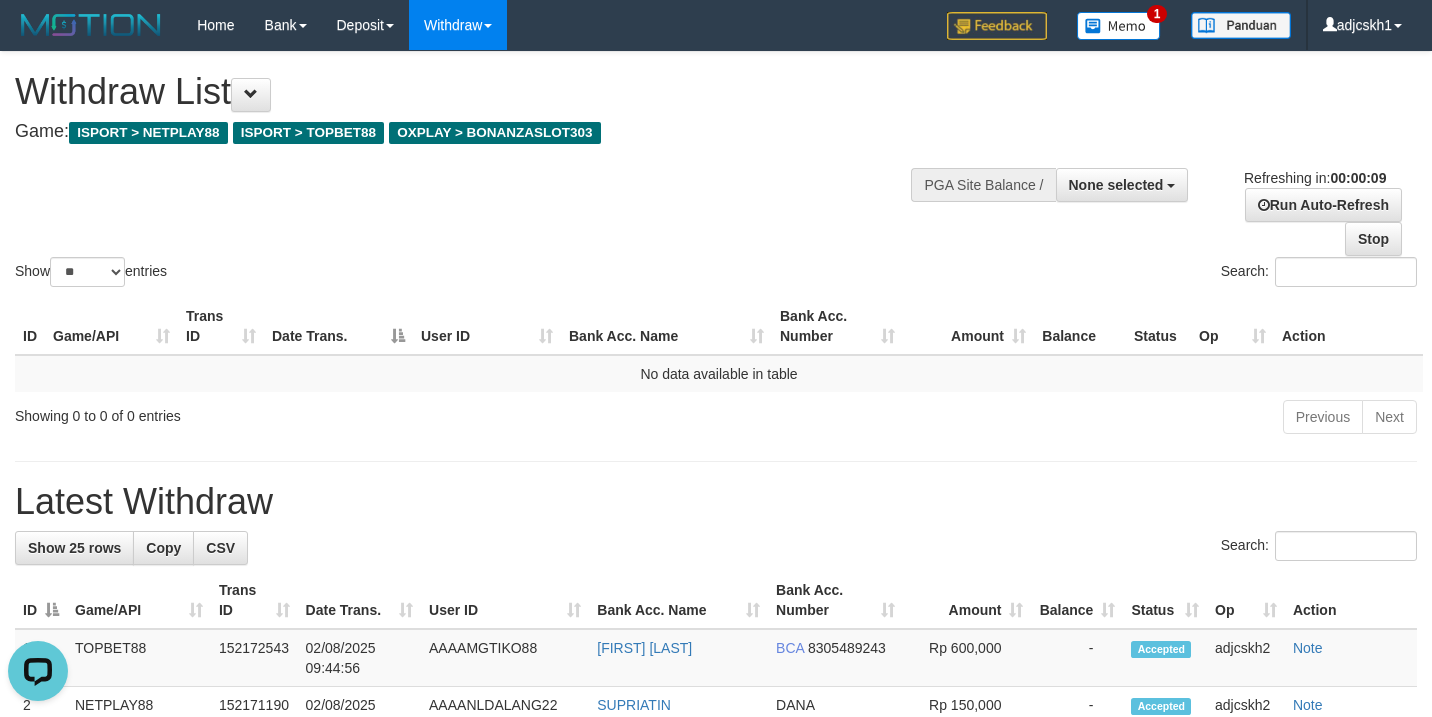 scroll, scrollTop: 0, scrollLeft: 0, axis: both 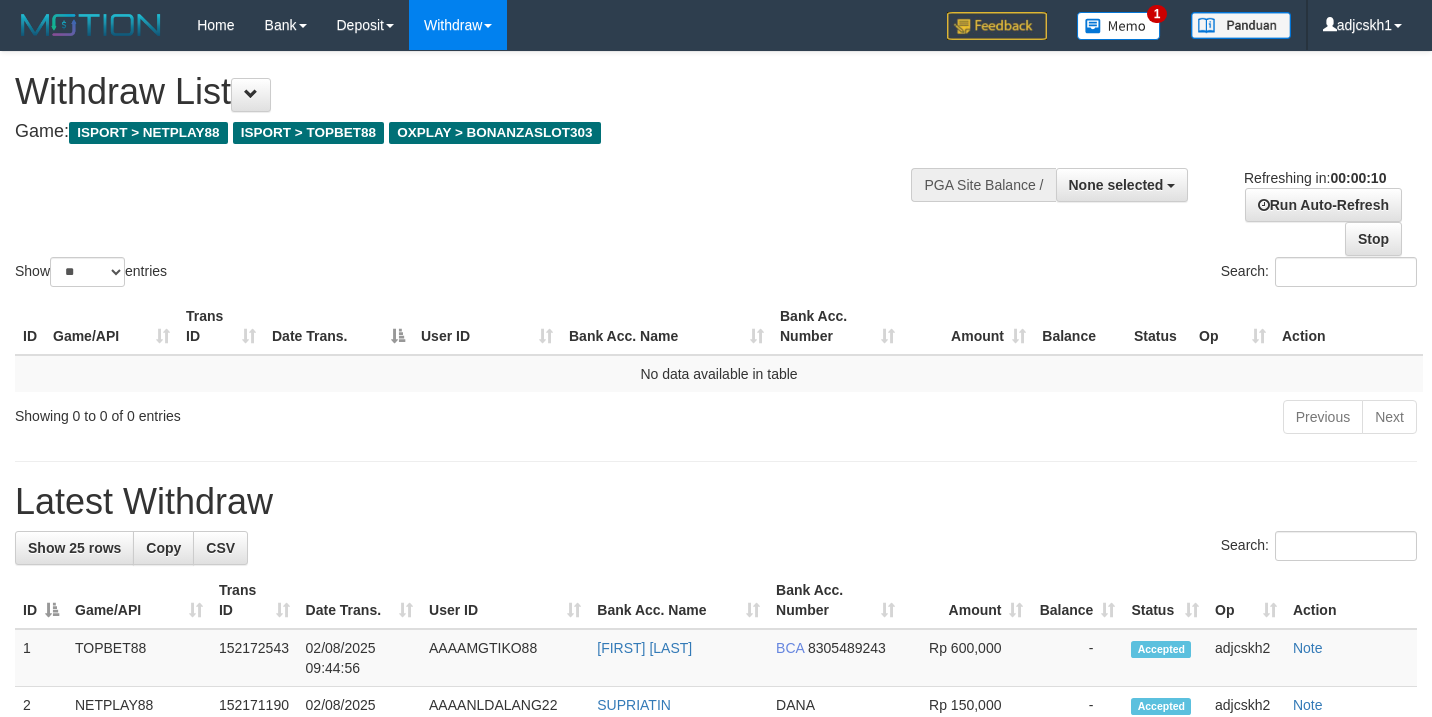 select 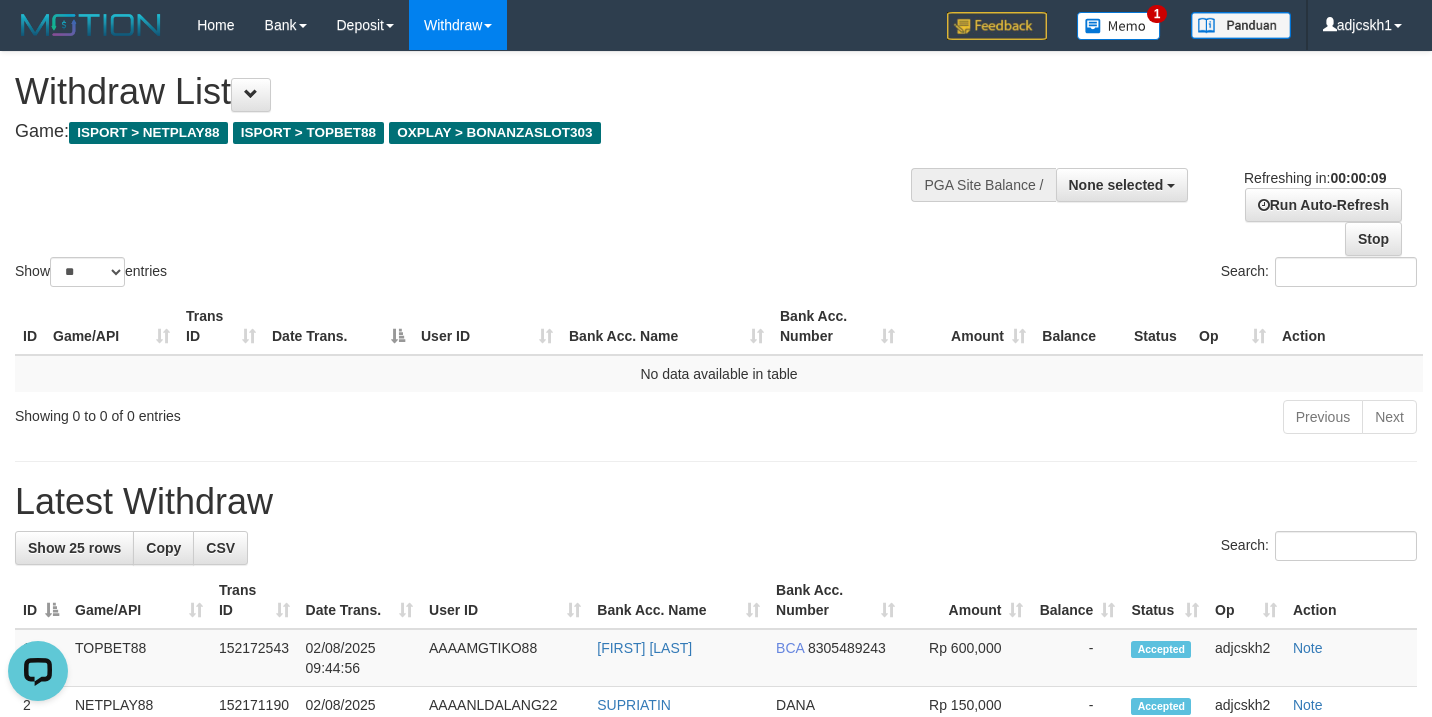 scroll, scrollTop: 0, scrollLeft: 0, axis: both 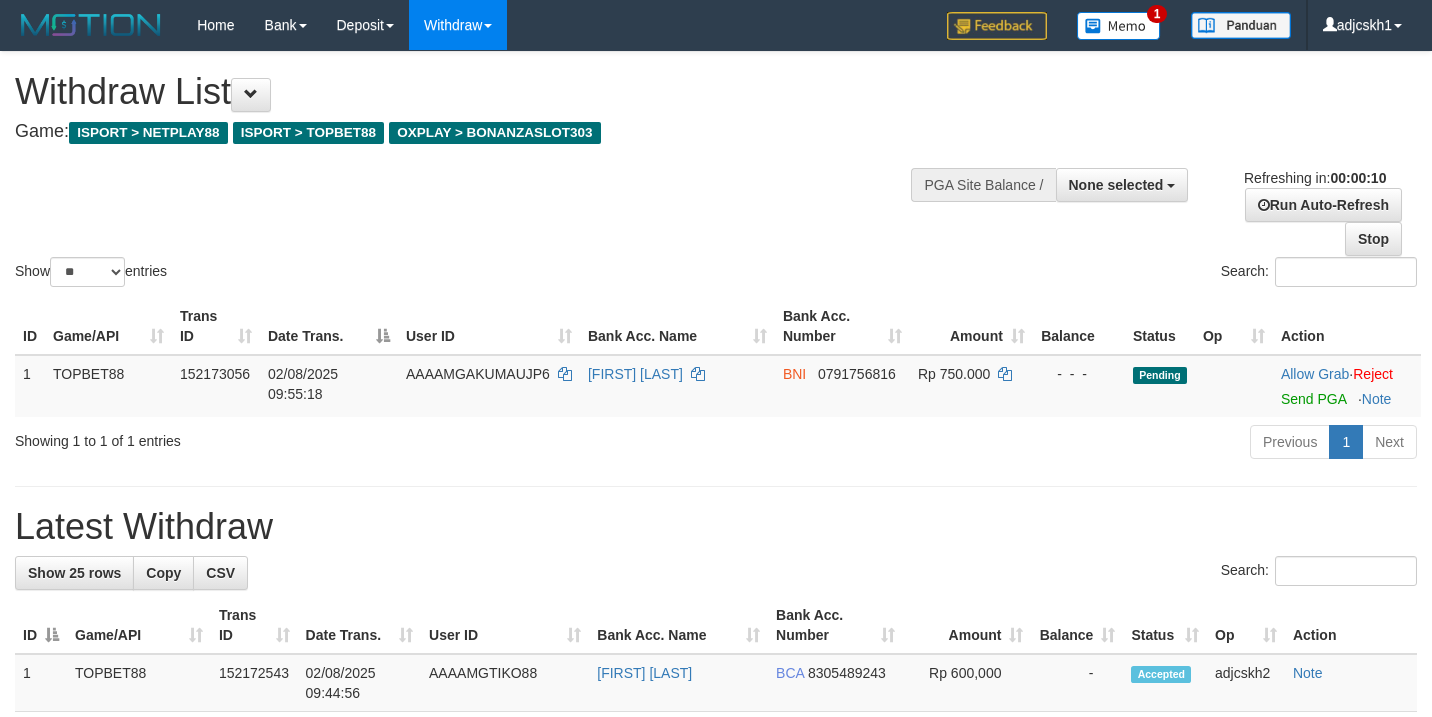 select 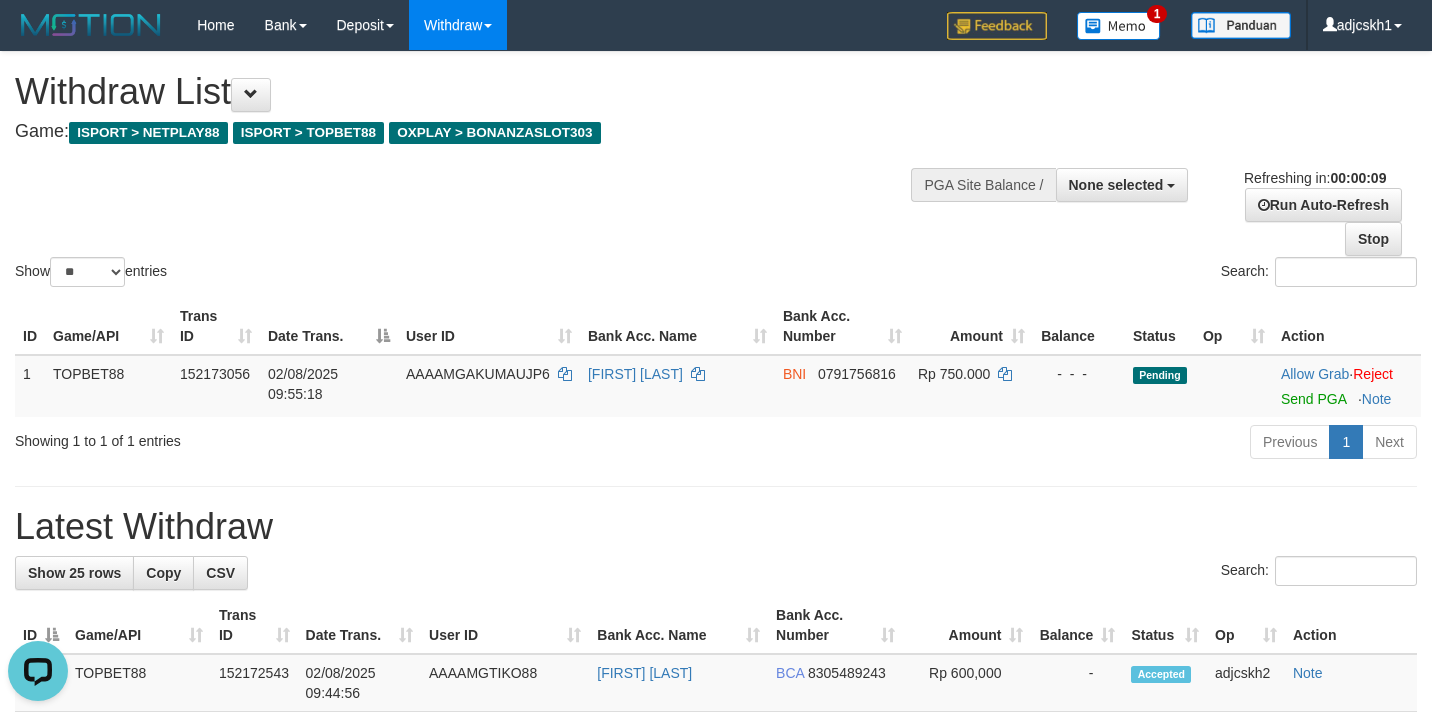 scroll, scrollTop: 0, scrollLeft: 0, axis: both 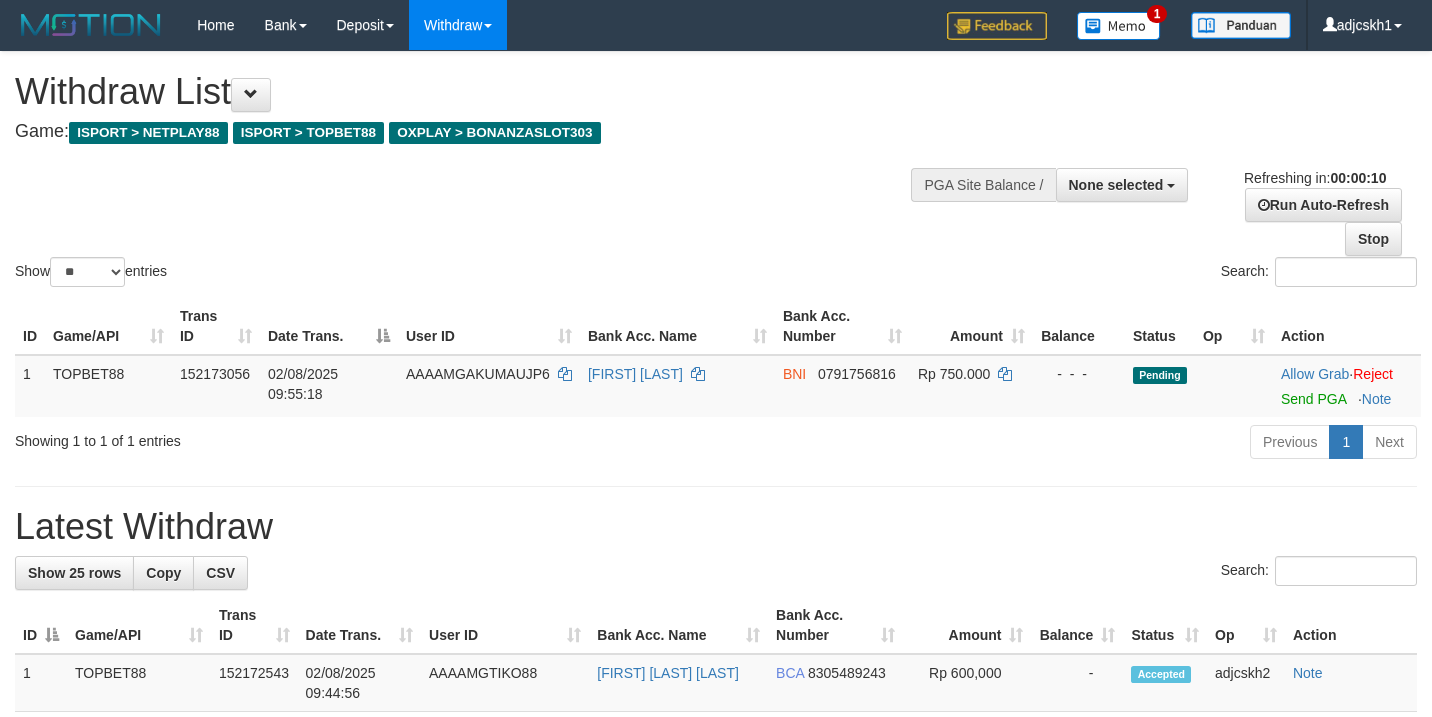 select 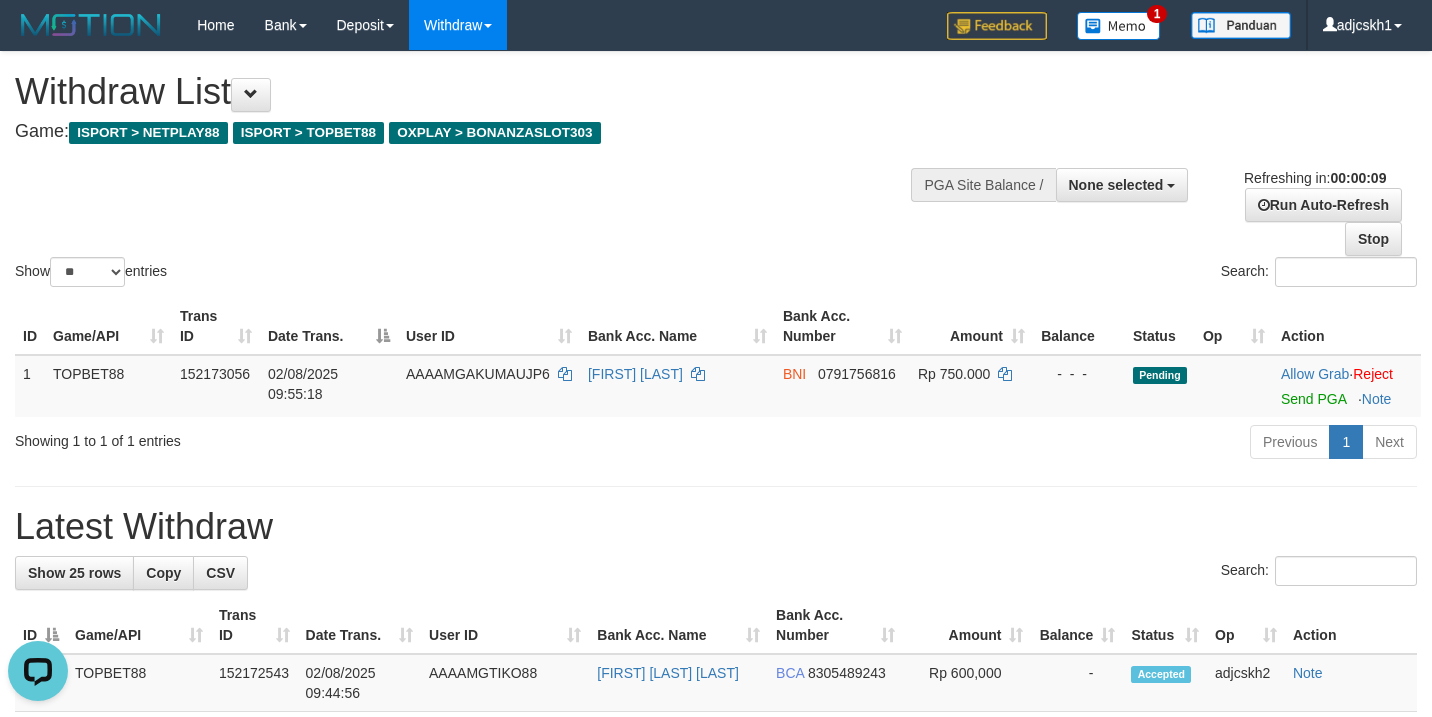 scroll, scrollTop: 0, scrollLeft: 0, axis: both 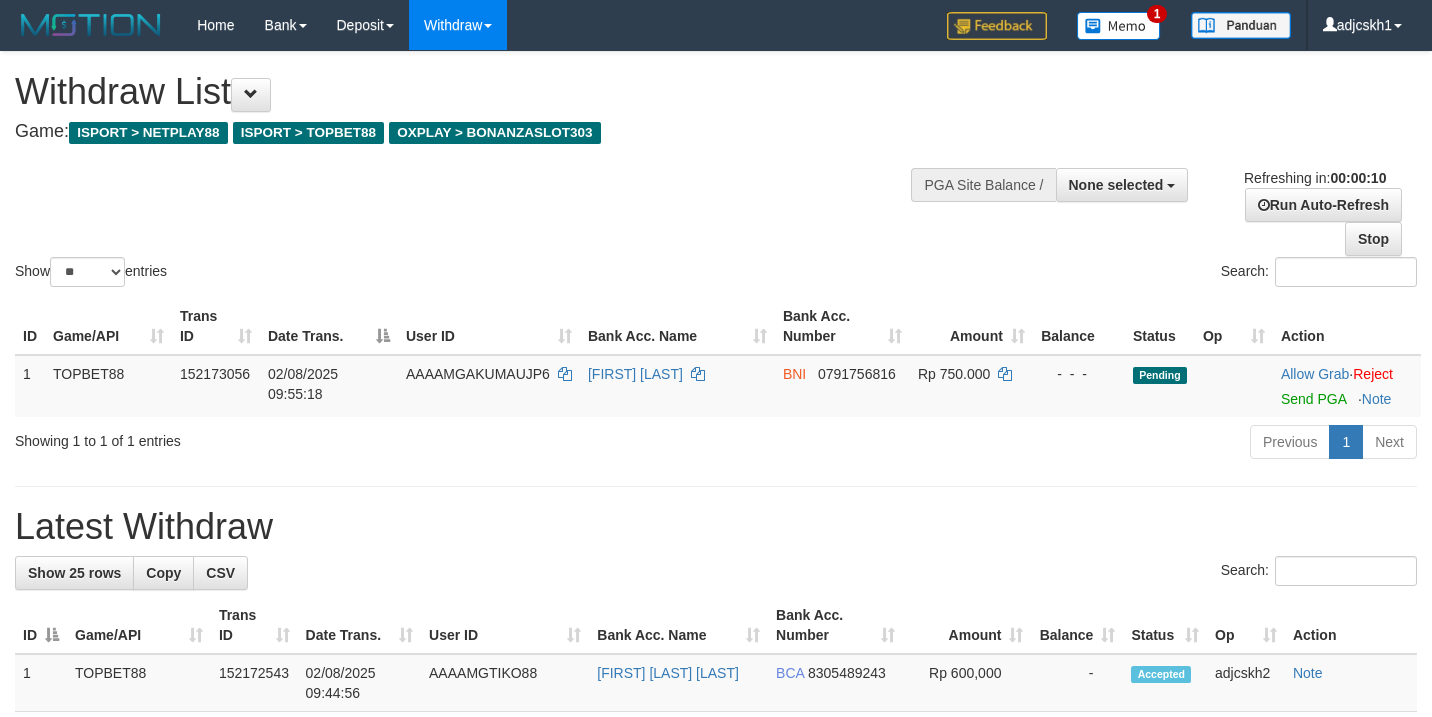 select 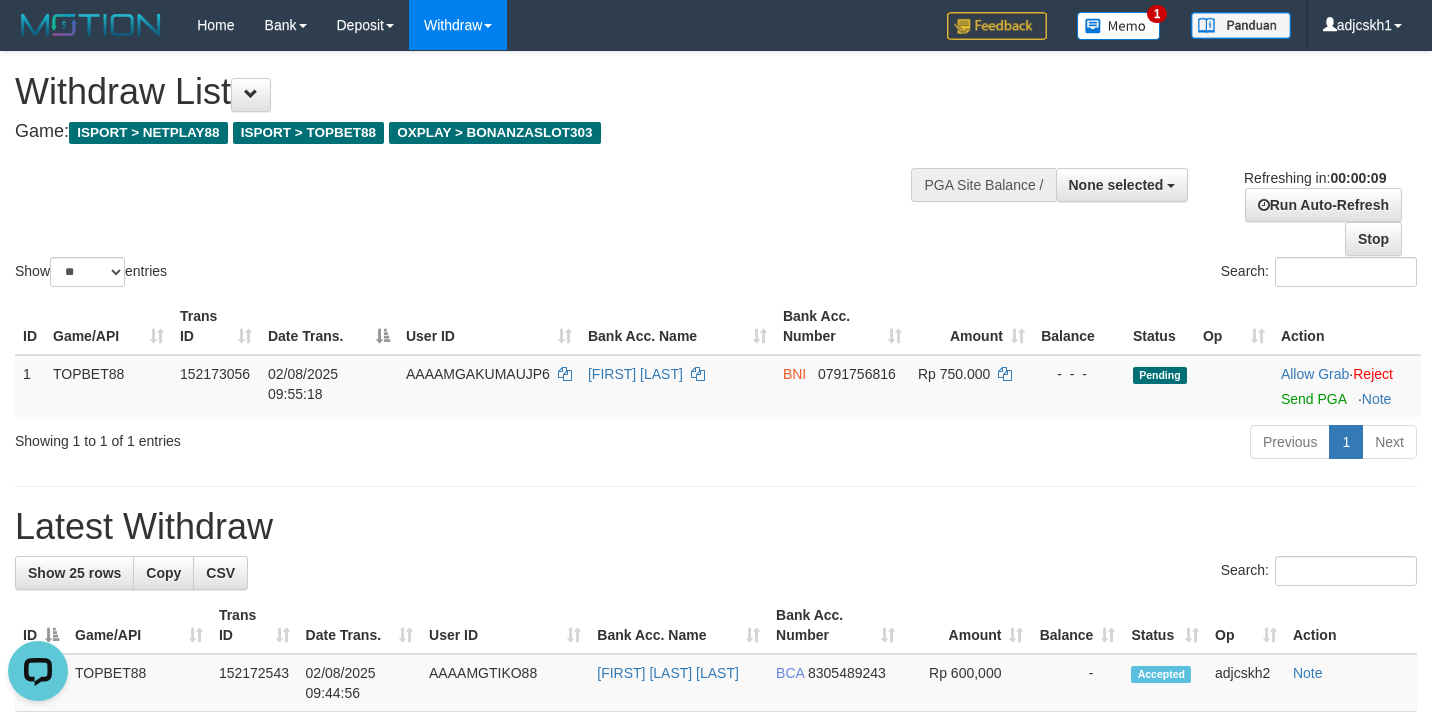 scroll, scrollTop: 0, scrollLeft: 0, axis: both 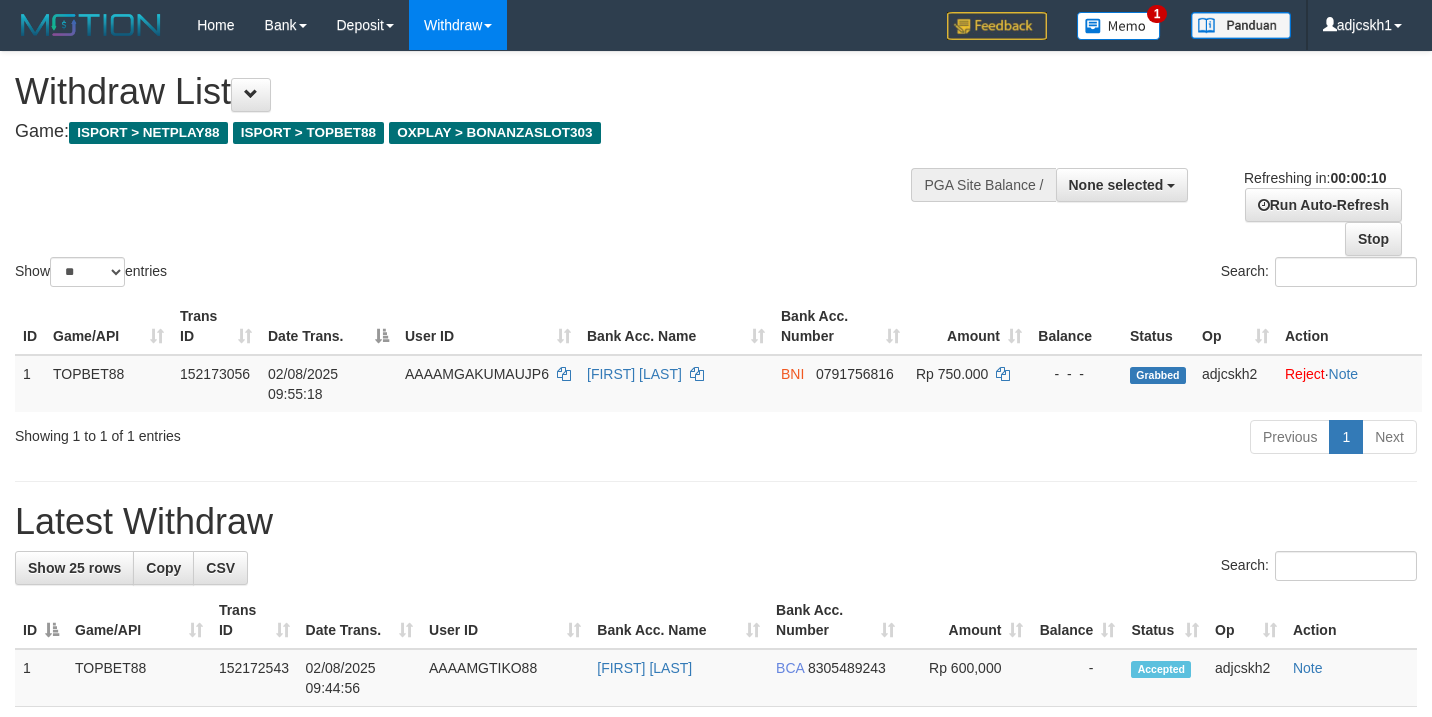 select 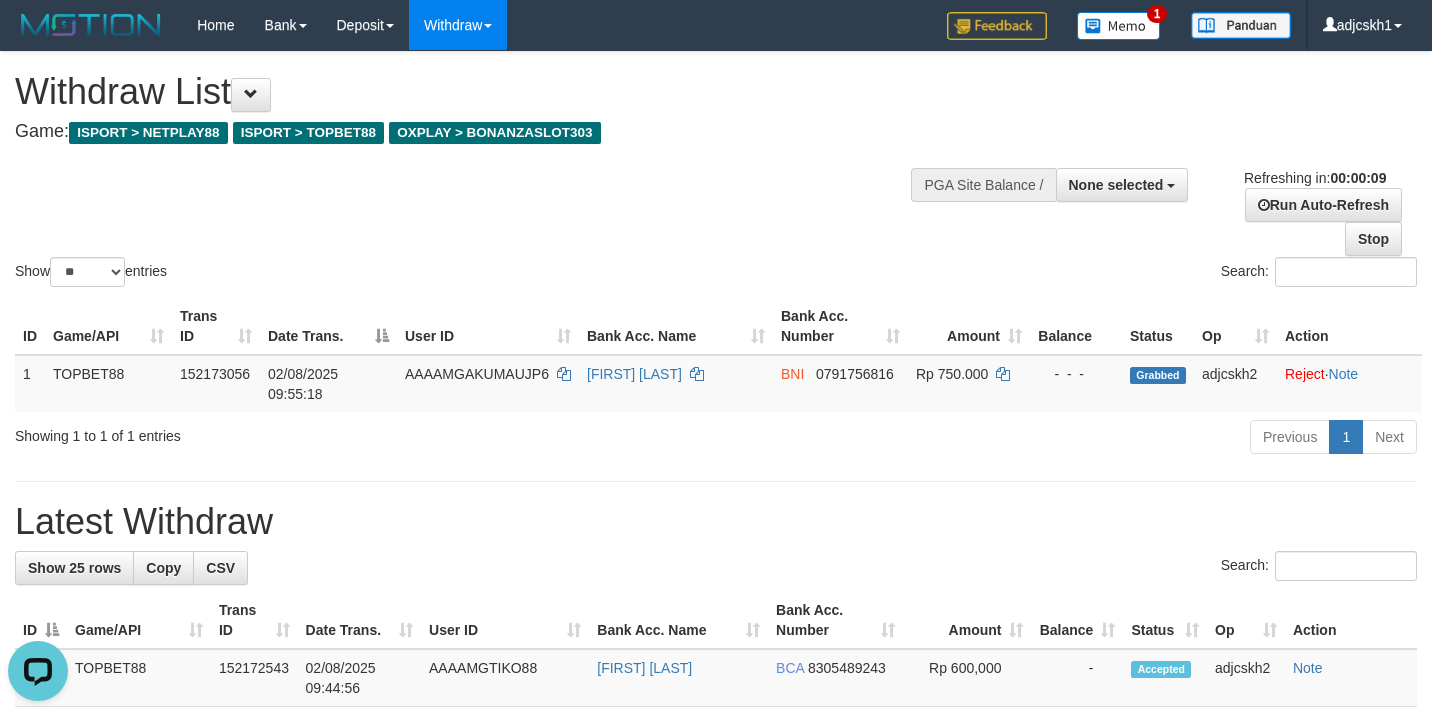 scroll, scrollTop: 0, scrollLeft: 0, axis: both 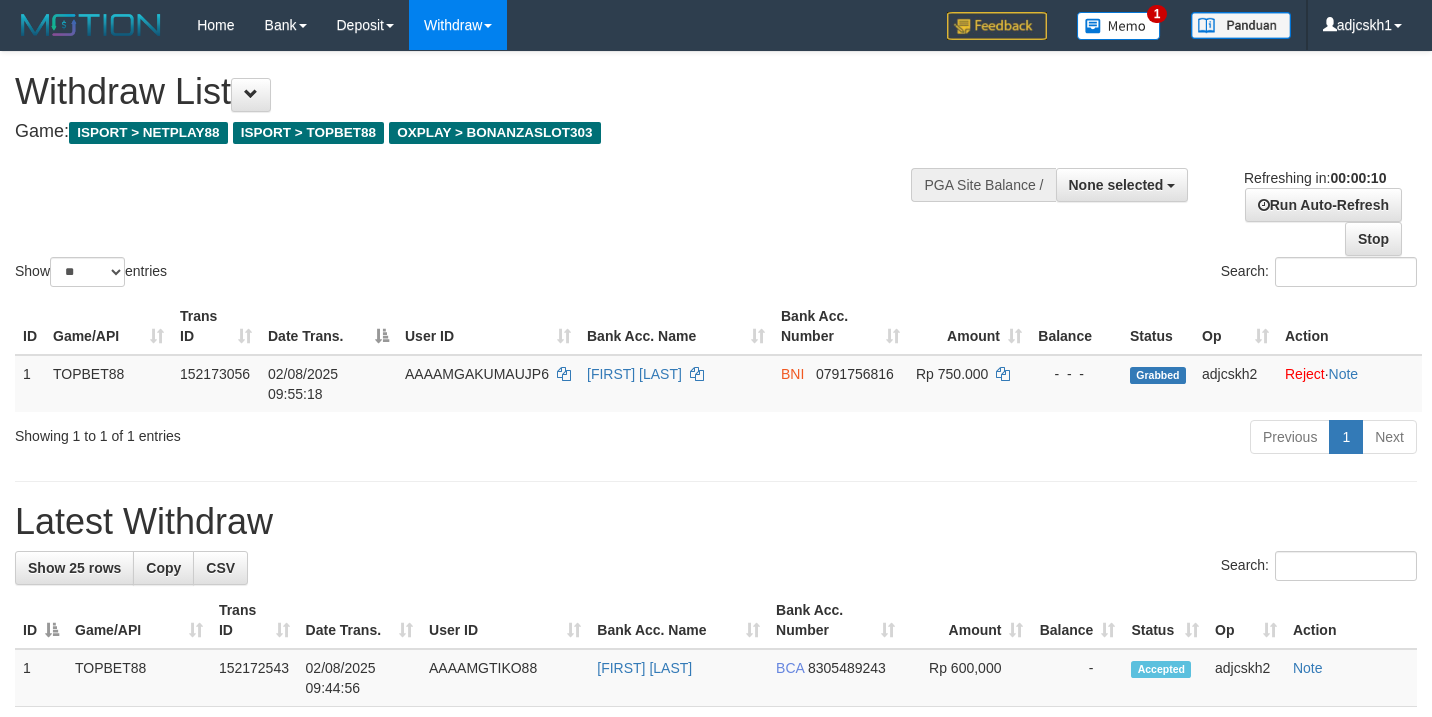 select 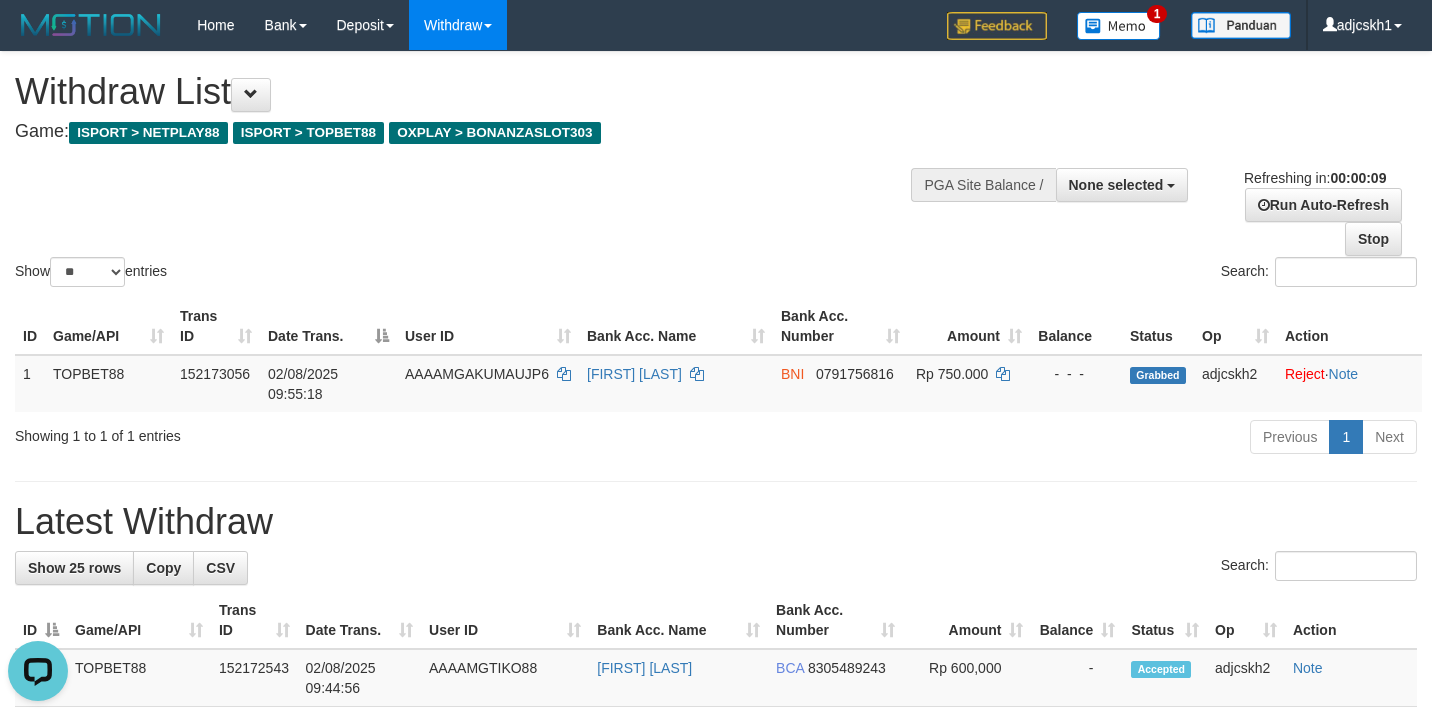 scroll, scrollTop: 0, scrollLeft: 0, axis: both 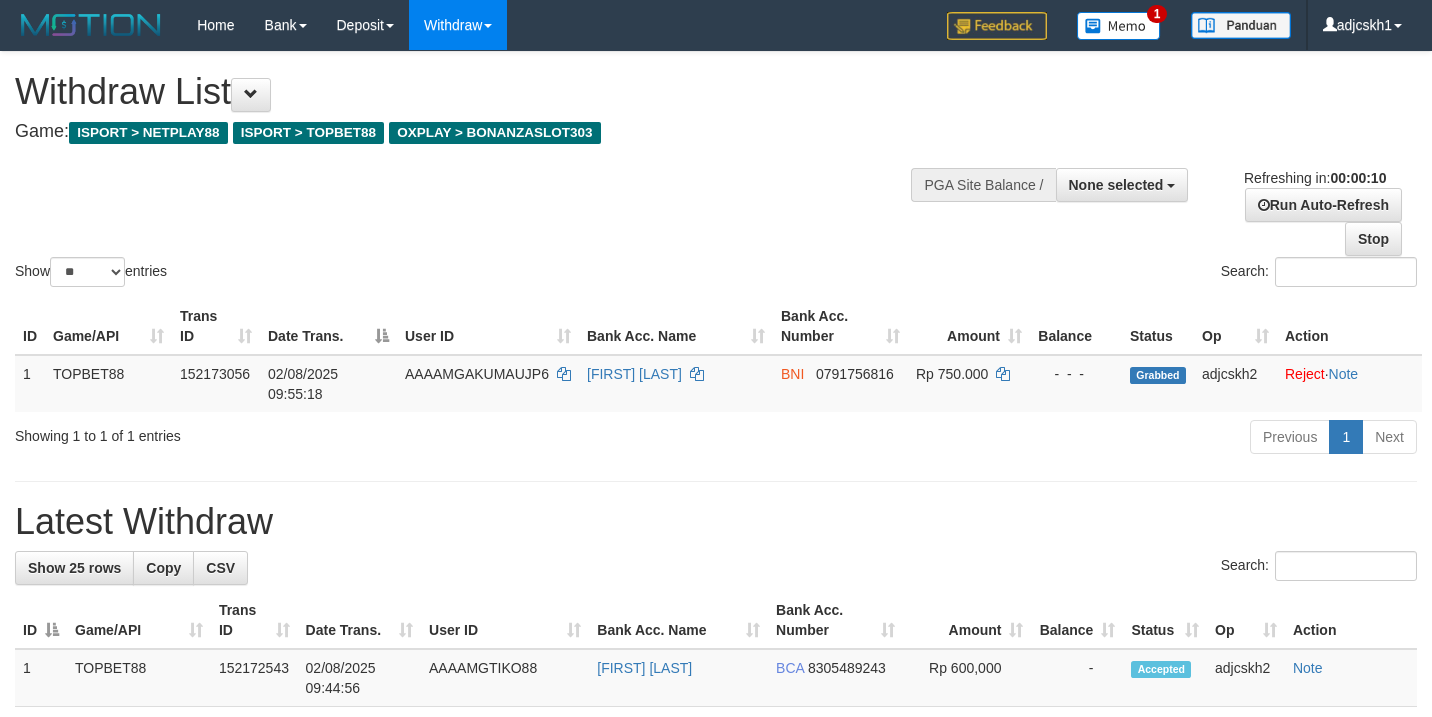 select 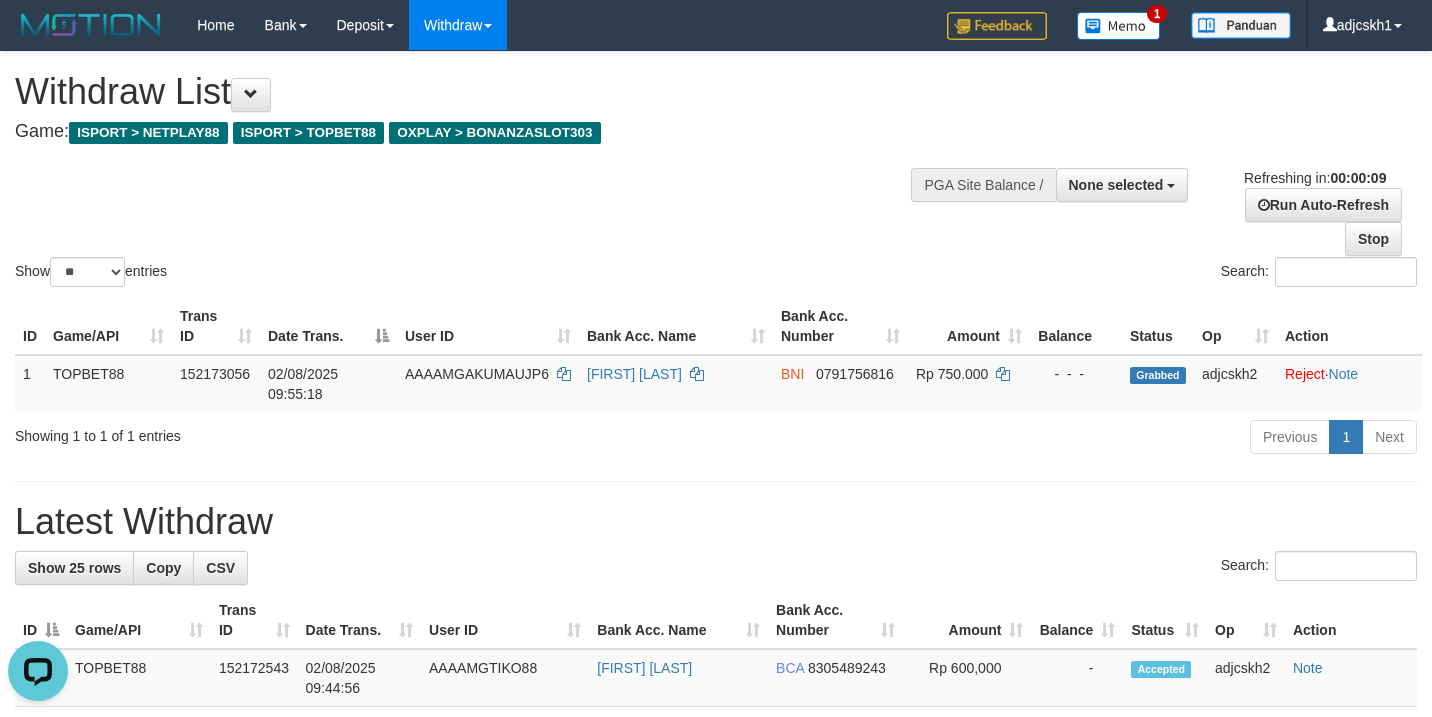 scroll, scrollTop: 0, scrollLeft: 0, axis: both 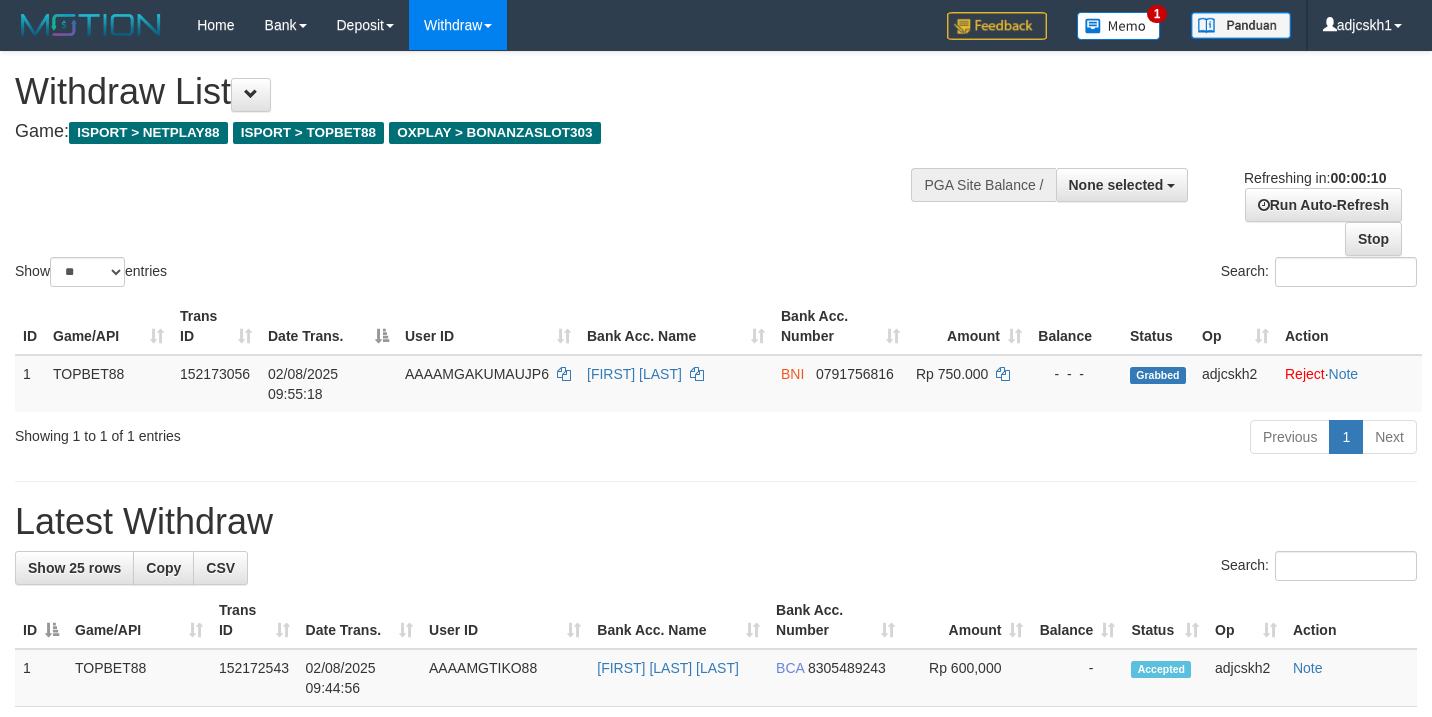 select 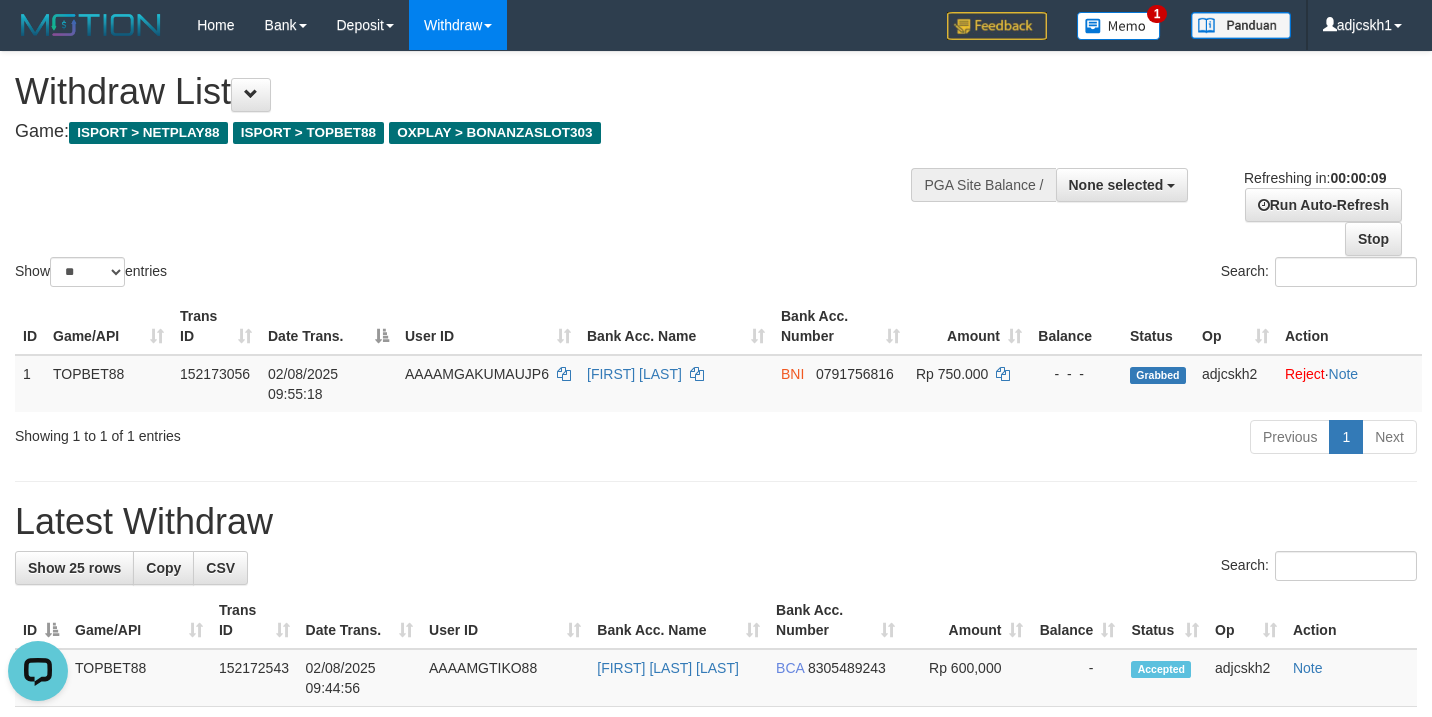 scroll, scrollTop: 0, scrollLeft: 0, axis: both 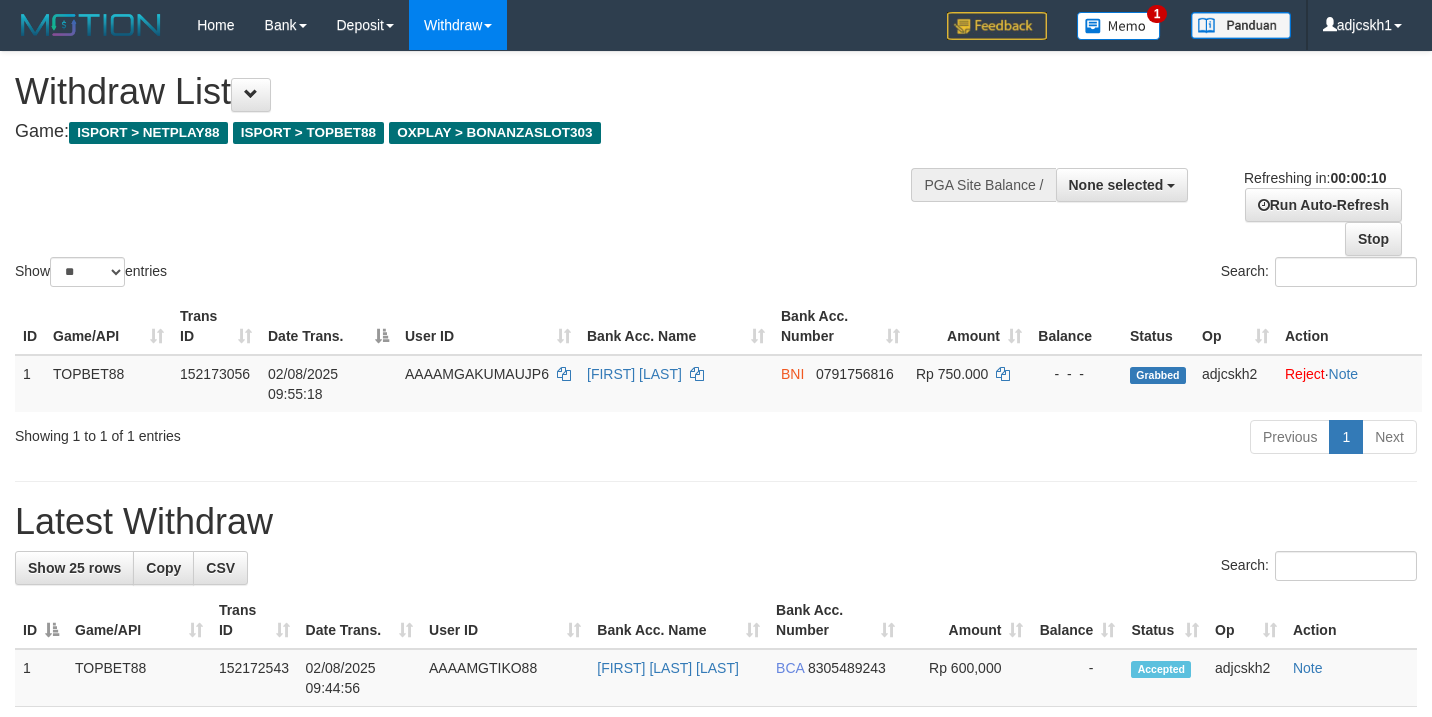 select 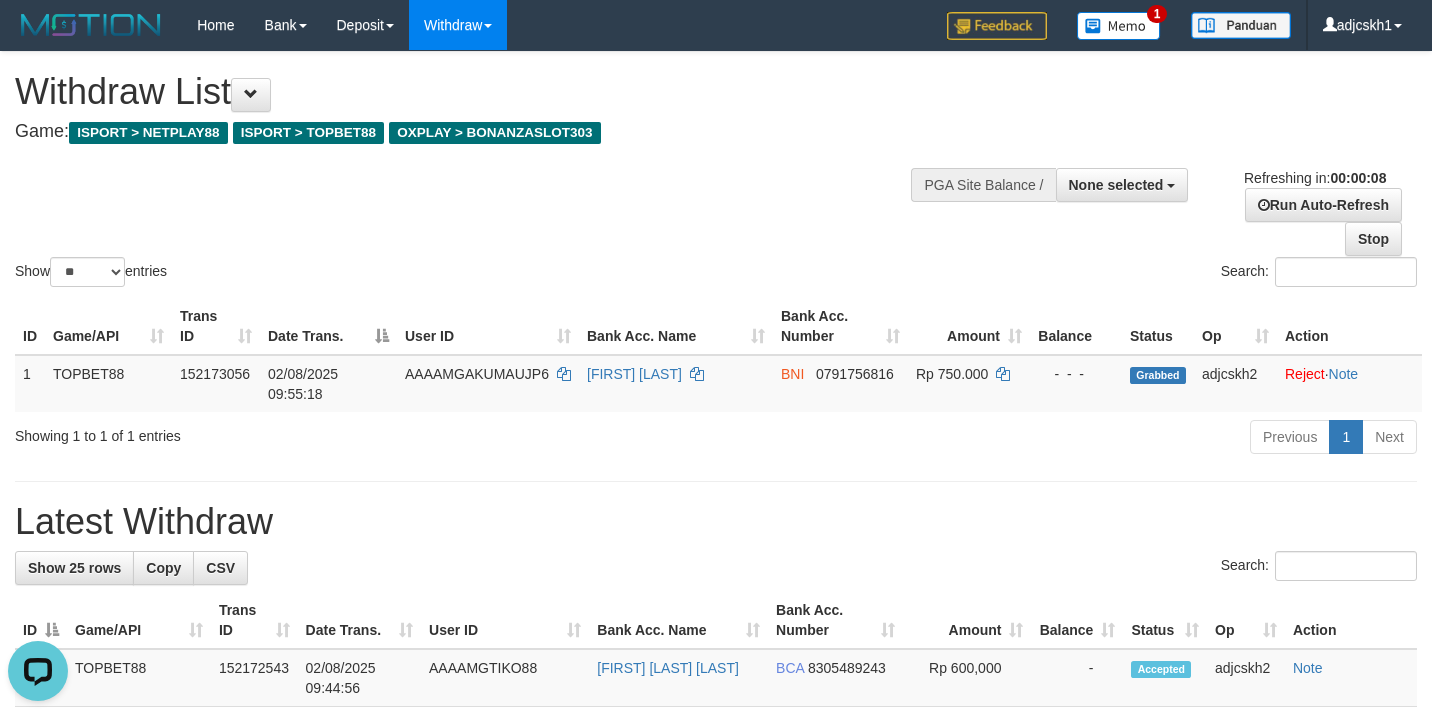 scroll, scrollTop: 0, scrollLeft: 0, axis: both 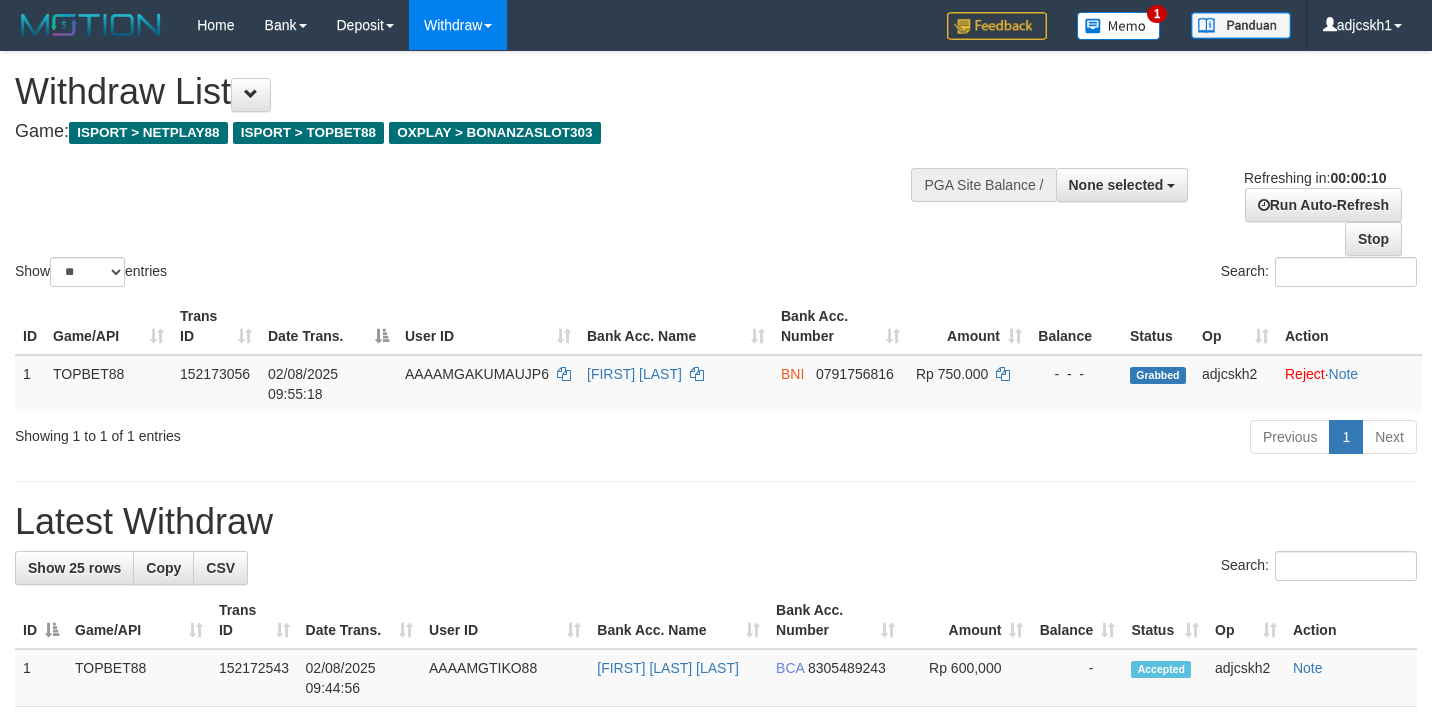 select 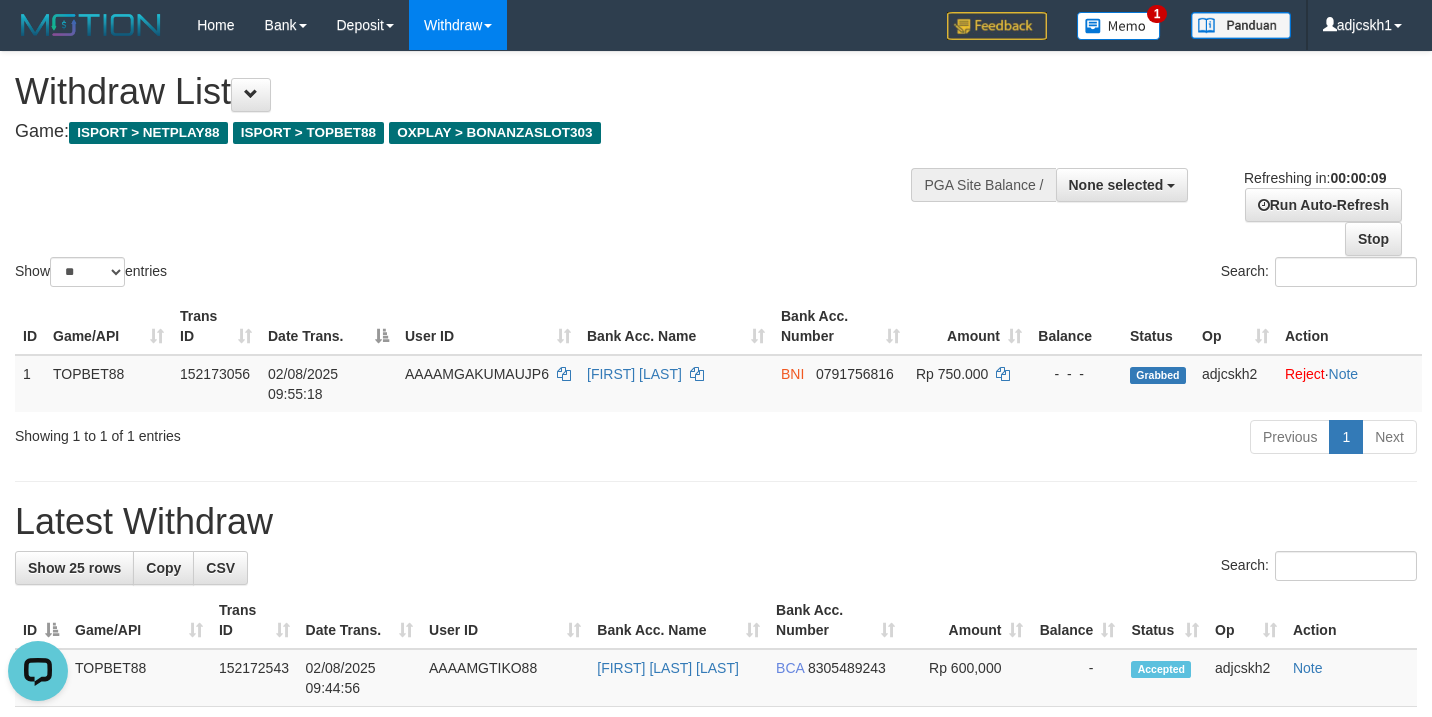 scroll, scrollTop: 0, scrollLeft: 0, axis: both 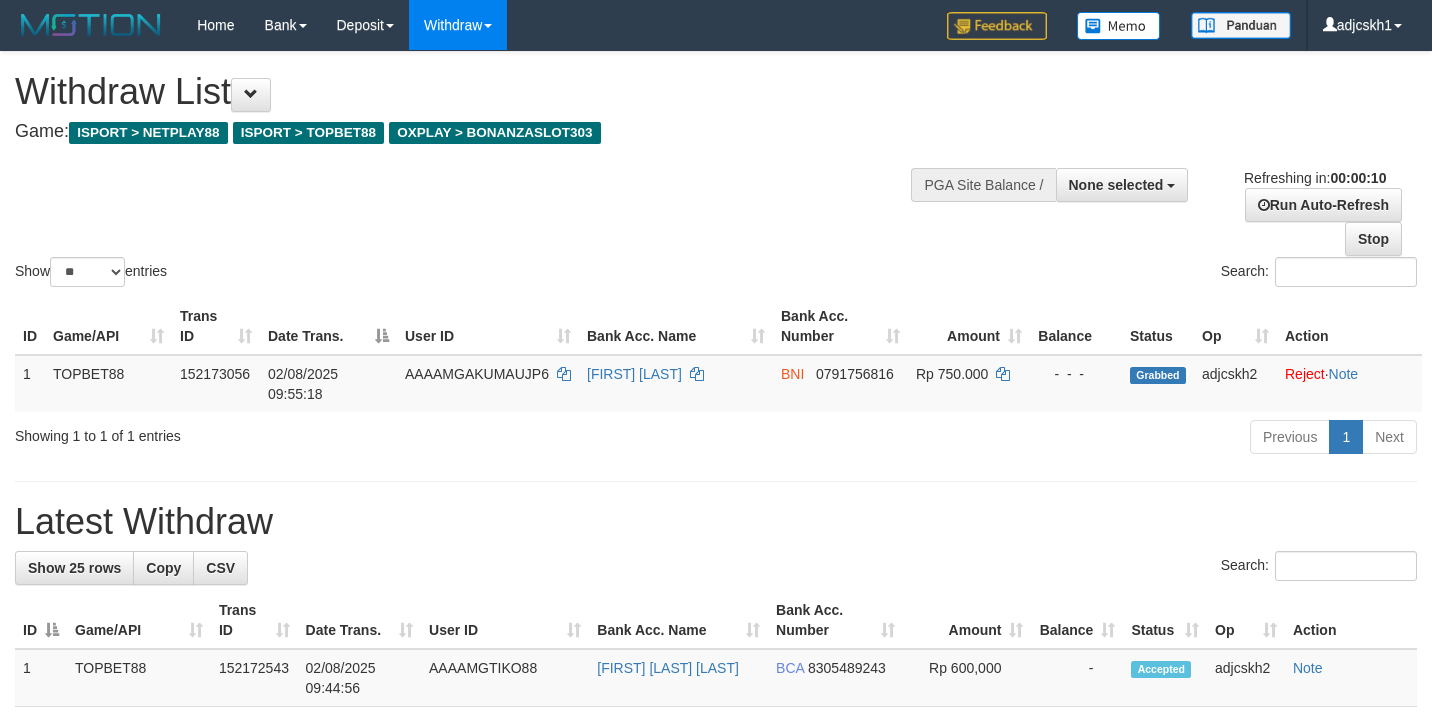 select 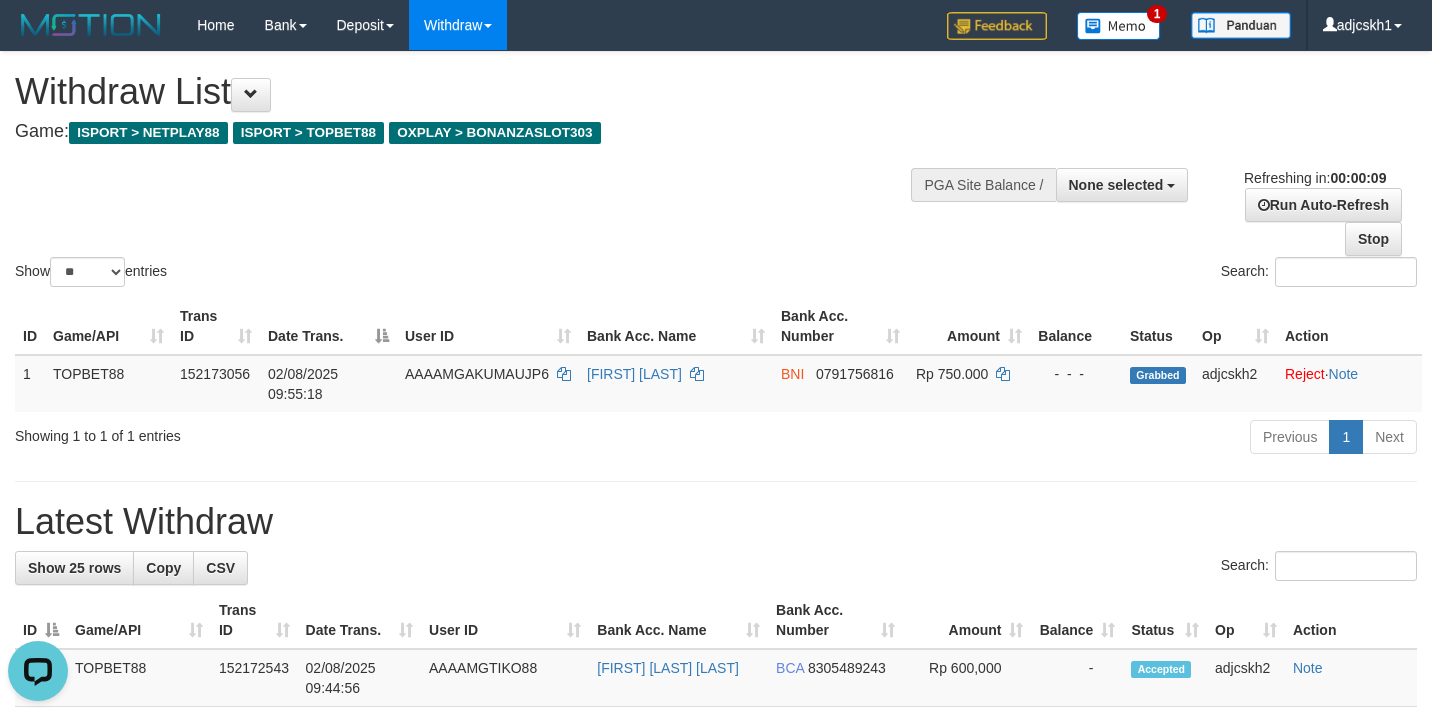 scroll, scrollTop: 0, scrollLeft: 0, axis: both 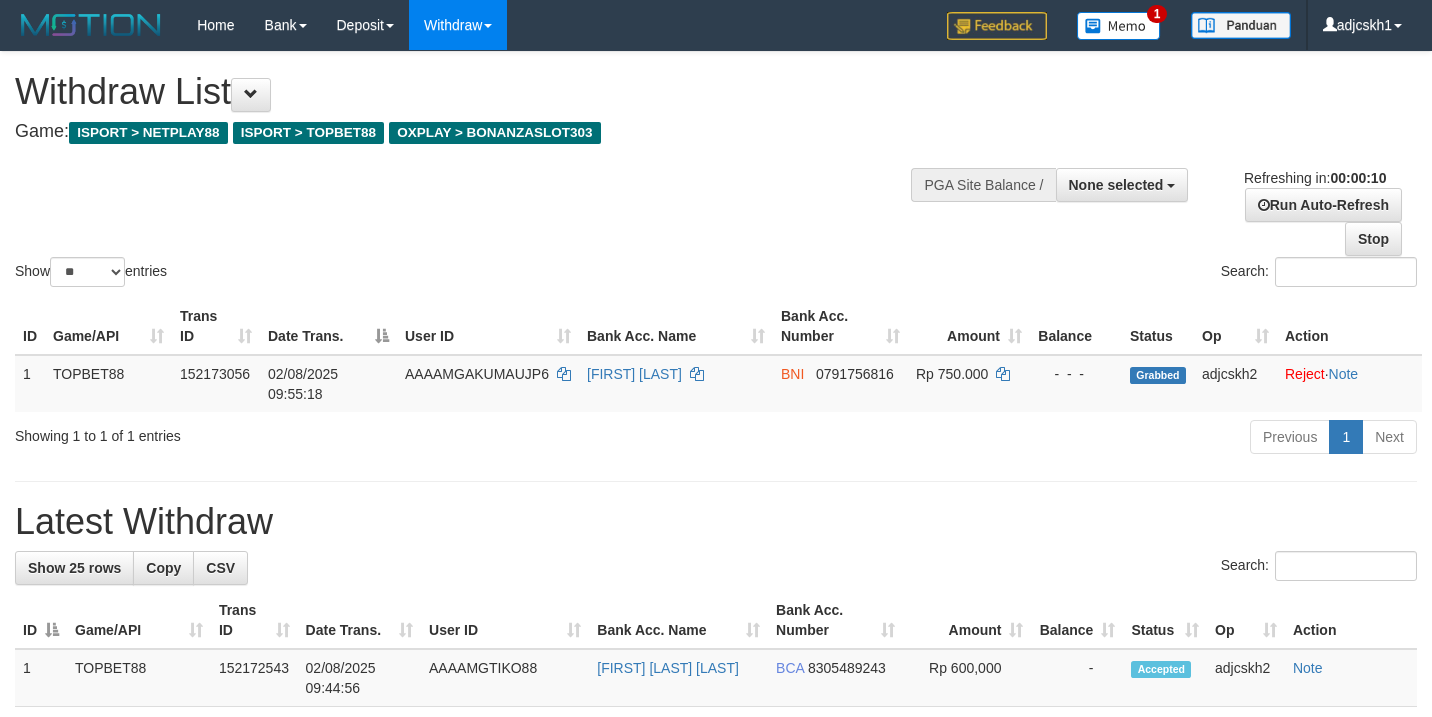 select 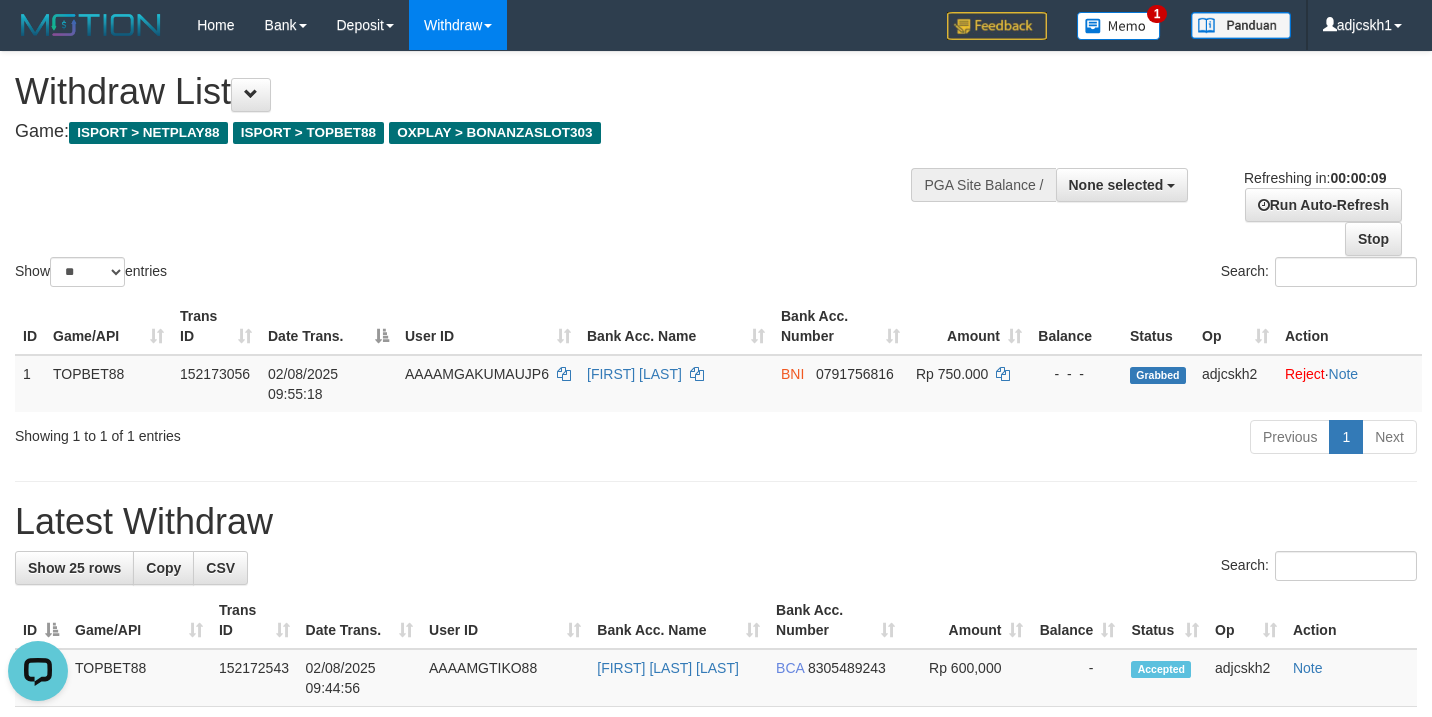 scroll, scrollTop: 0, scrollLeft: 0, axis: both 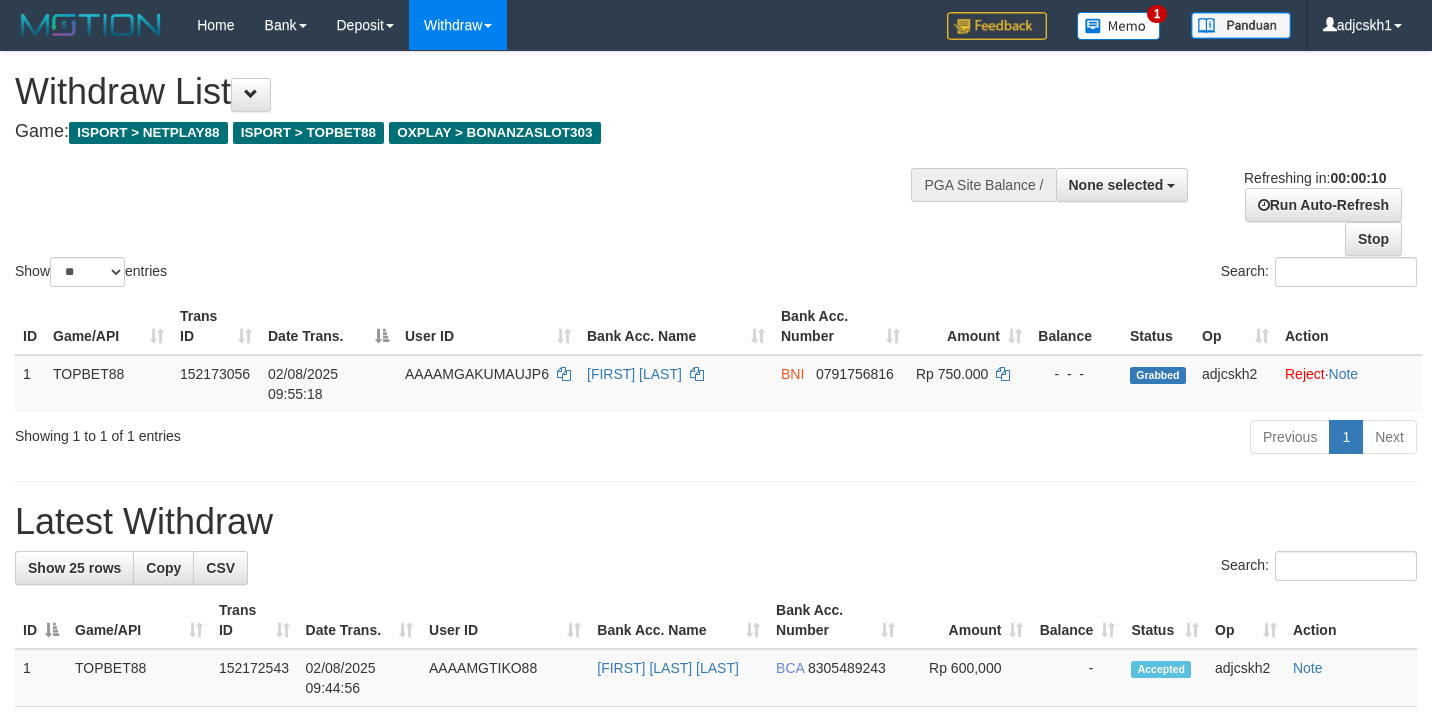 select 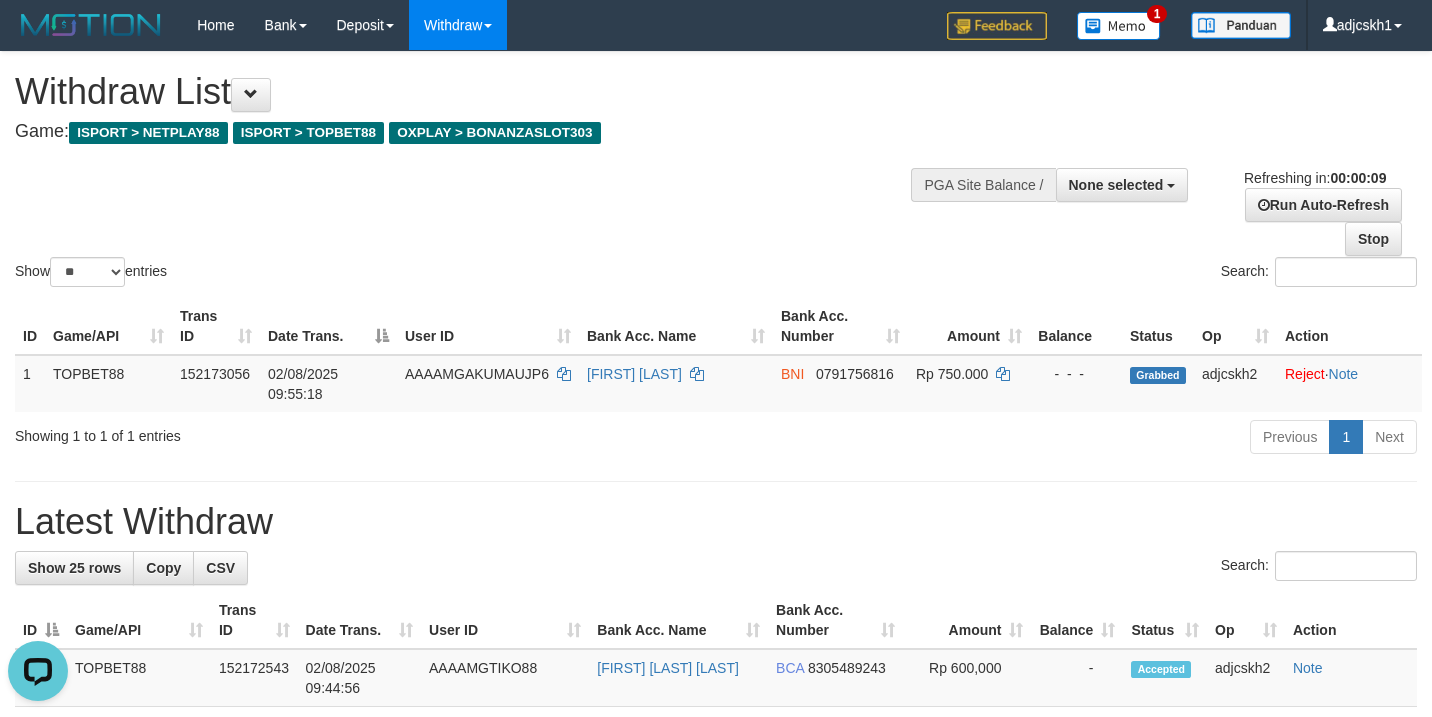 scroll, scrollTop: 0, scrollLeft: 0, axis: both 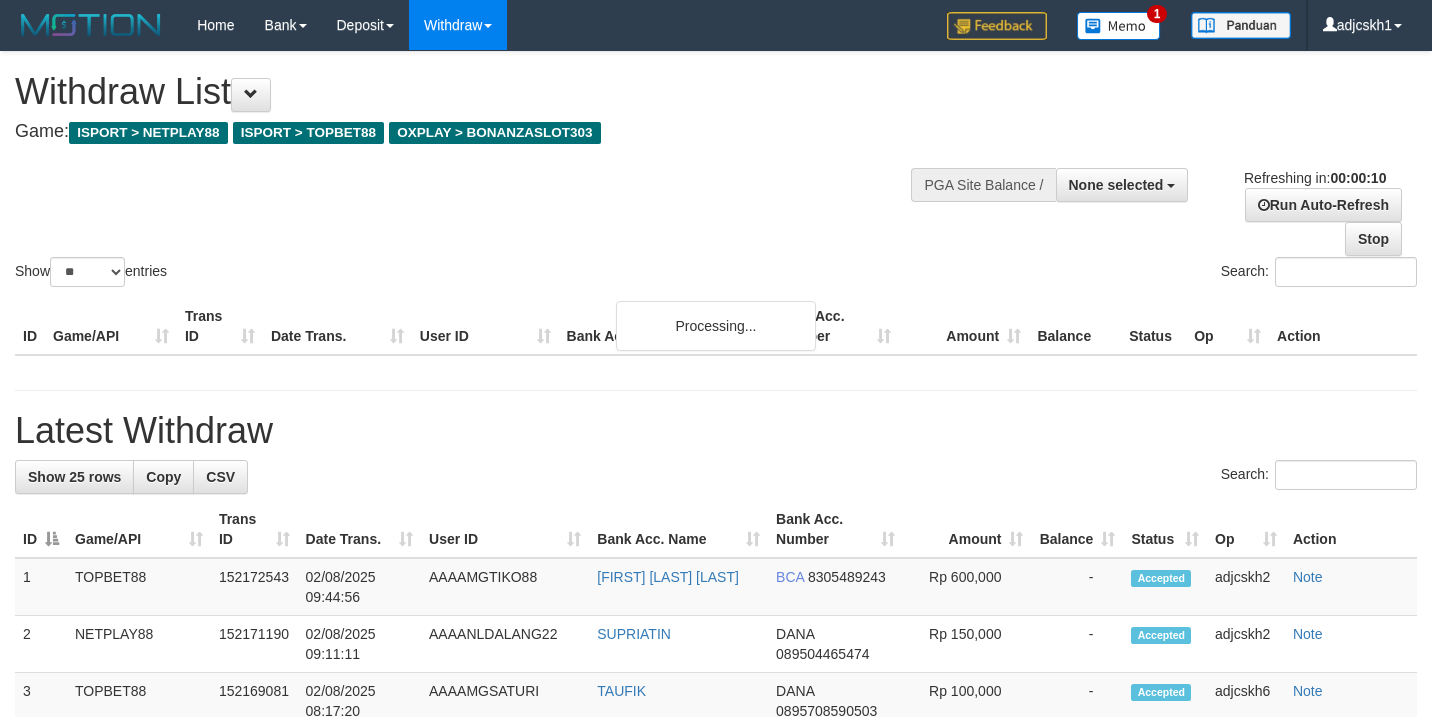 select 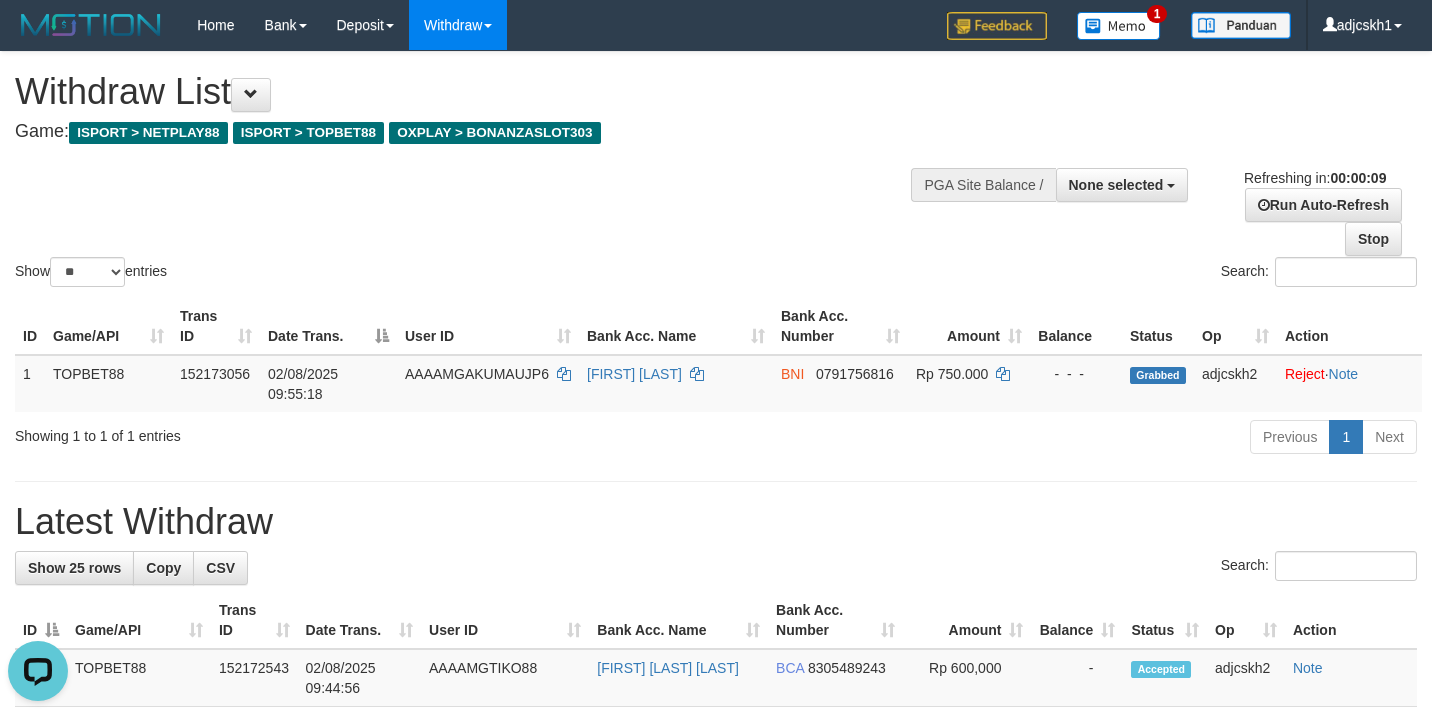 scroll, scrollTop: 0, scrollLeft: 0, axis: both 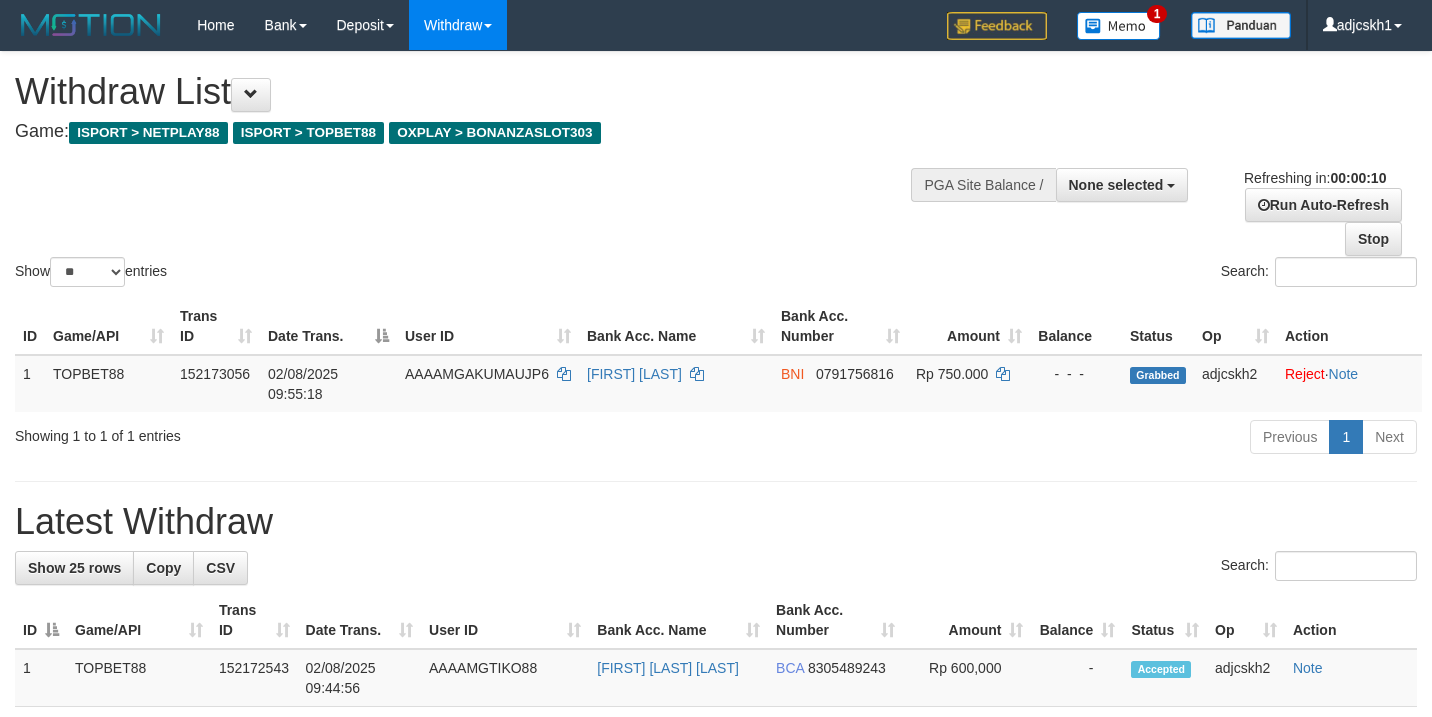 select 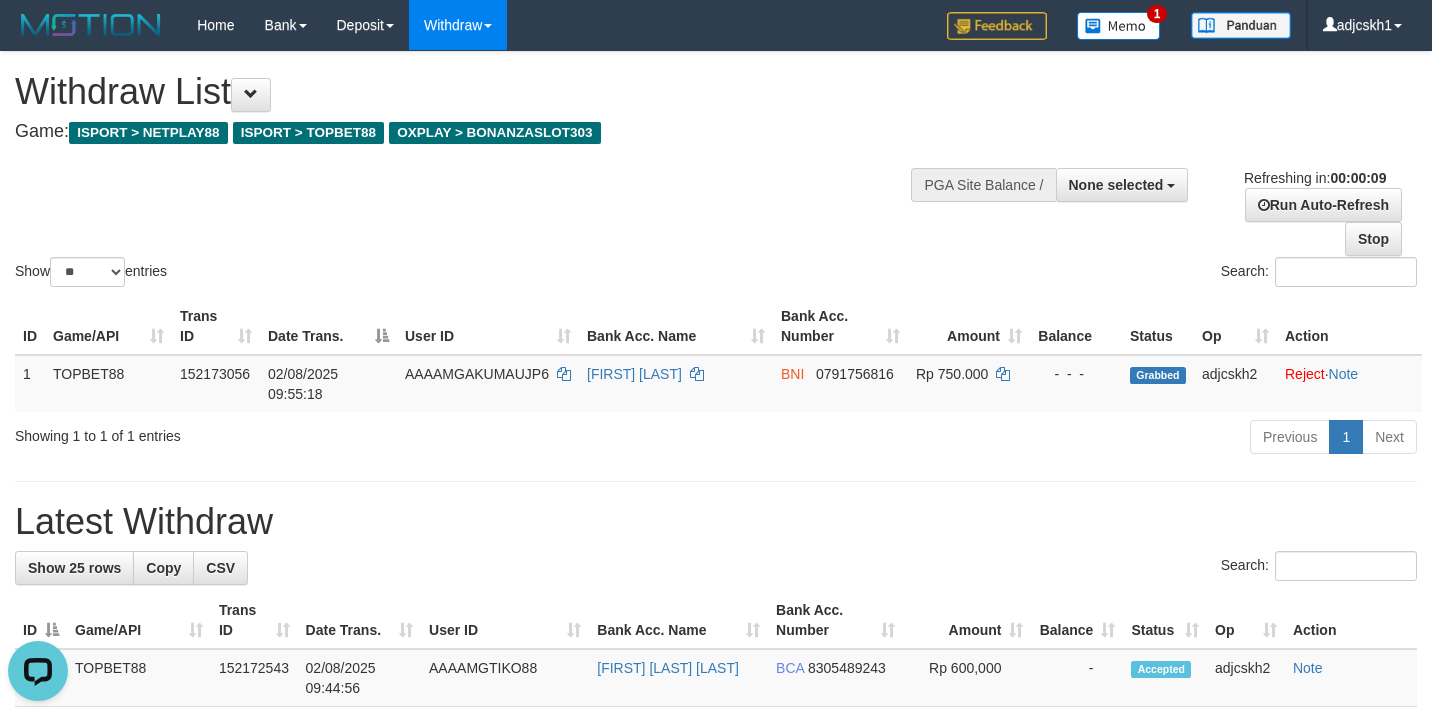 scroll, scrollTop: 0, scrollLeft: 0, axis: both 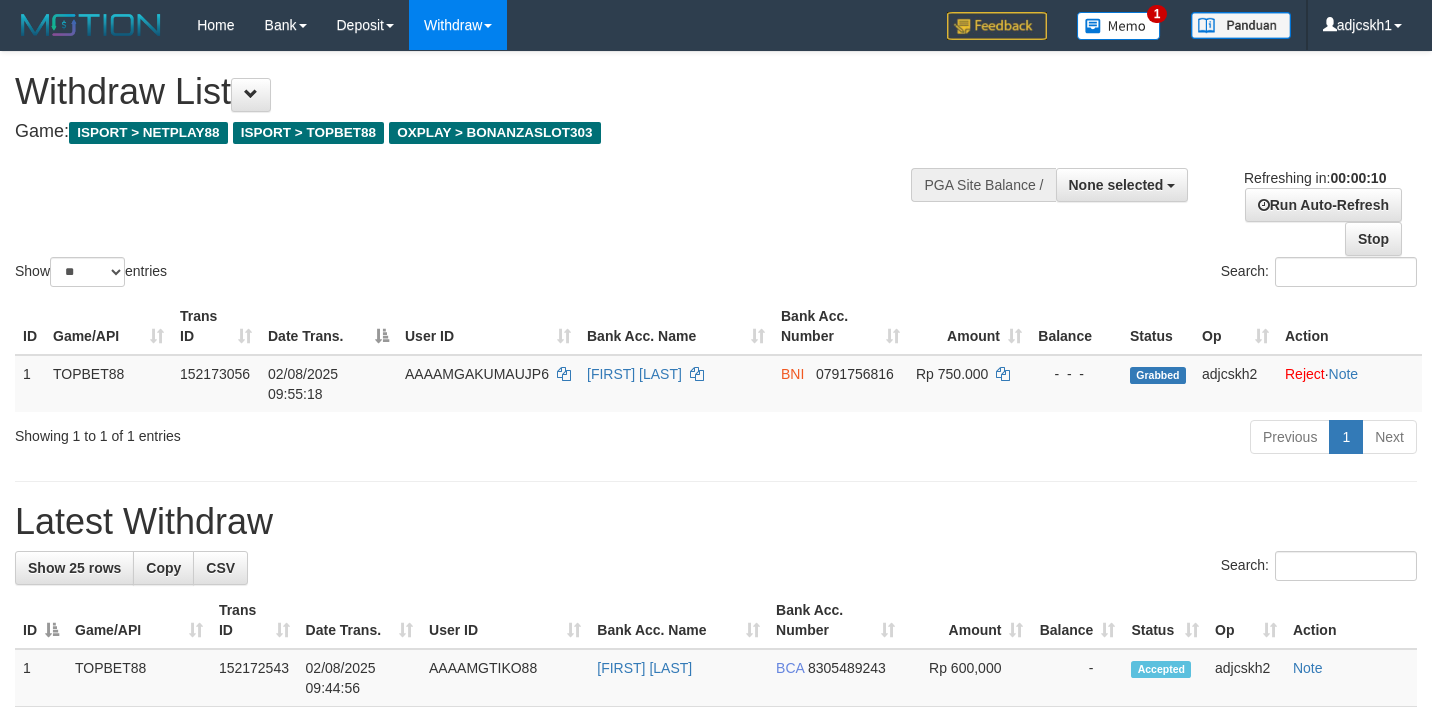select 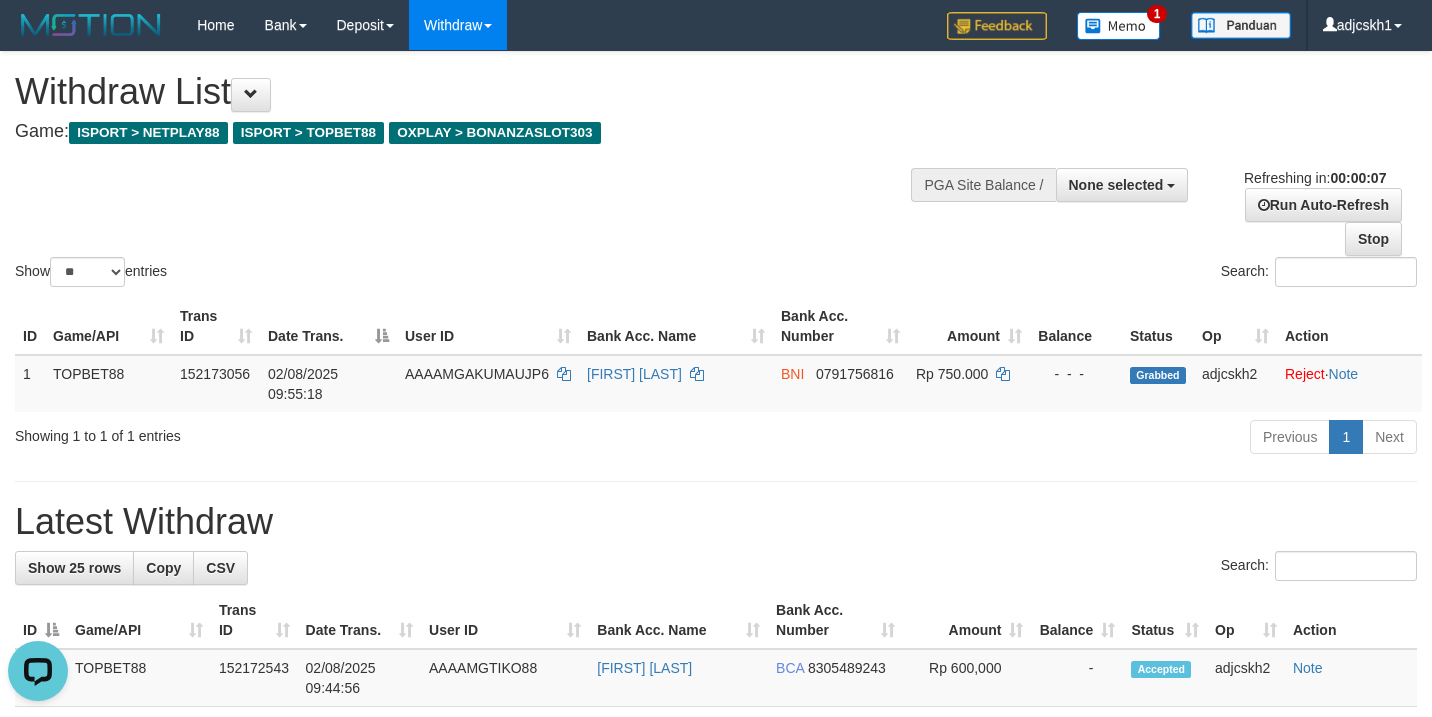 scroll, scrollTop: 0, scrollLeft: 0, axis: both 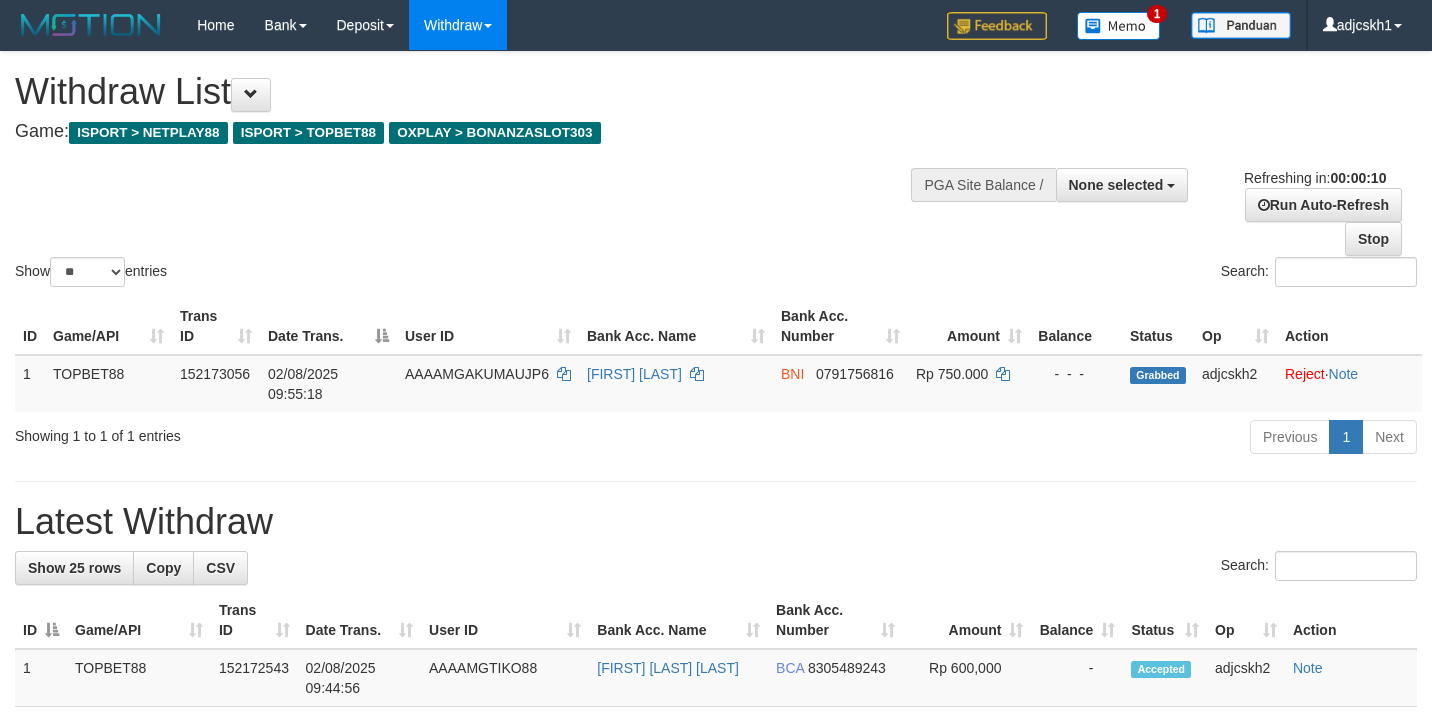 select 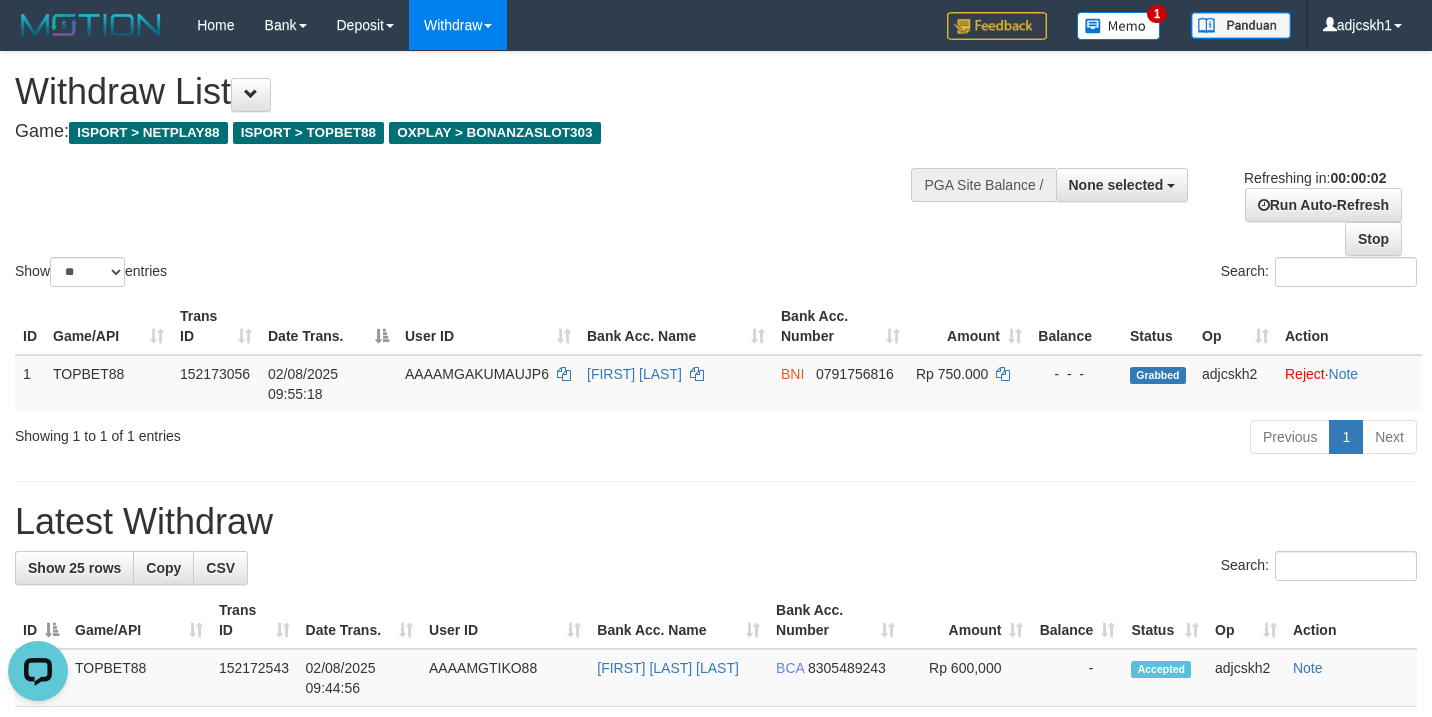 scroll, scrollTop: 0, scrollLeft: 0, axis: both 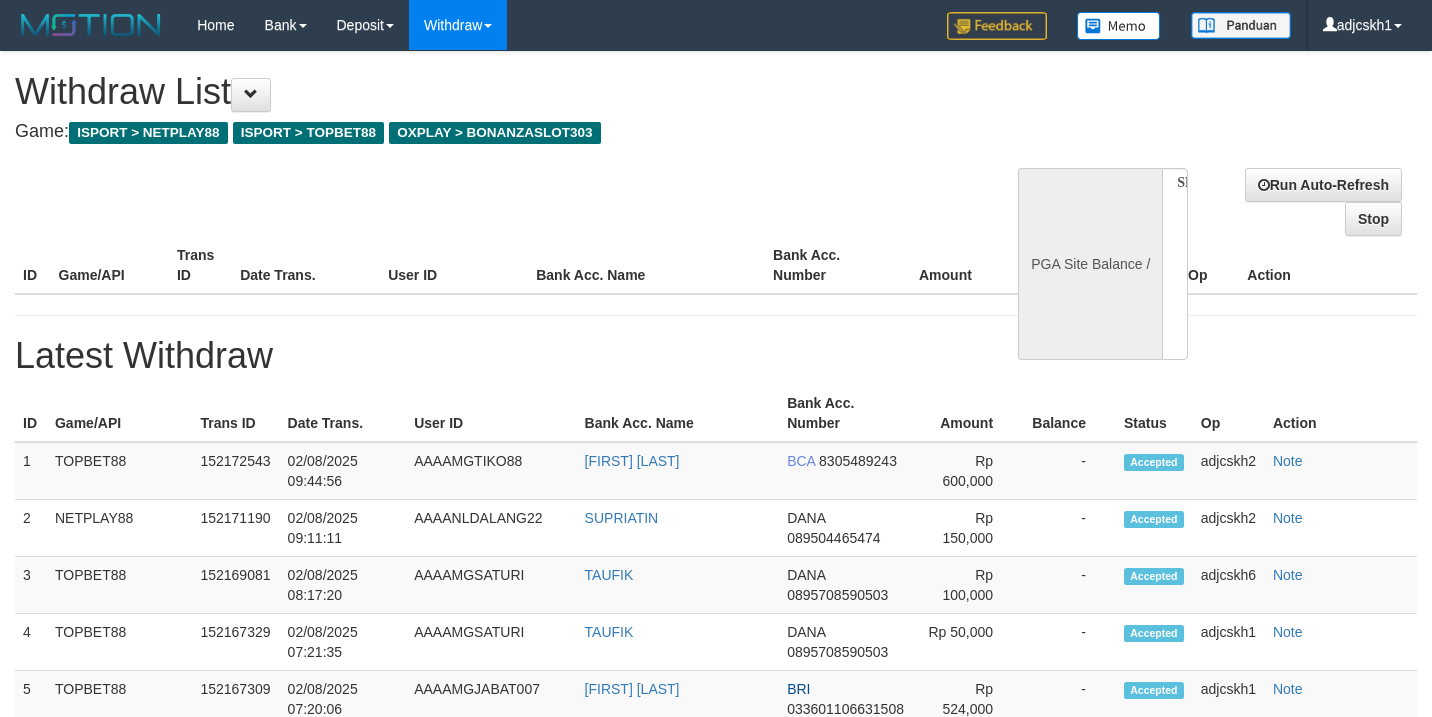 select 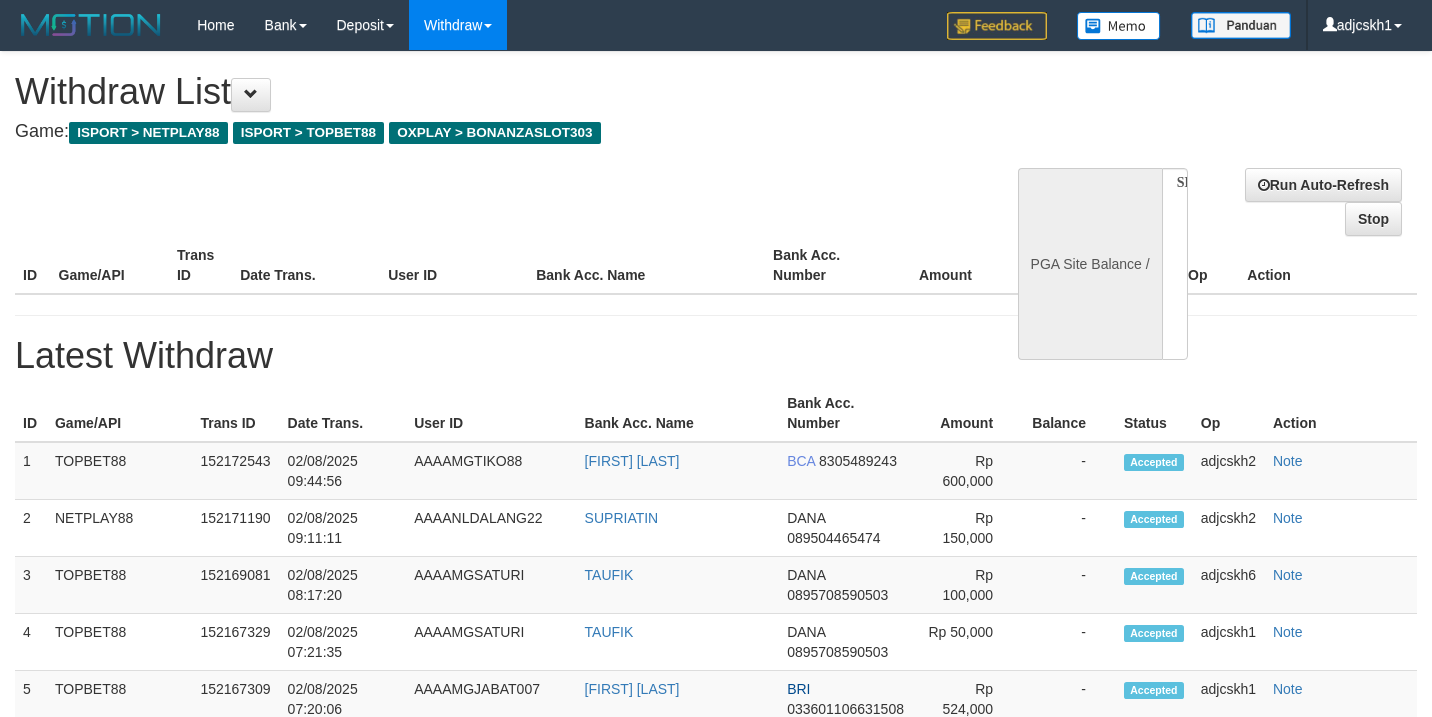 scroll, scrollTop: 0, scrollLeft: 0, axis: both 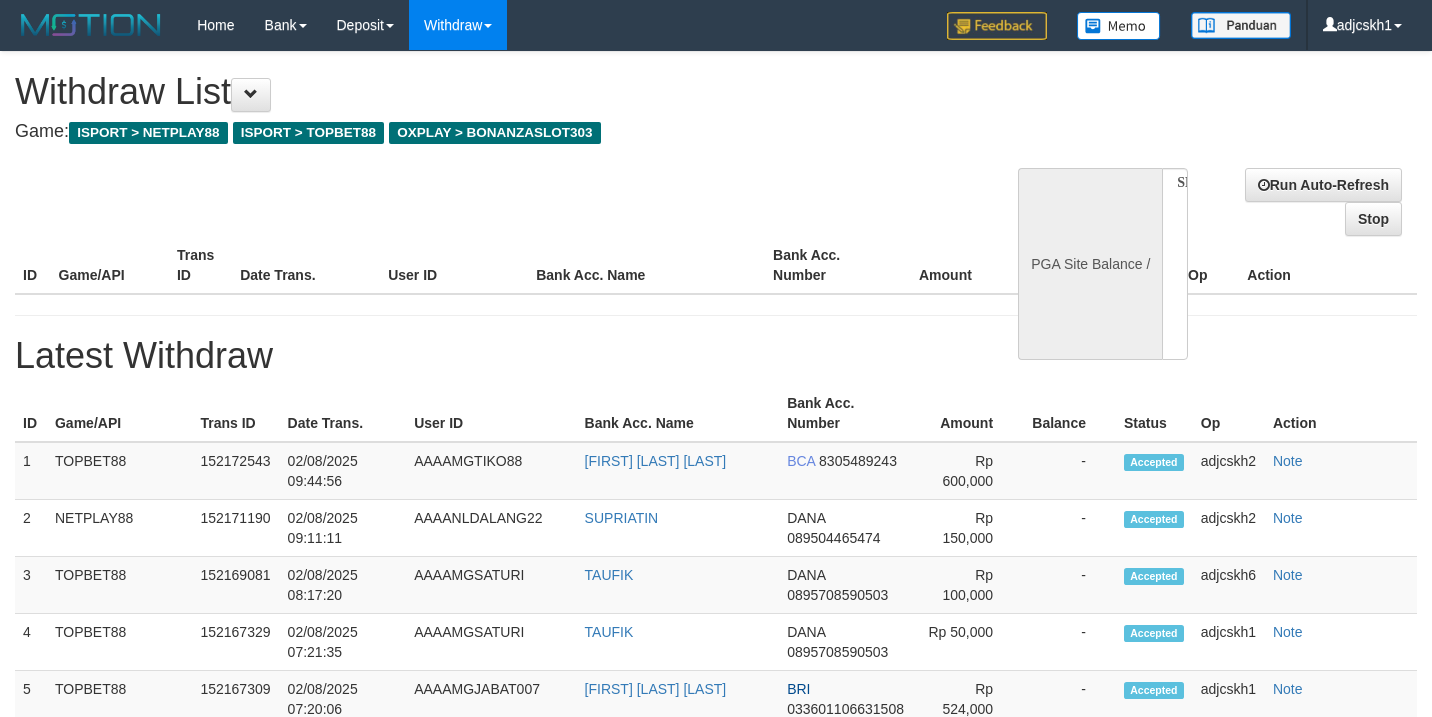 select 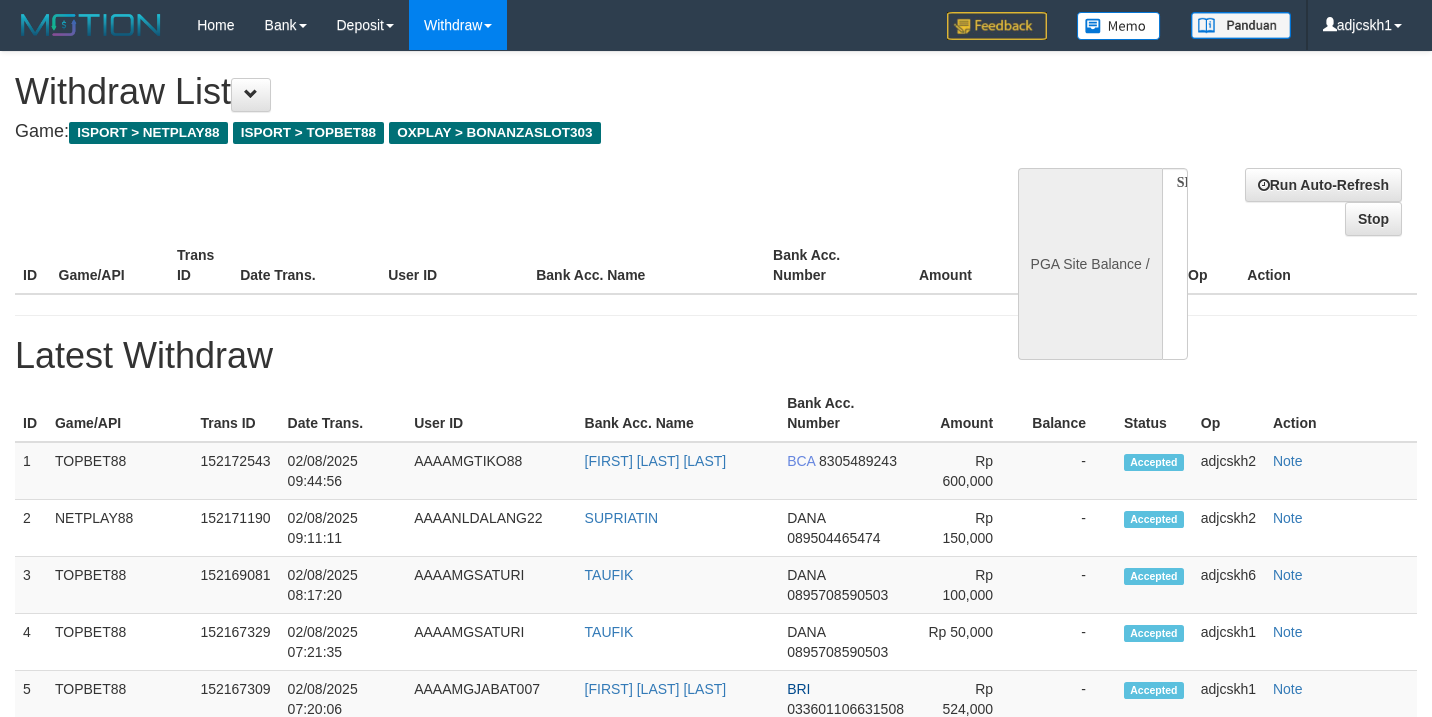 scroll, scrollTop: 0, scrollLeft: 0, axis: both 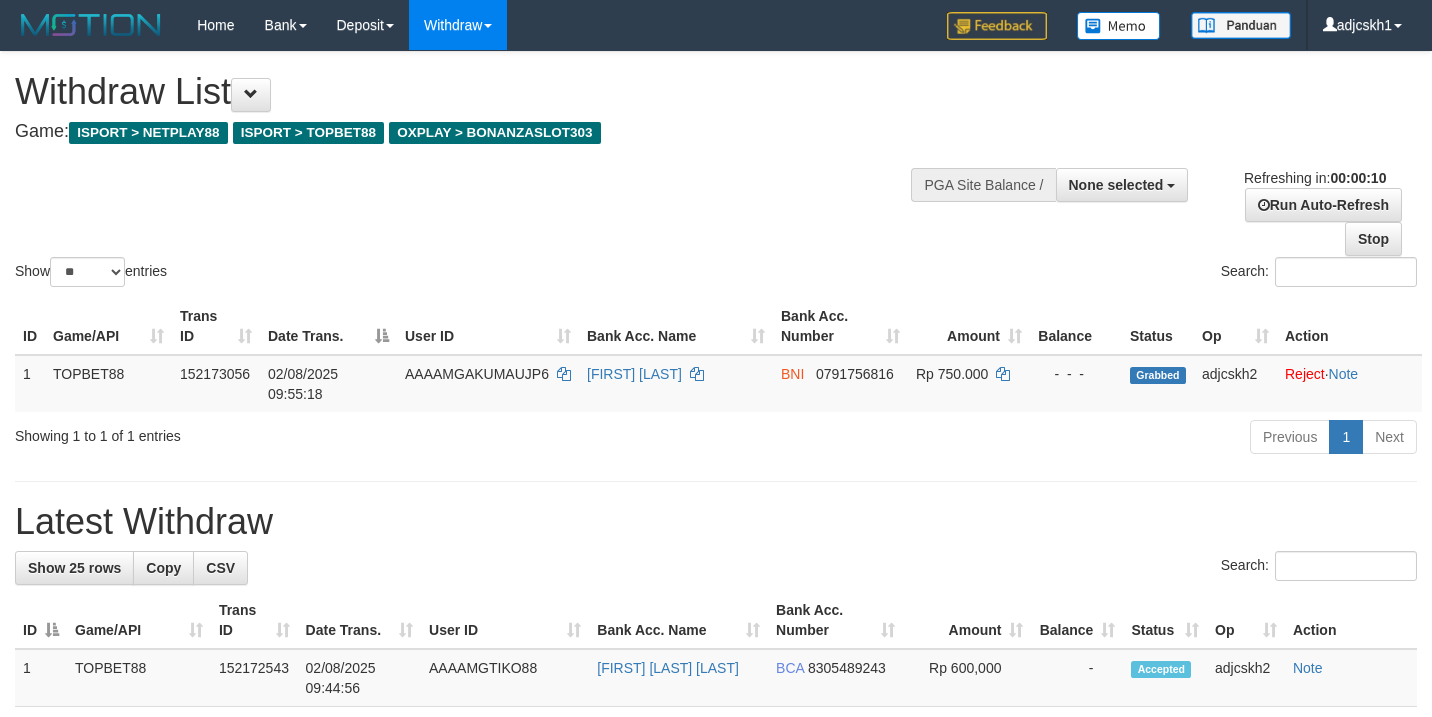 select 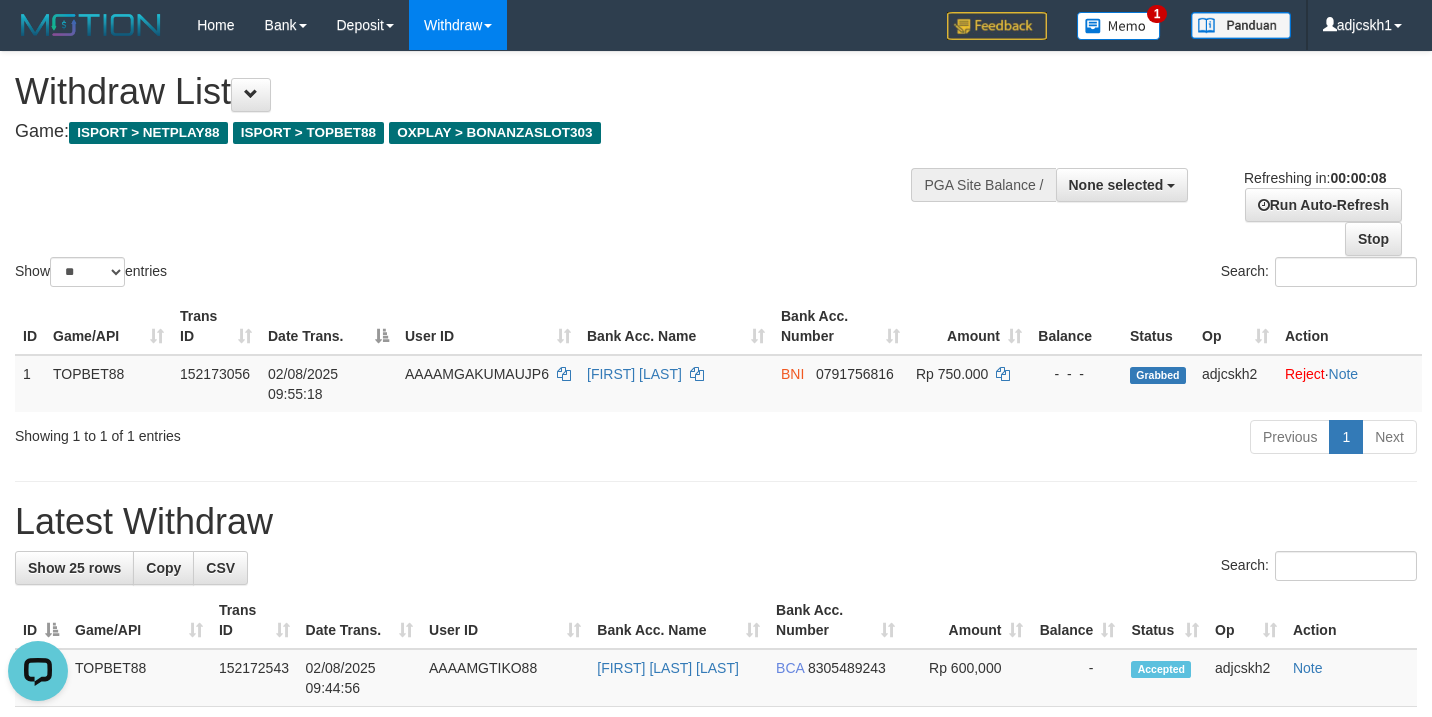scroll, scrollTop: 0, scrollLeft: 0, axis: both 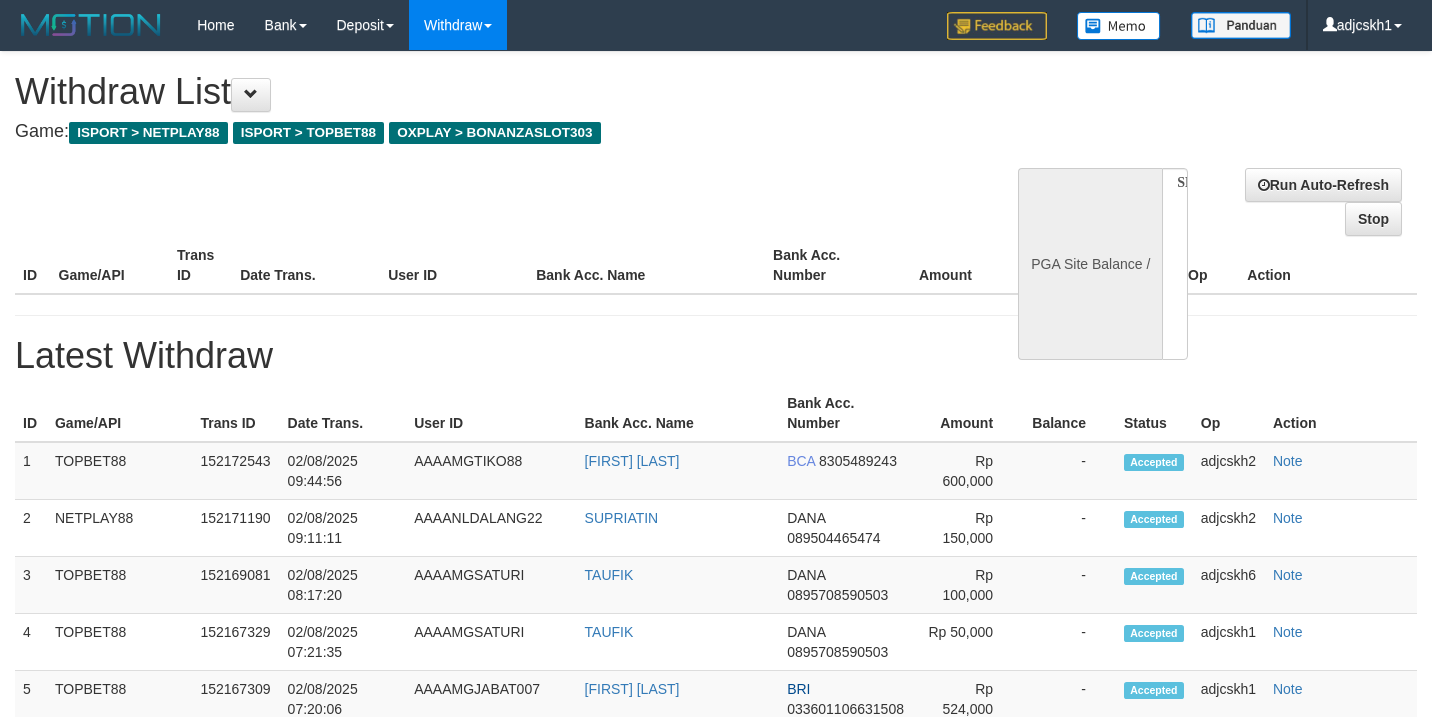 select 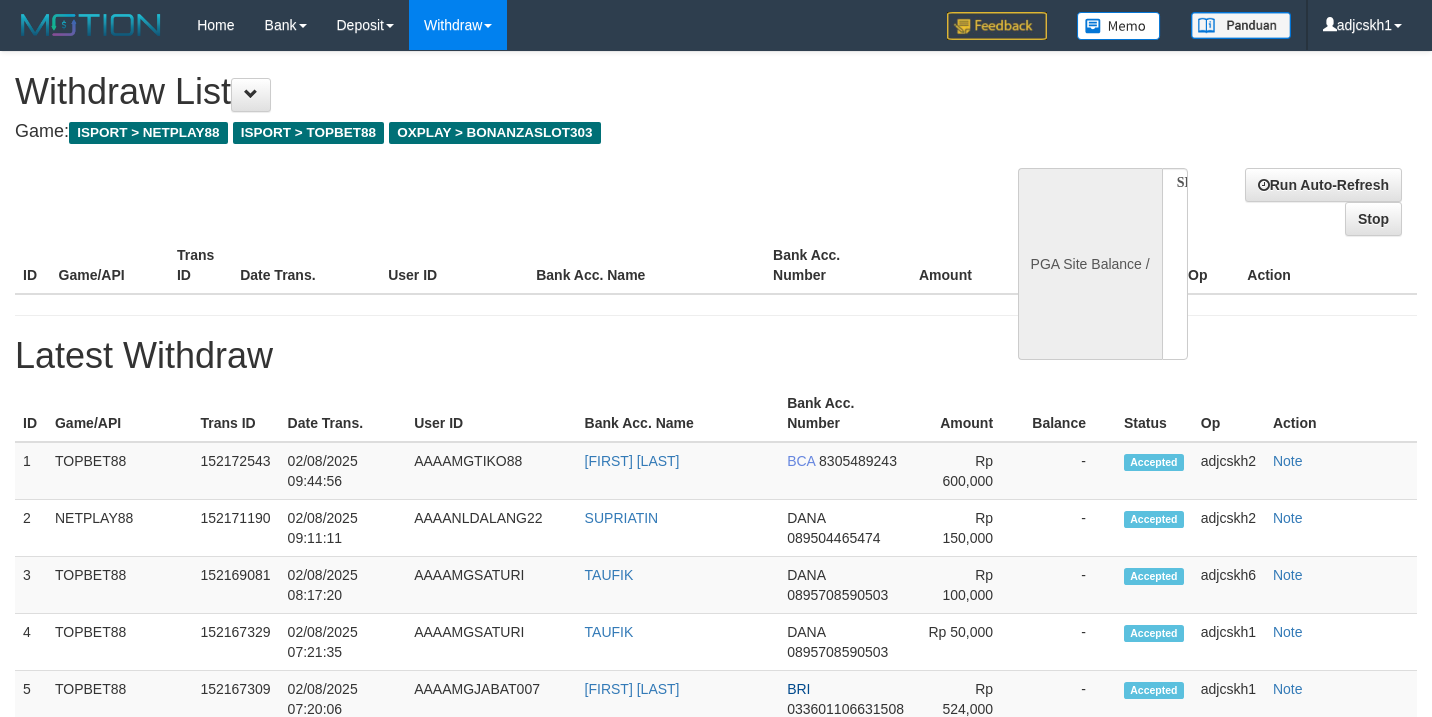 scroll, scrollTop: 0, scrollLeft: 0, axis: both 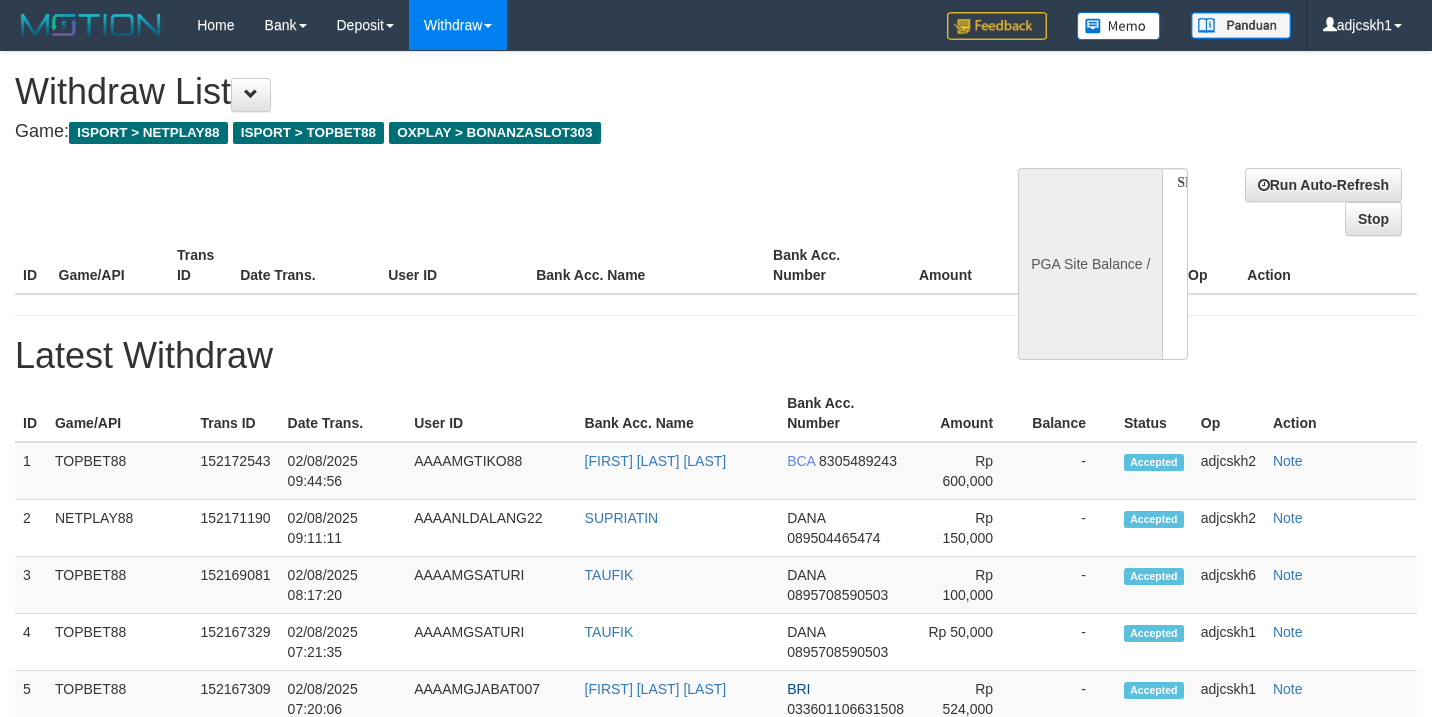select 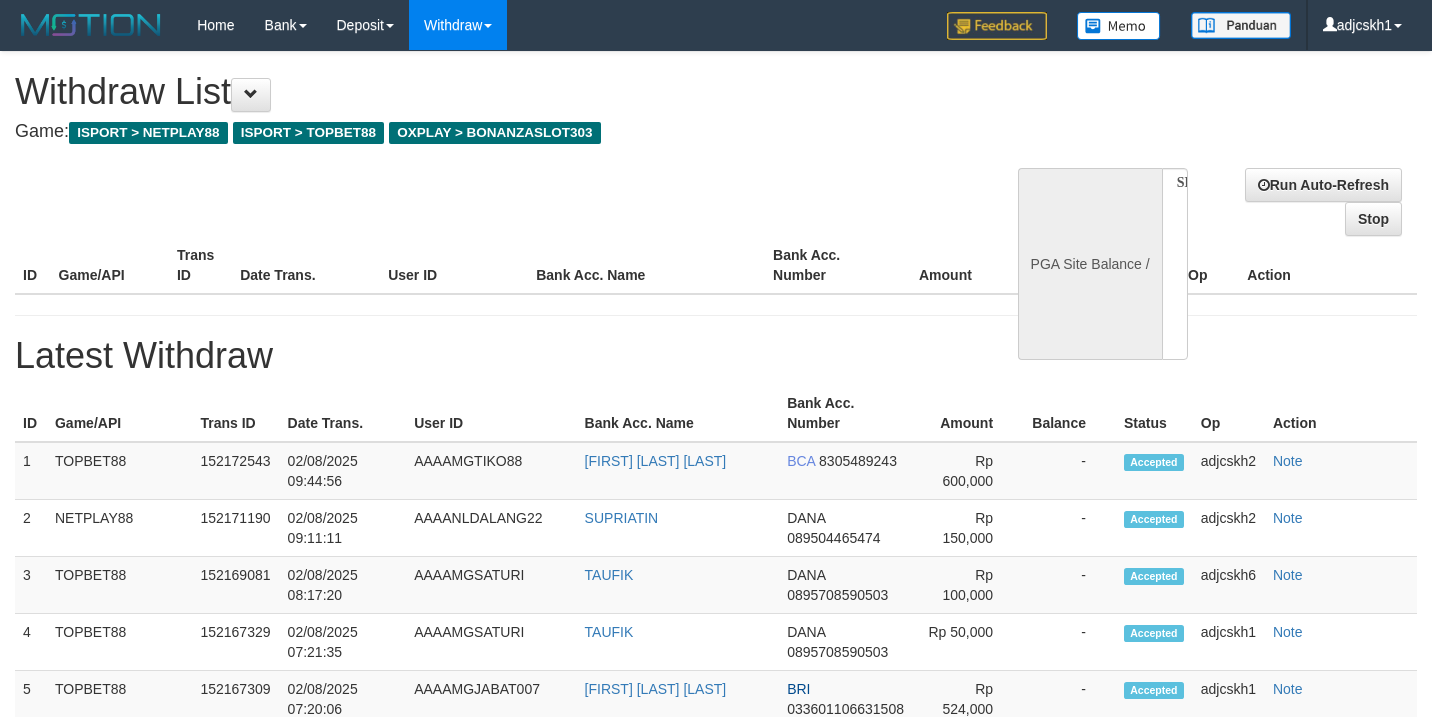 scroll, scrollTop: 0, scrollLeft: 0, axis: both 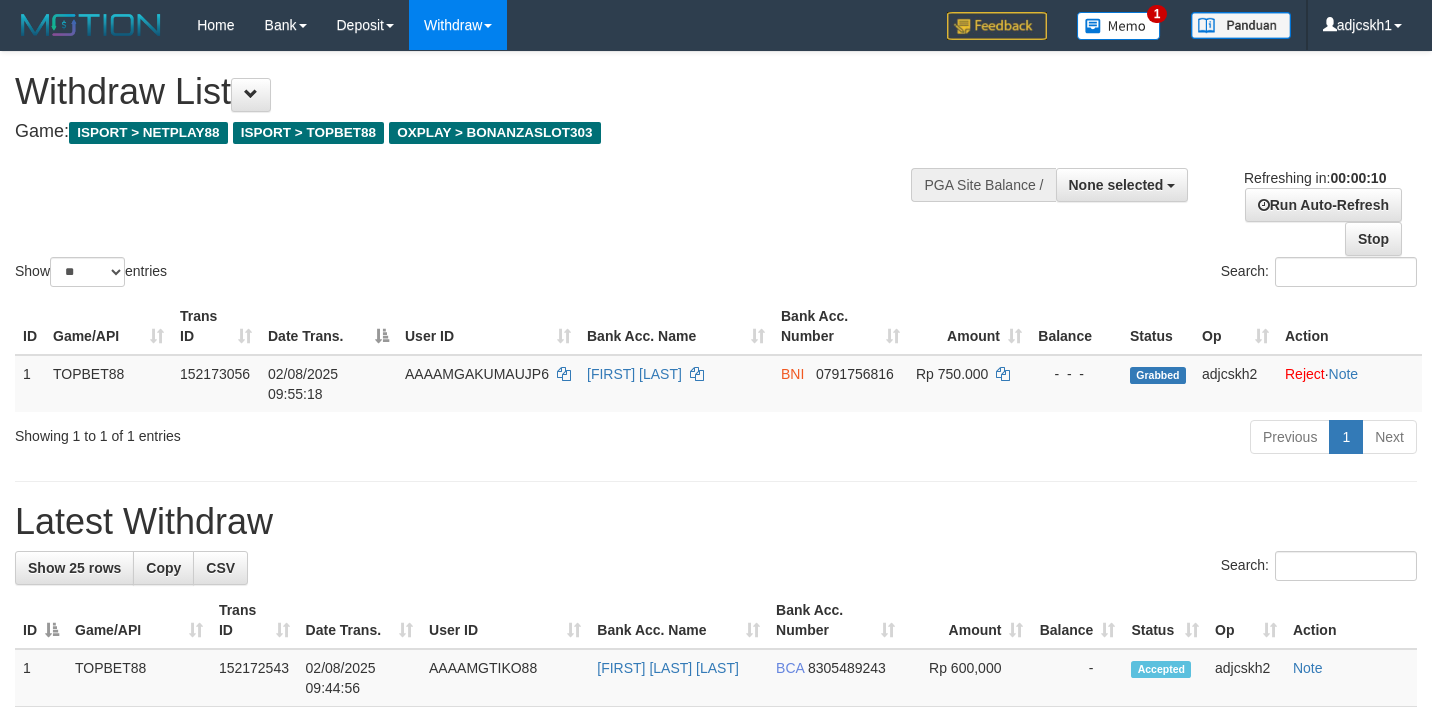 select 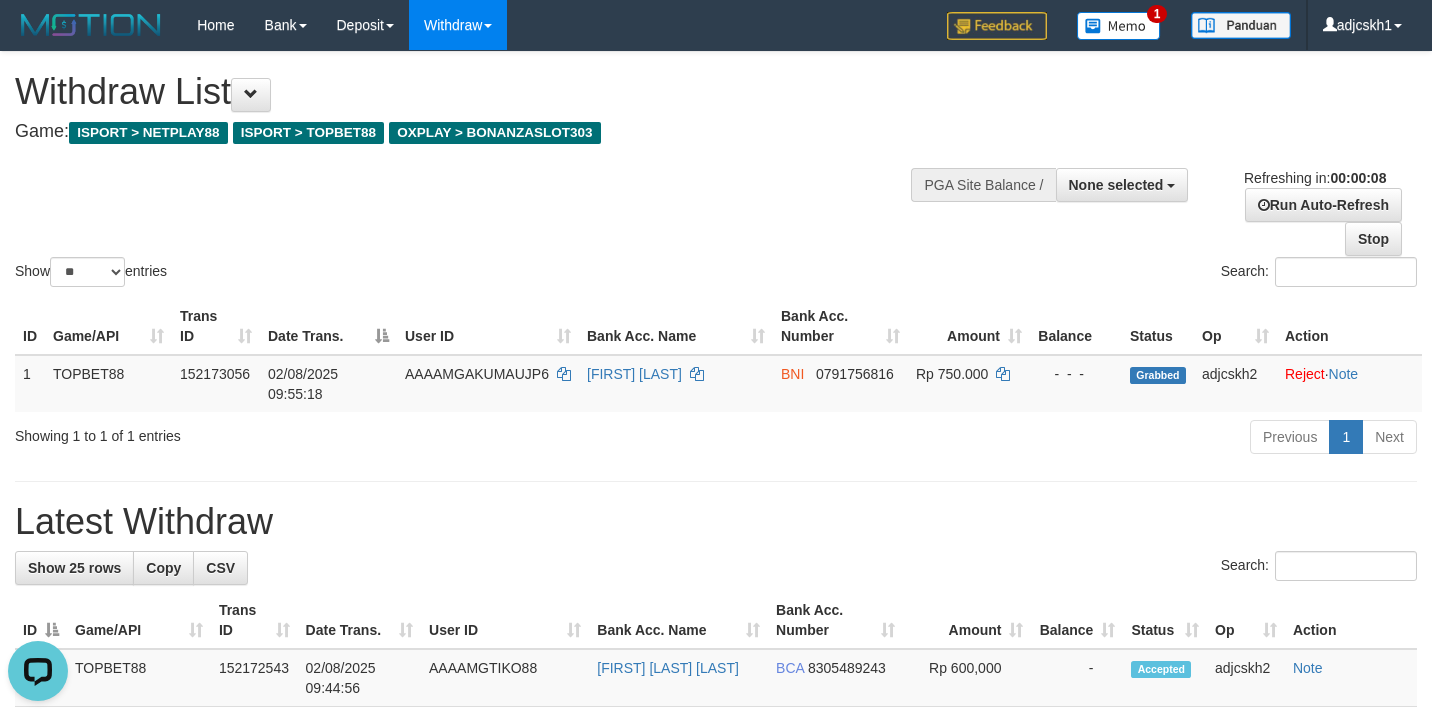 scroll, scrollTop: 0, scrollLeft: 0, axis: both 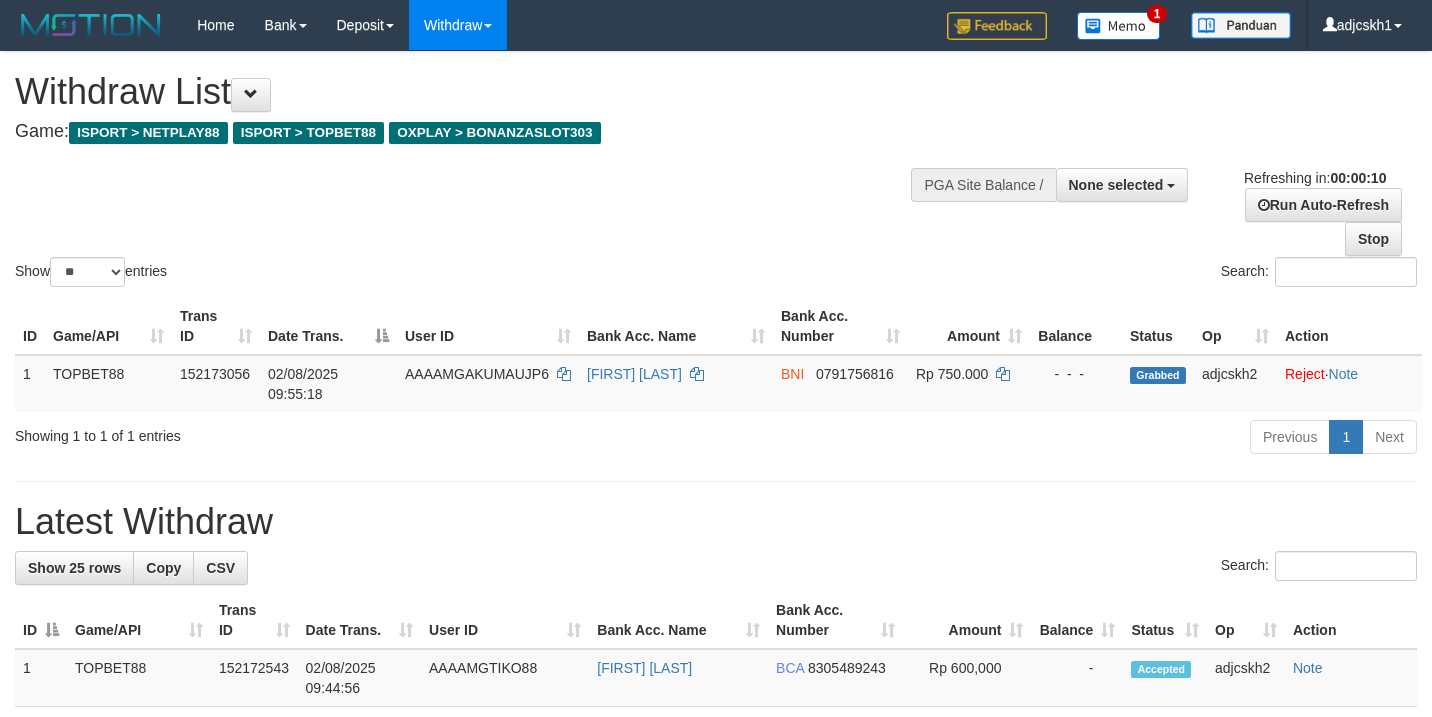 select 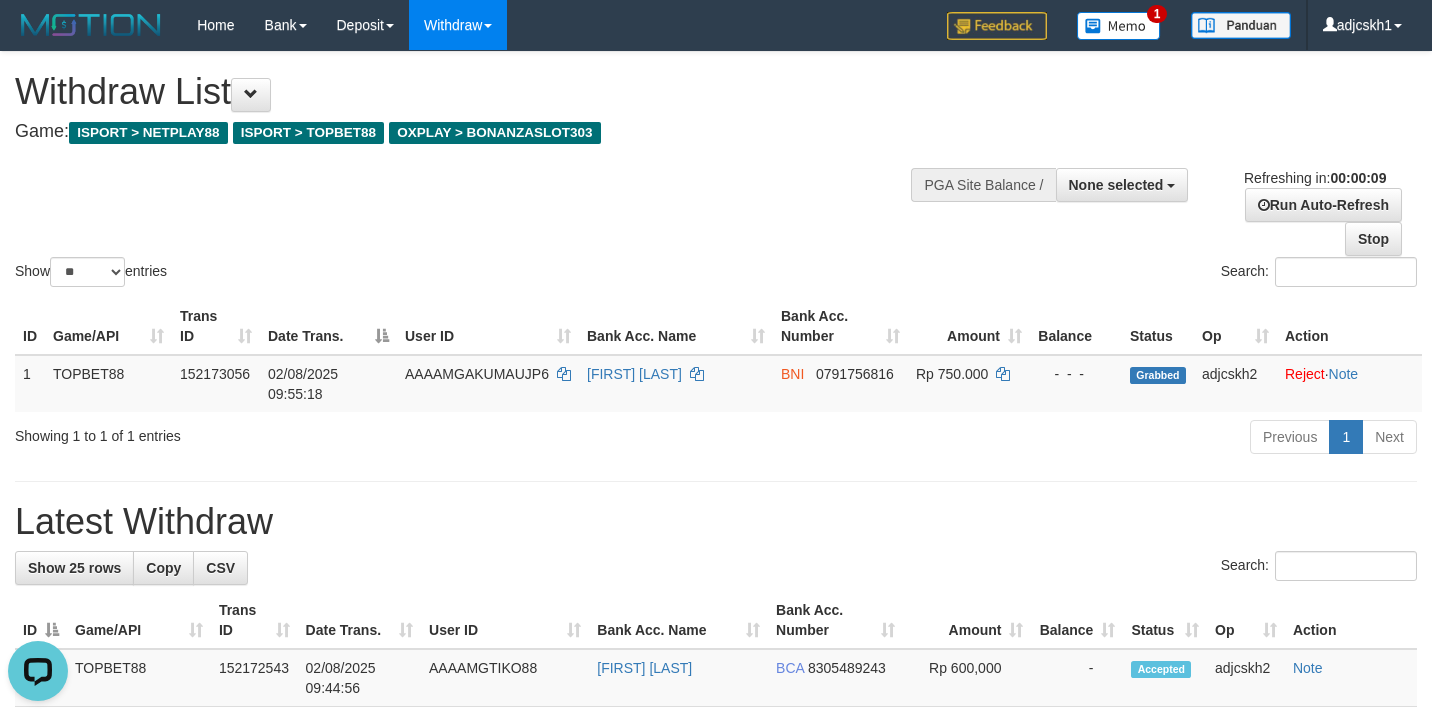 scroll, scrollTop: 0, scrollLeft: 0, axis: both 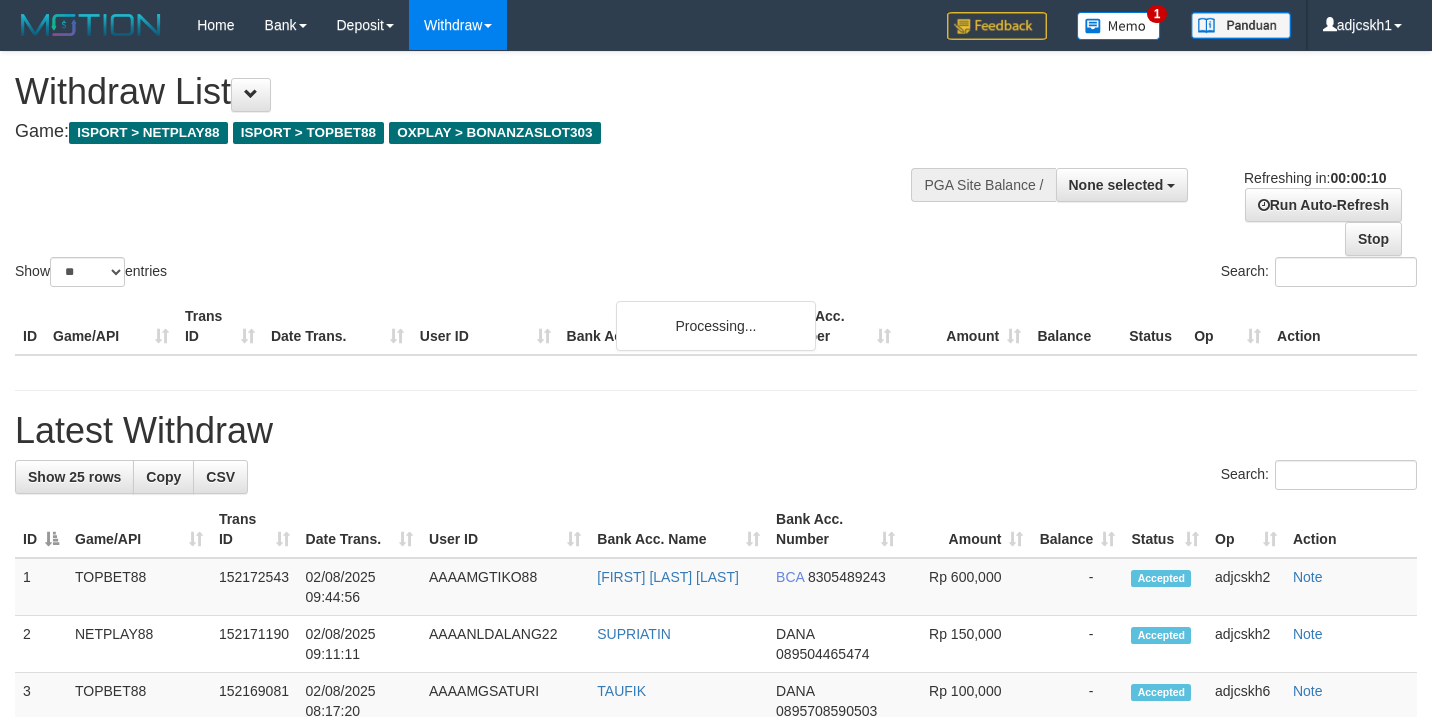 select 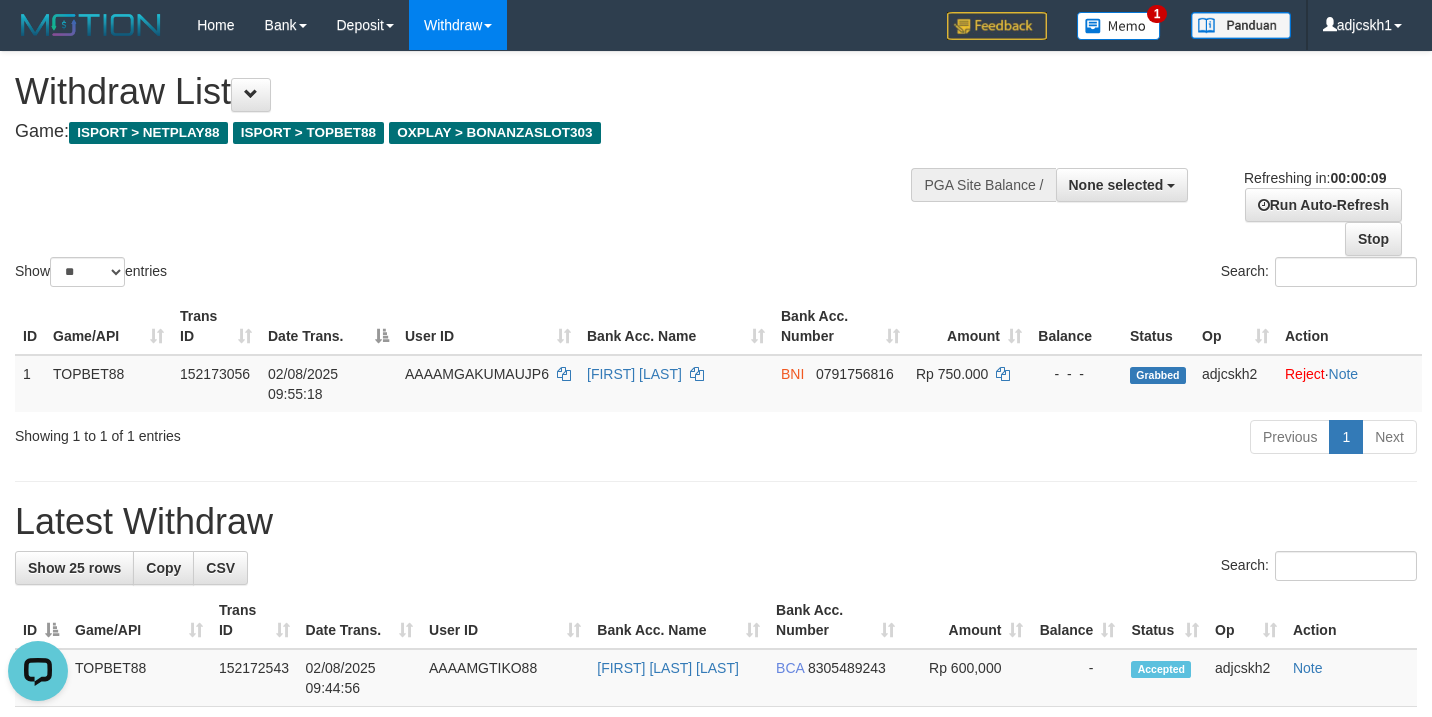 scroll, scrollTop: 0, scrollLeft: 0, axis: both 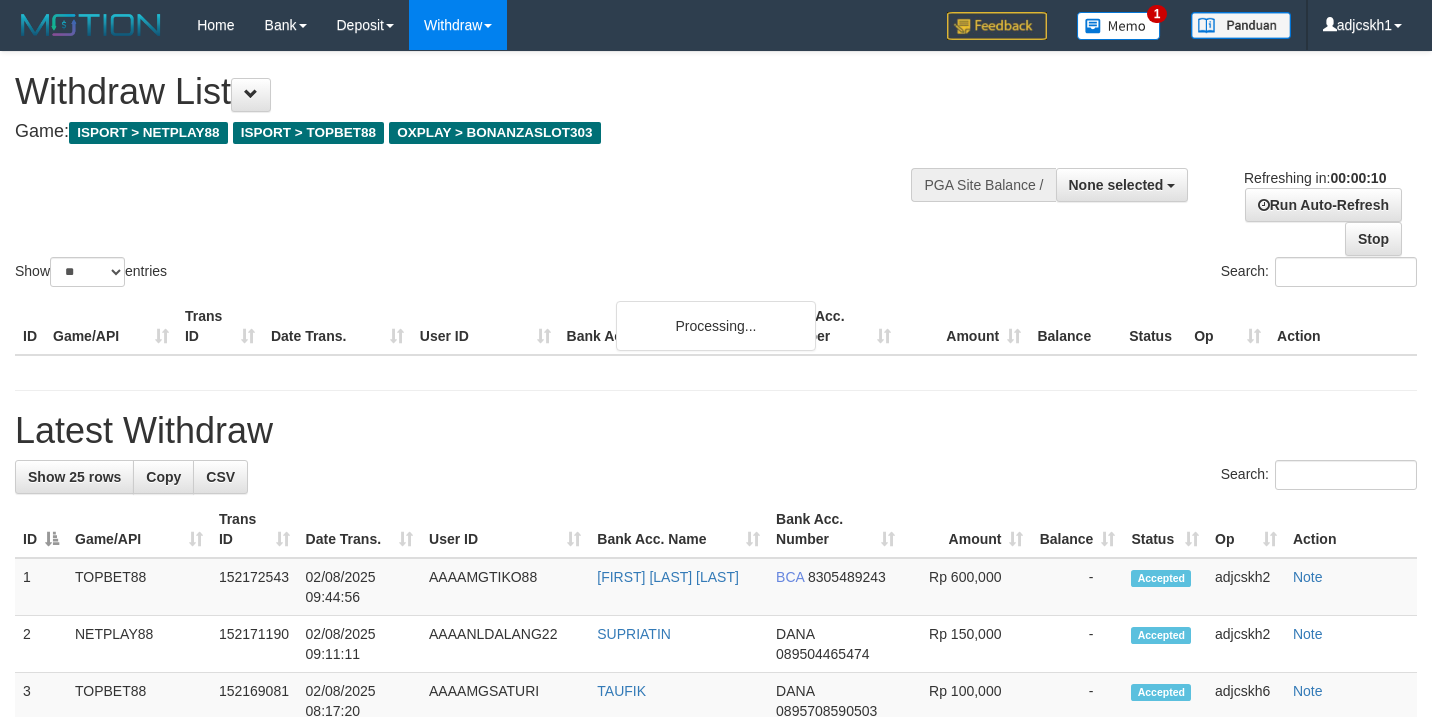 select 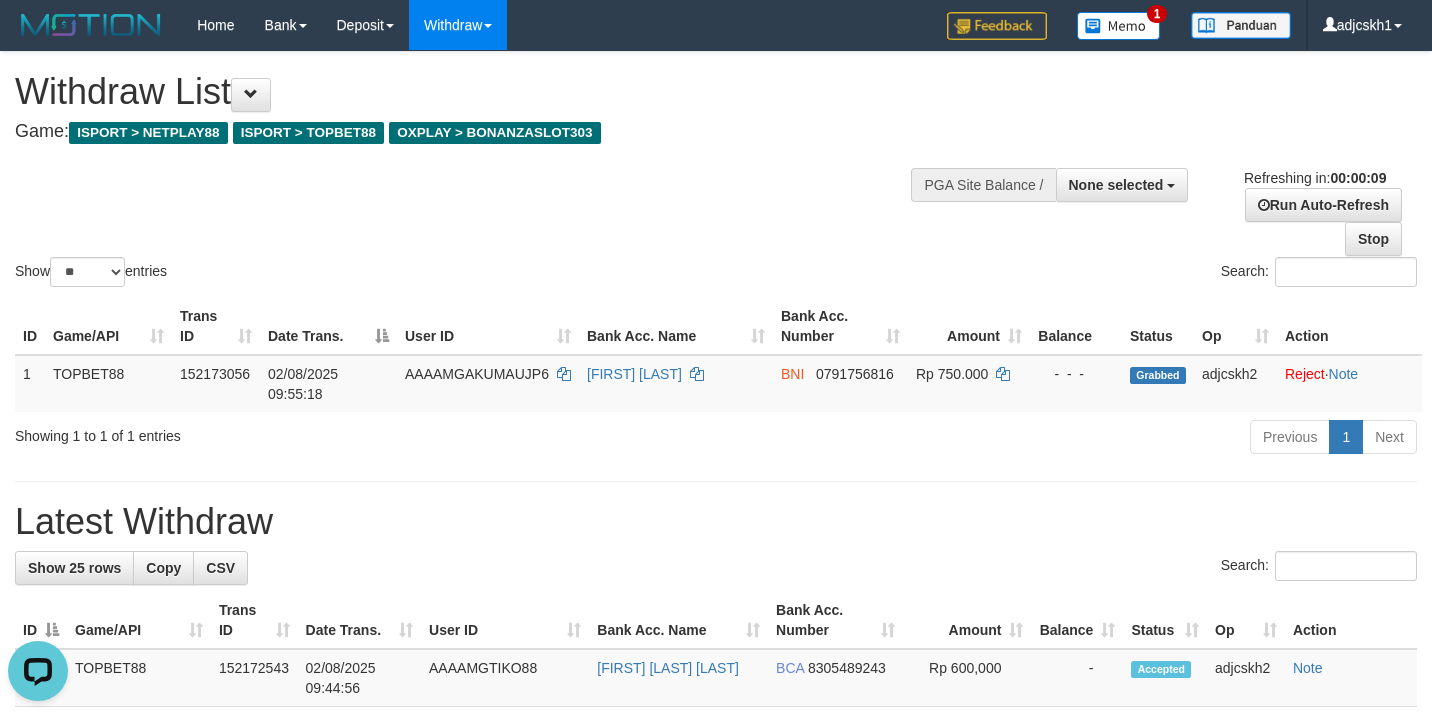 scroll, scrollTop: 0, scrollLeft: 0, axis: both 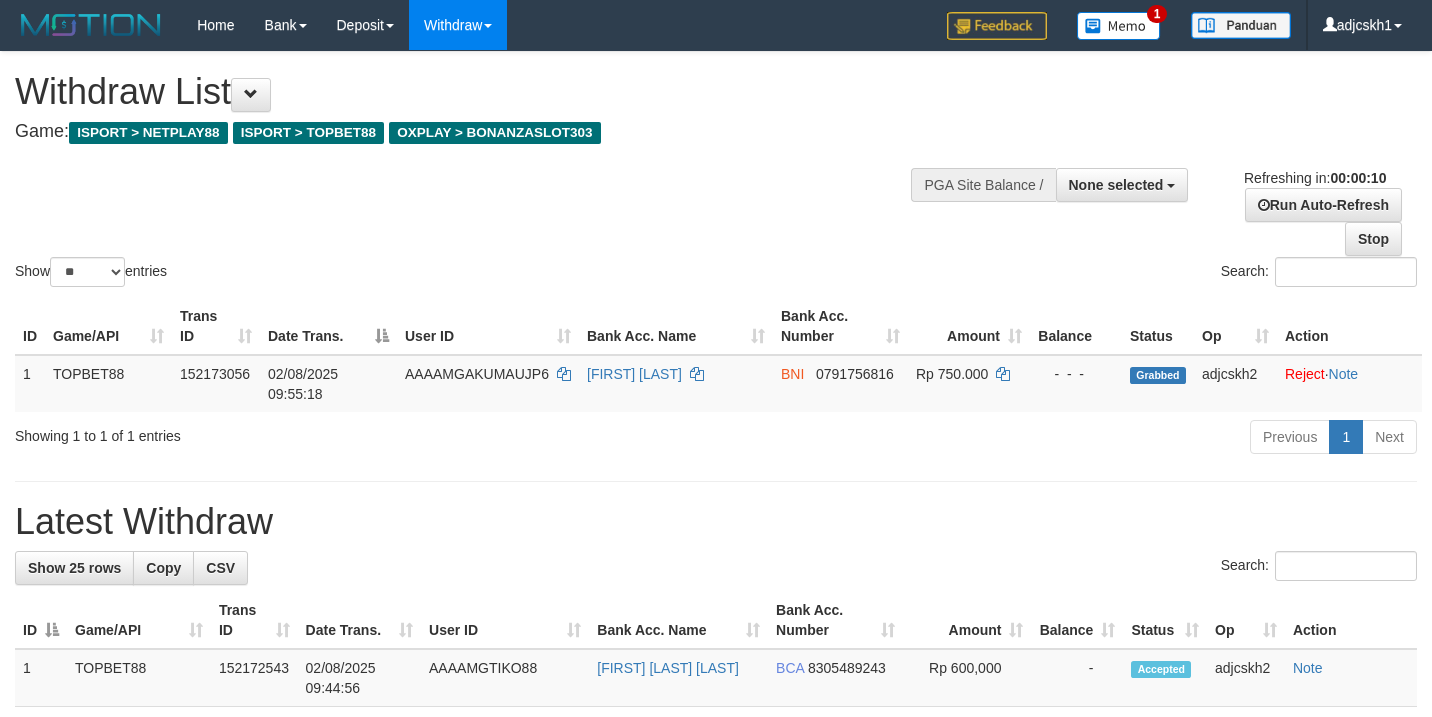 select 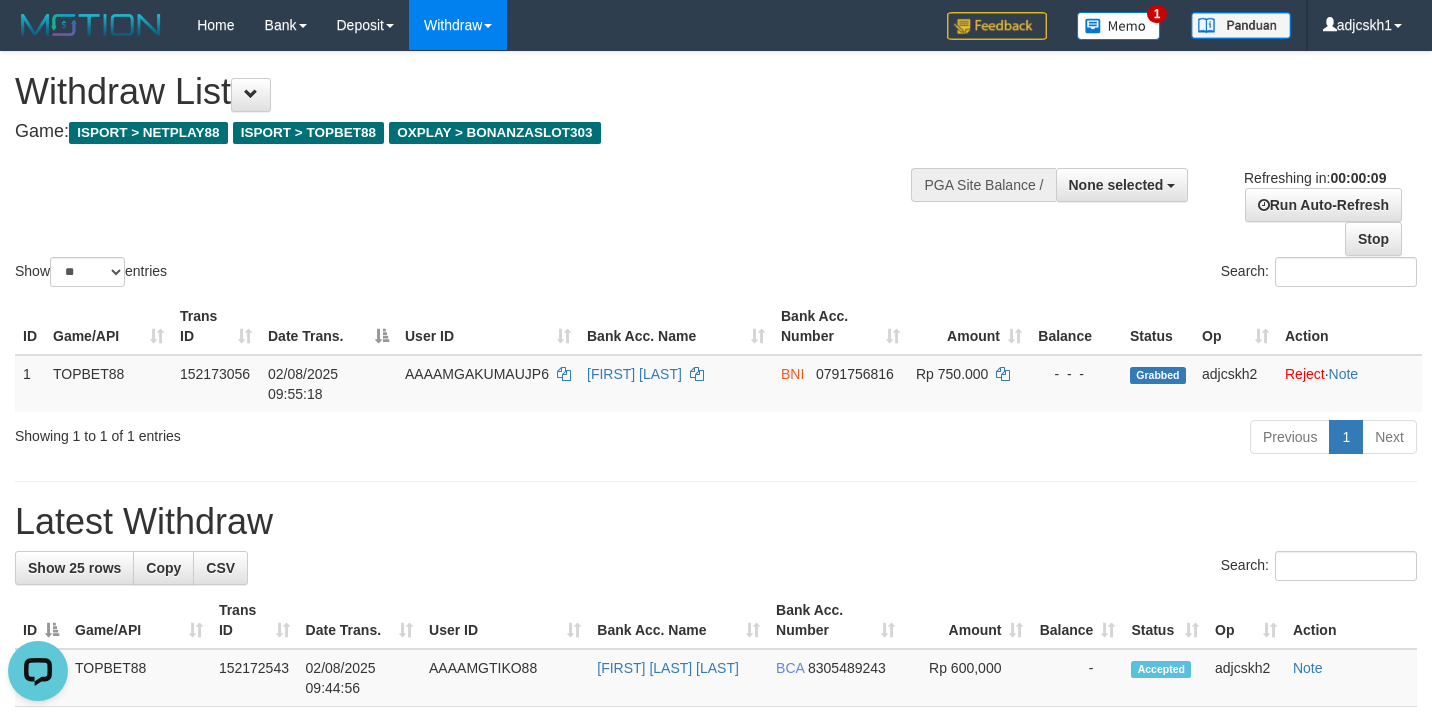 scroll, scrollTop: 0, scrollLeft: 0, axis: both 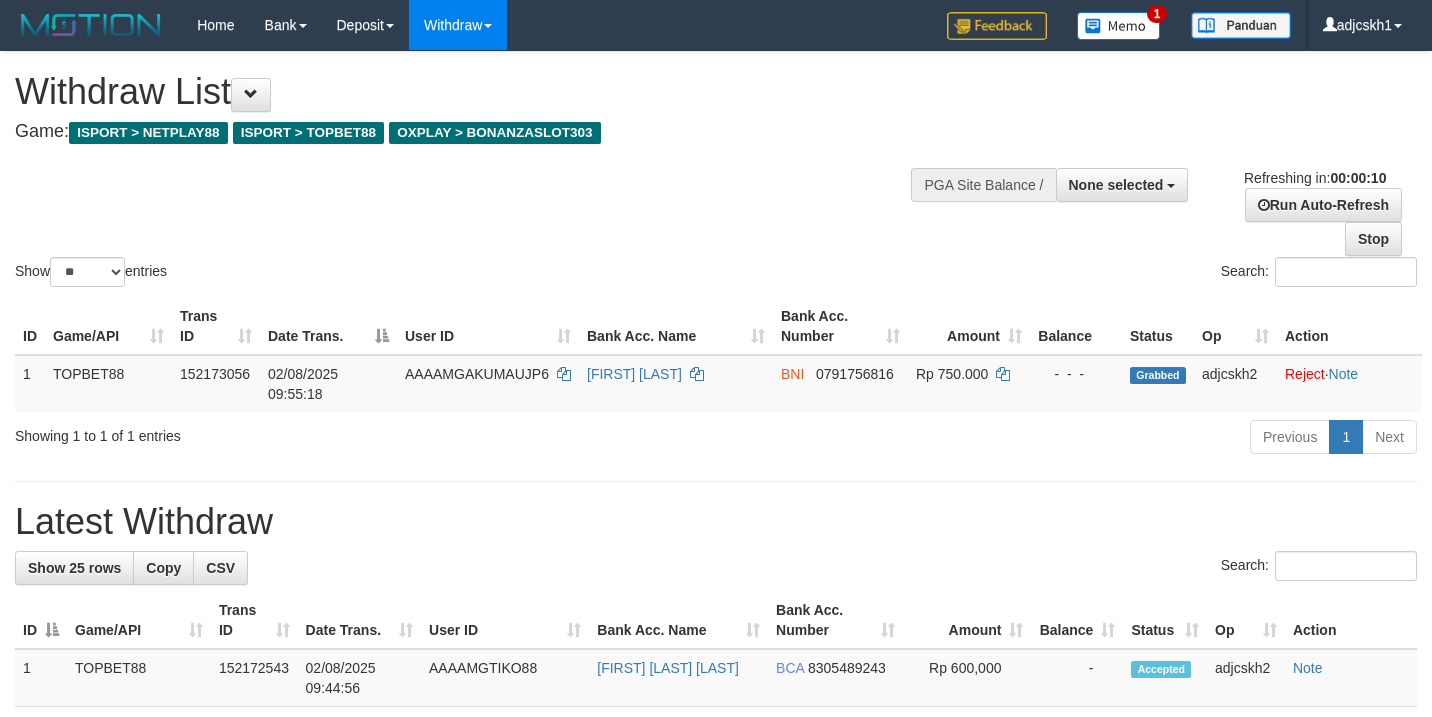 select 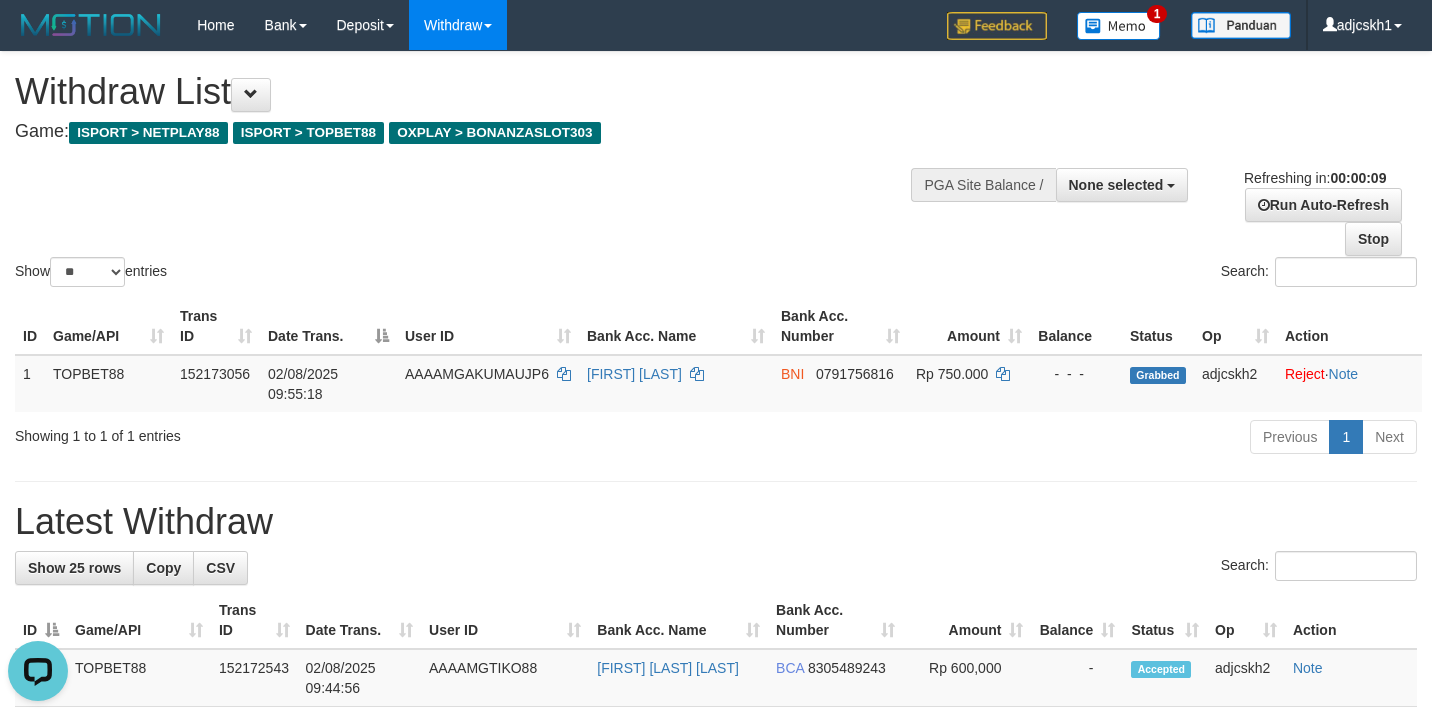 scroll, scrollTop: 0, scrollLeft: 0, axis: both 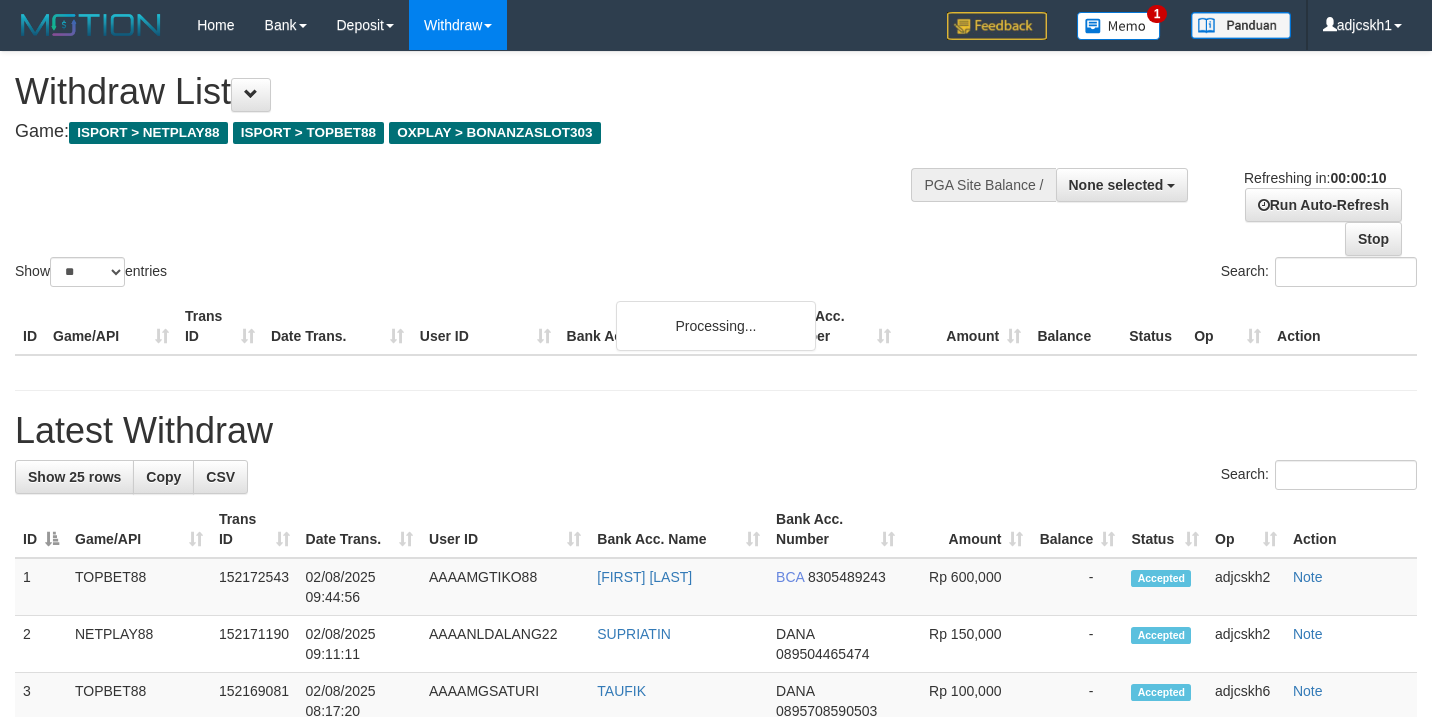 select 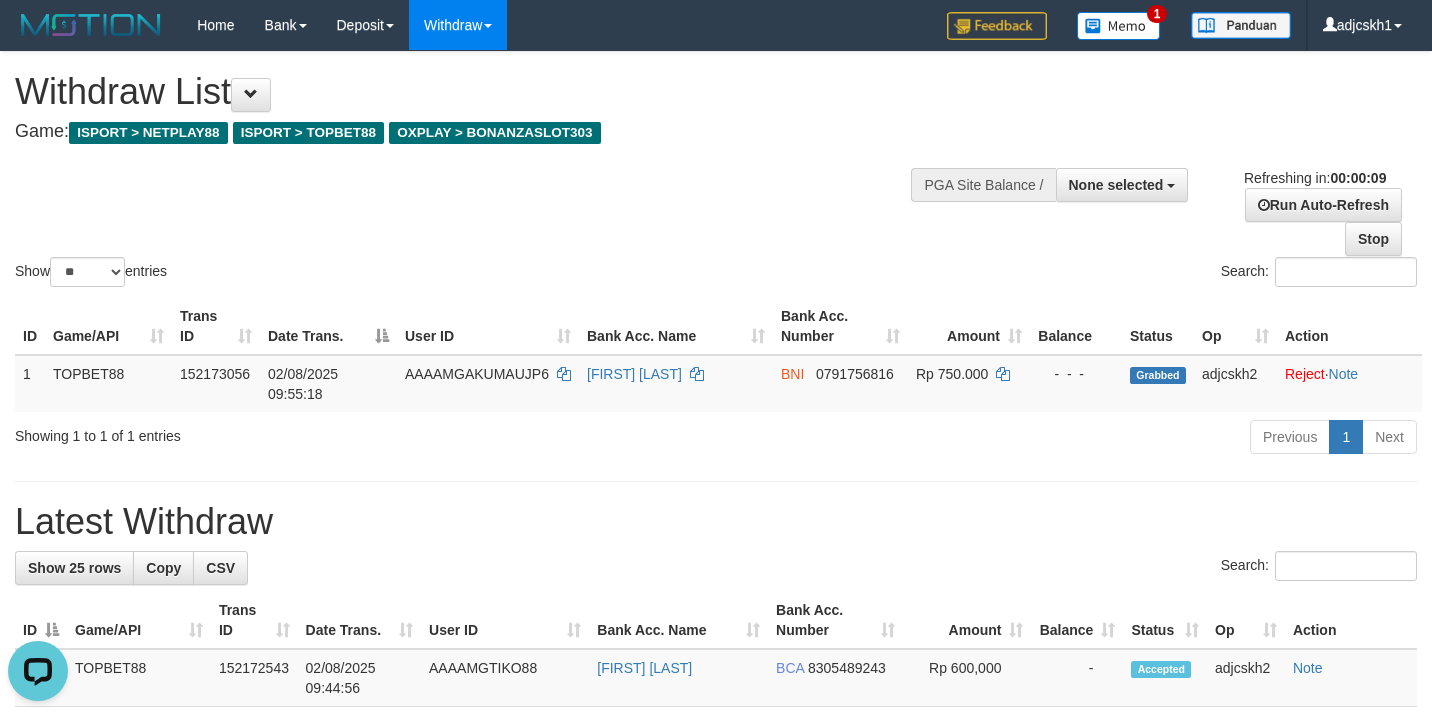 scroll, scrollTop: 0, scrollLeft: 0, axis: both 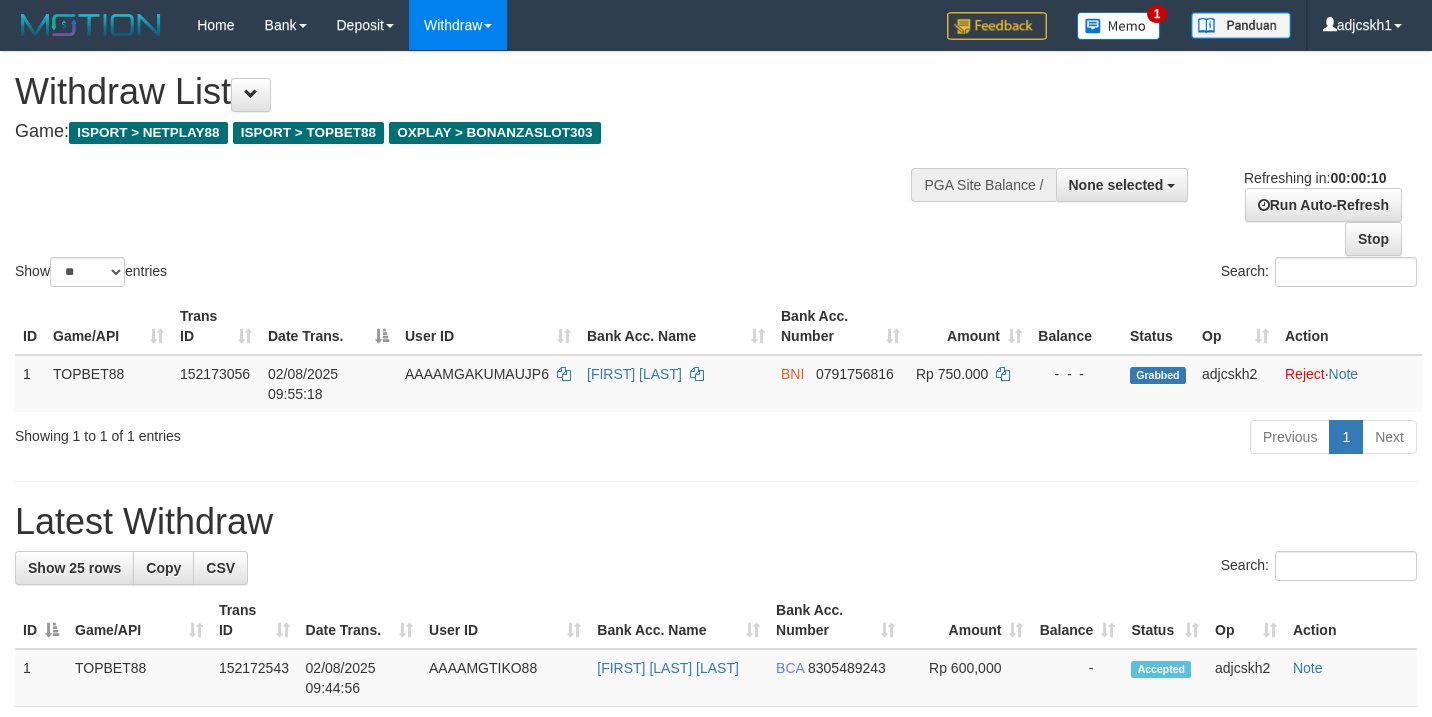 select 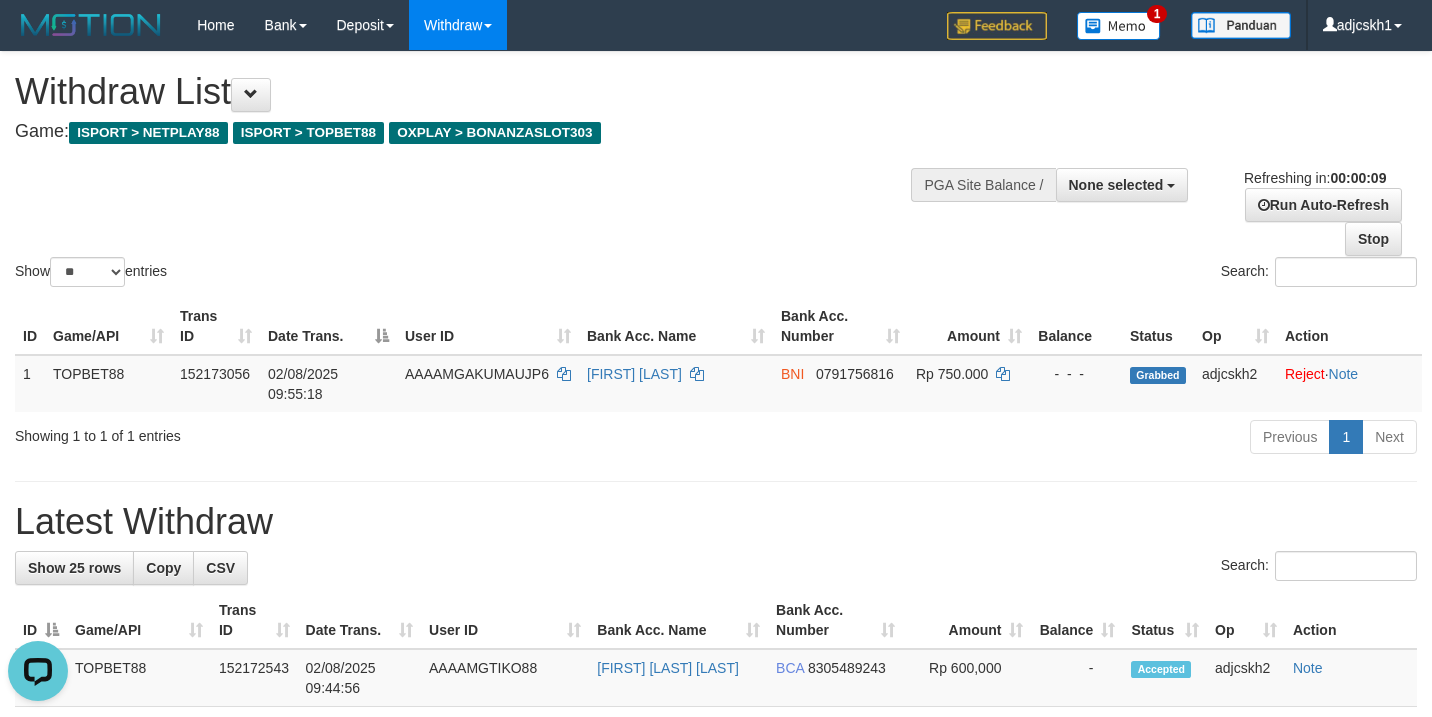 scroll, scrollTop: 0, scrollLeft: 0, axis: both 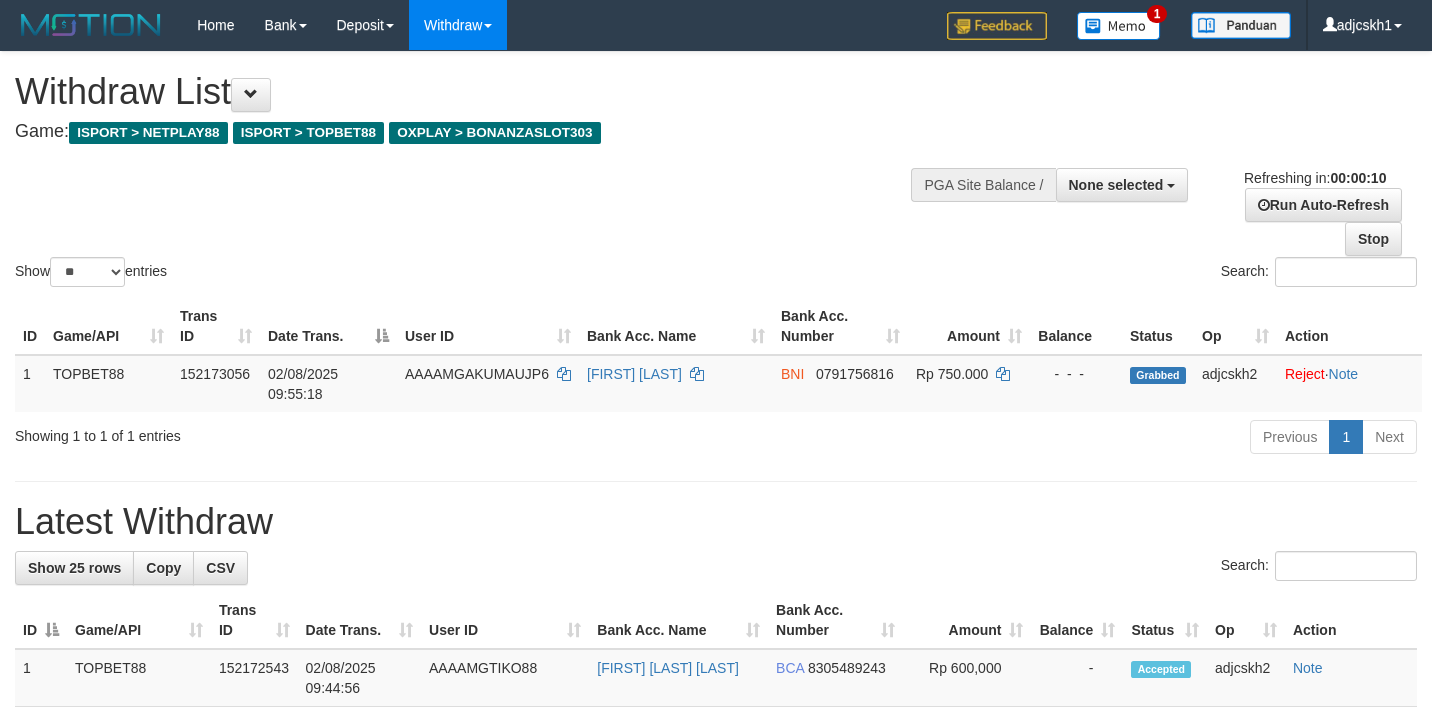 select 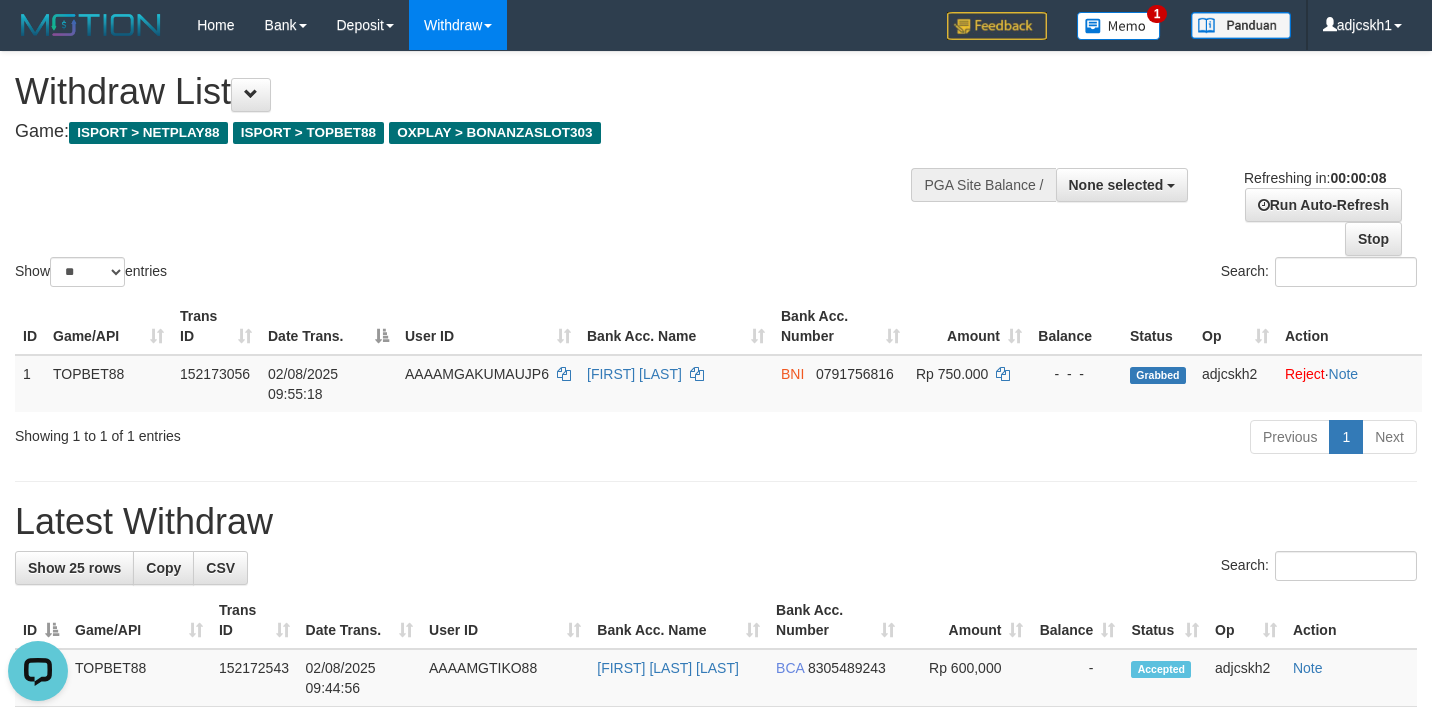 scroll, scrollTop: 0, scrollLeft: 0, axis: both 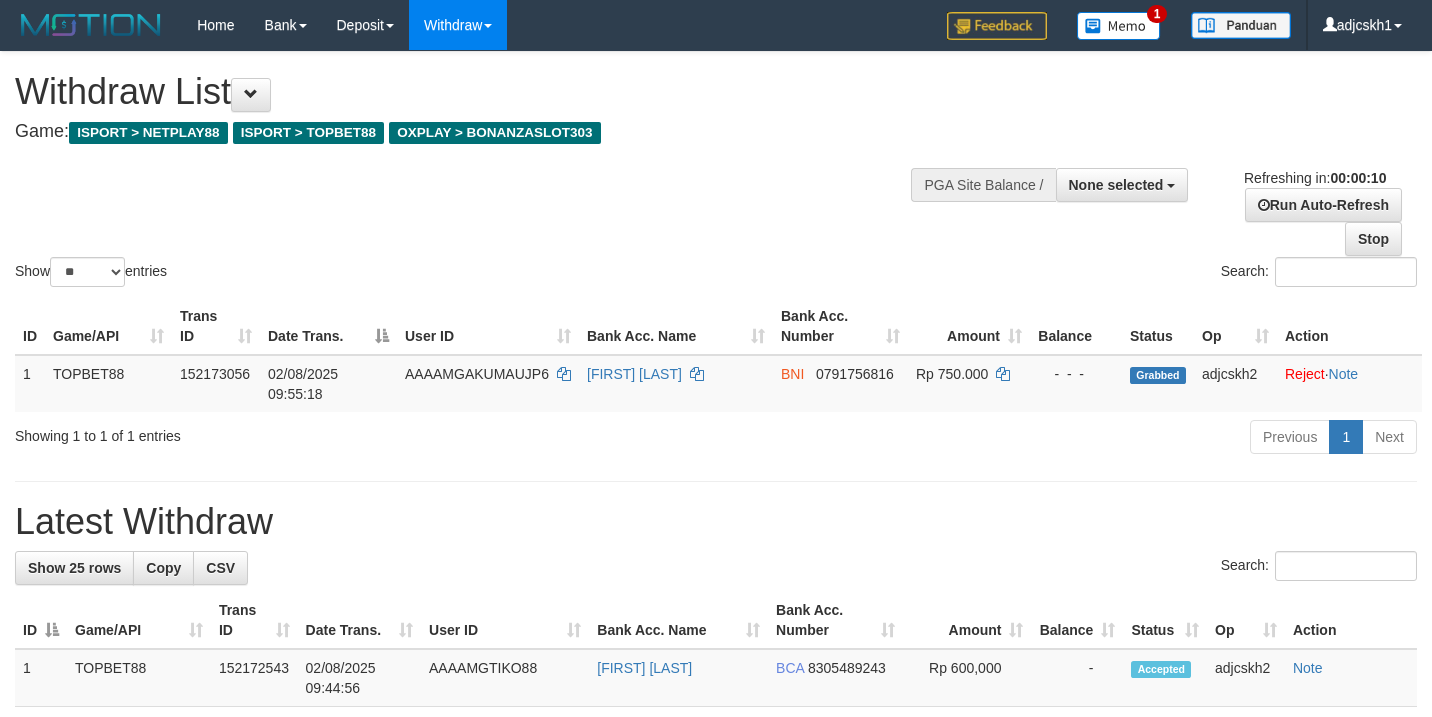 select 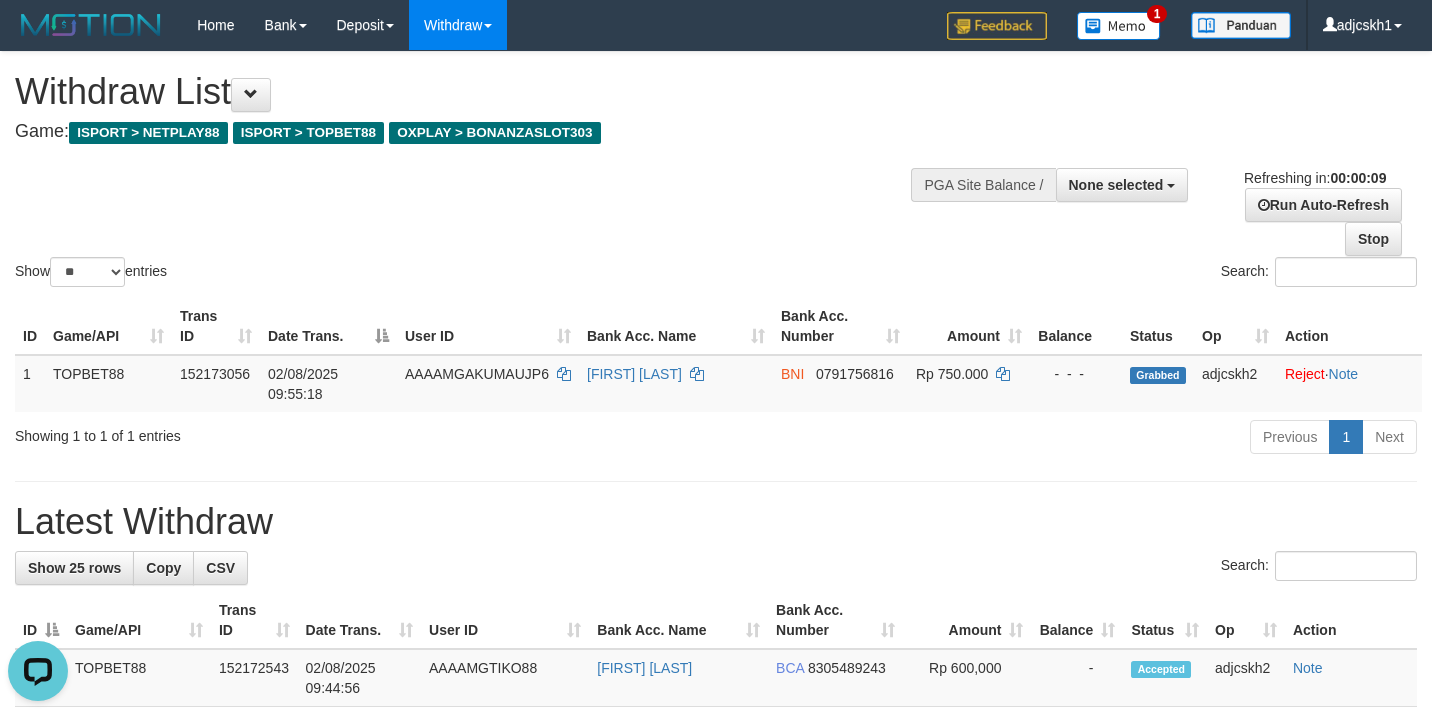 scroll, scrollTop: 0, scrollLeft: 0, axis: both 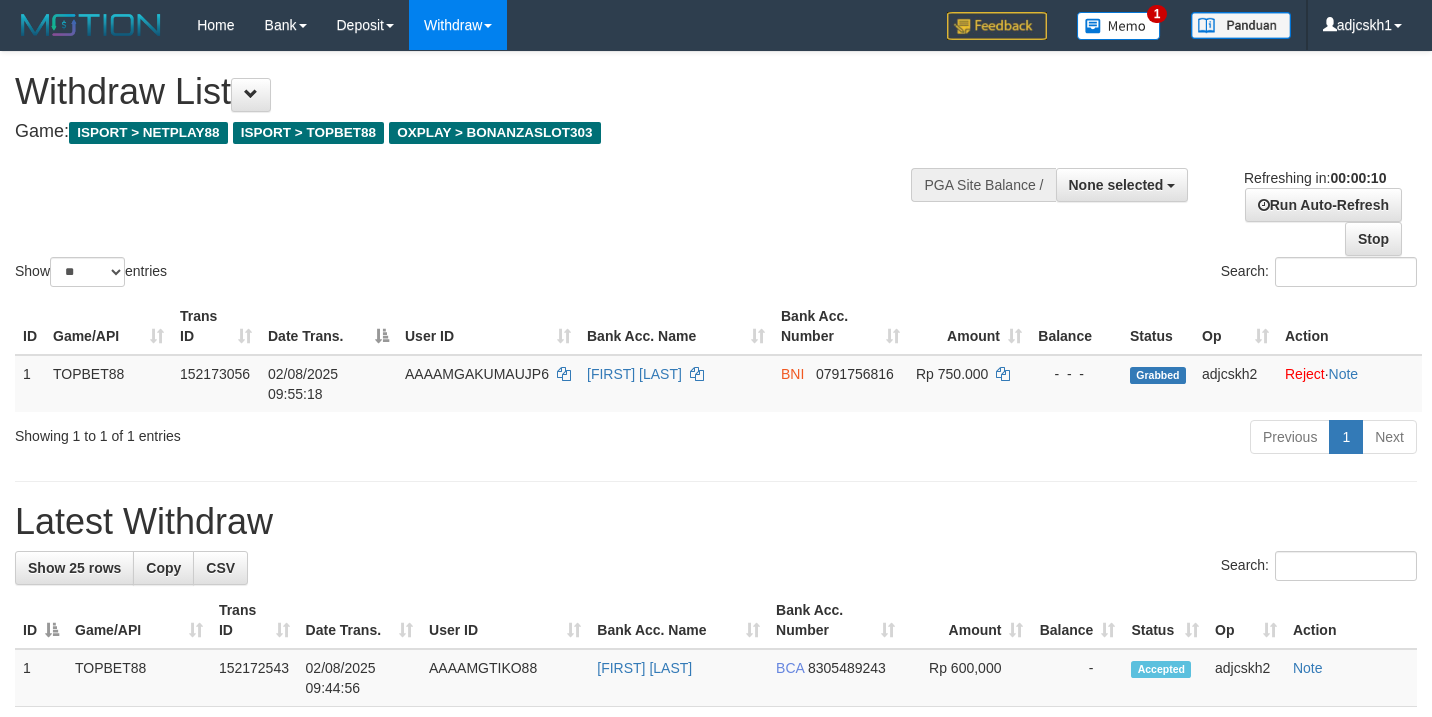 select 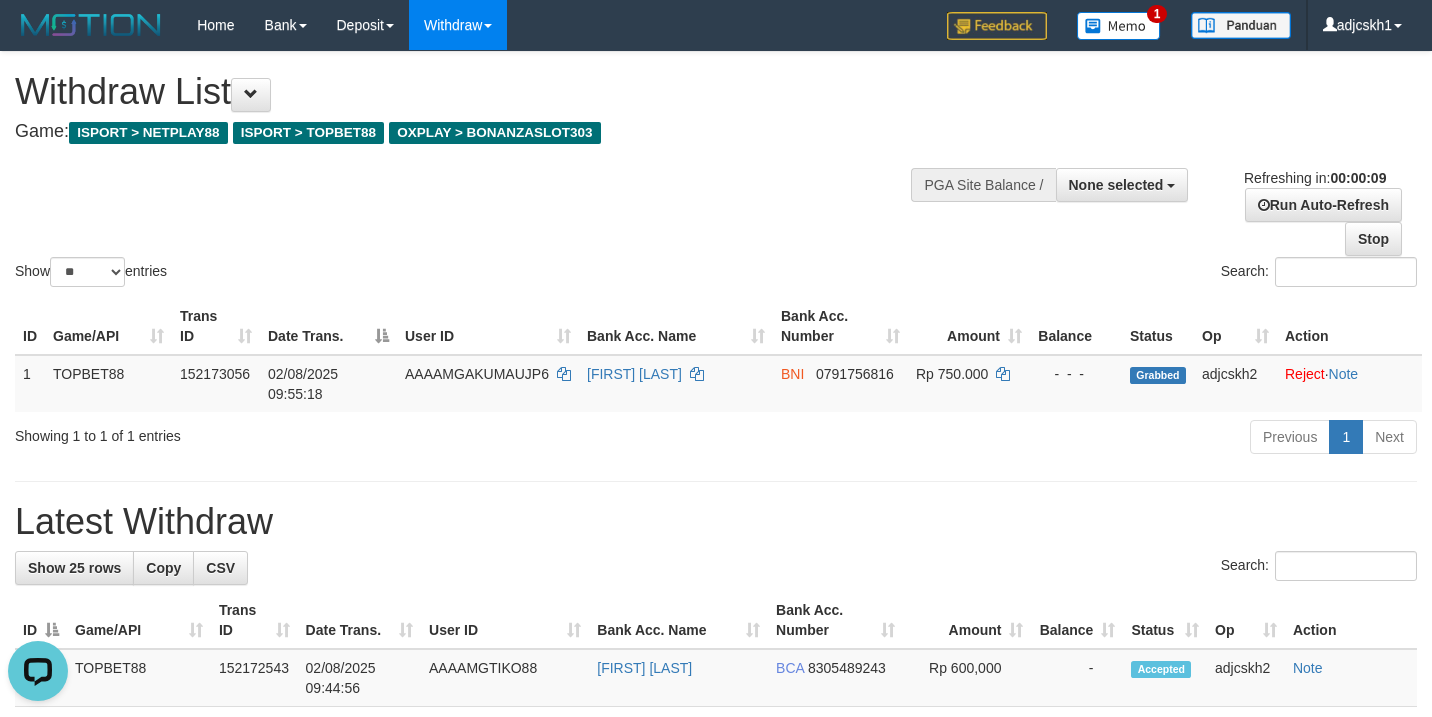 scroll, scrollTop: 0, scrollLeft: 0, axis: both 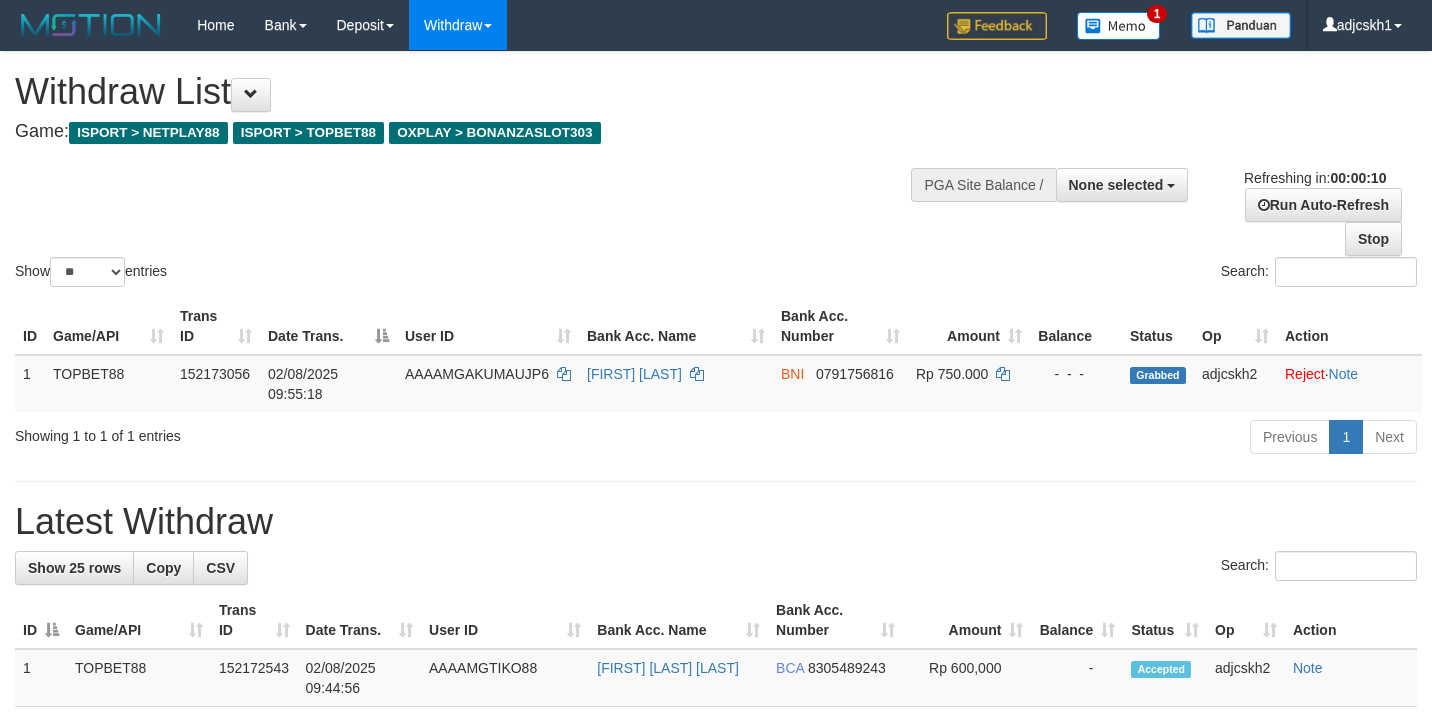 select 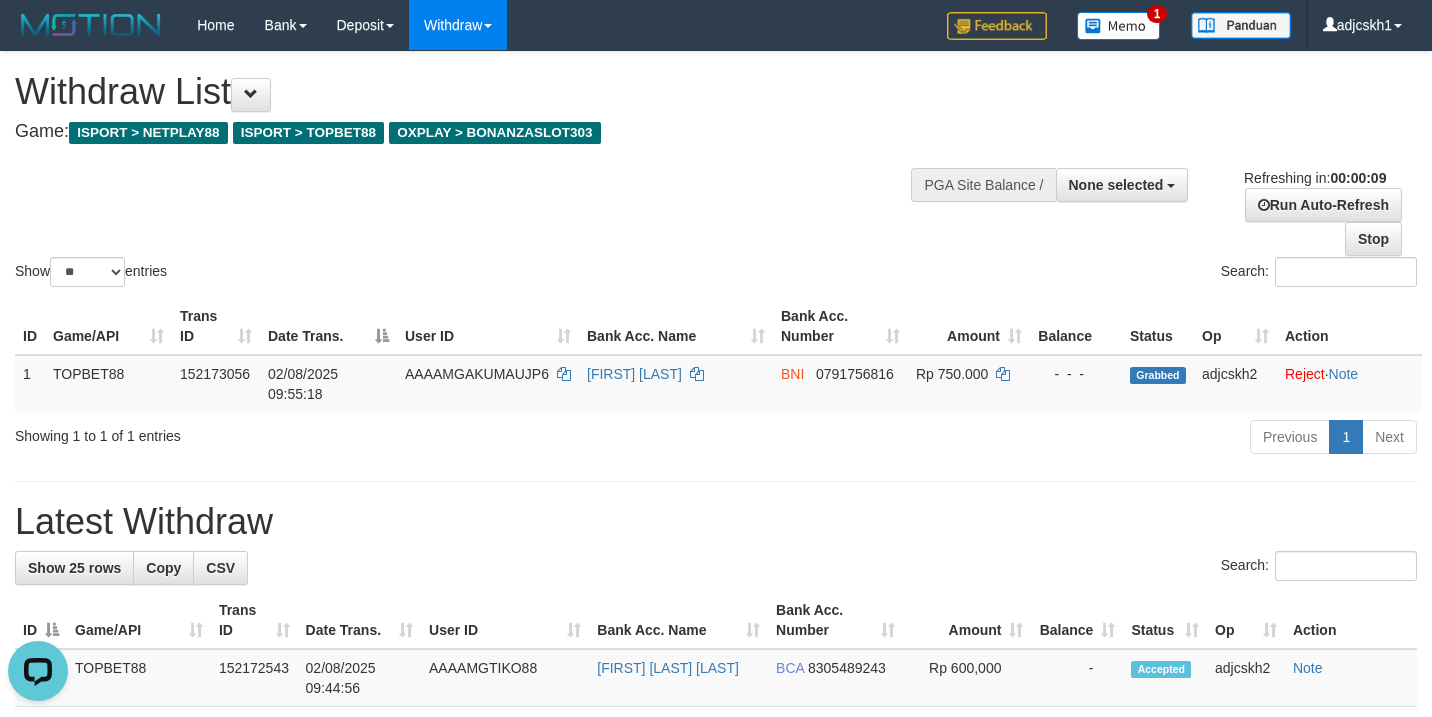 scroll, scrollTop: 0, scrollLeft: 0, axis: both 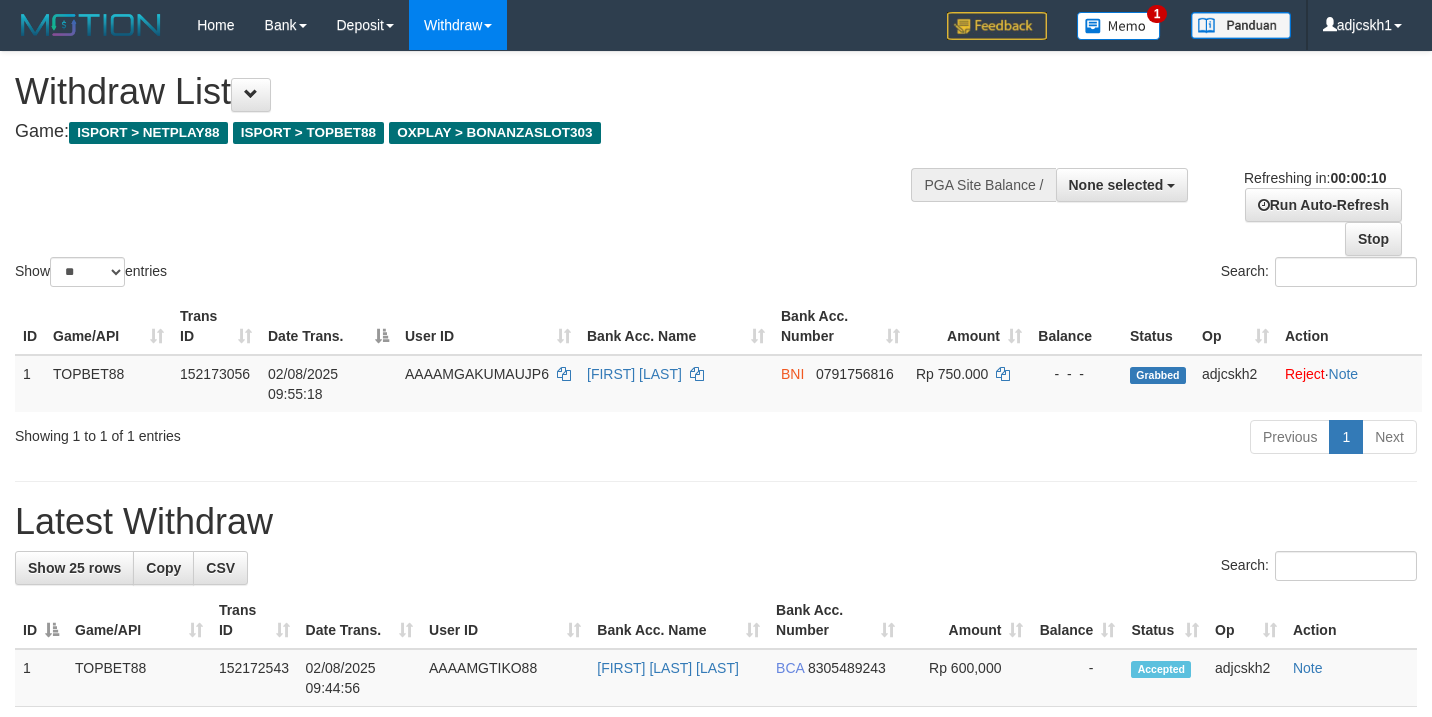 select 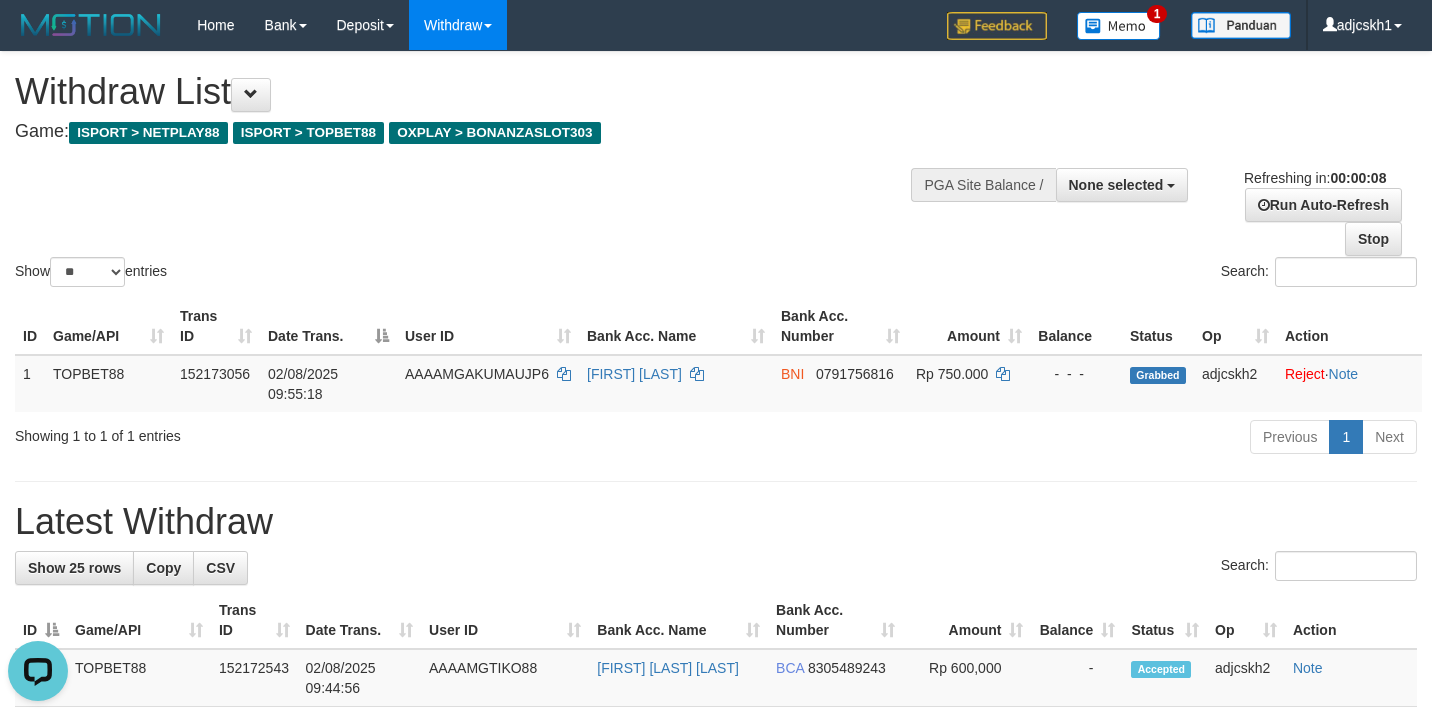scroll, scrollTop: 0, scrollLeft: 0, axis: both 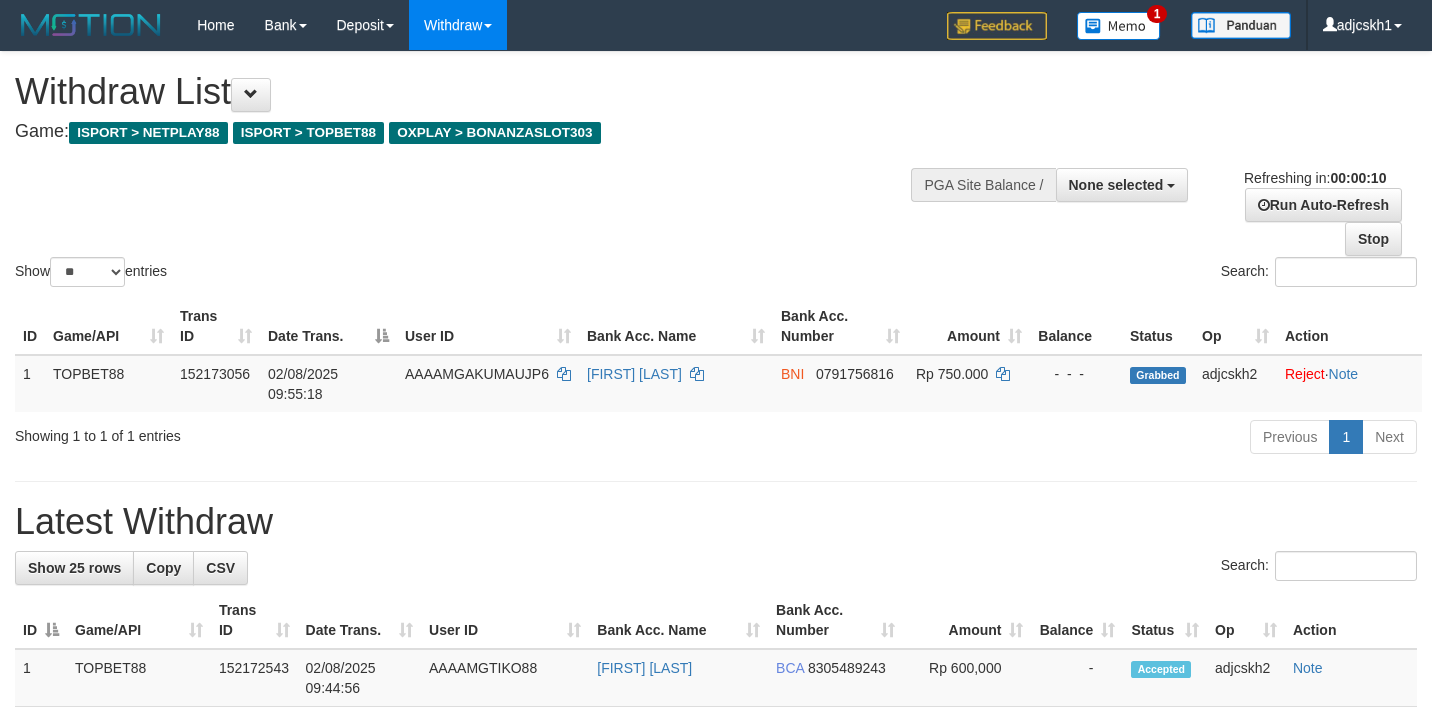 select 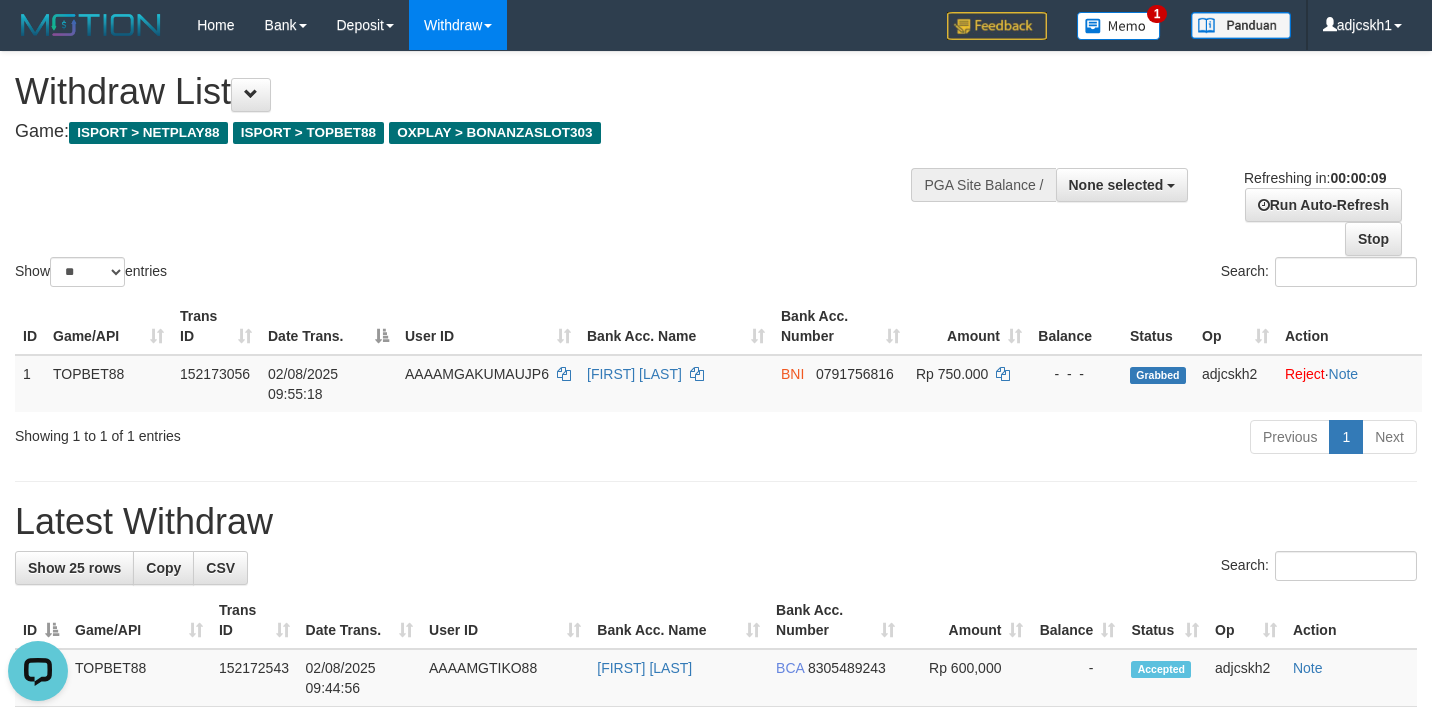 scroll, scrollTop: 0, scrollLeft: 0, axis: both 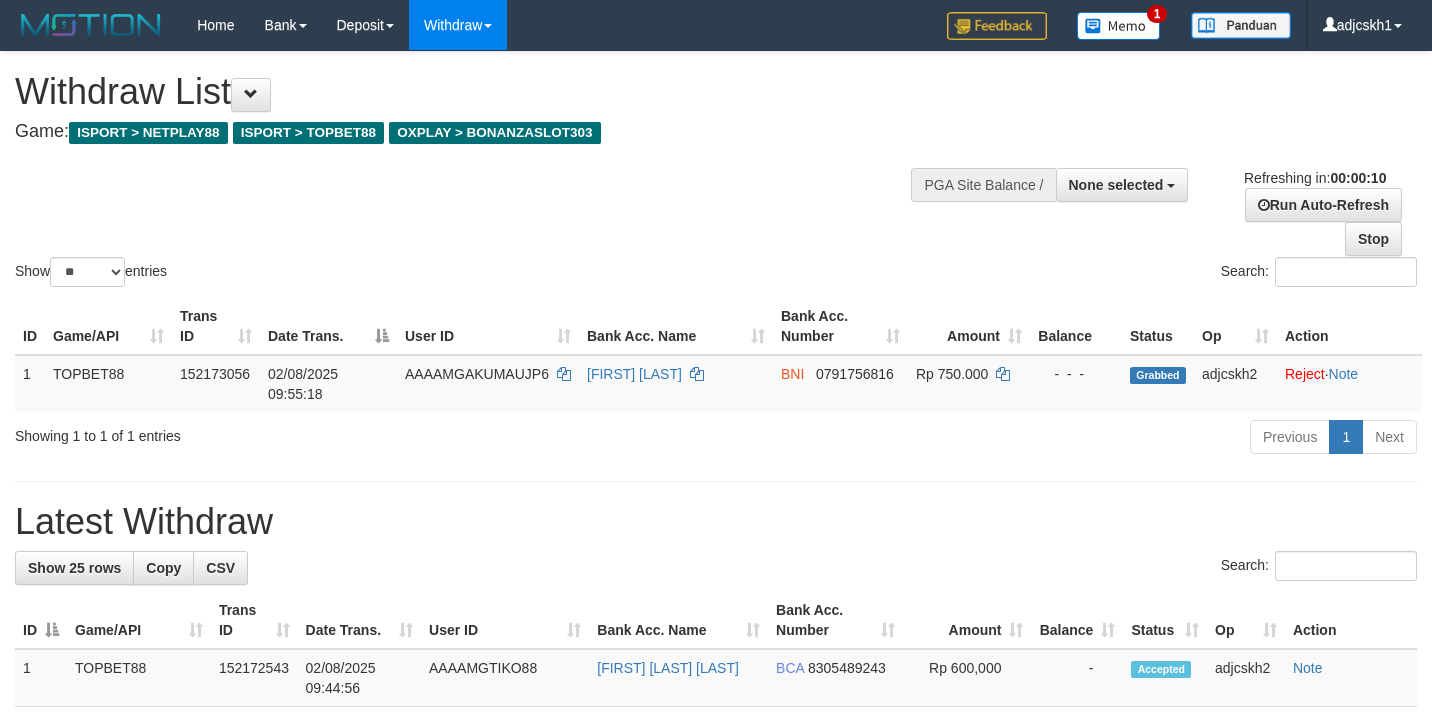 select 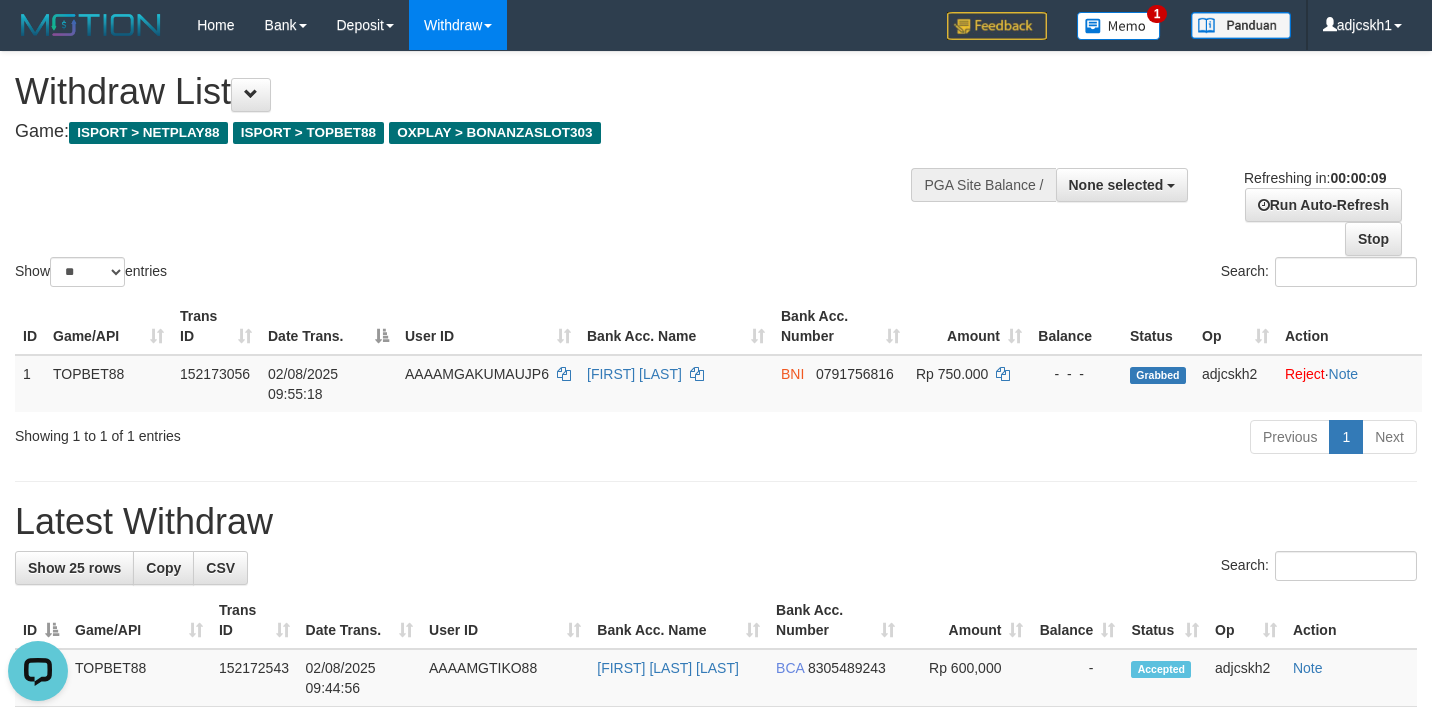 scroll, scrollTop: 0, scrollLeft: 0, axis: both 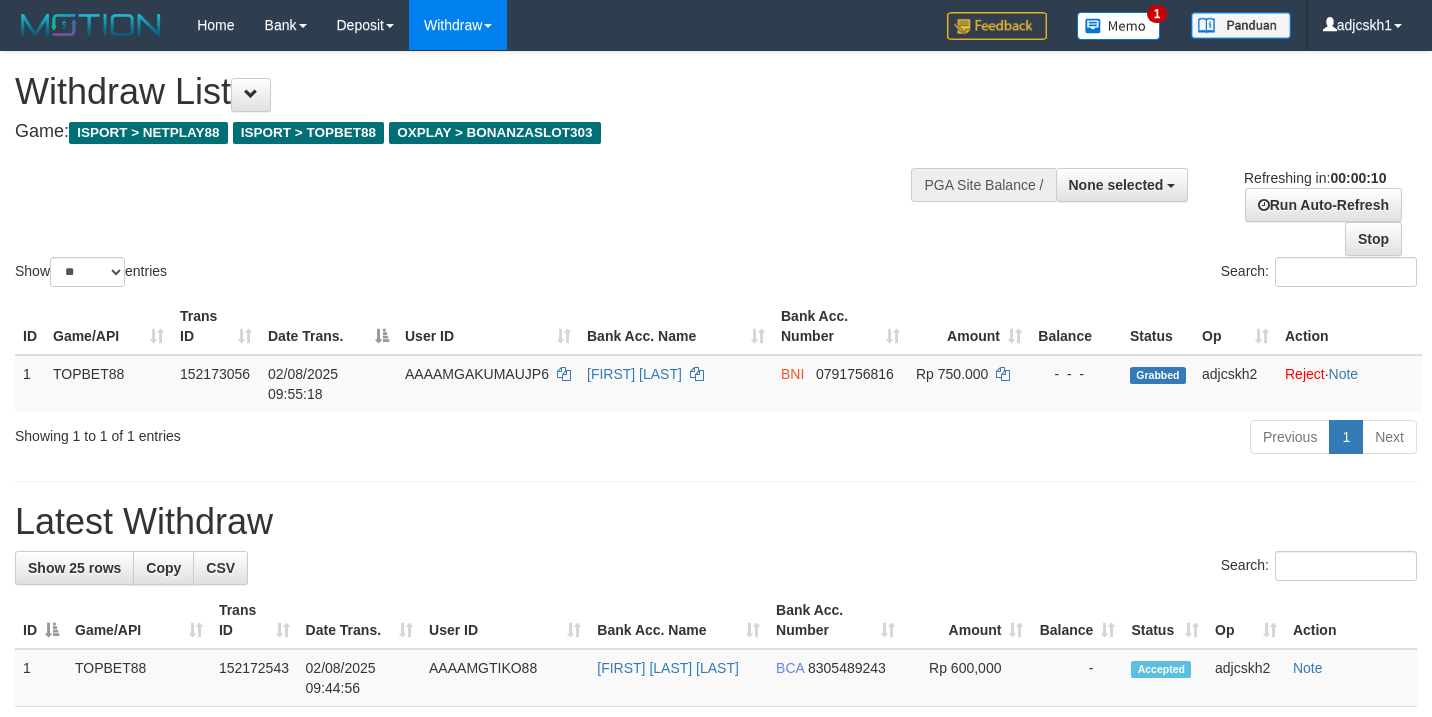 select 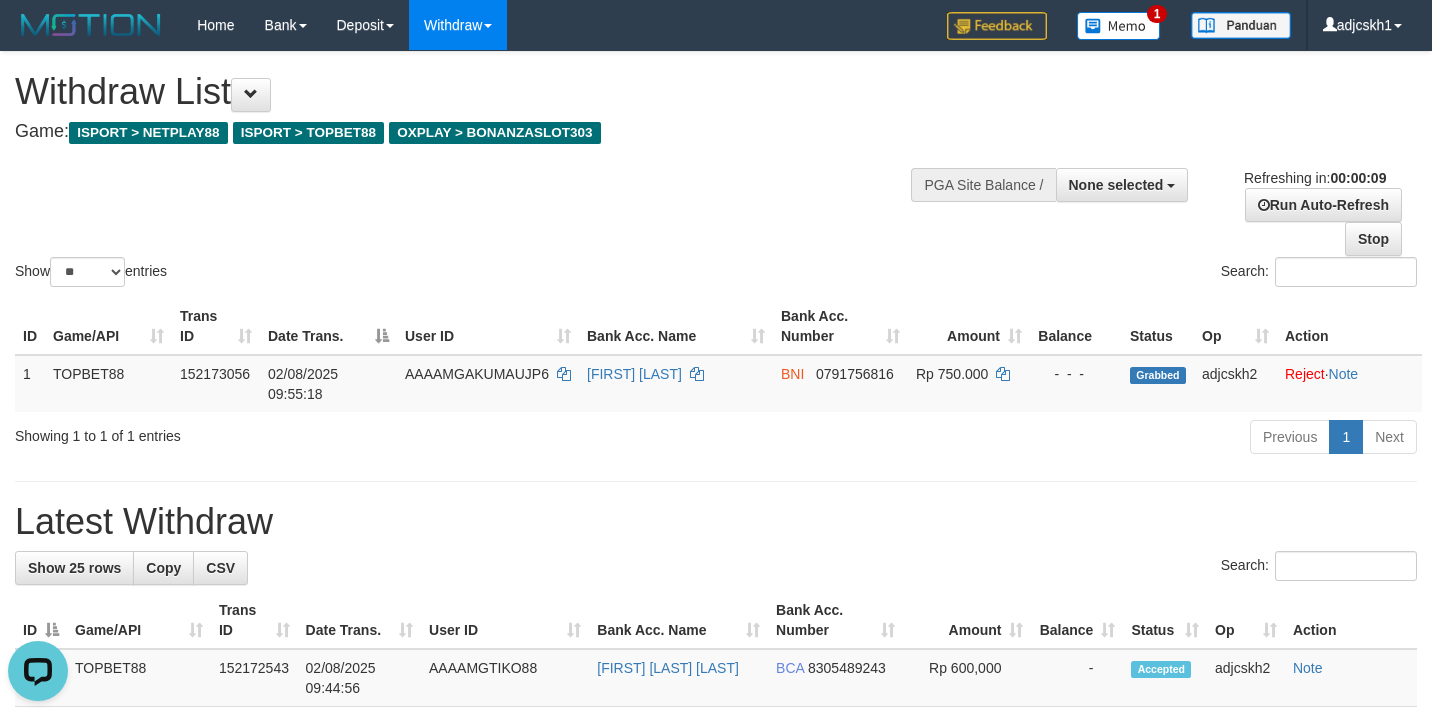 scroll, scrollTop: 0, scrollLeft: 0, axis: both 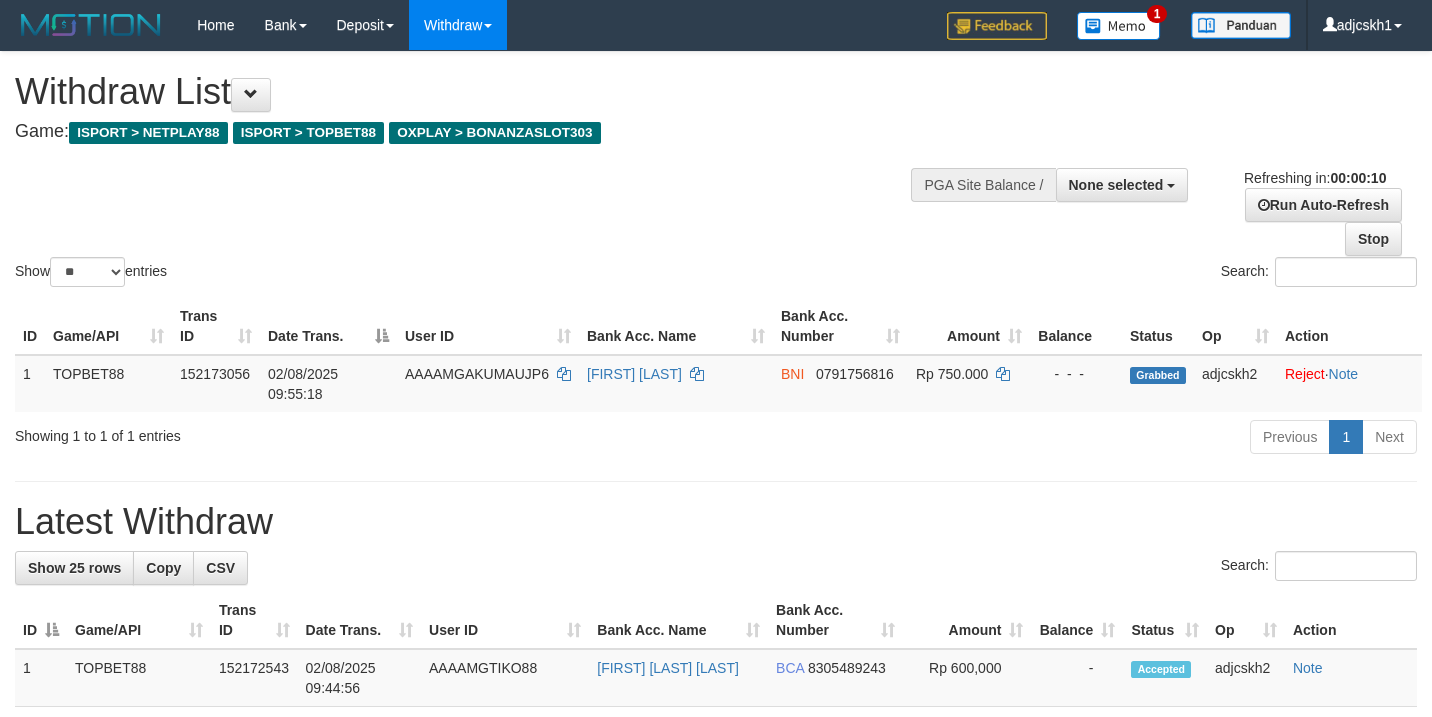 select 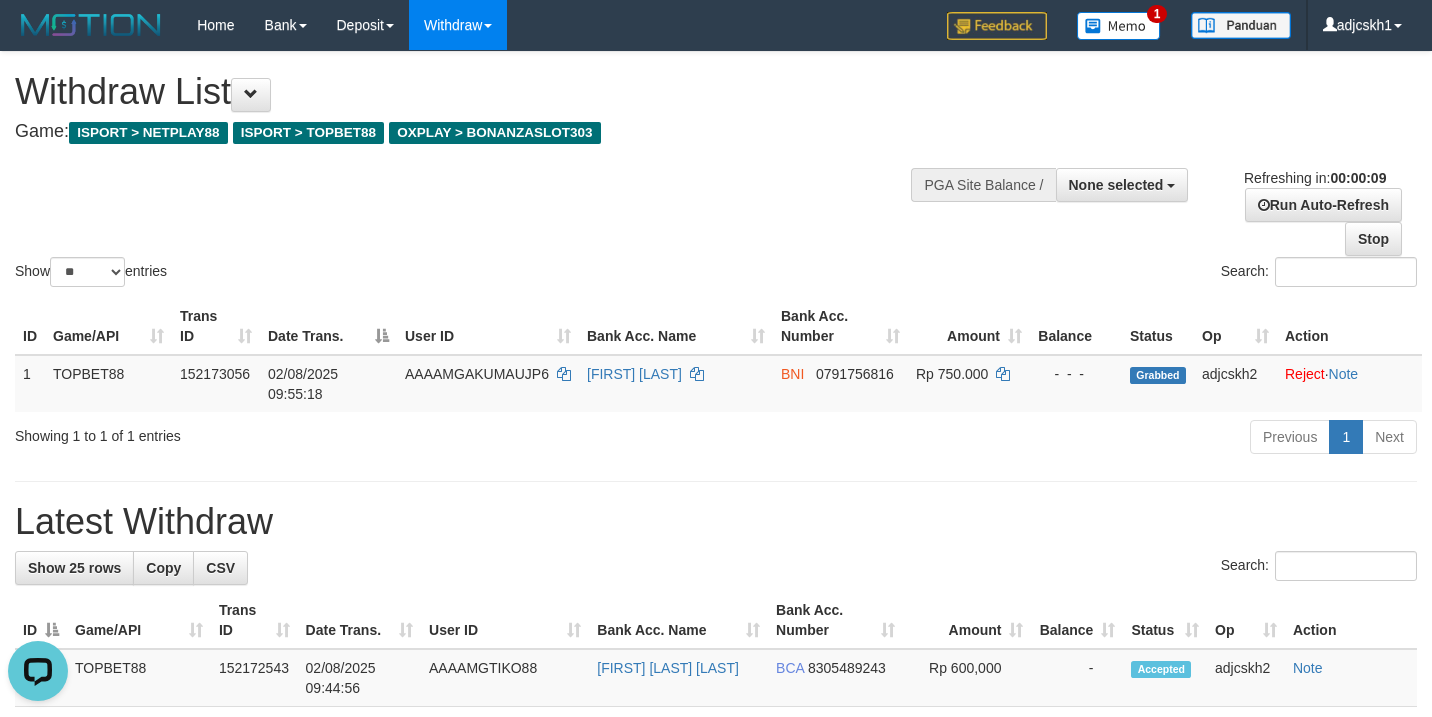 scroll, scrollTop: 0, scrollLeft: 0, axis: both 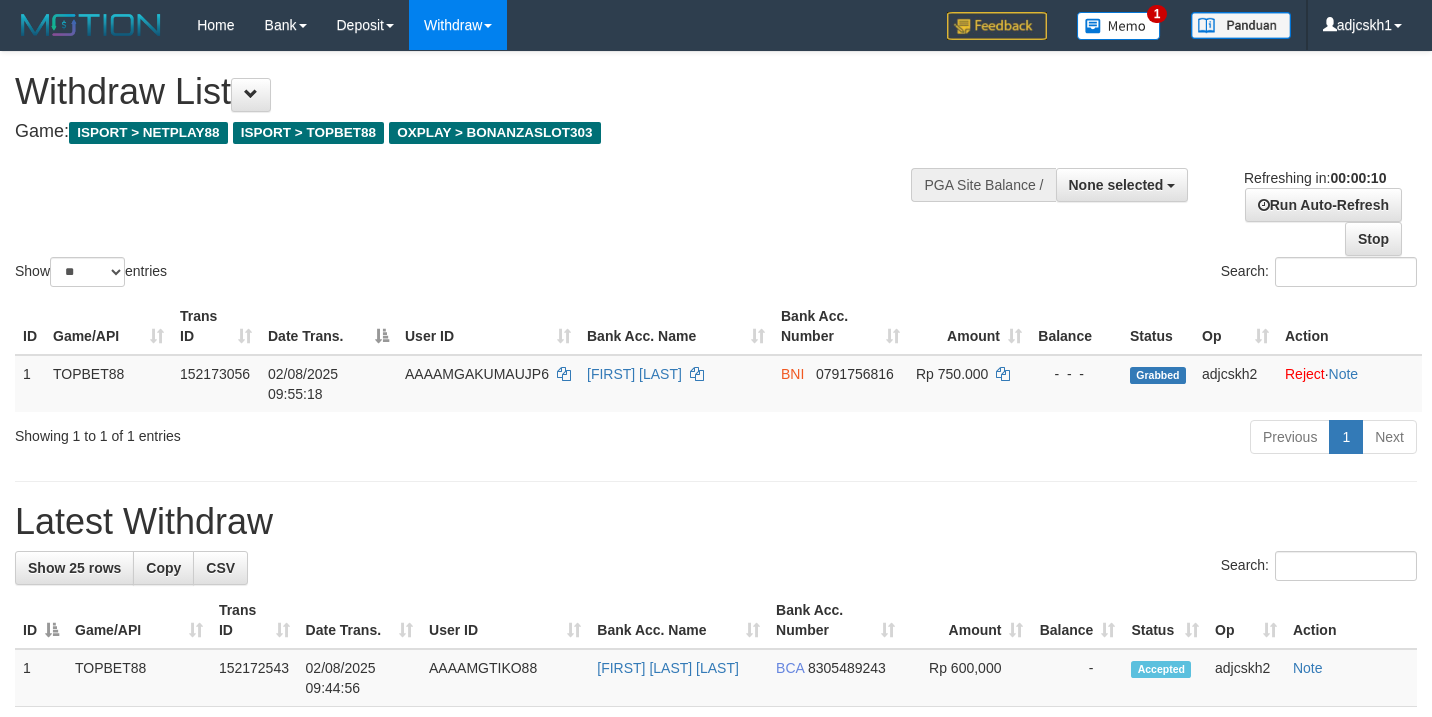 select 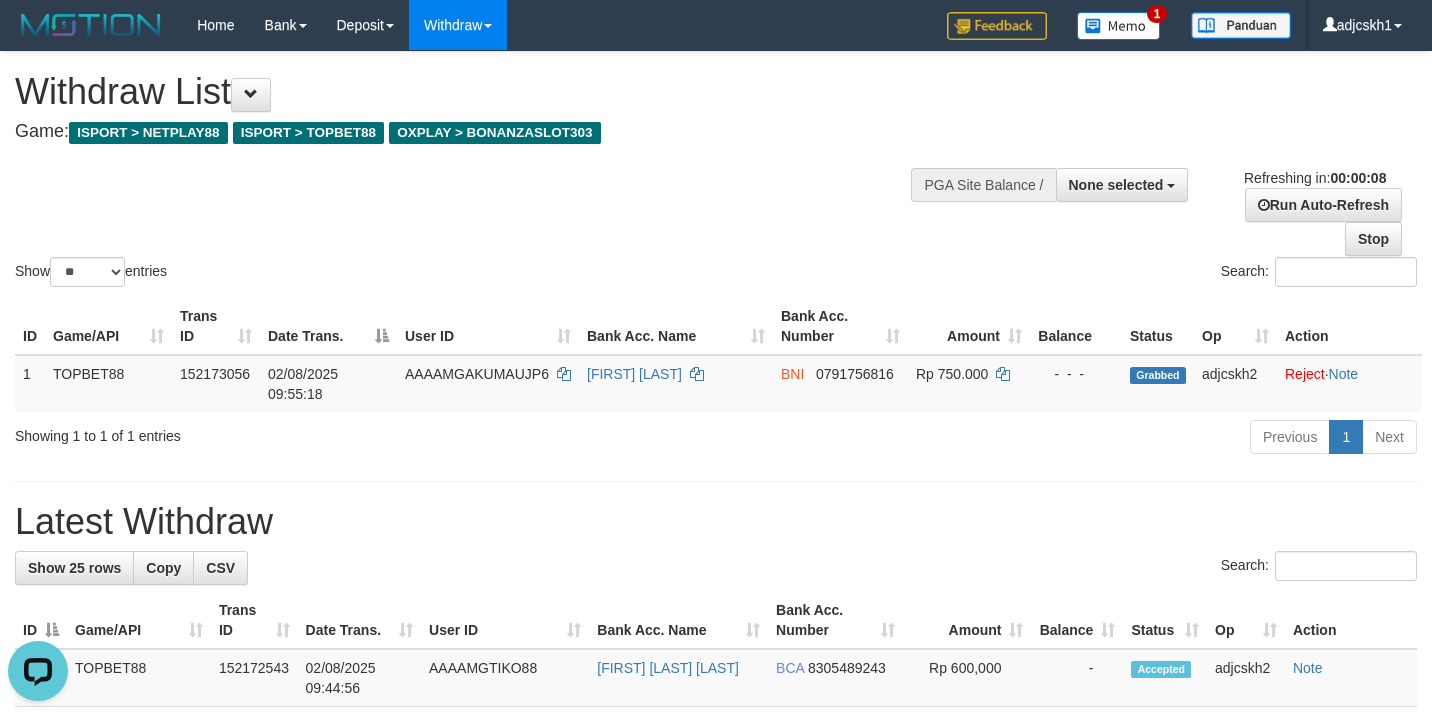 scroll, scrollTop: 0, scrollLeft: 0, axis: both 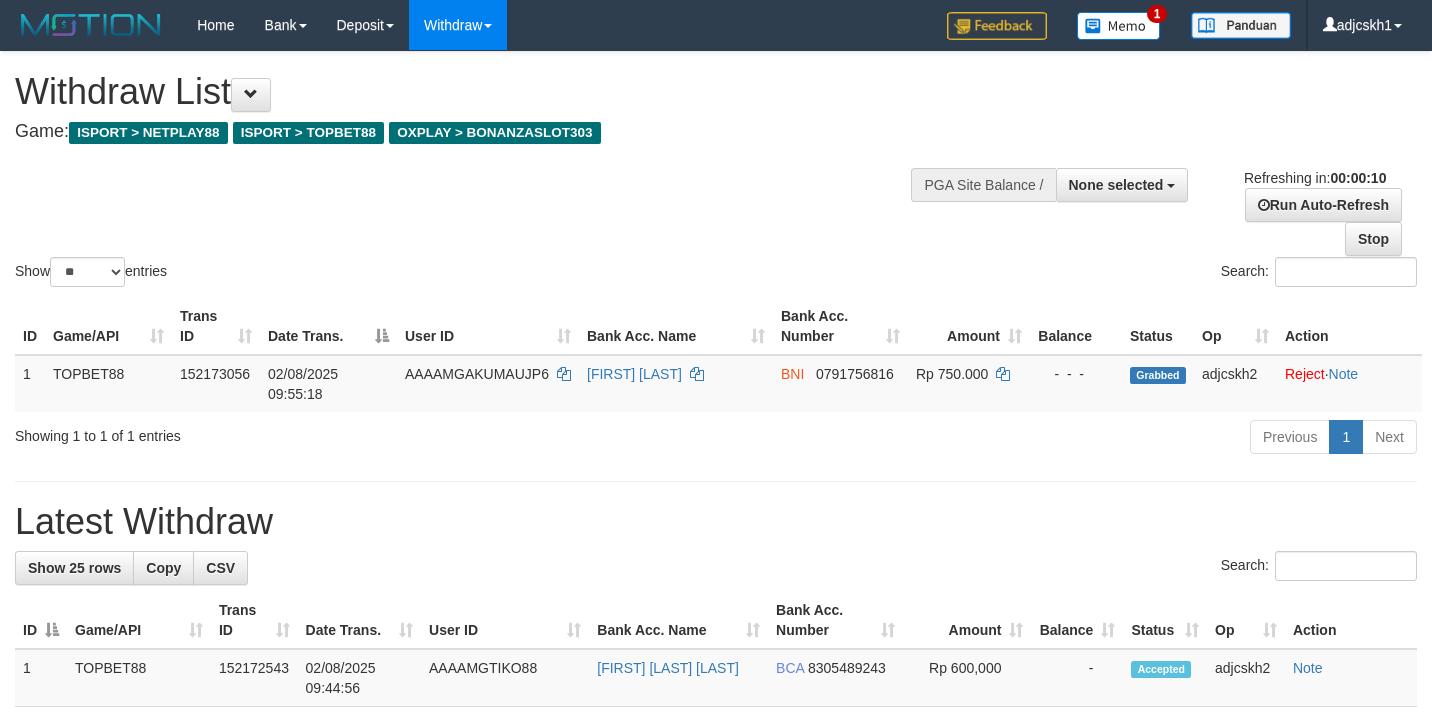 select 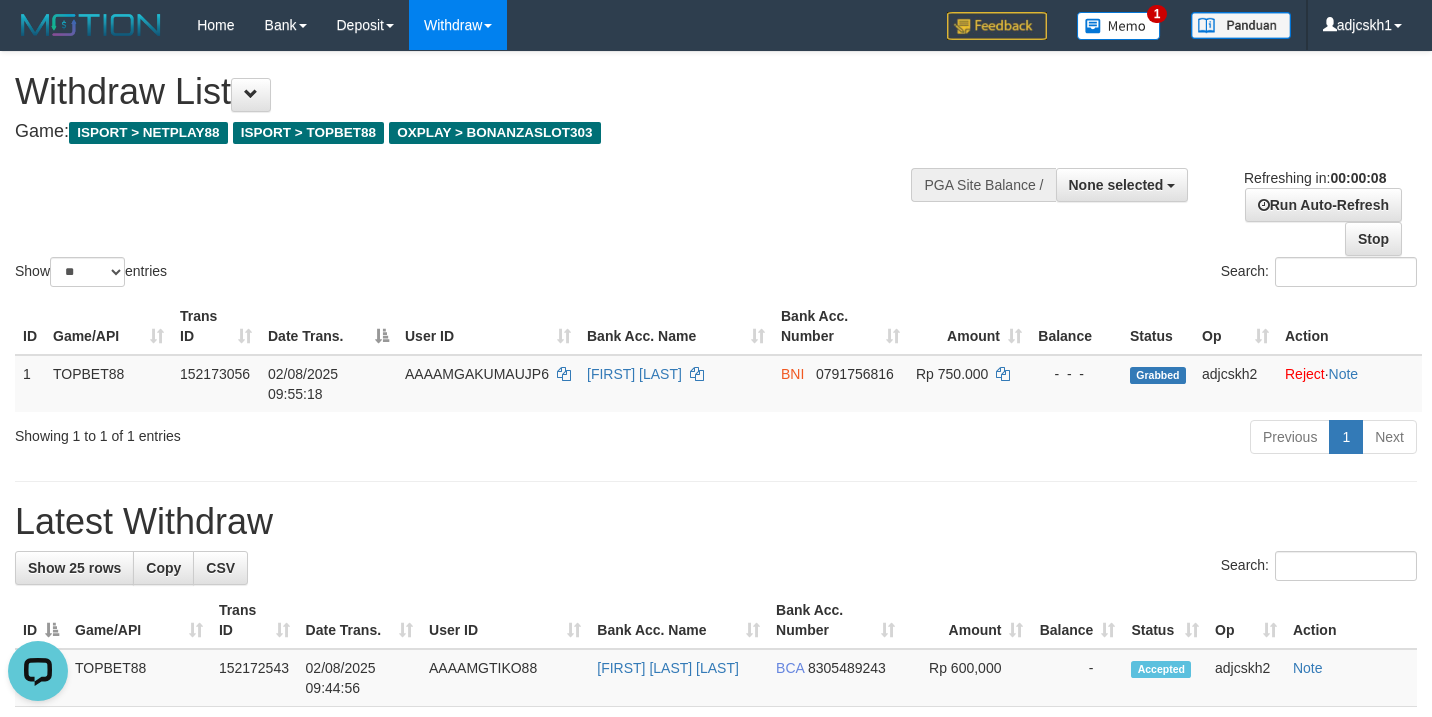 scroll, scrollTop: 0, scrollLeft: 0, axis: both 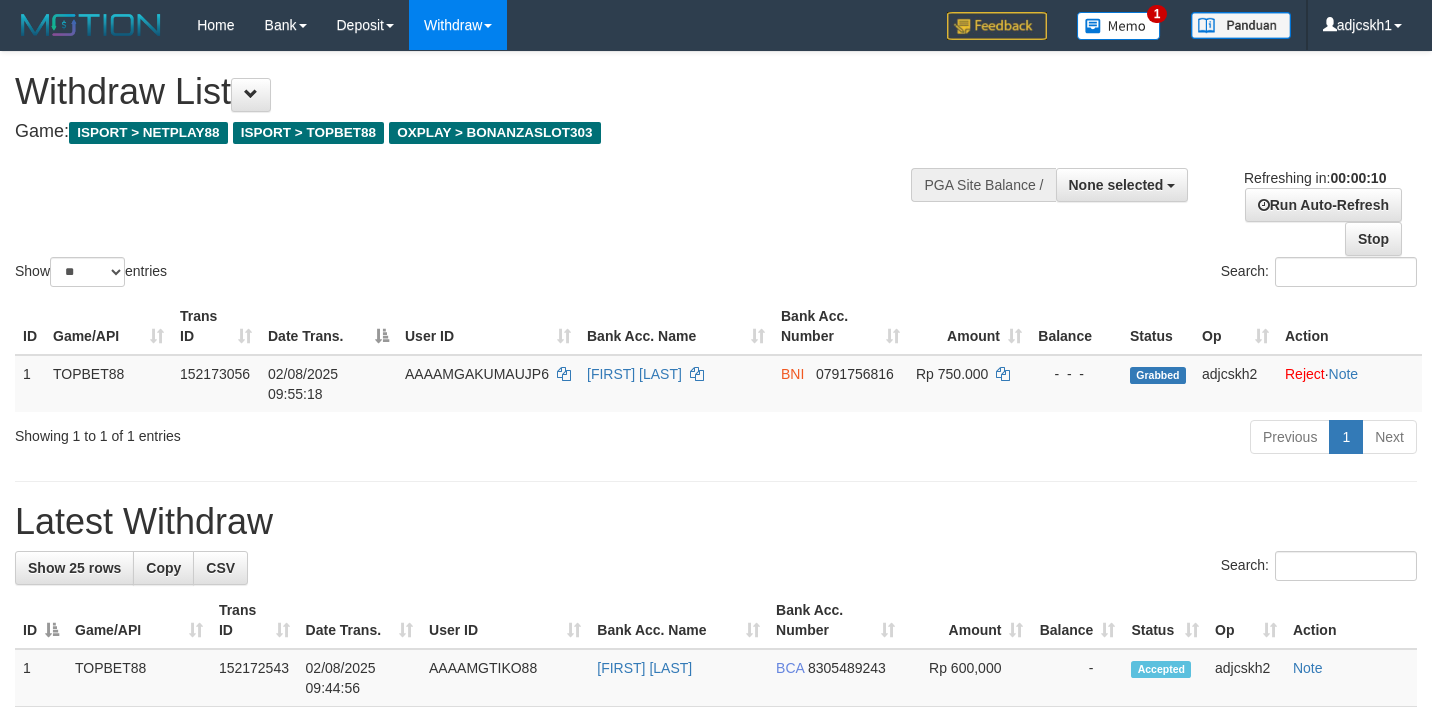 select 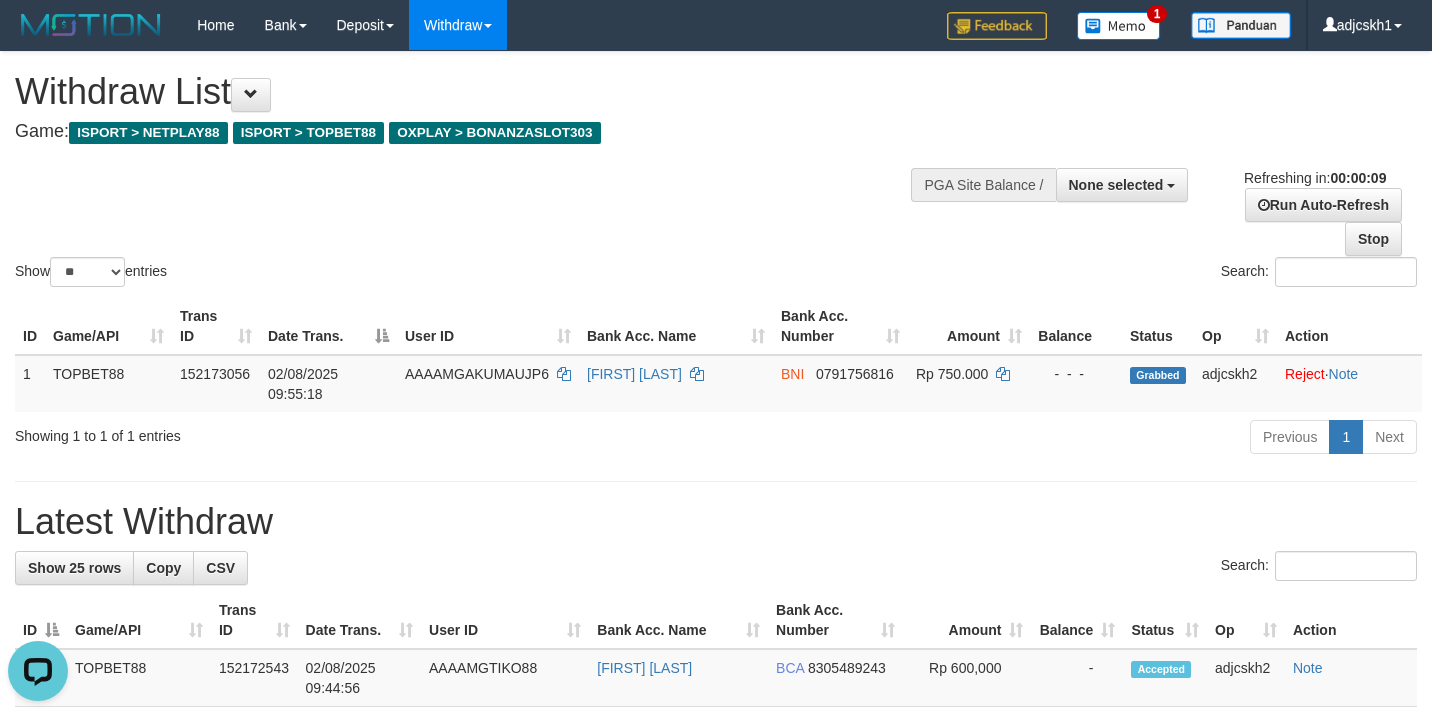 scroll, scrollTop: 0, scrollLeft: 0, axis: both 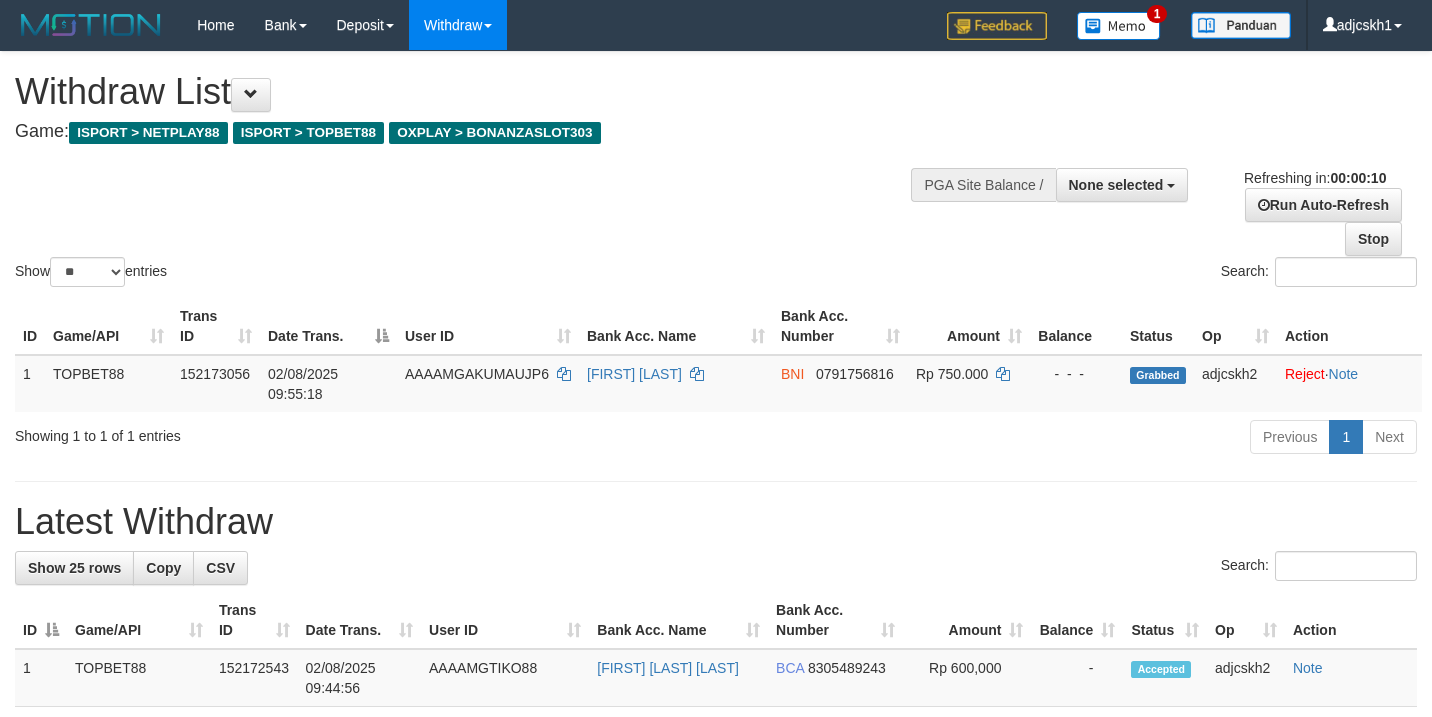 select 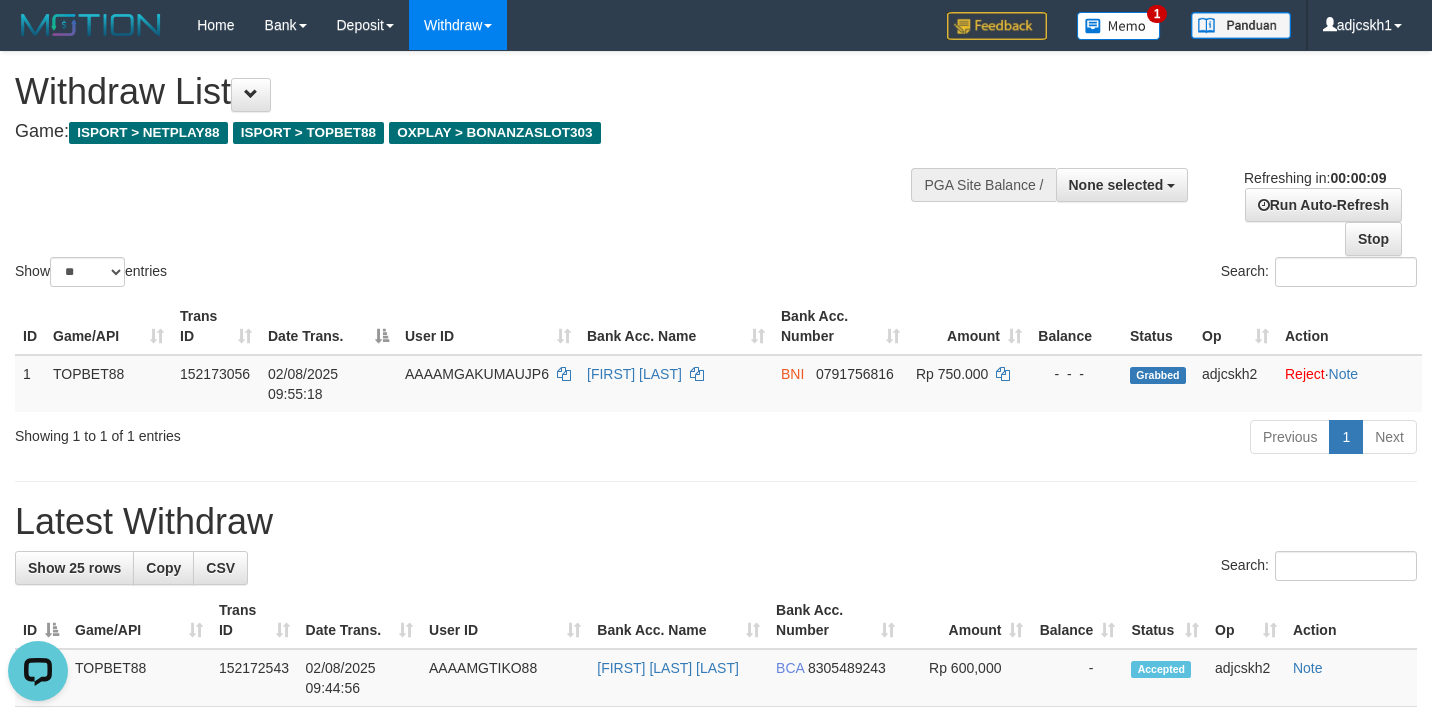 scroll, scrollTop: 0, scrollLeft: 0, axis: both 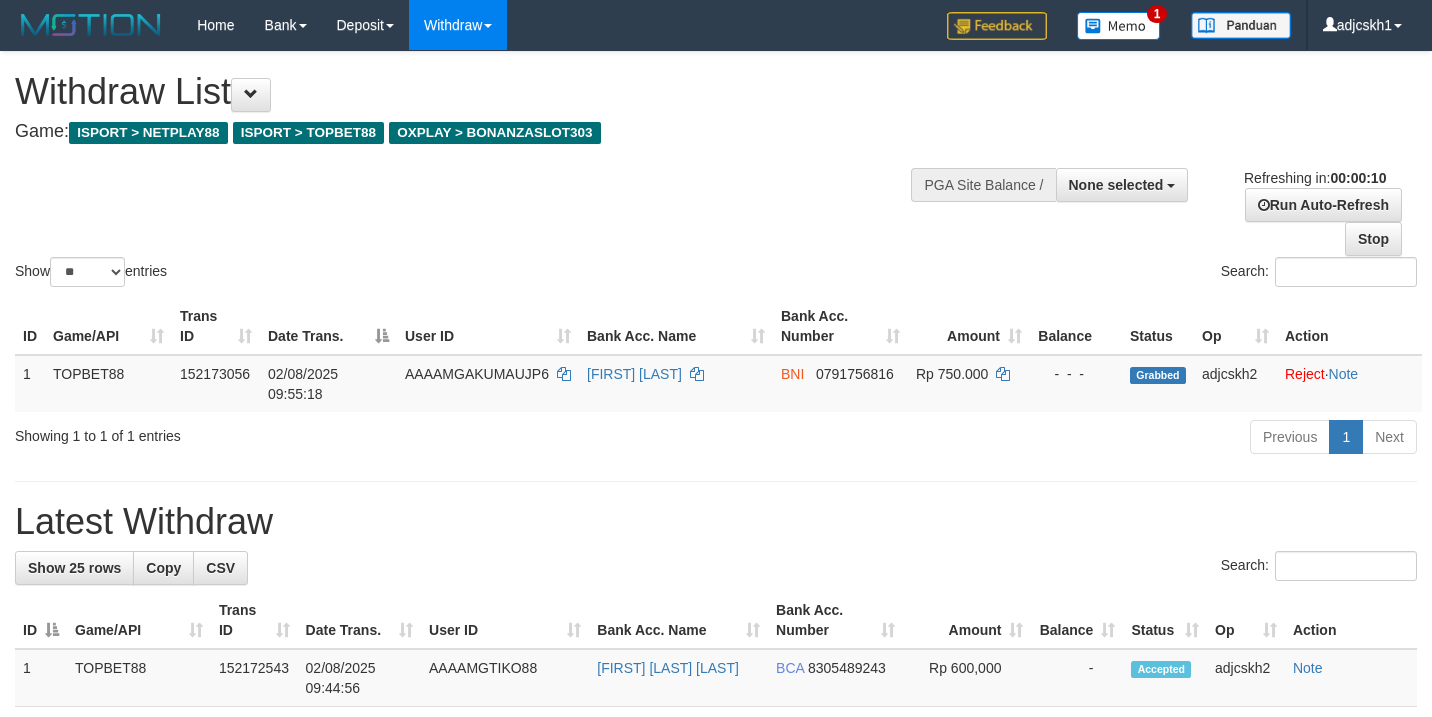 select 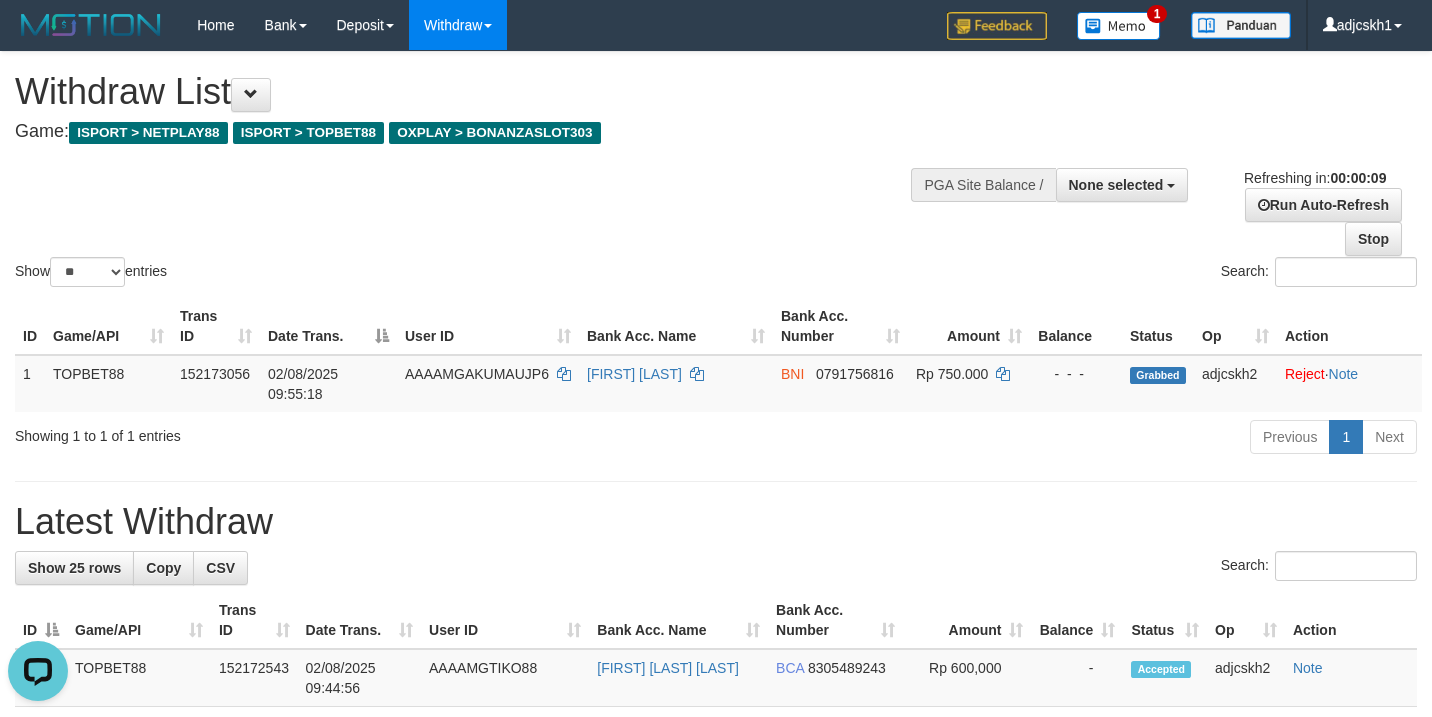 scroll, scrollTop: 0, scrollLeft: 0, axis: both 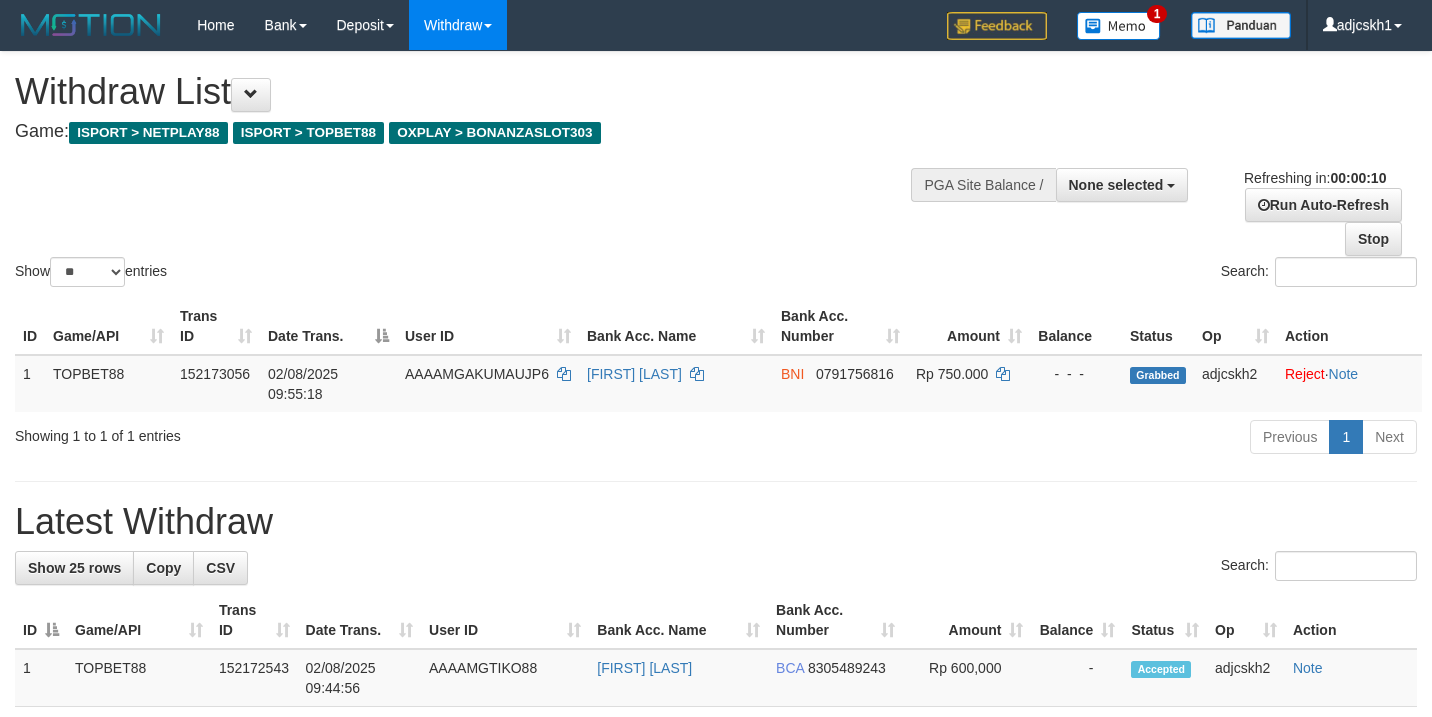 select 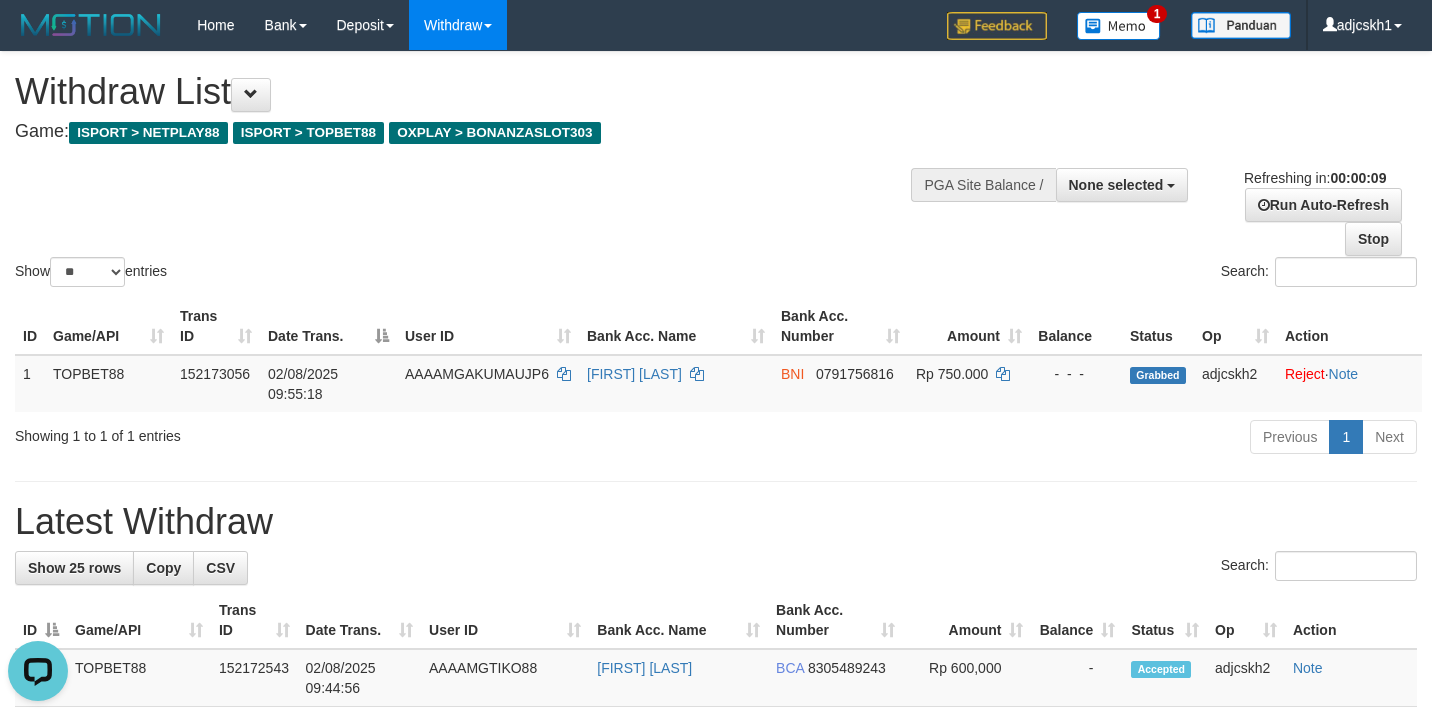 scroll, scrollTop: 0, scrollLeft: 0, axis: both 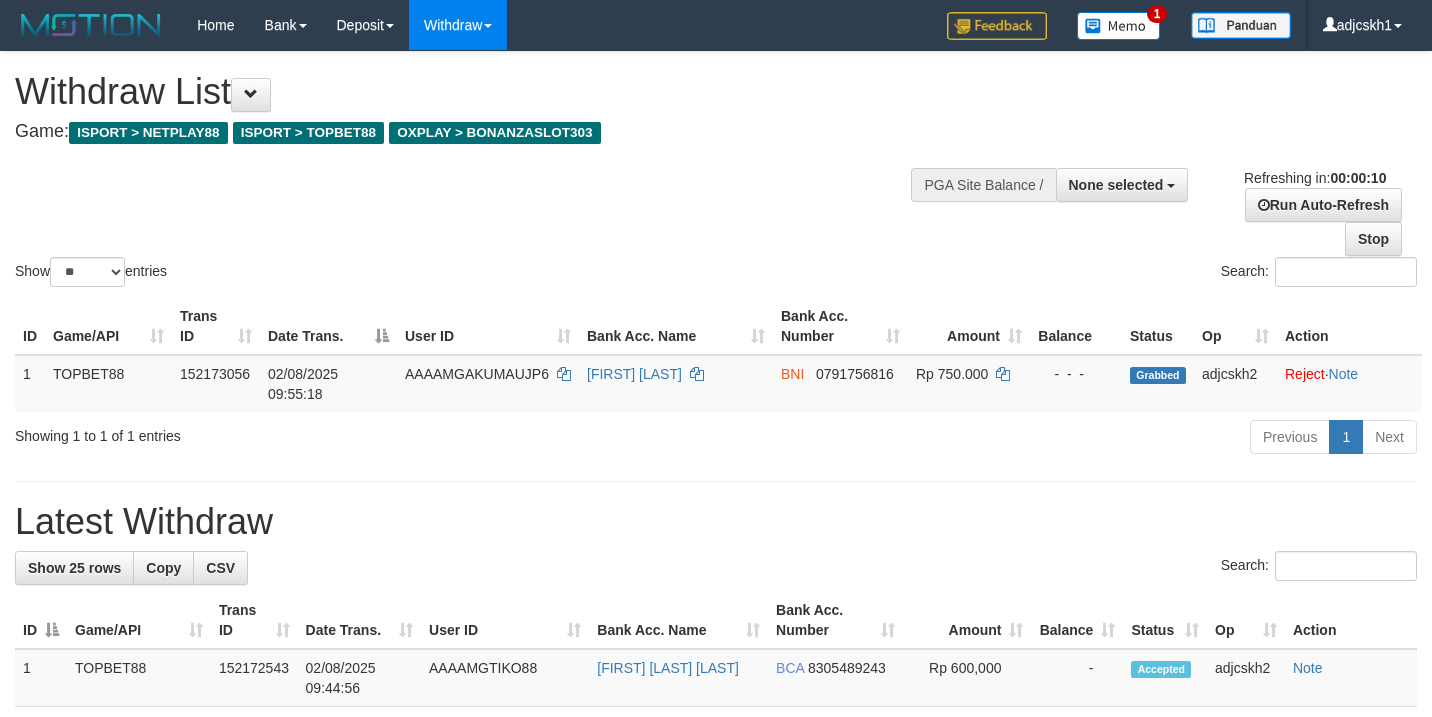select 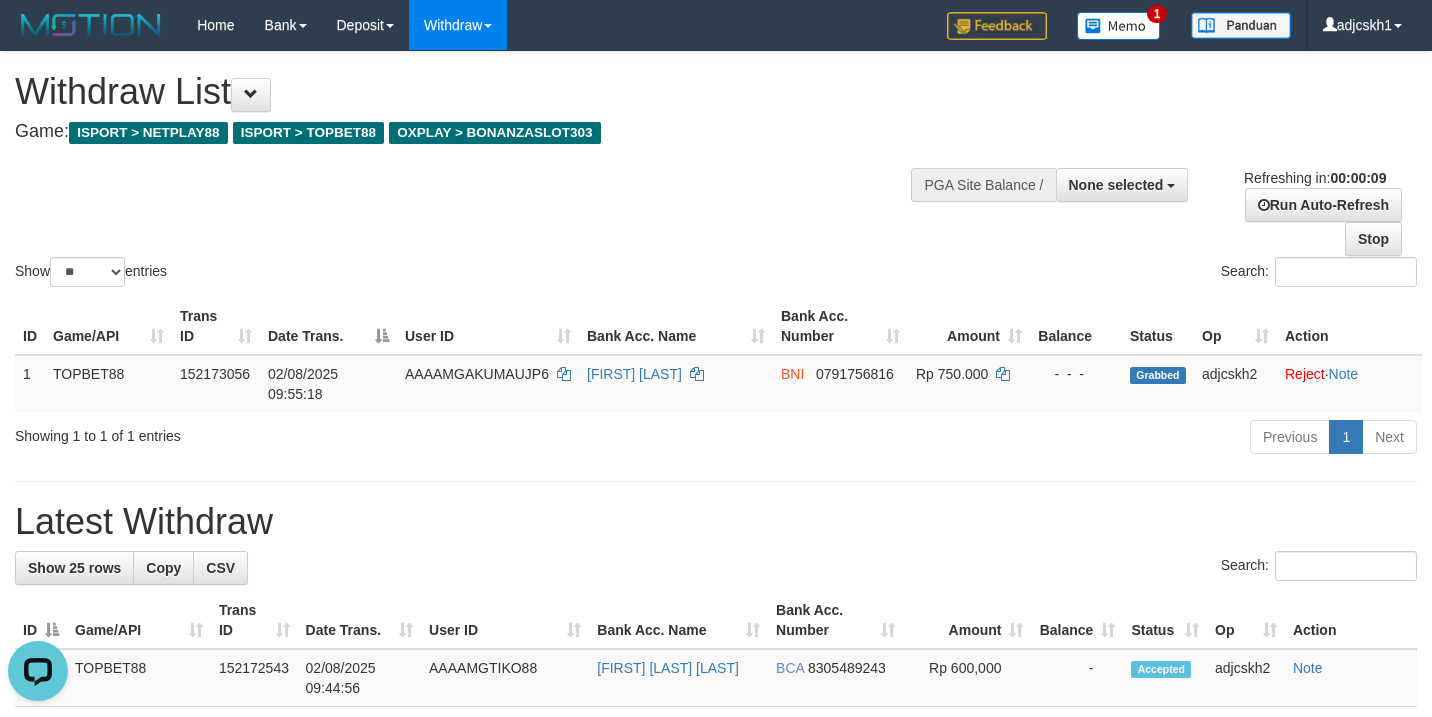 scroll, scrollTop: 0, scrollLeft: 0, axis: both 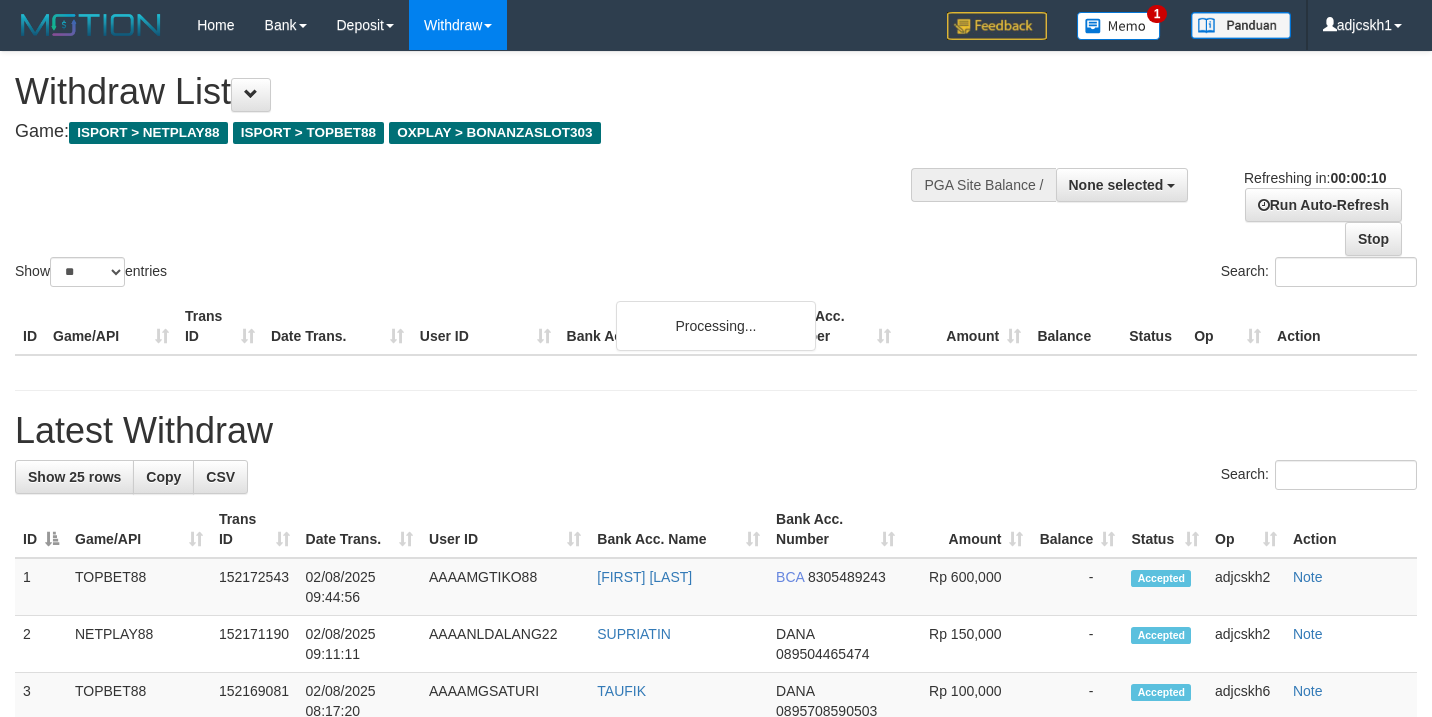 select 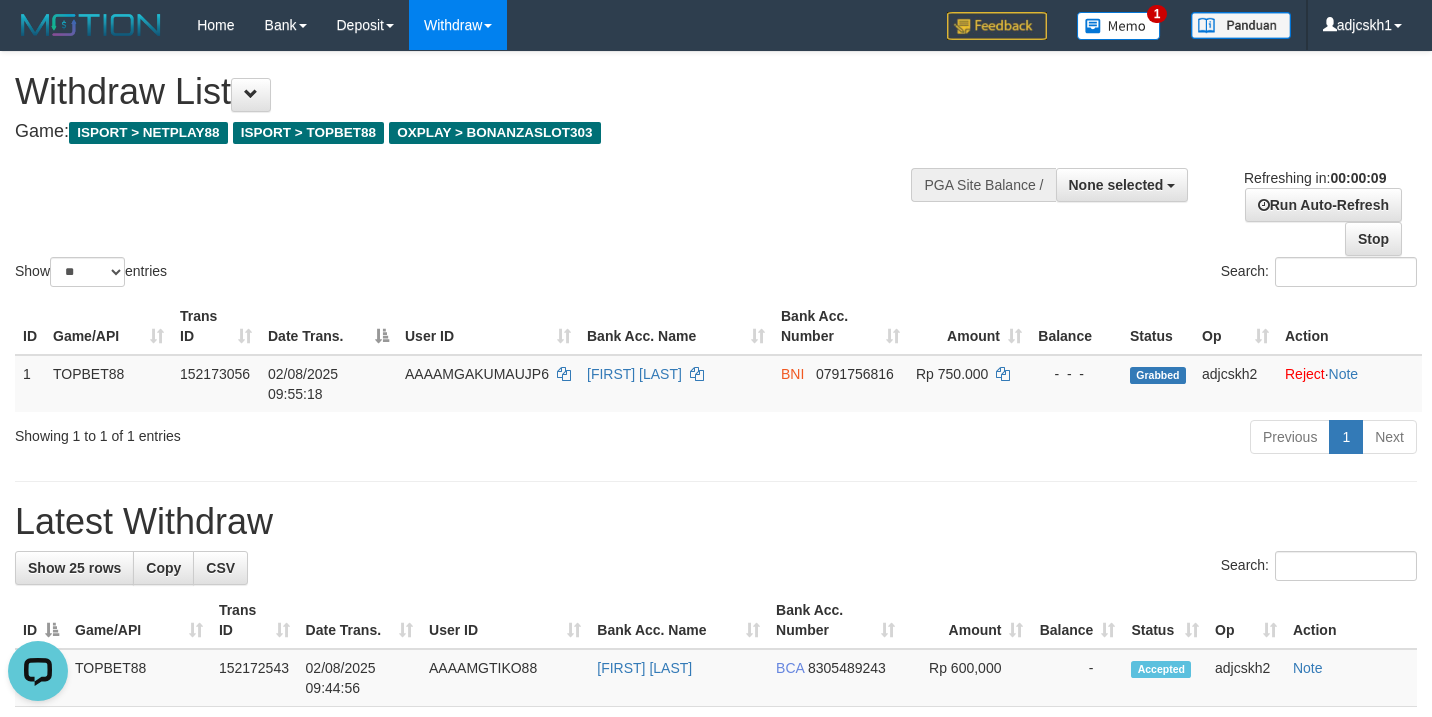 scroll, scrollTop: 0, scrollLeft: 0, axis: both 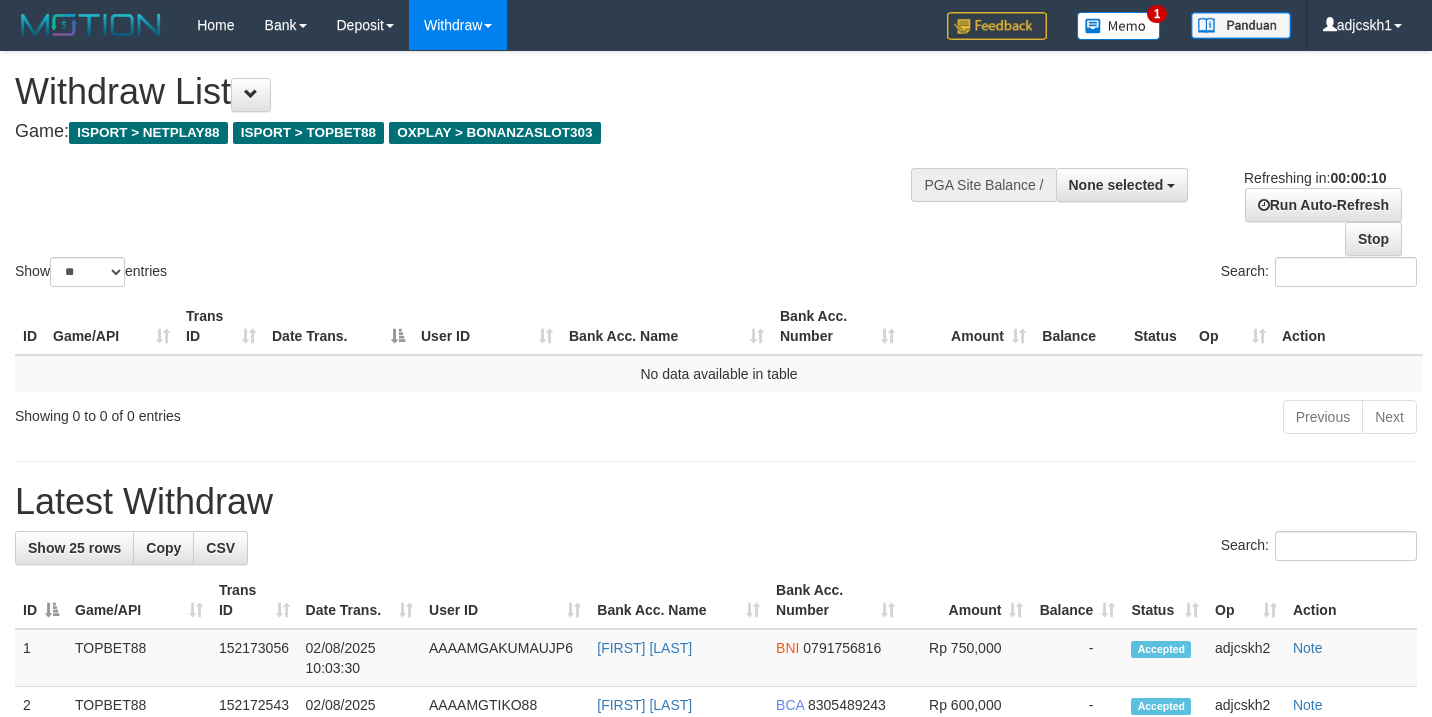 select 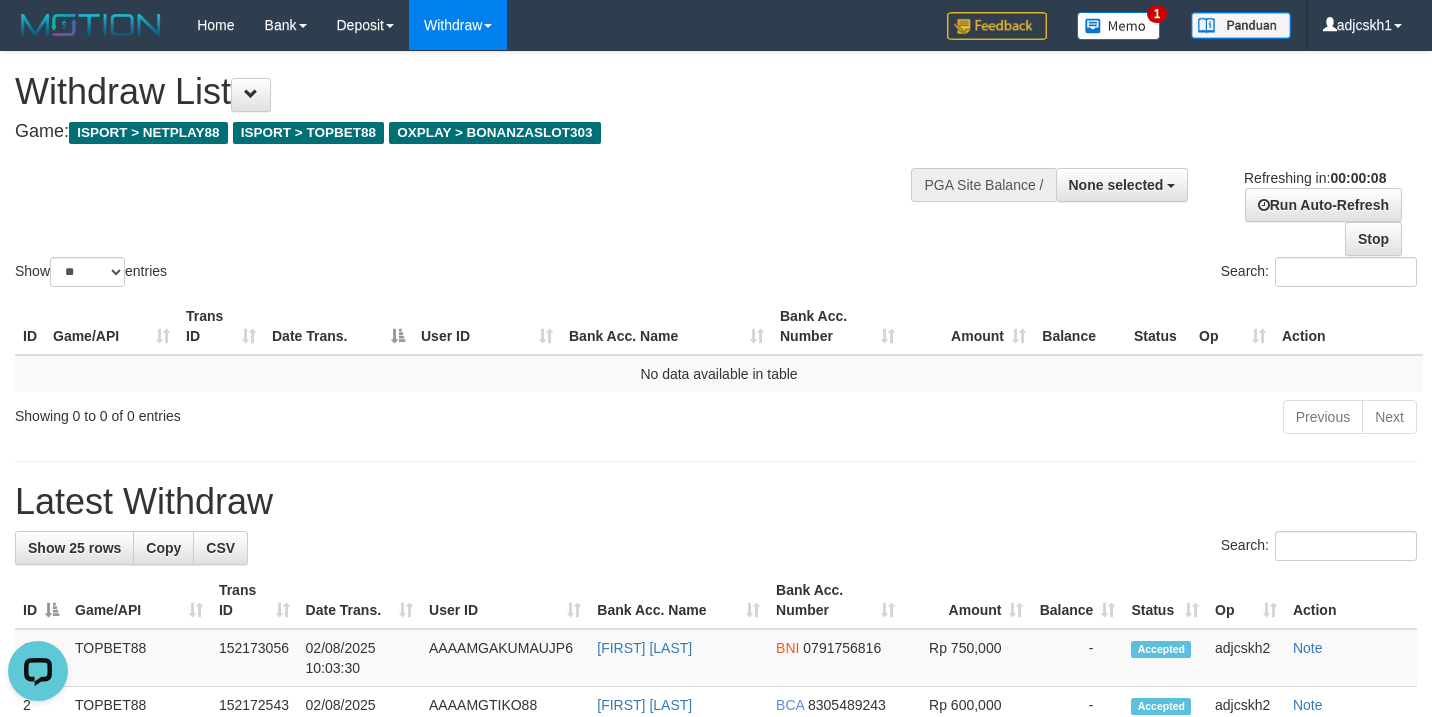 scroll, scrollTop: 0, scrollLeft: 0, axis: both 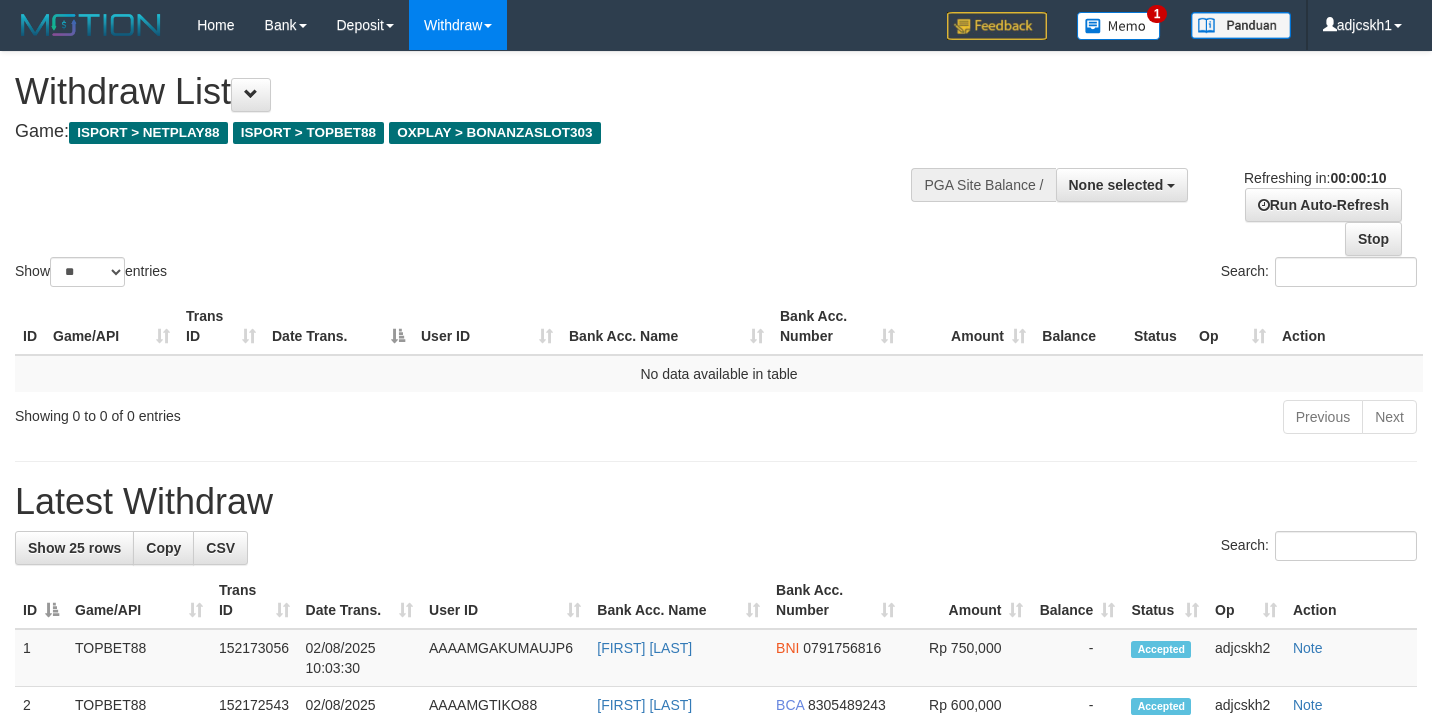 select 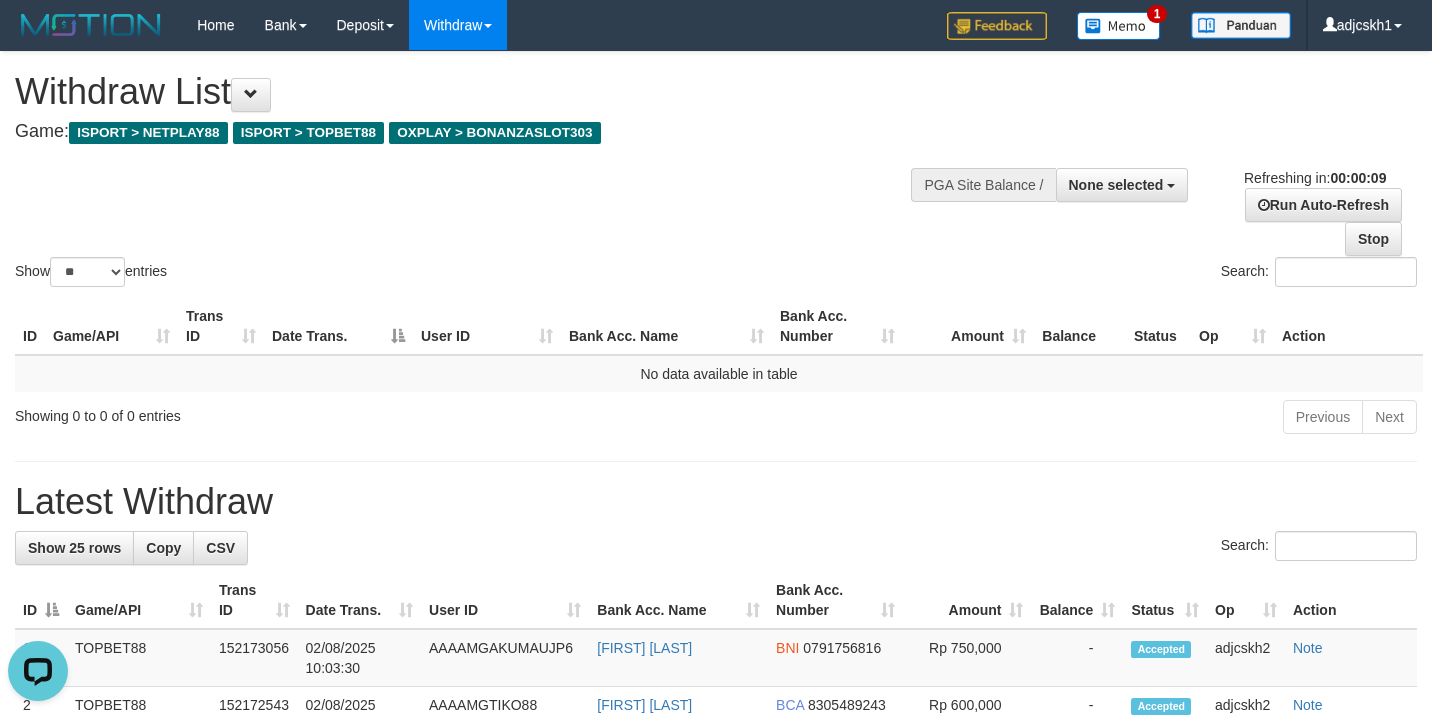 scroll, scrollTop: 0, scrollLeft: 0, axis: both 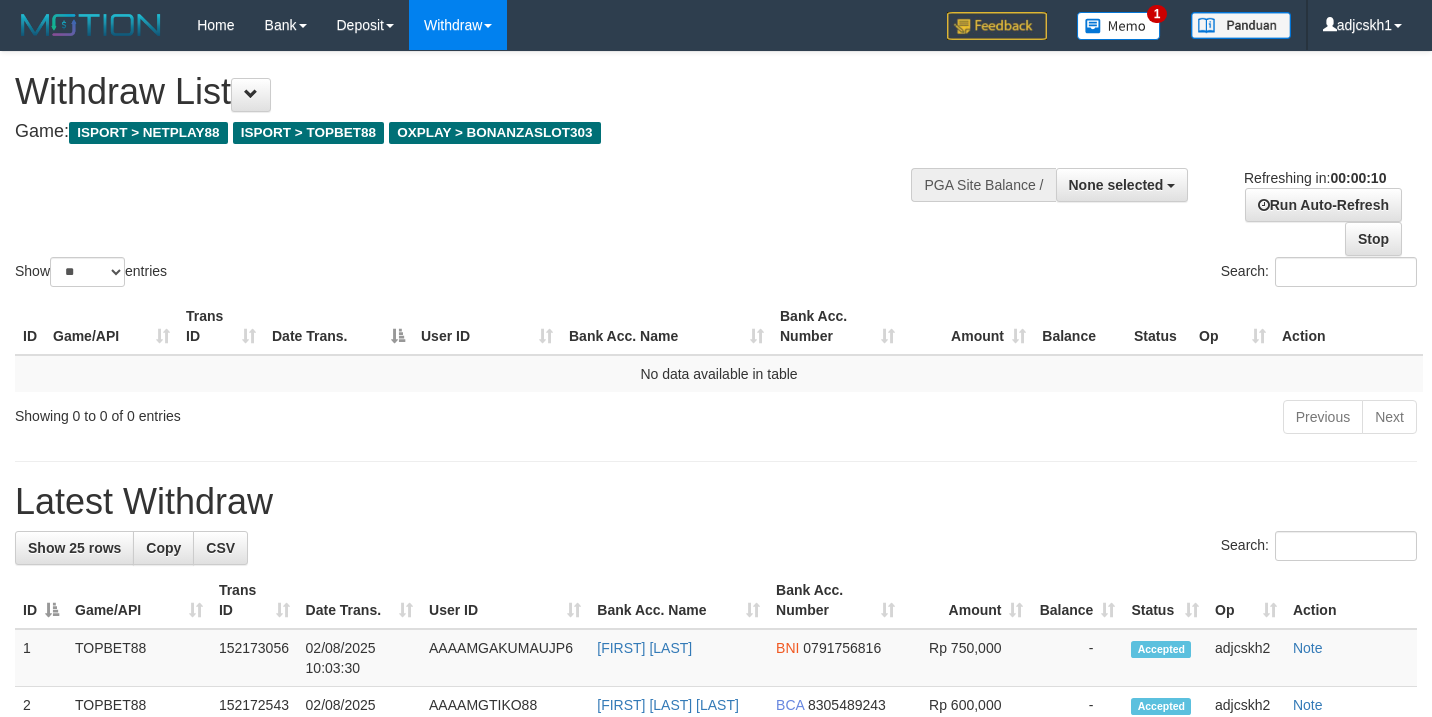 select 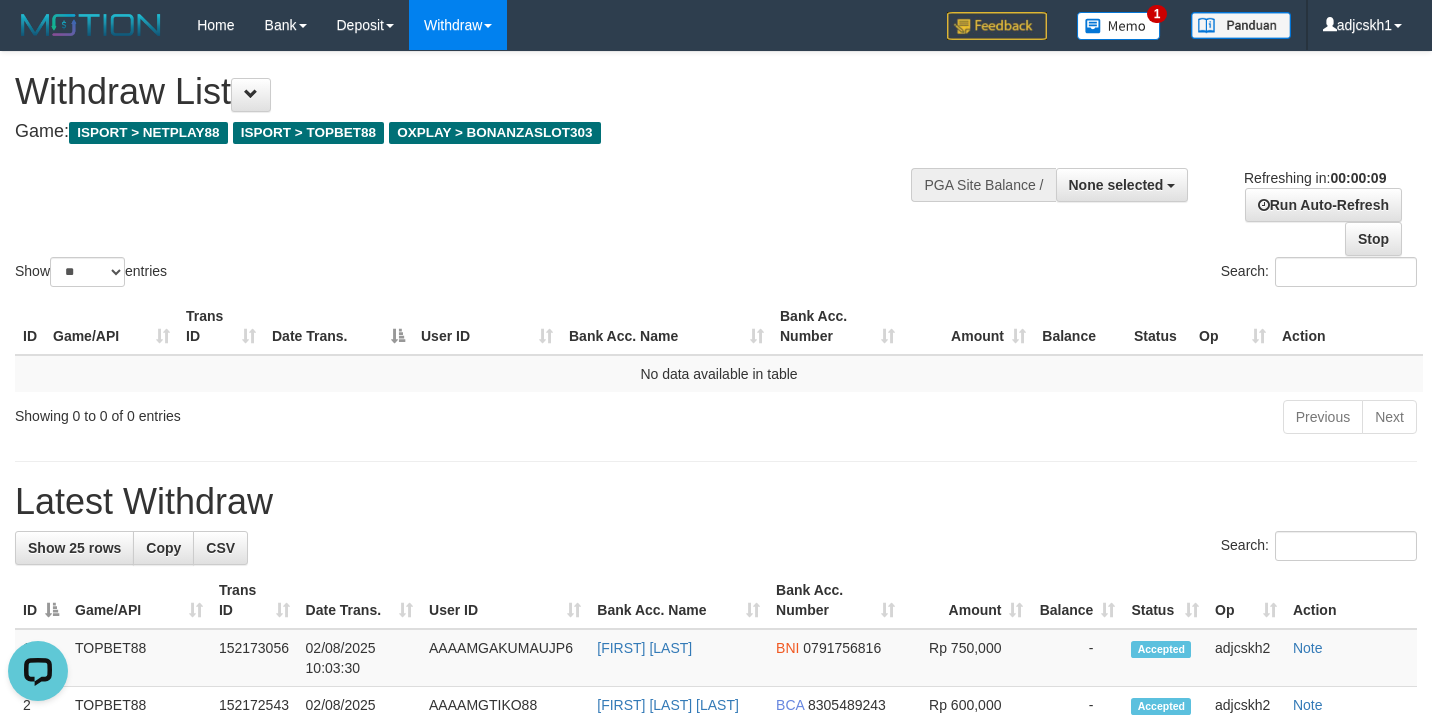 scroll, scrollTop: 0, scrollLeft: 0, axis: both 